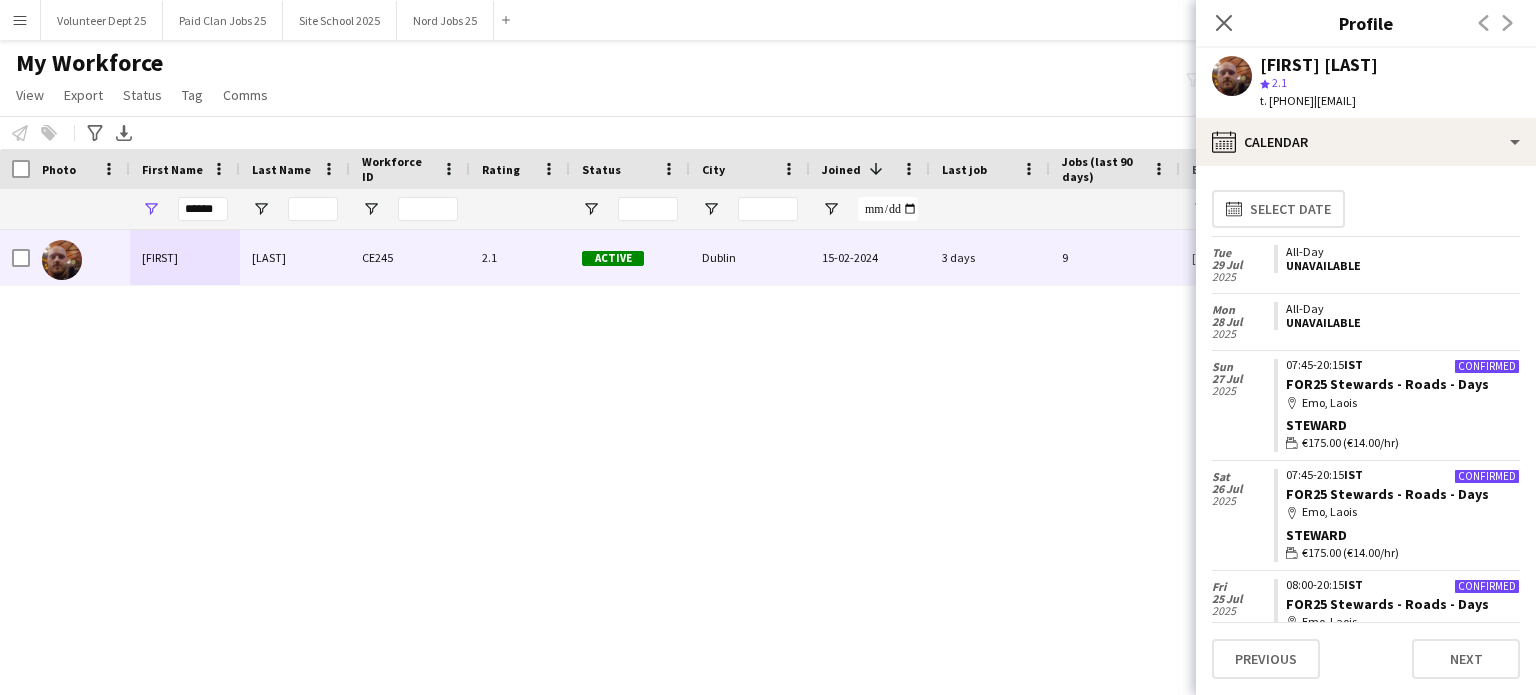 scroll, scrollTop: 0, scrollLeft: 0, axis: both 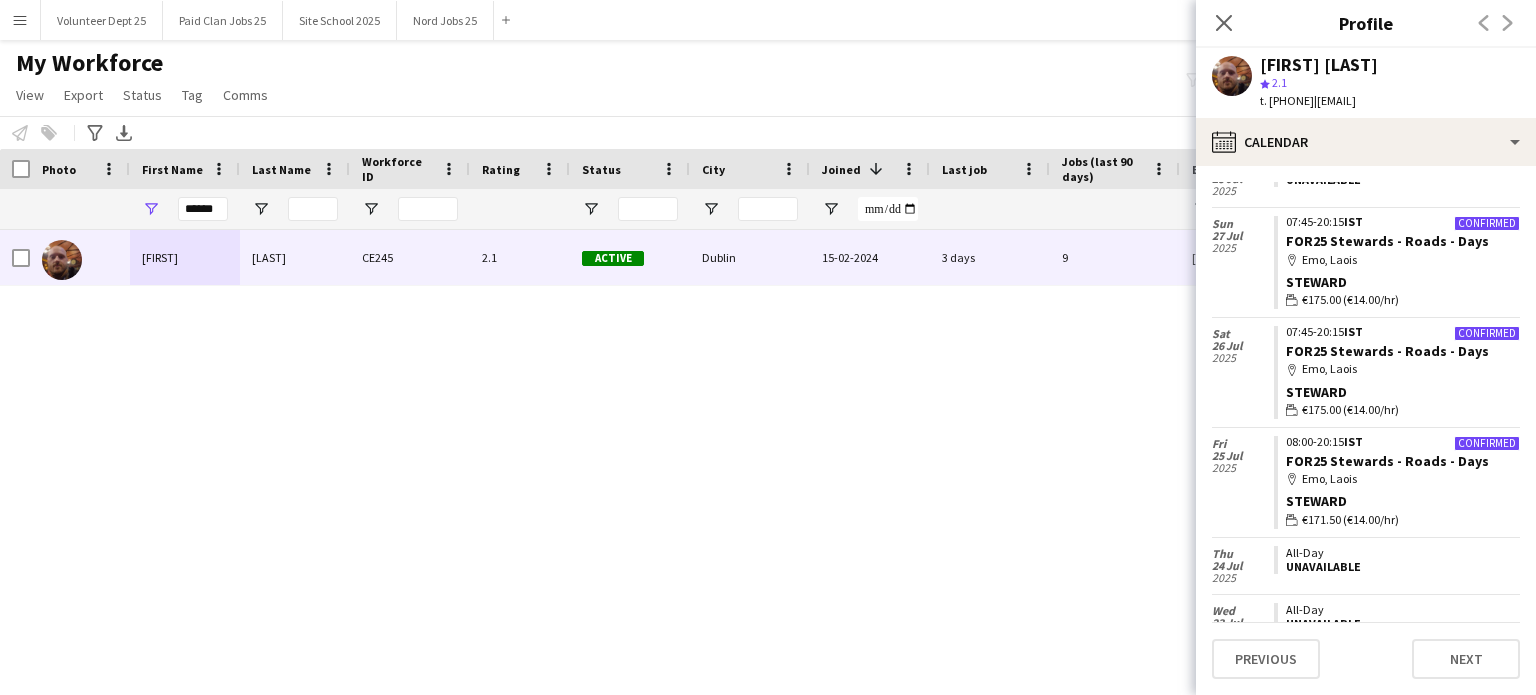 click on "Menu" at bounding box center (20, 20) 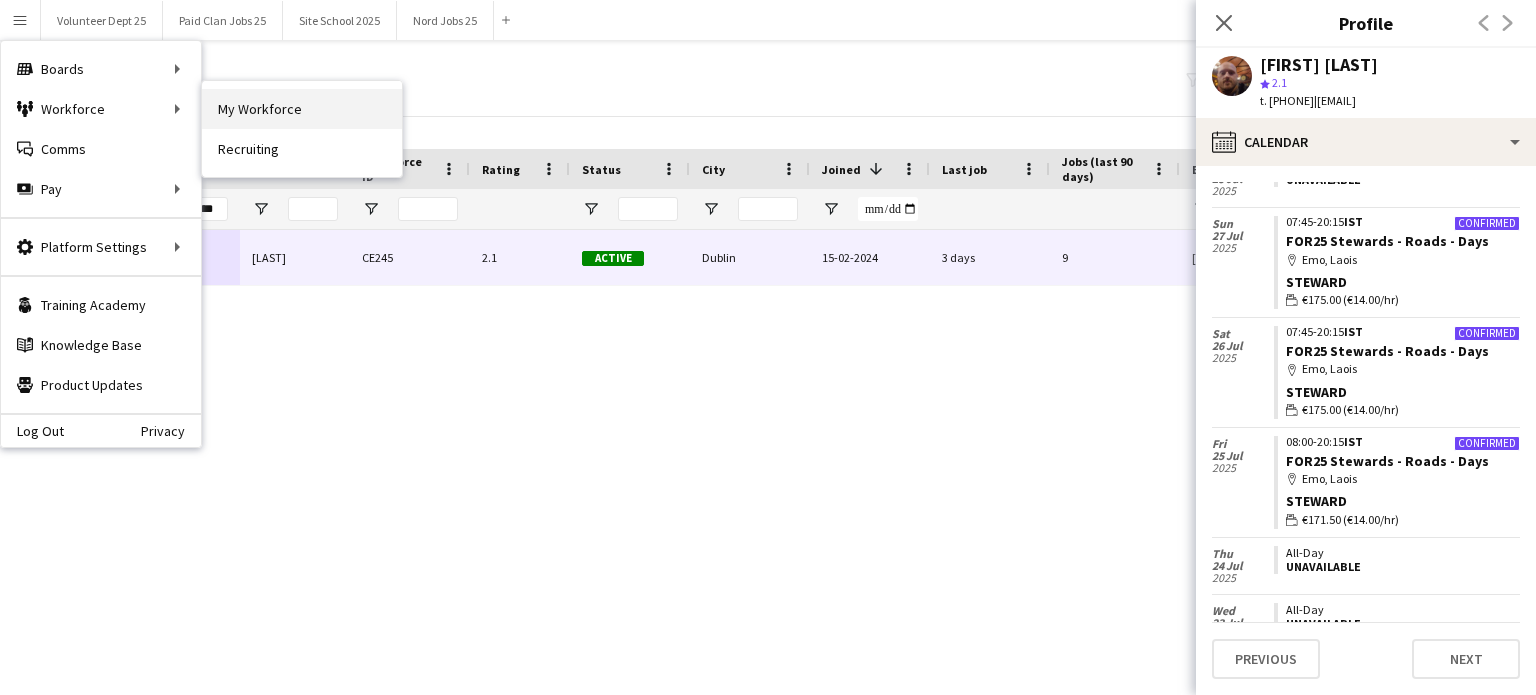click on "My Workforce" at bounding box center (302, 109) 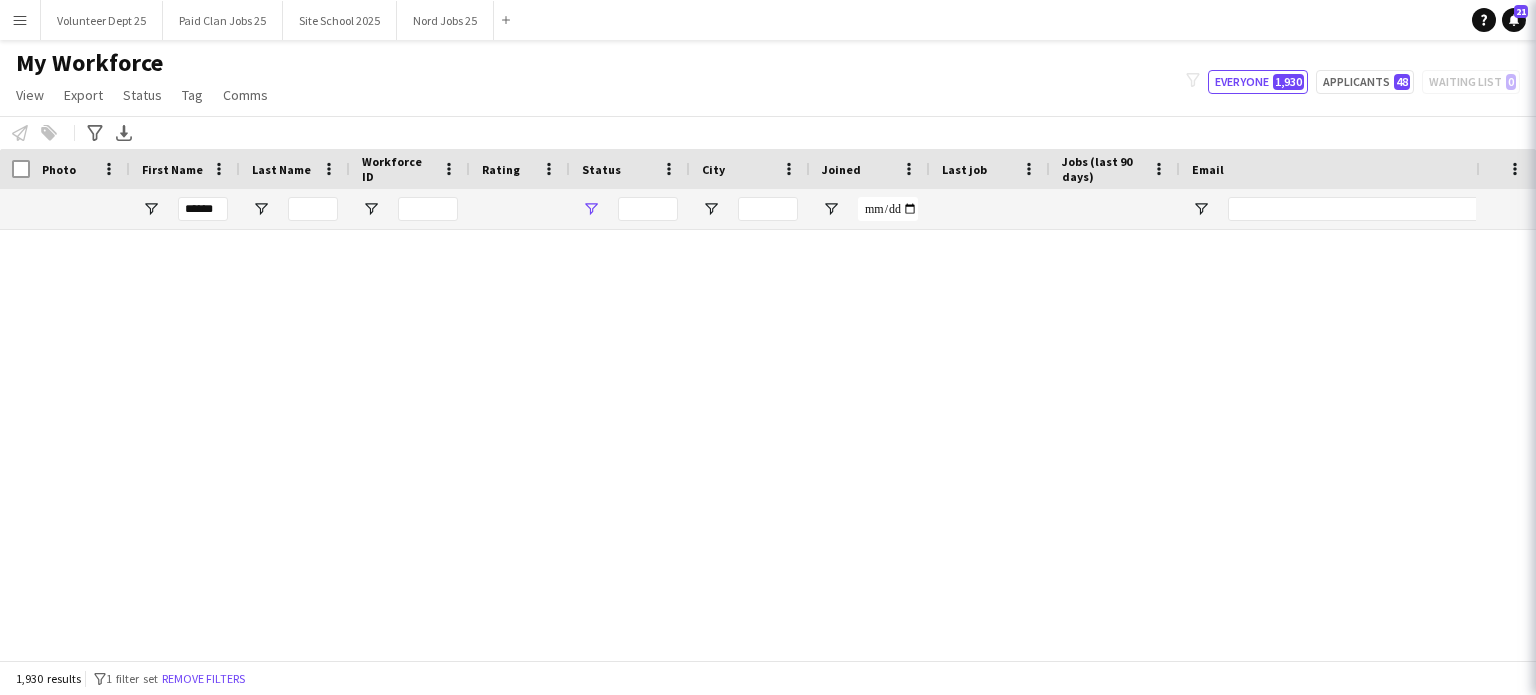 type 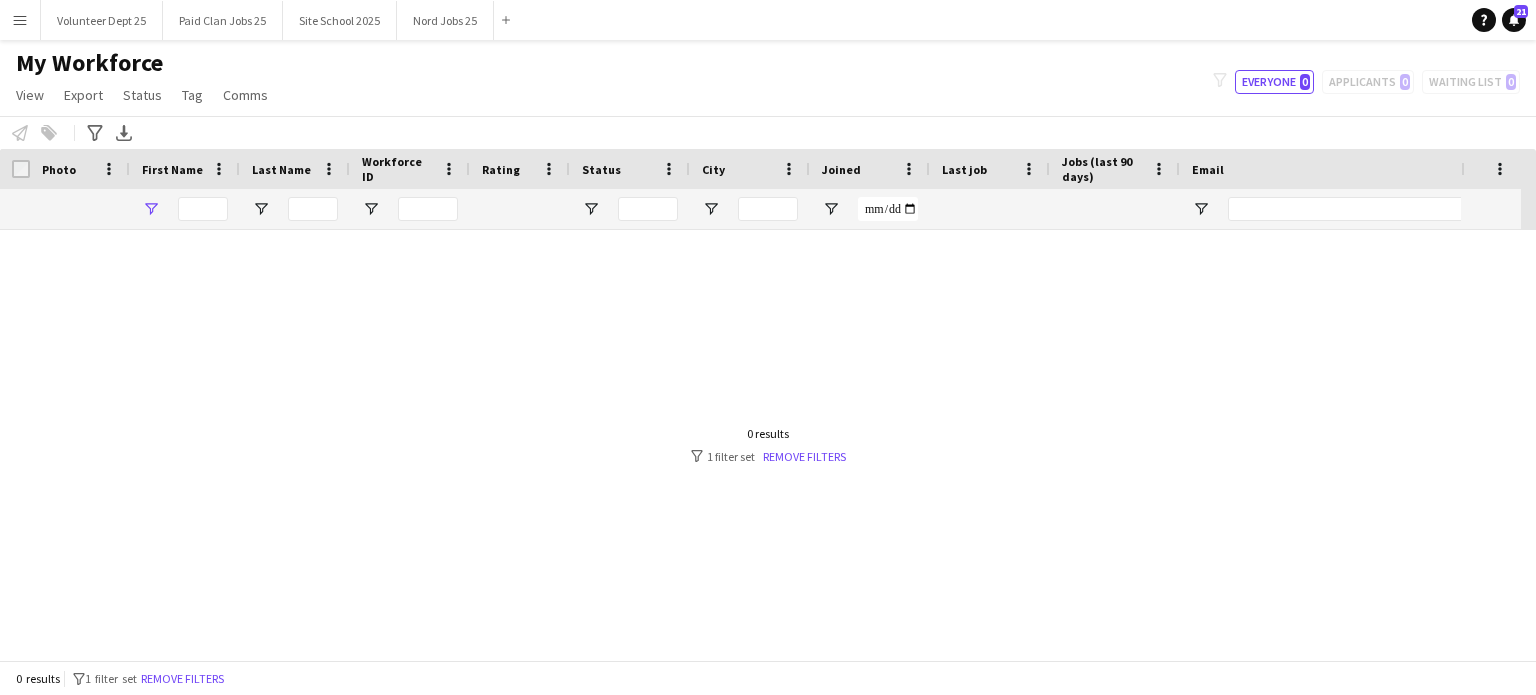 type on "******" 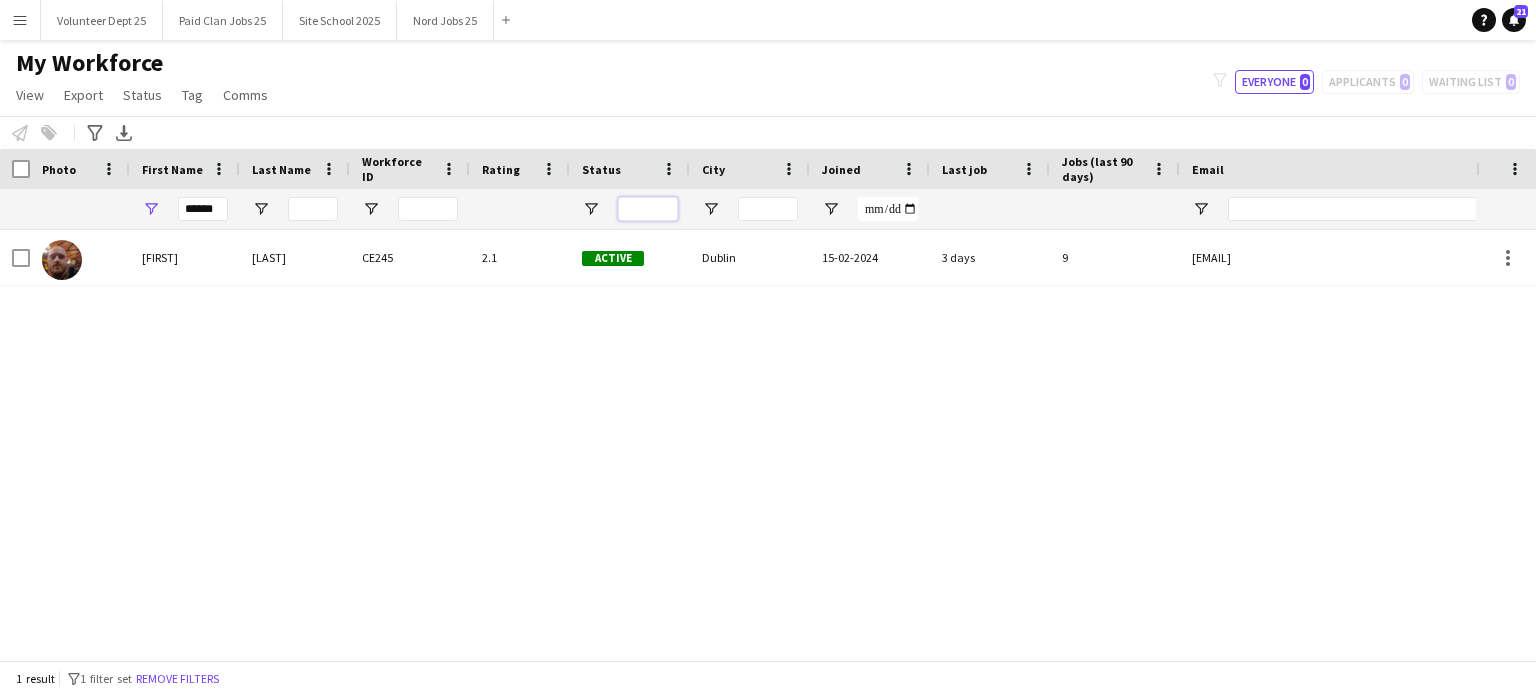 click at bounding box center [648, 209] 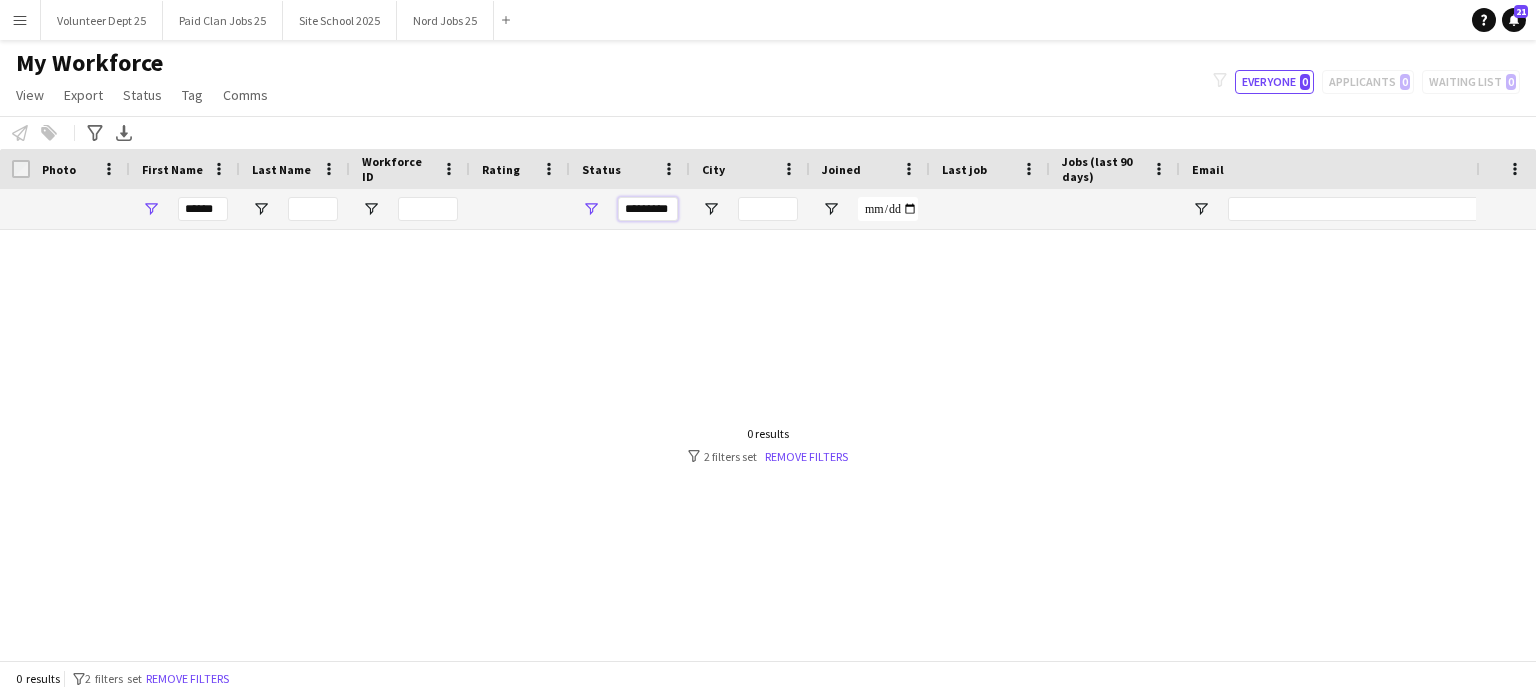 type on "*********" 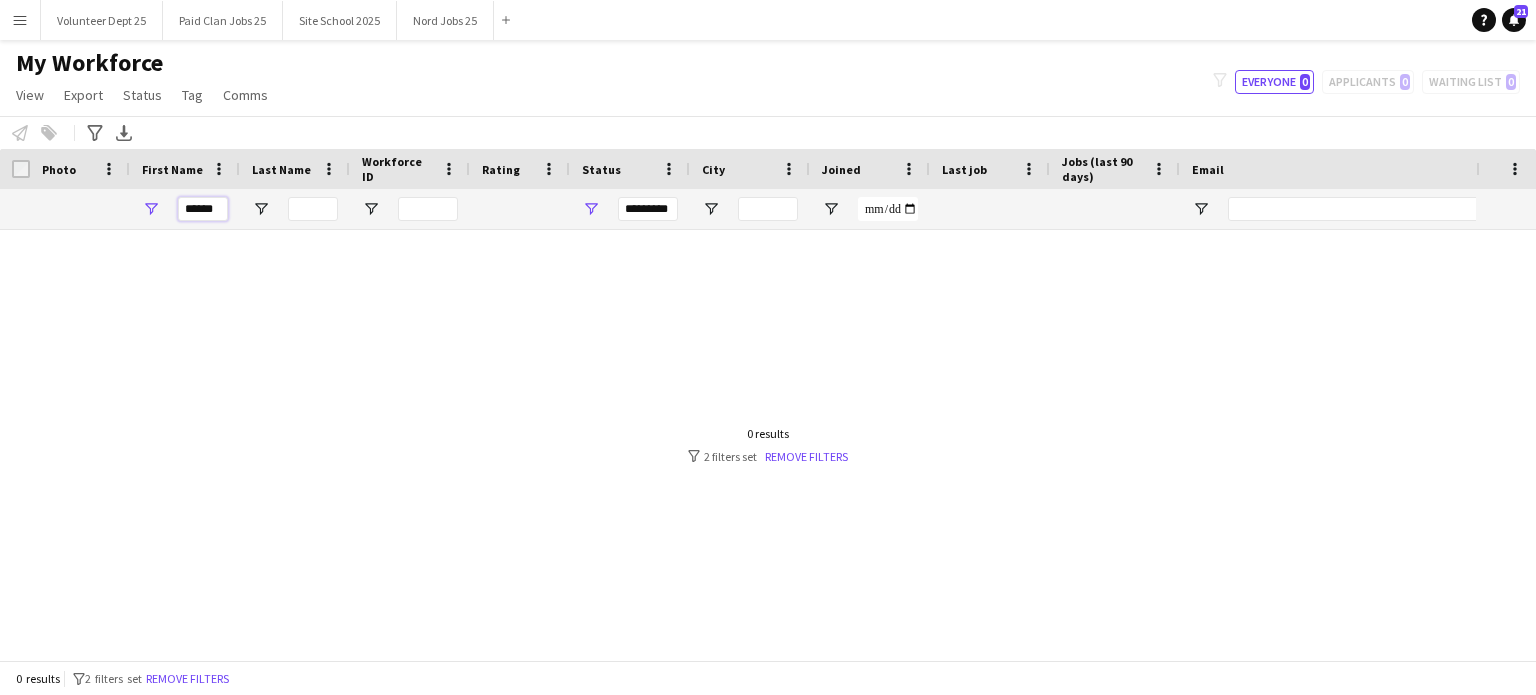 click on "******" at bounding box center [203, 209] 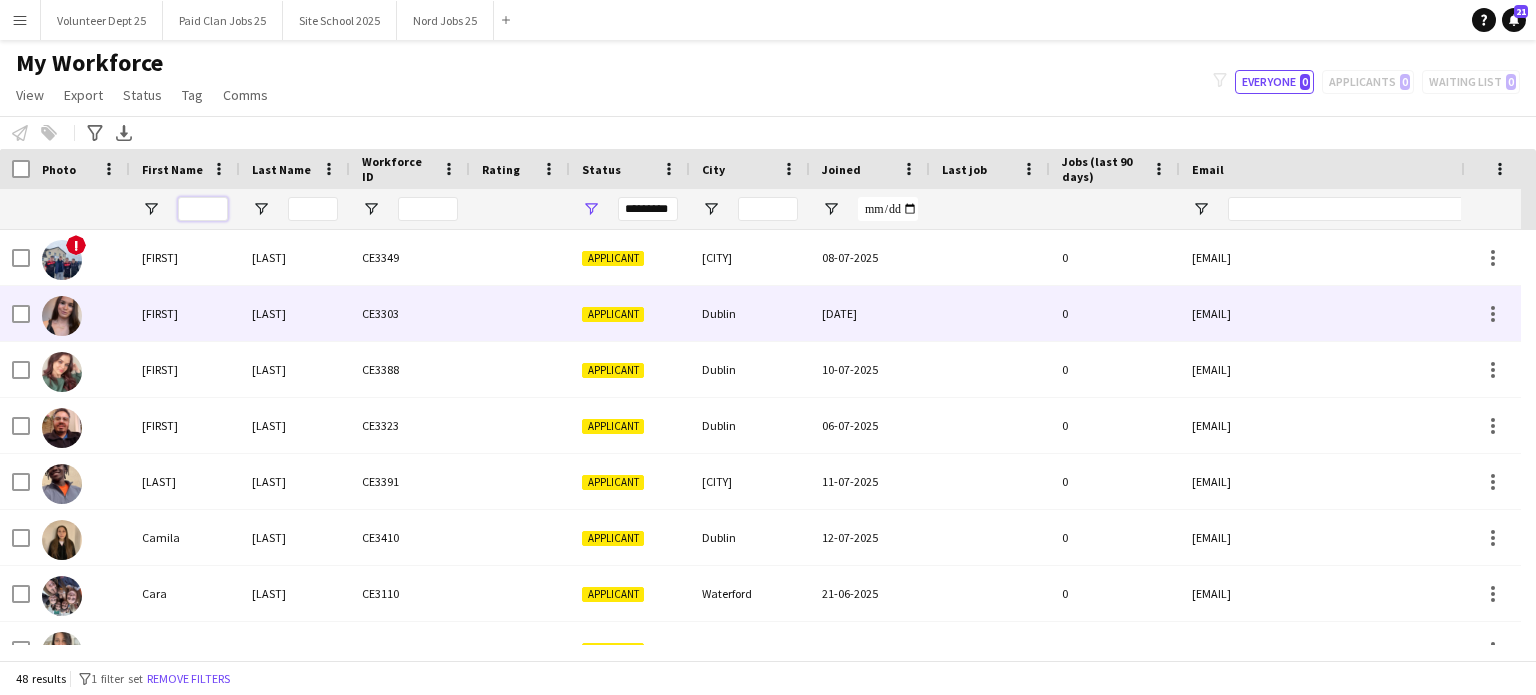 type 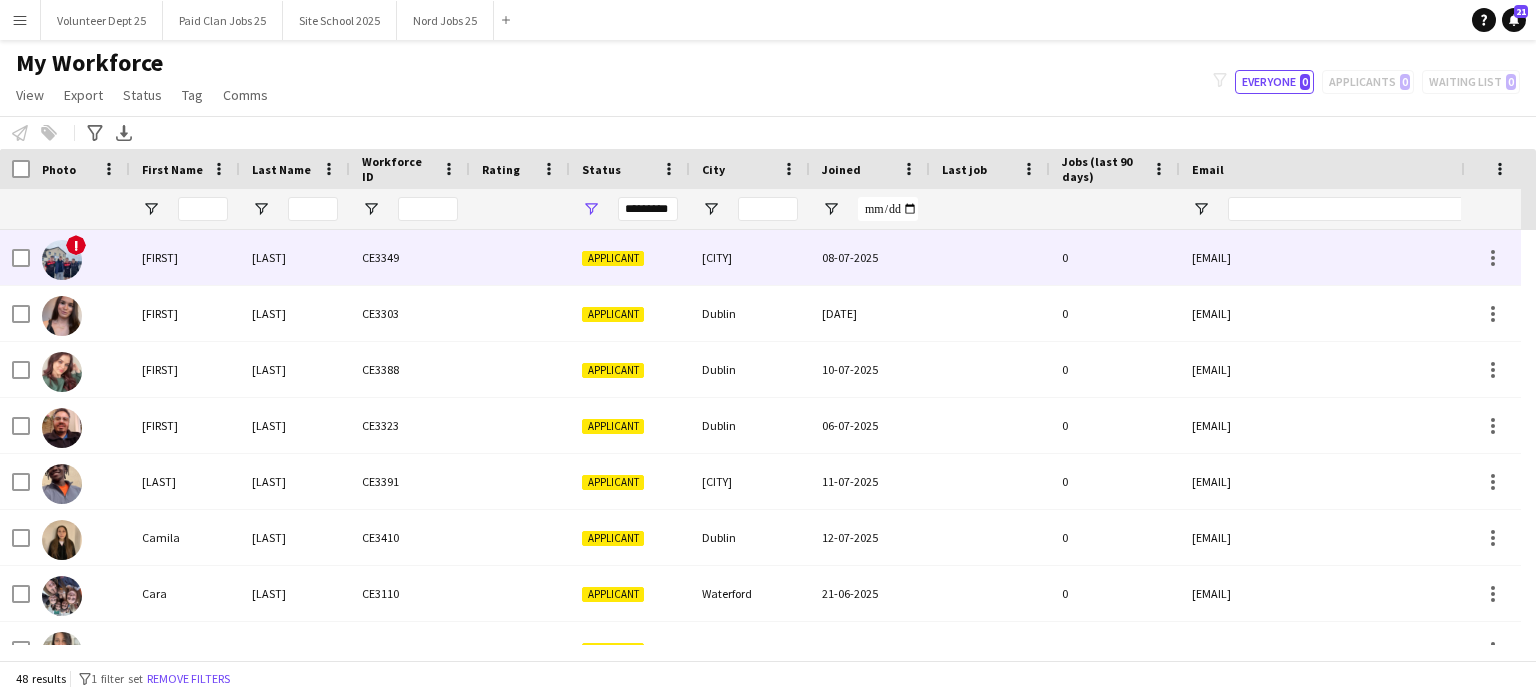 click on "[LAST]" at bounding box center [295, 257] 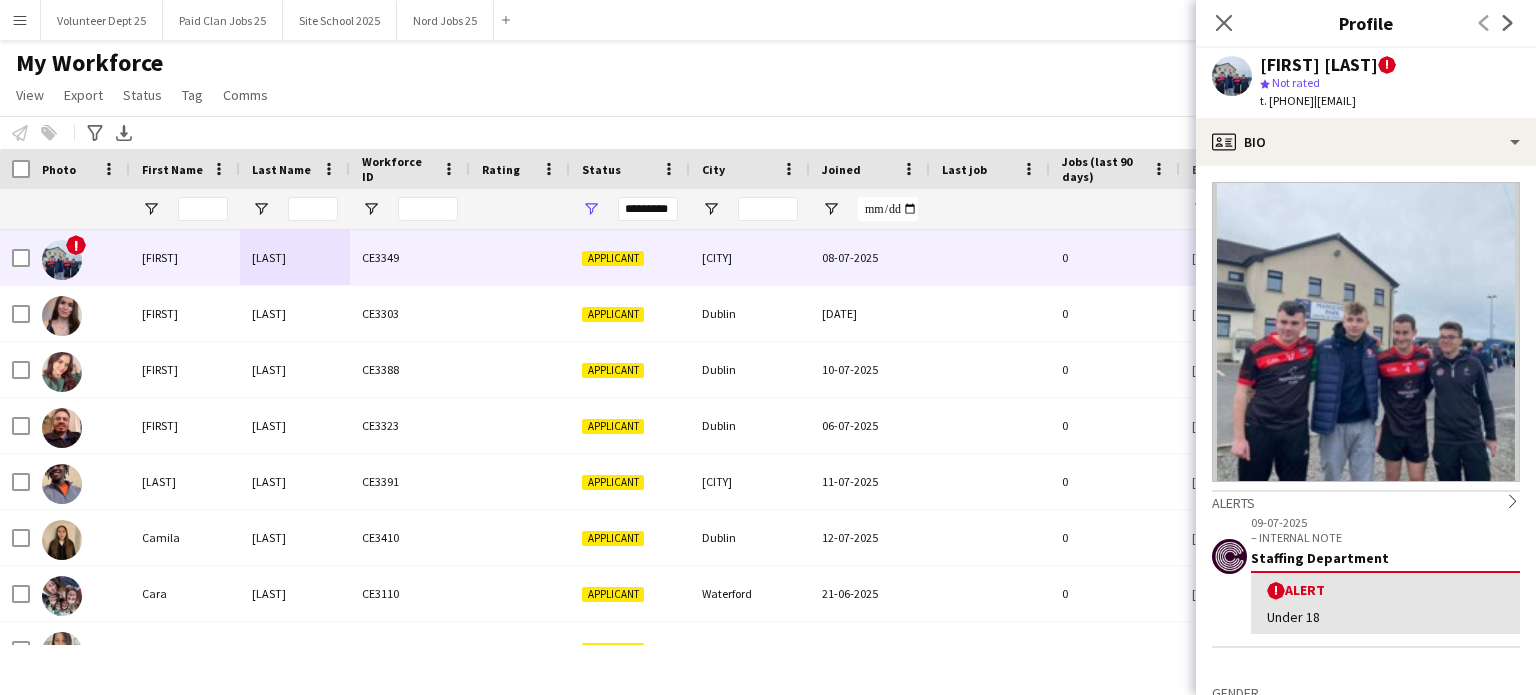 click on "Joined" at bounding box center (870, 169) 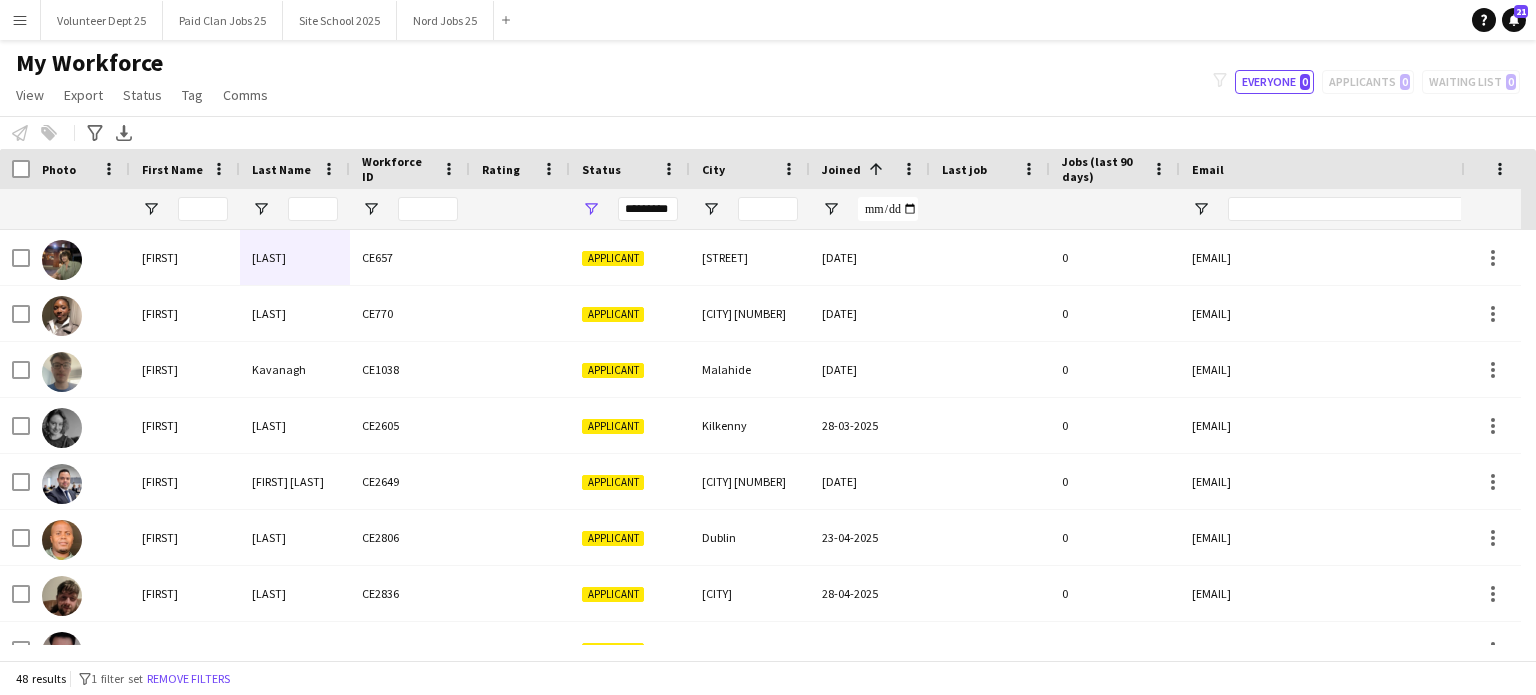 click on "Joined" at bounding box center [841, 169] 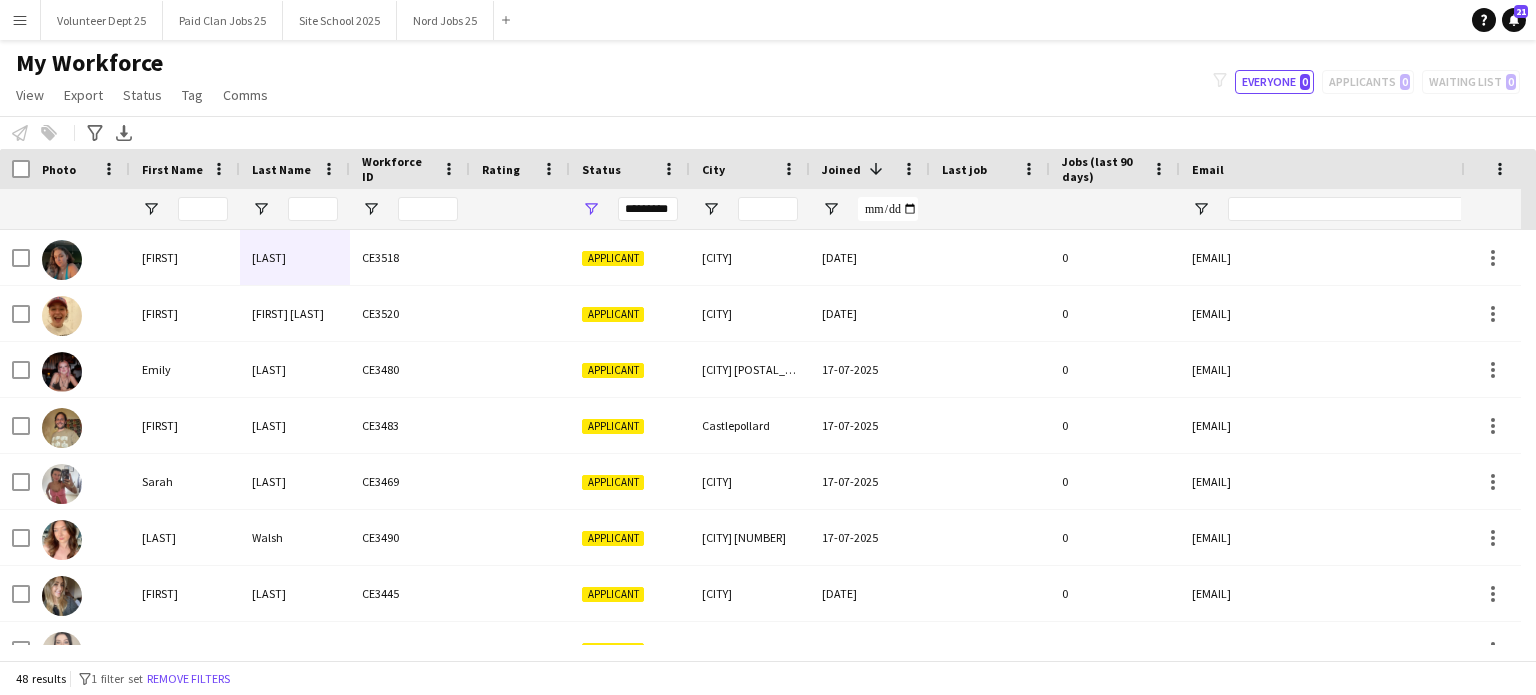 click on "Joined" at bounding box center [841, 169] 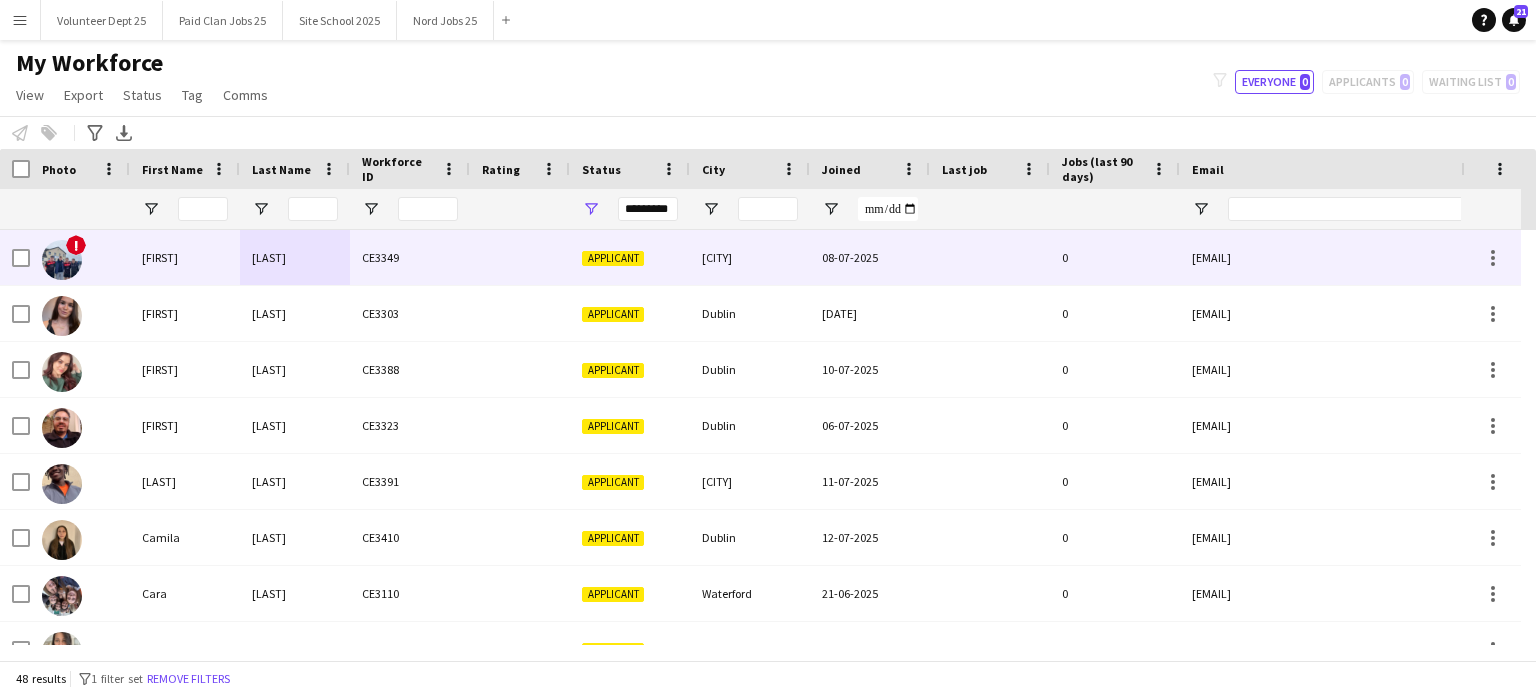 click on "[LAST]" at bounding box center [295, 257] 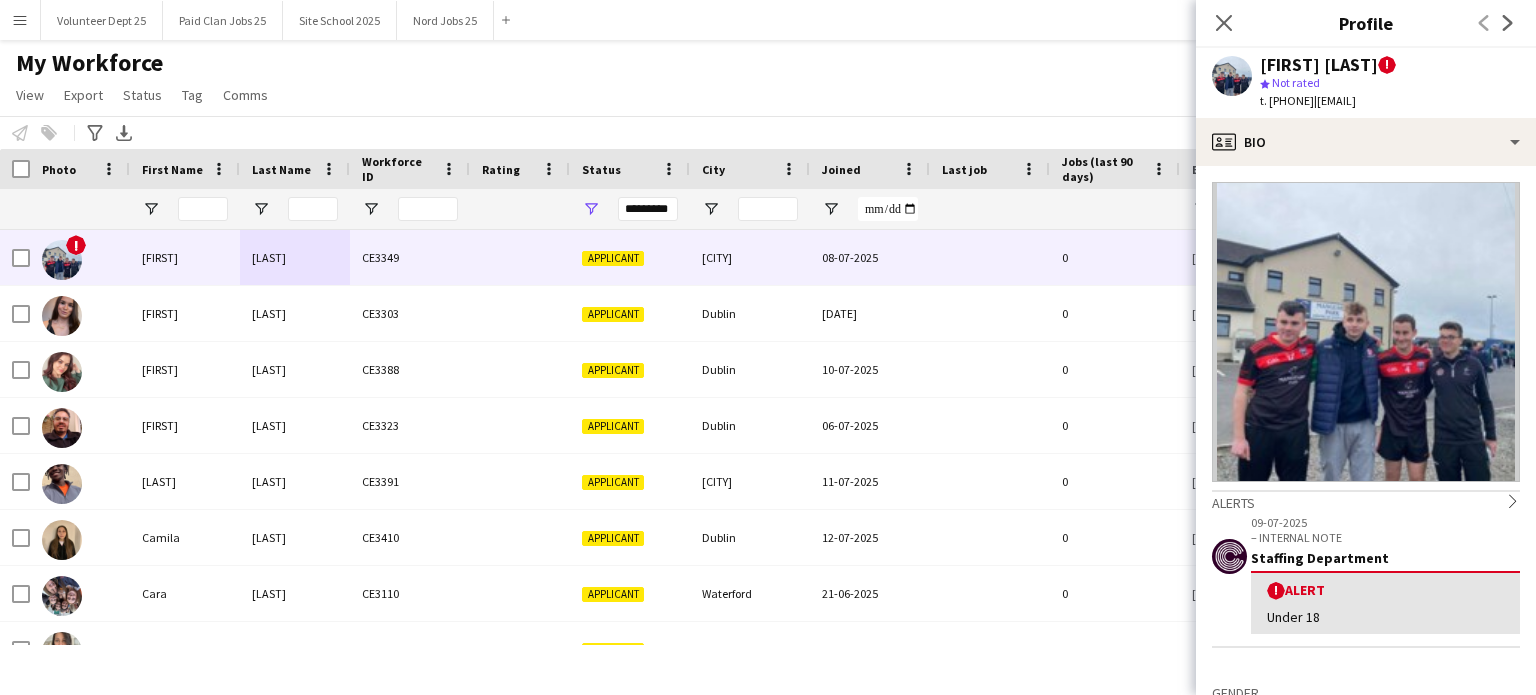 click on "Joined" at bounding box center [841, 169] 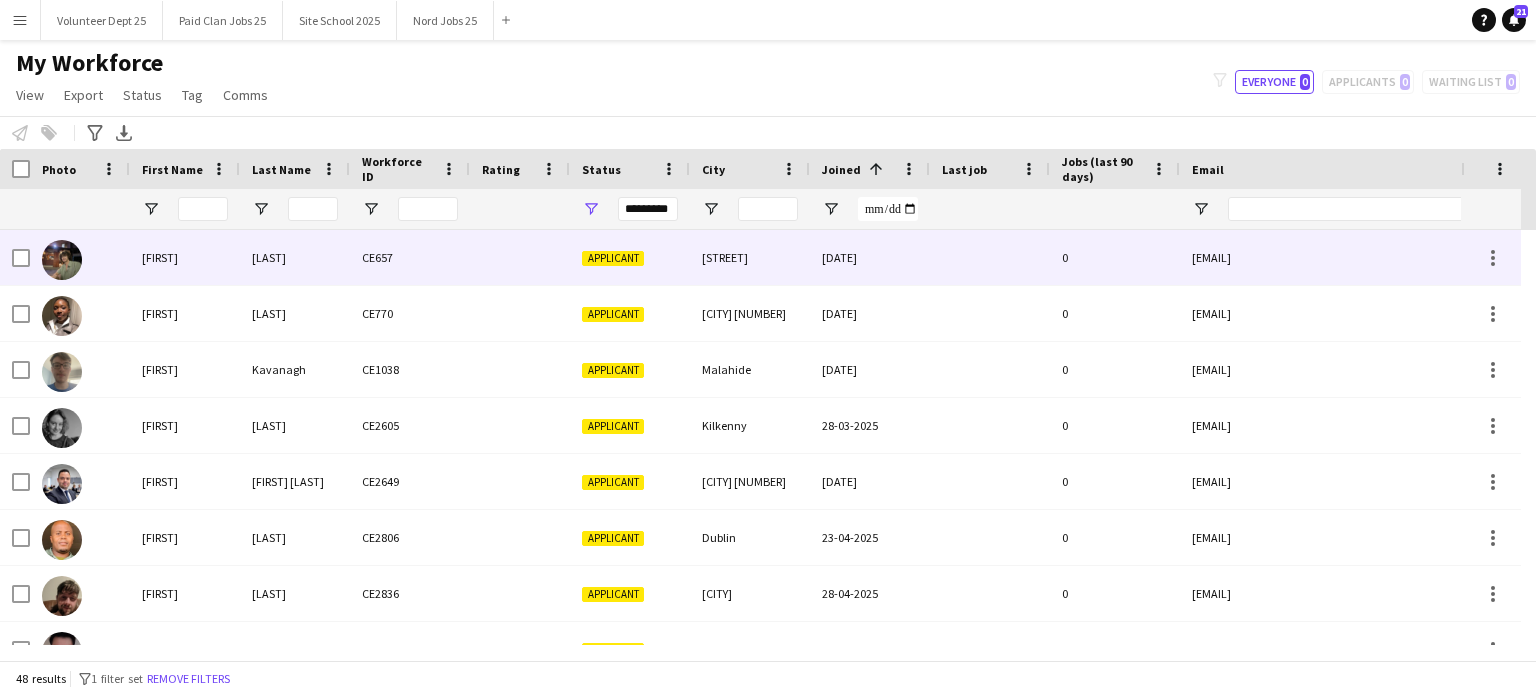 click on "CE657" at bounding box center (410, 257) 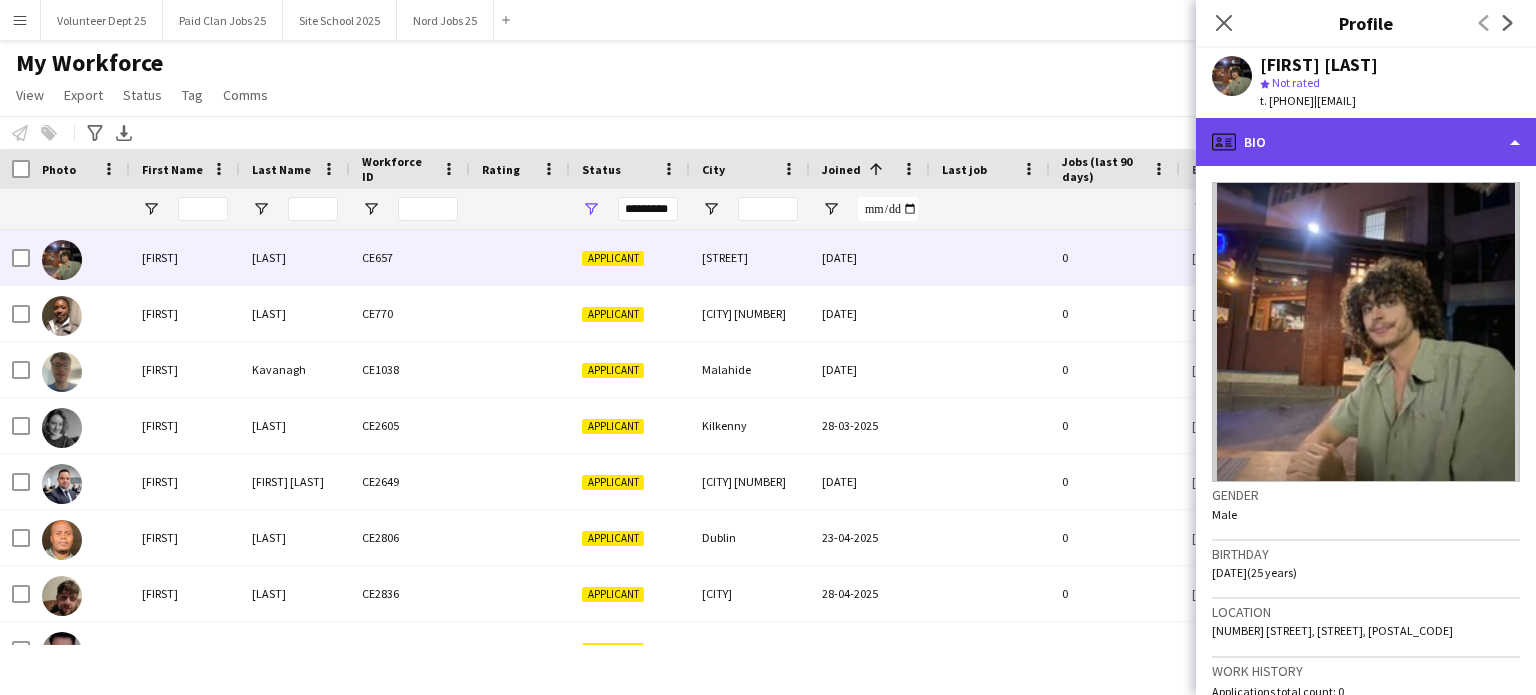 click on "profile
Bio" 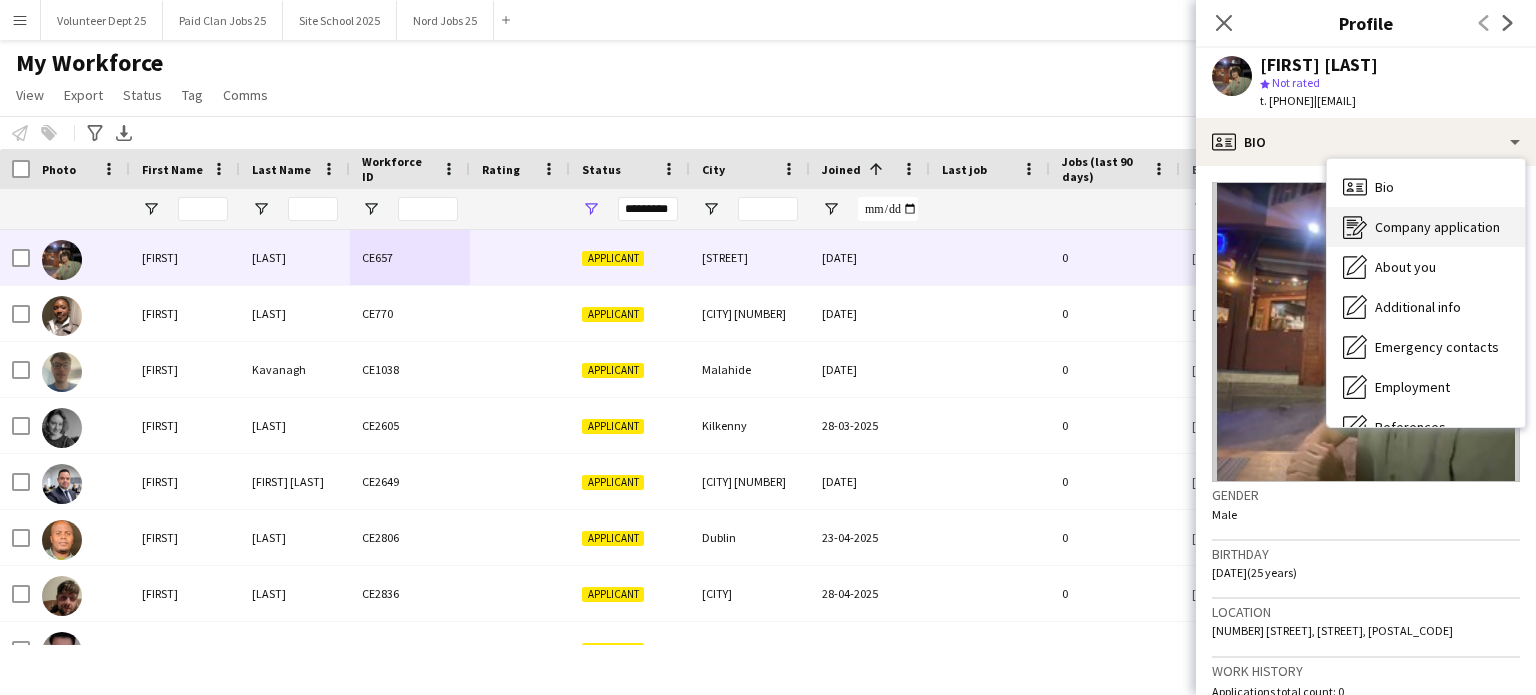 click on "Company application
Company application" at bounding box center [1426, 227] 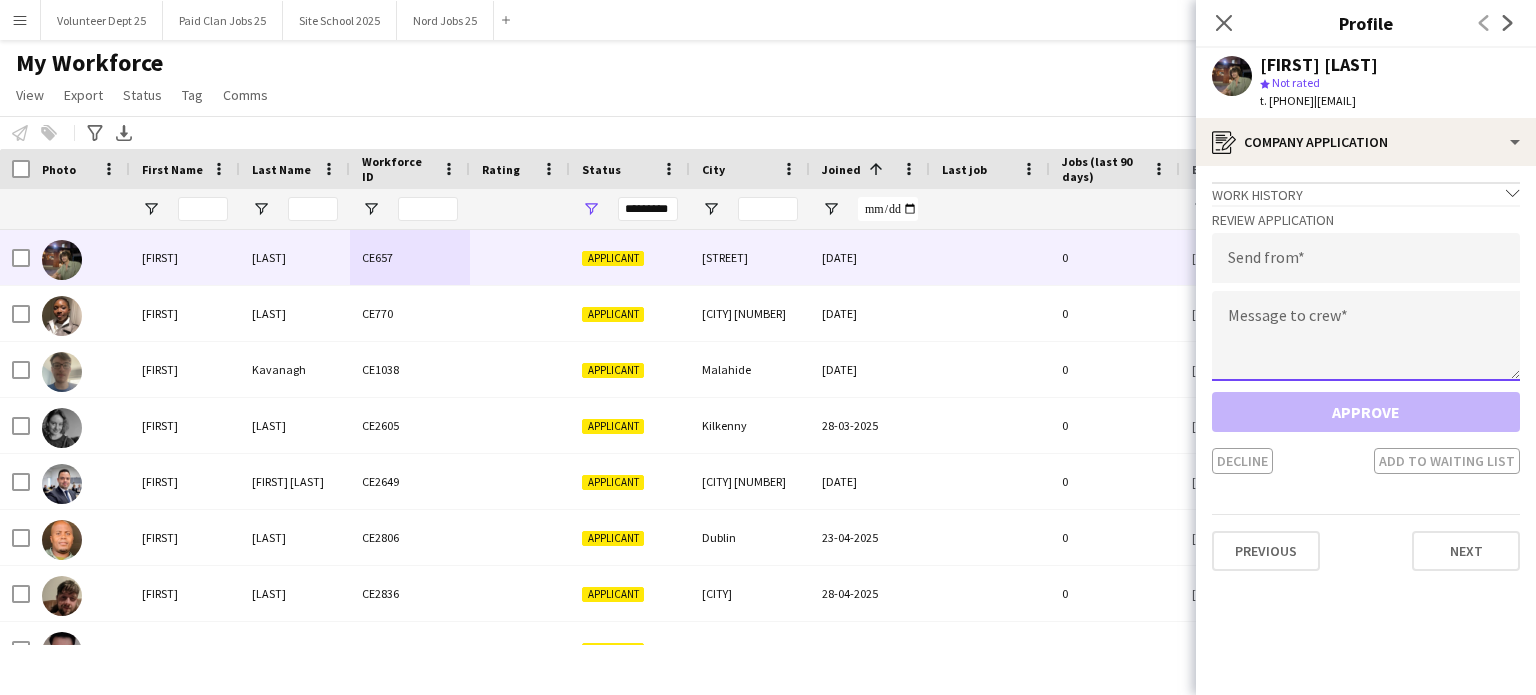 click 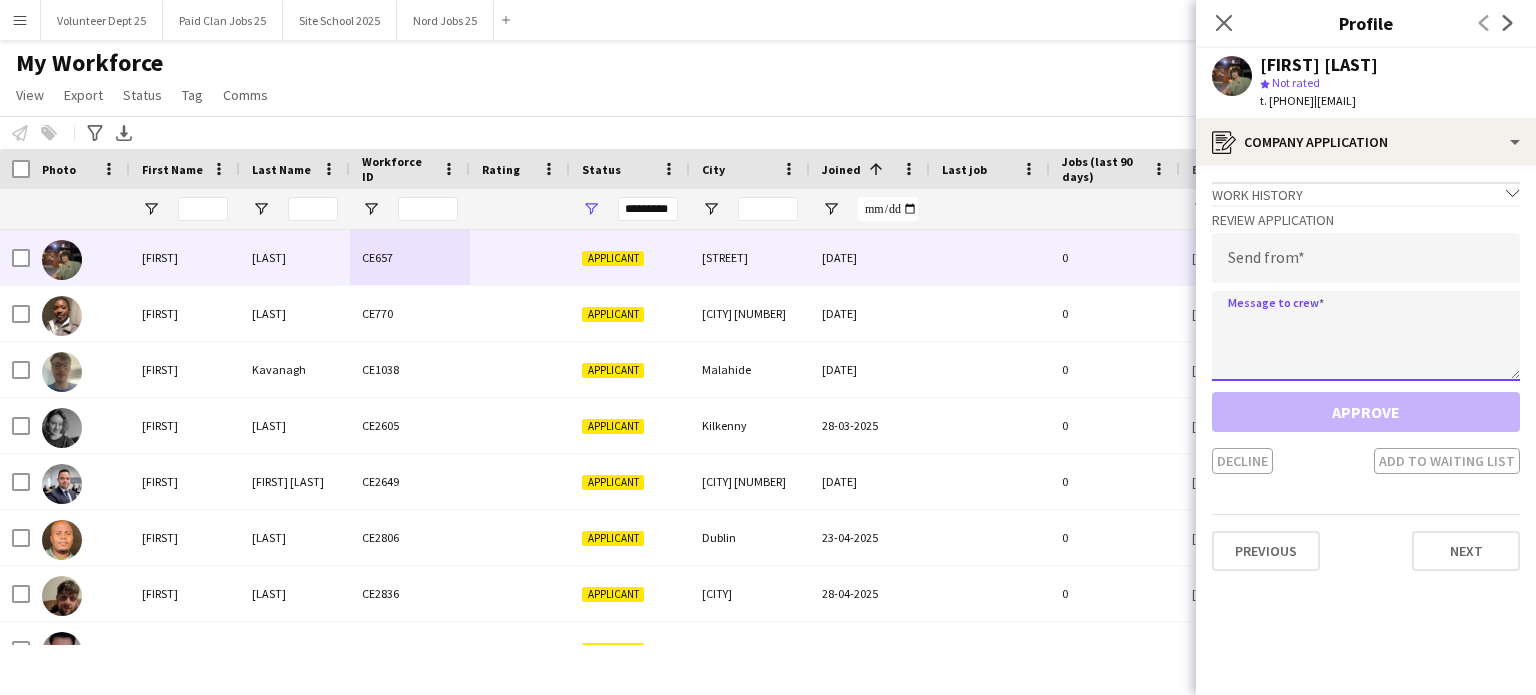 paste on "******" 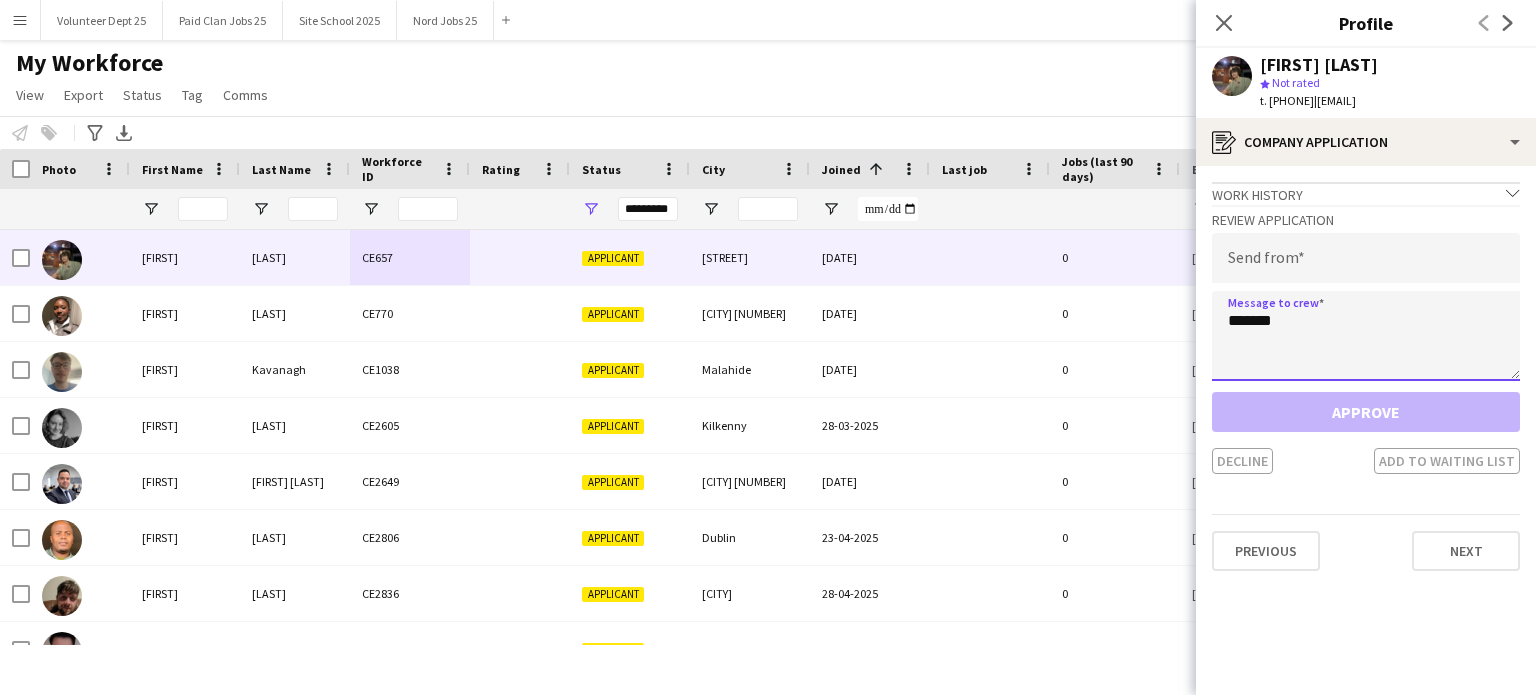 type 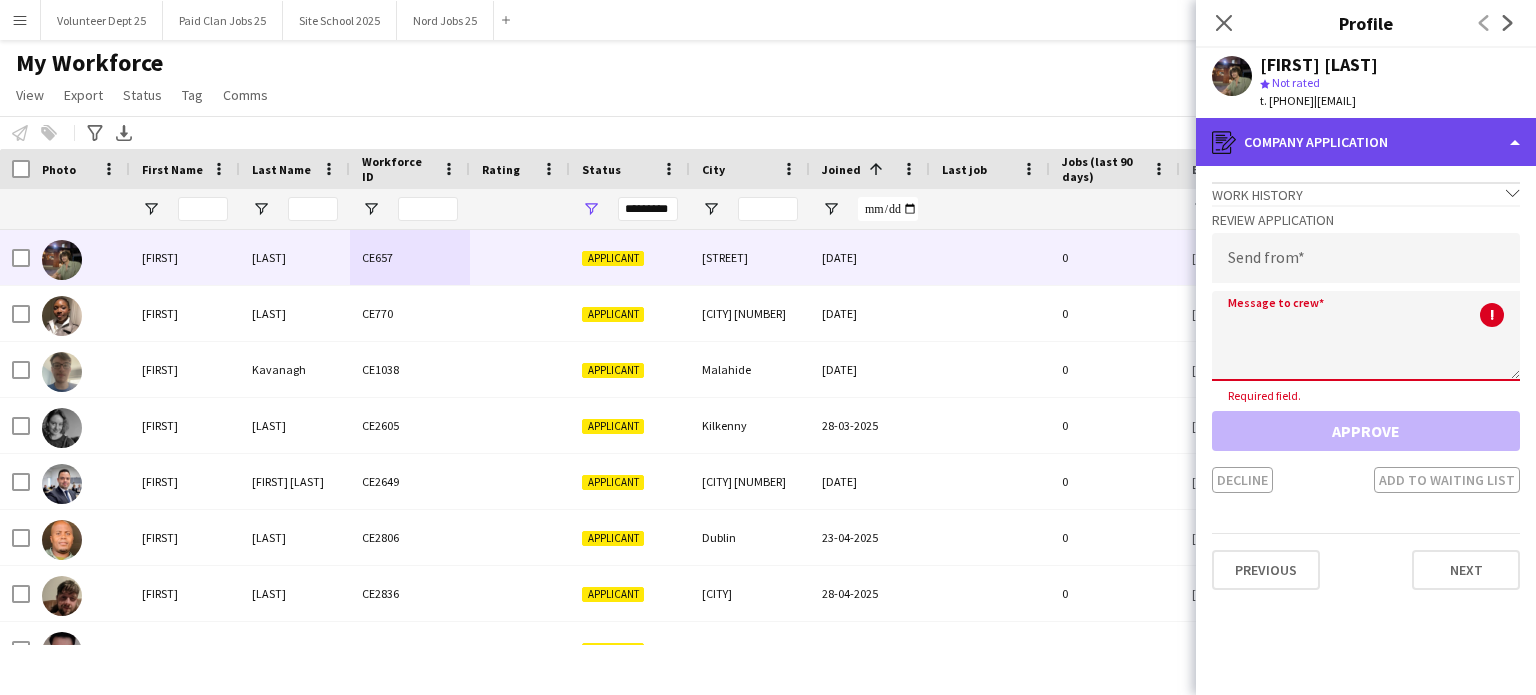 click on "register
Company application" 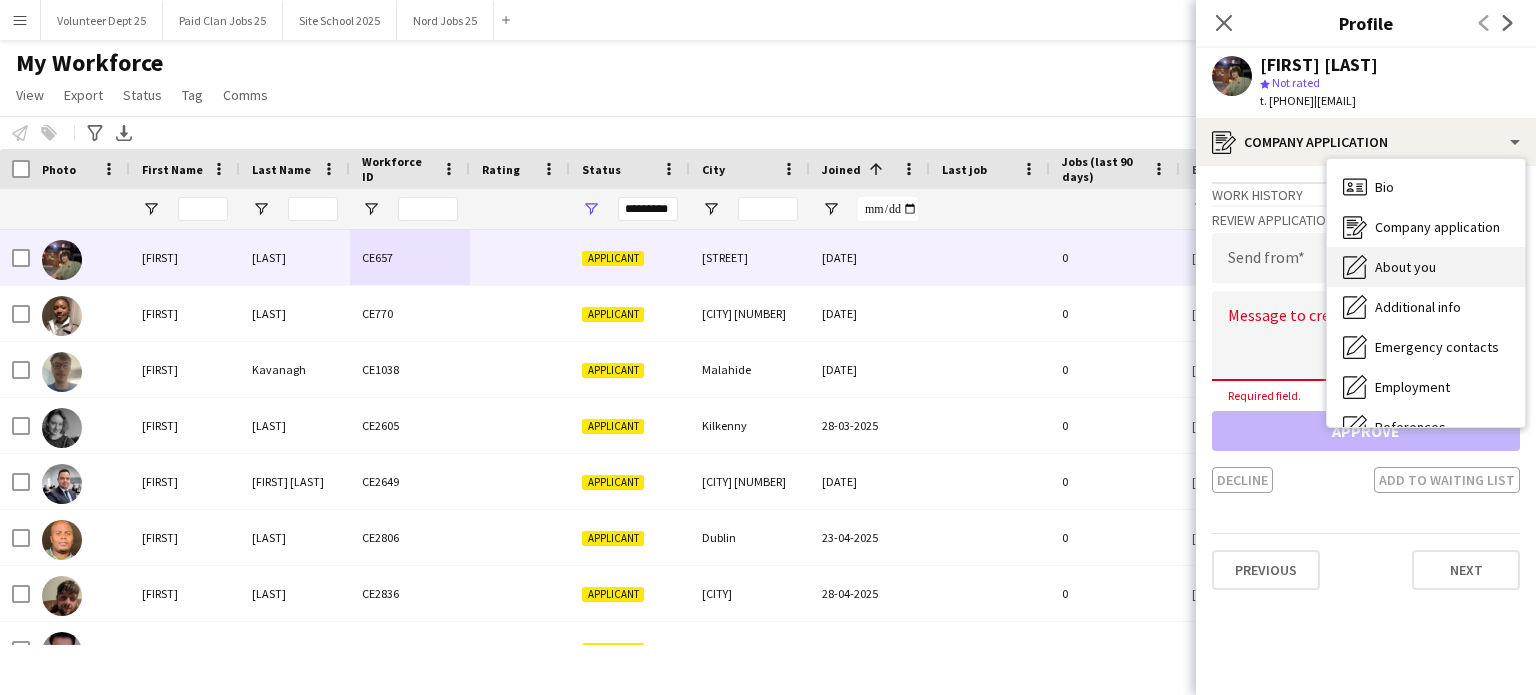 click on "About you" 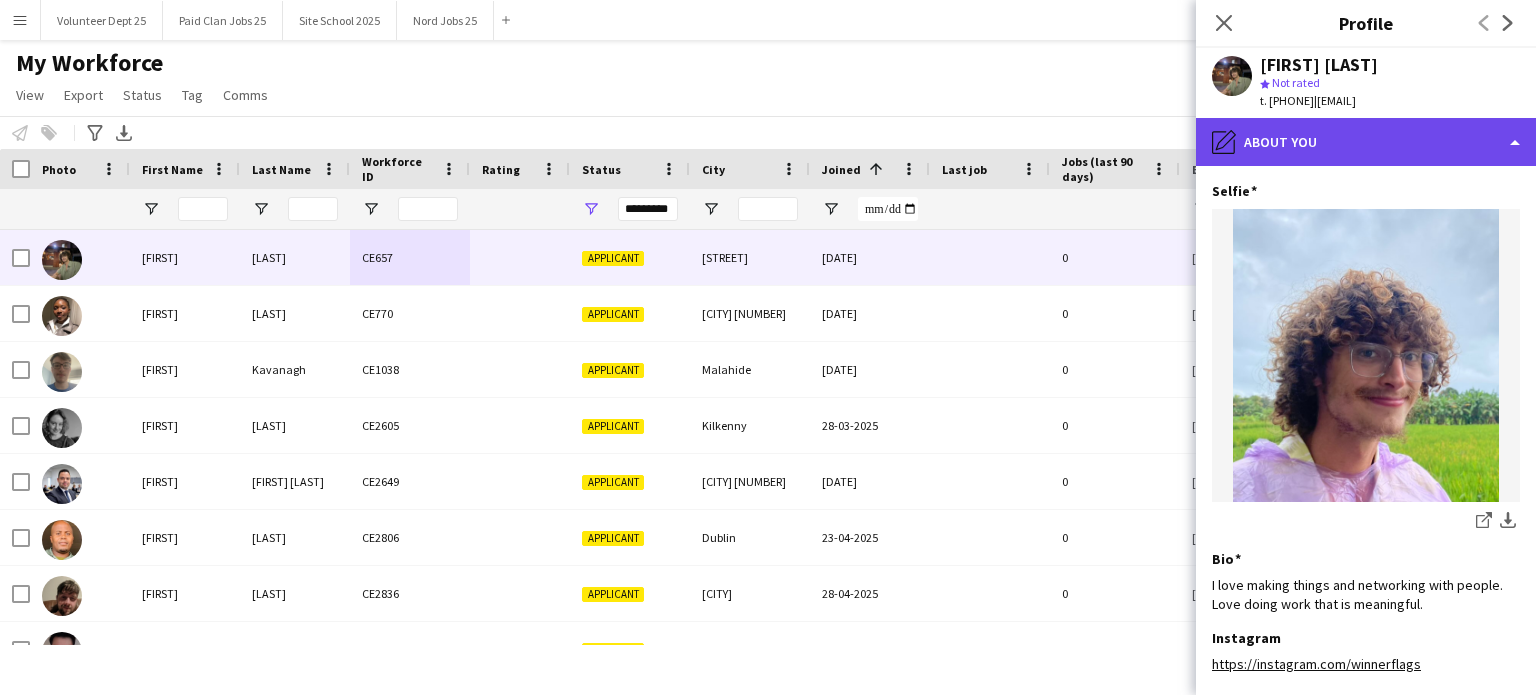 click on "pencil4
About you" 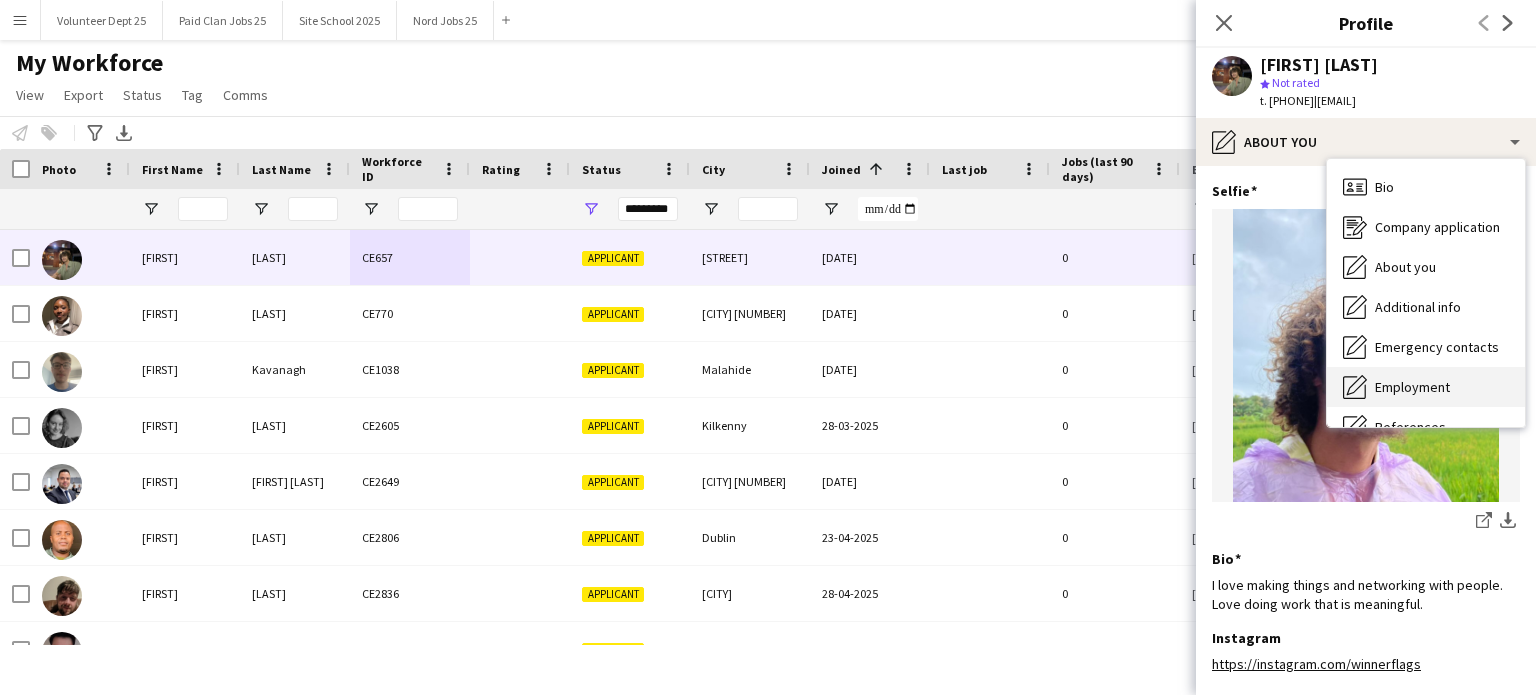 click on "Employment" at bounding box center [1412, 387] 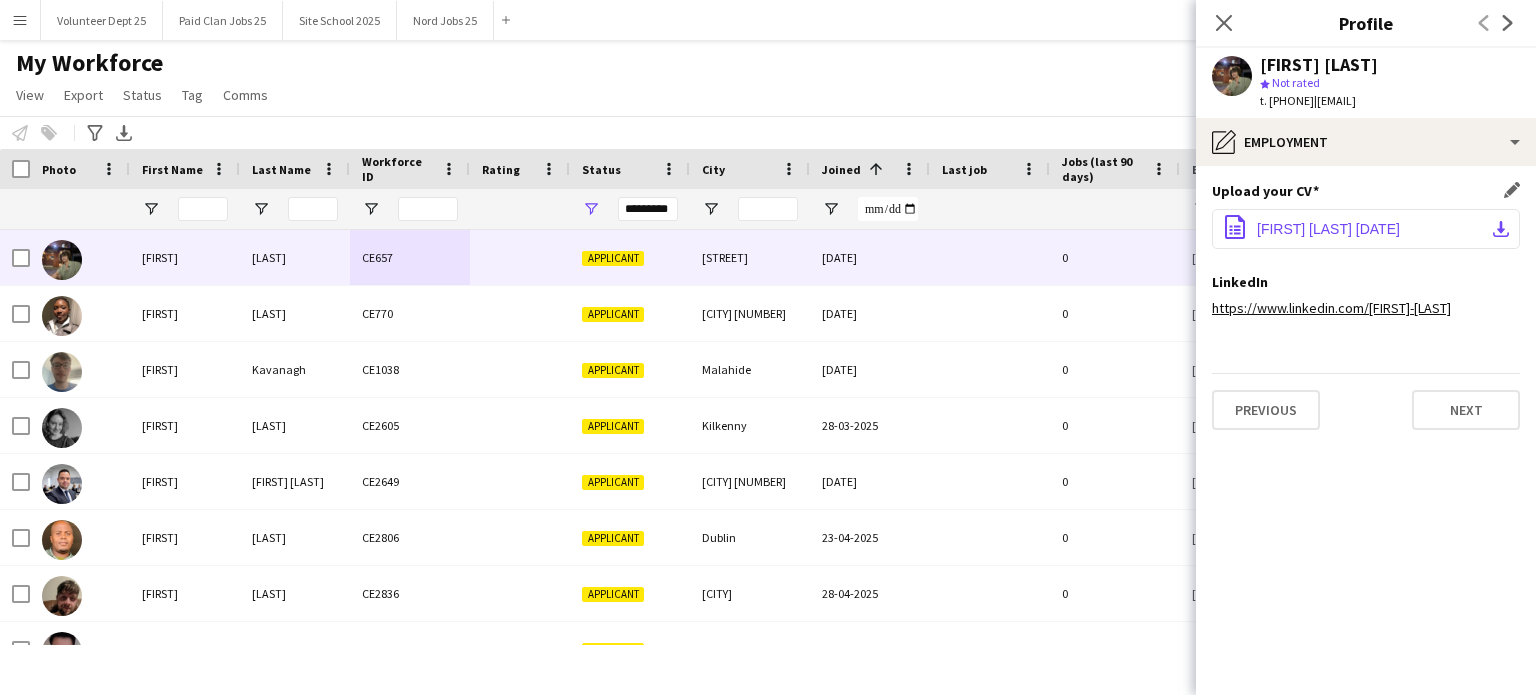 click on "Mykola Babiy CV July 2025.pdf" 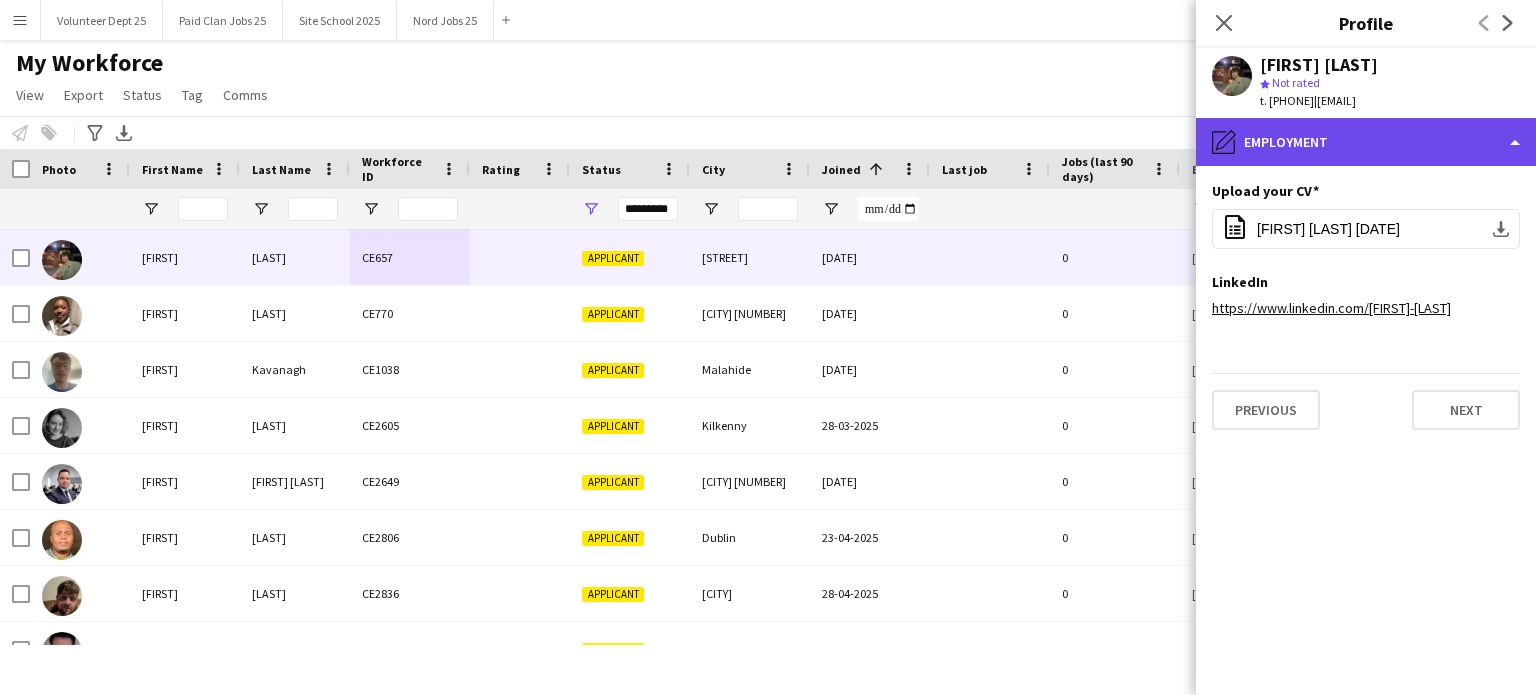 click on "pencil4
Employment" 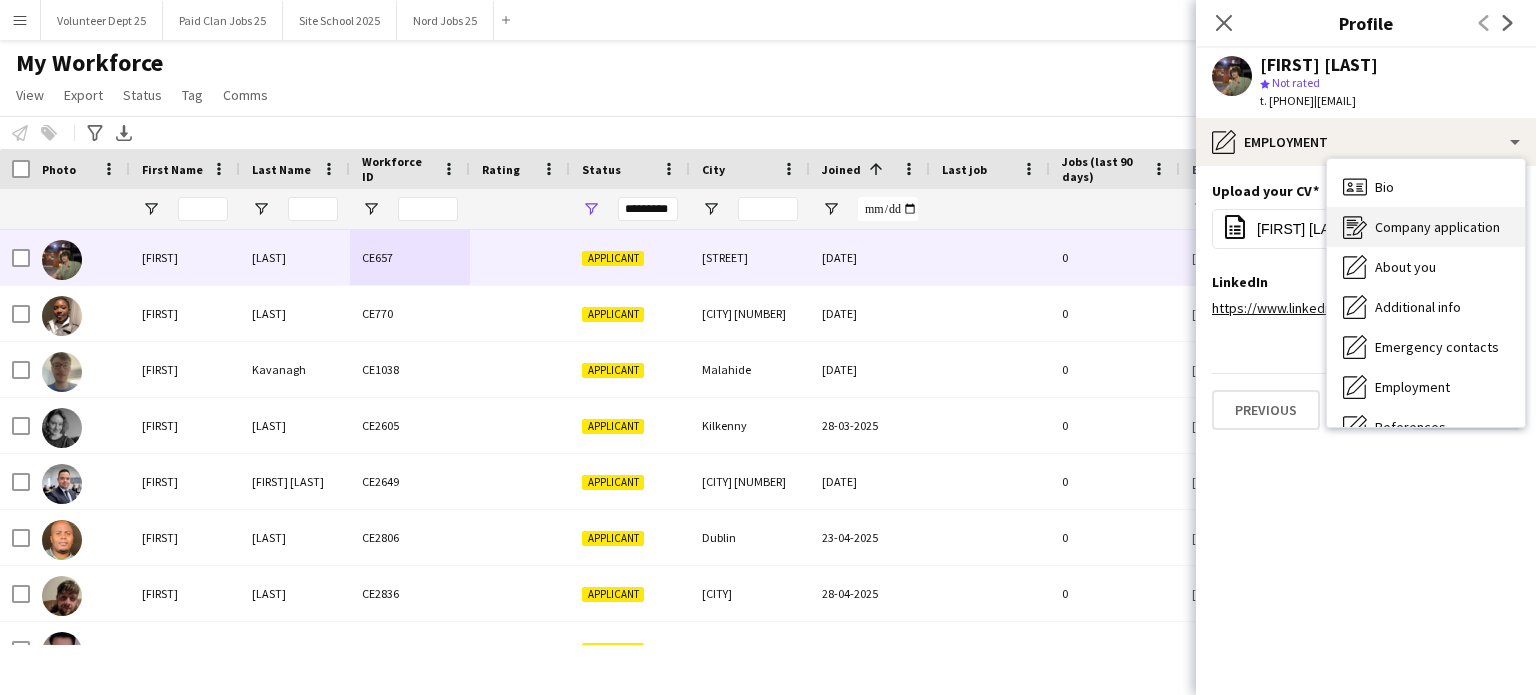 click on "Company application" at bounding box center [1437, 227] 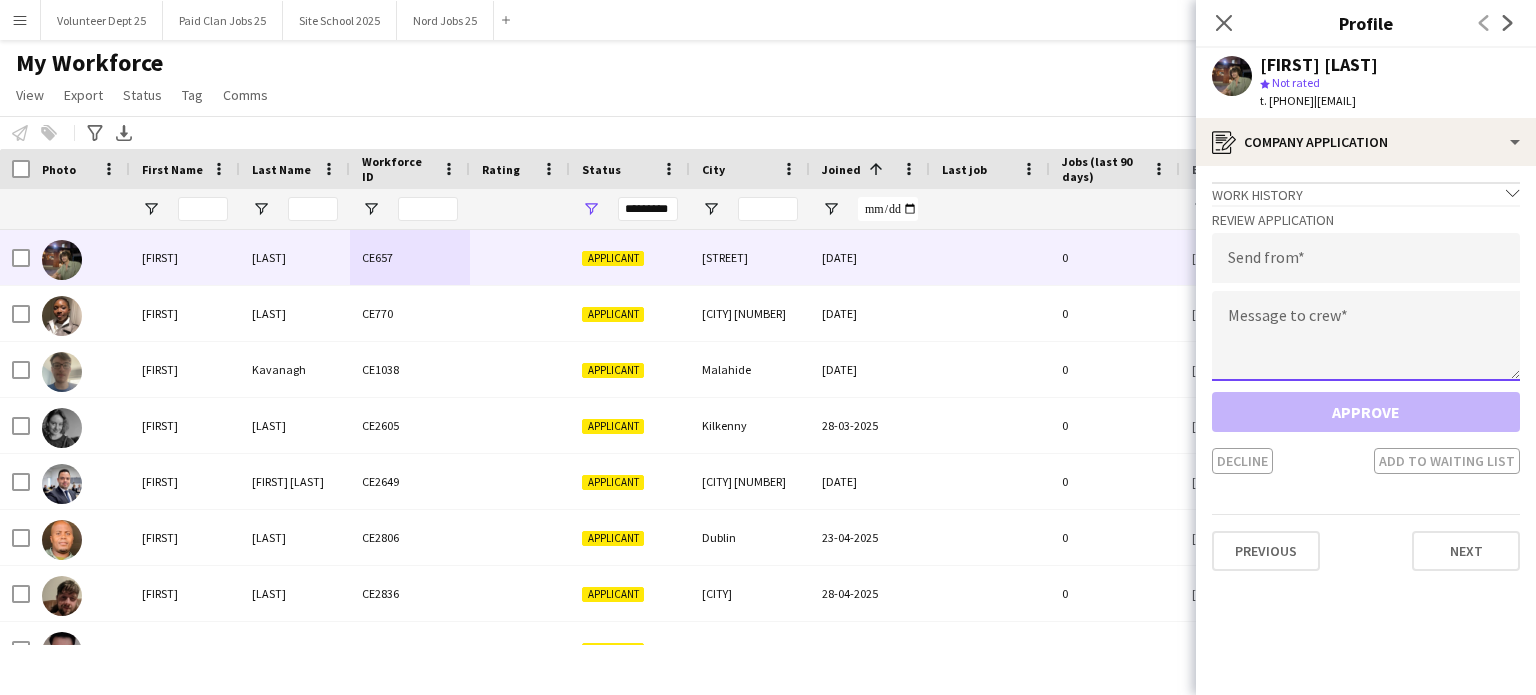 click 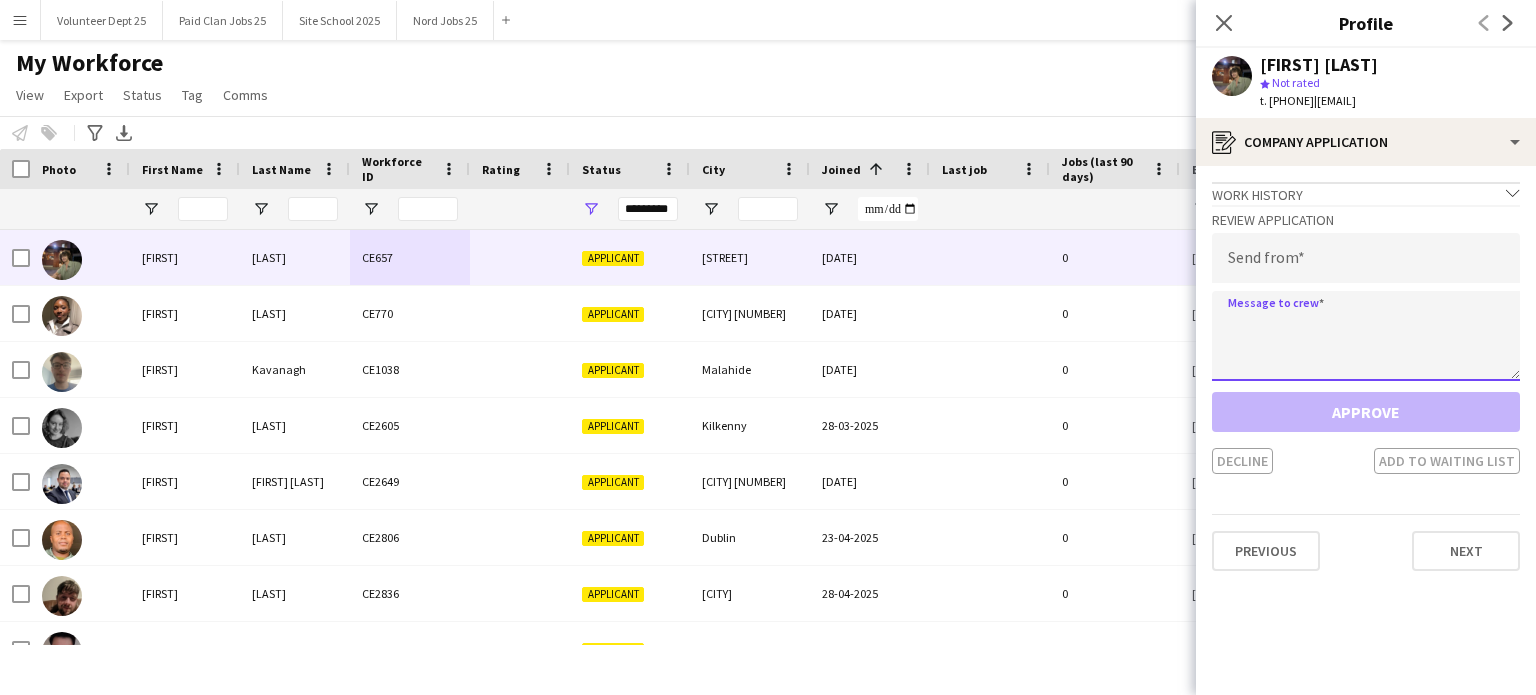 paste on "**********" 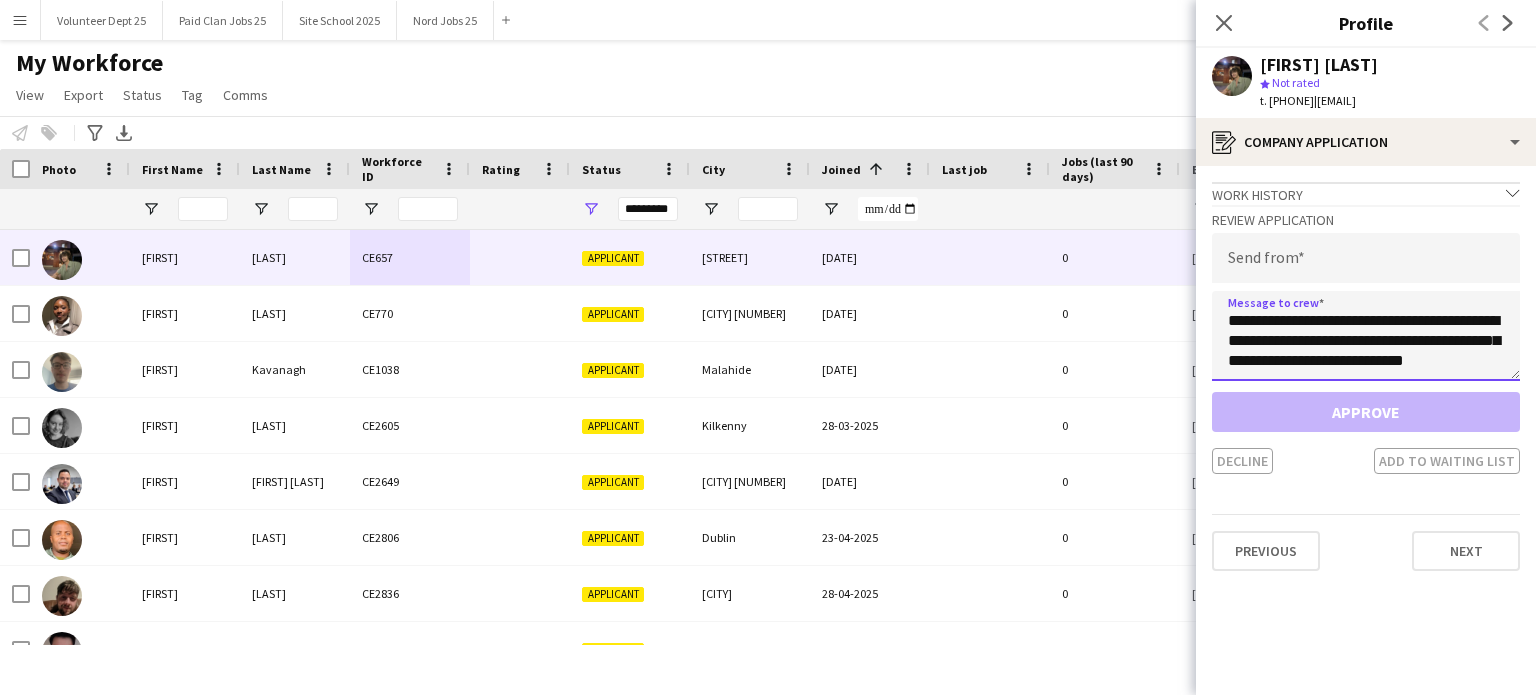 scroll, scrollTop: 672, scrollLeft: 0, axis: vertical 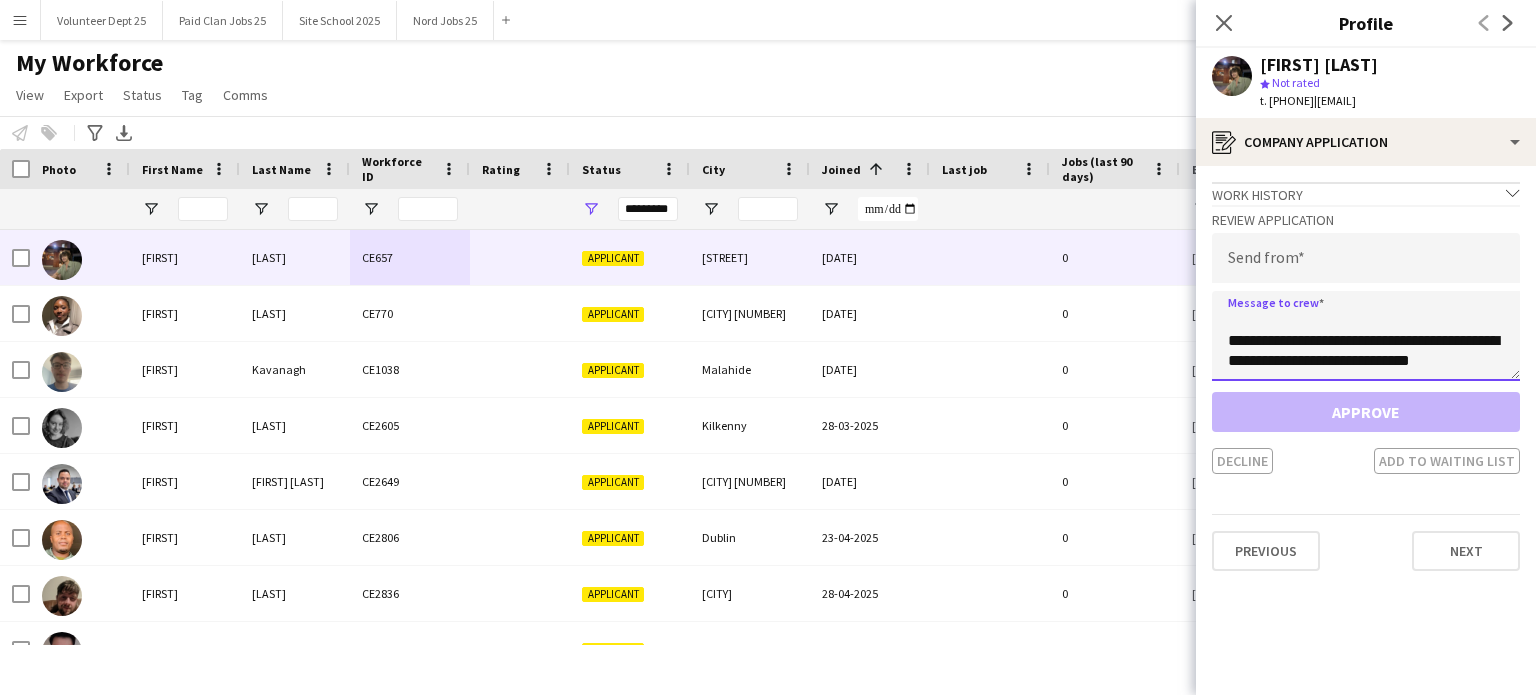 type on "**********" 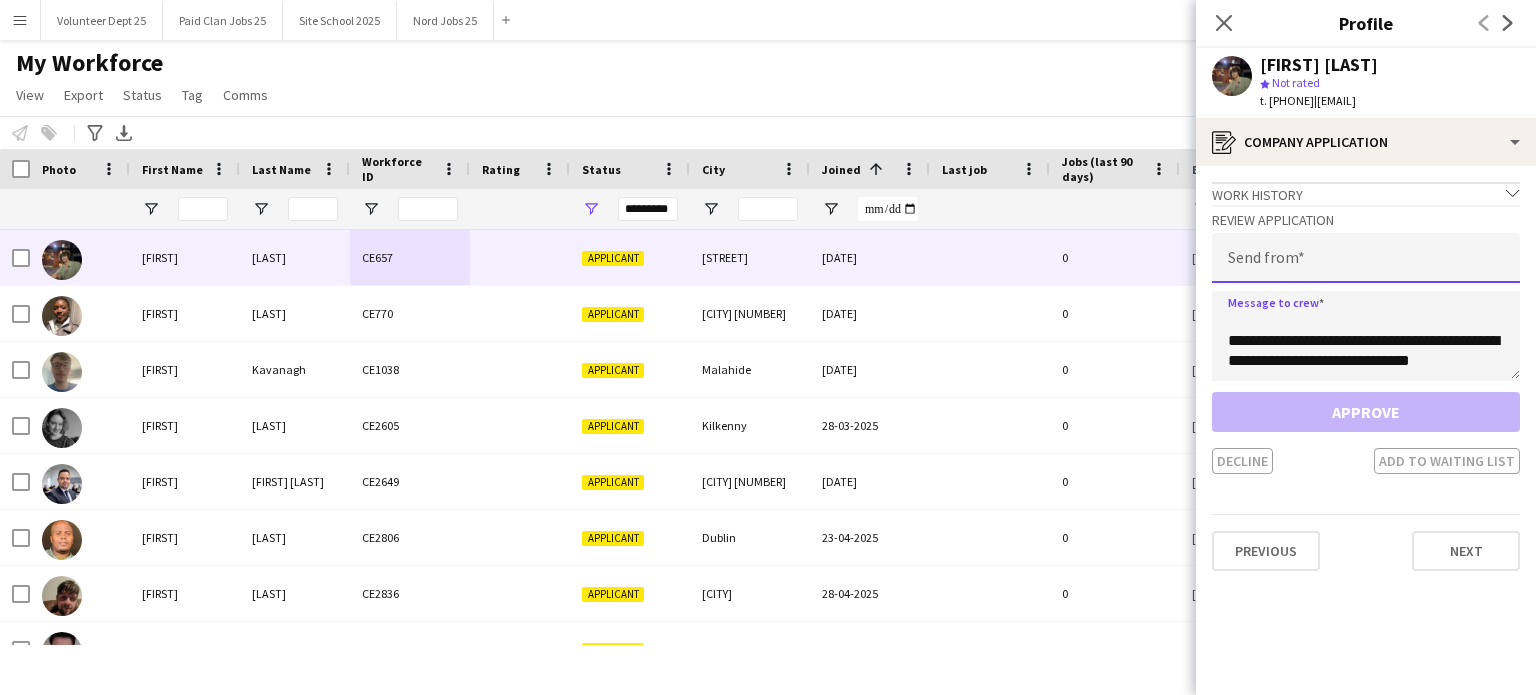 click 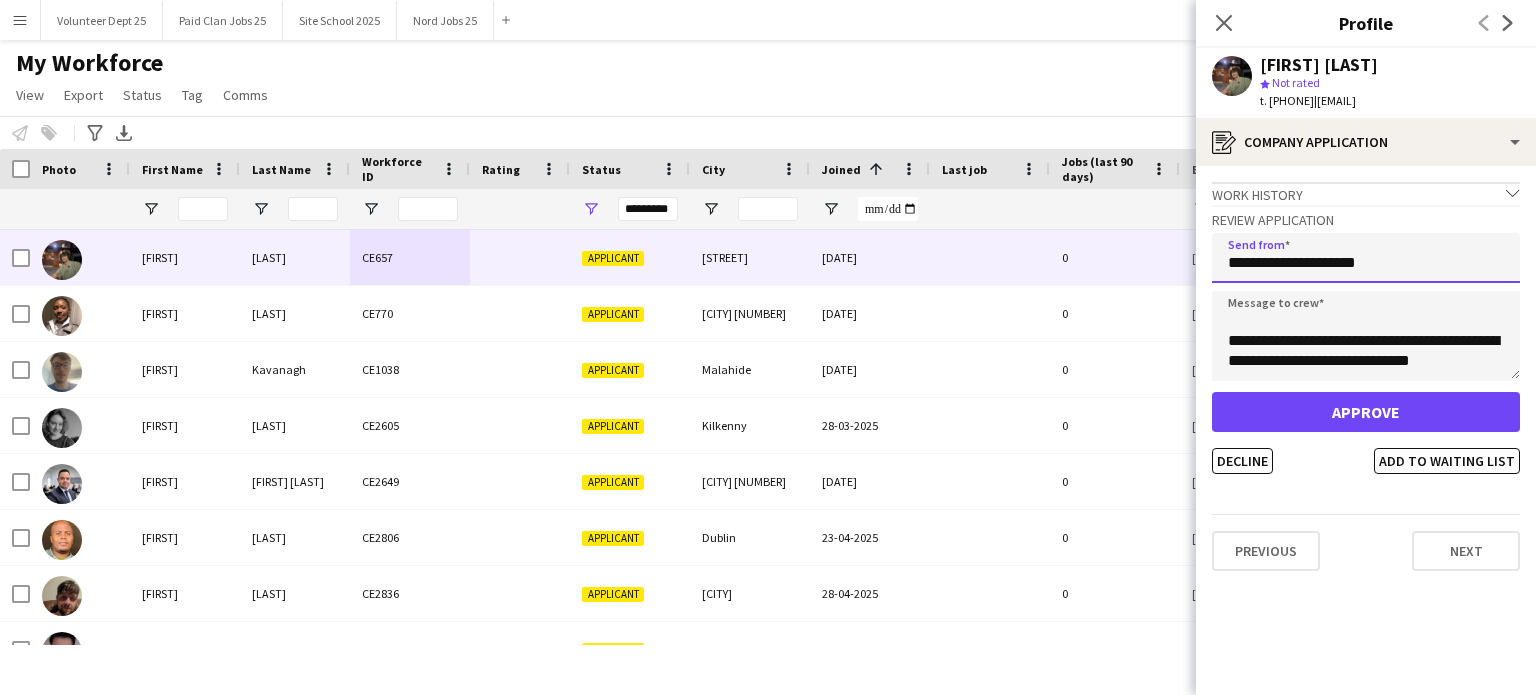 type on "**********" 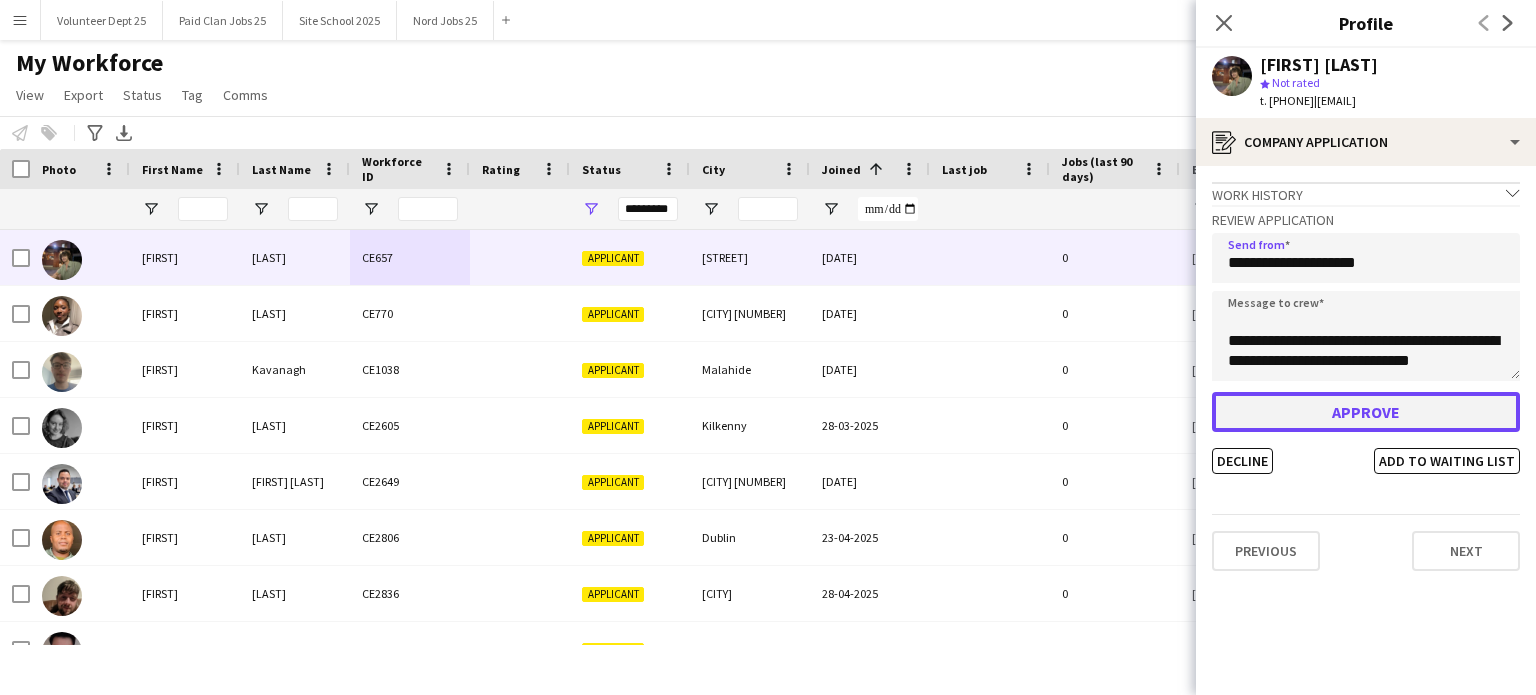 click on "Approve" 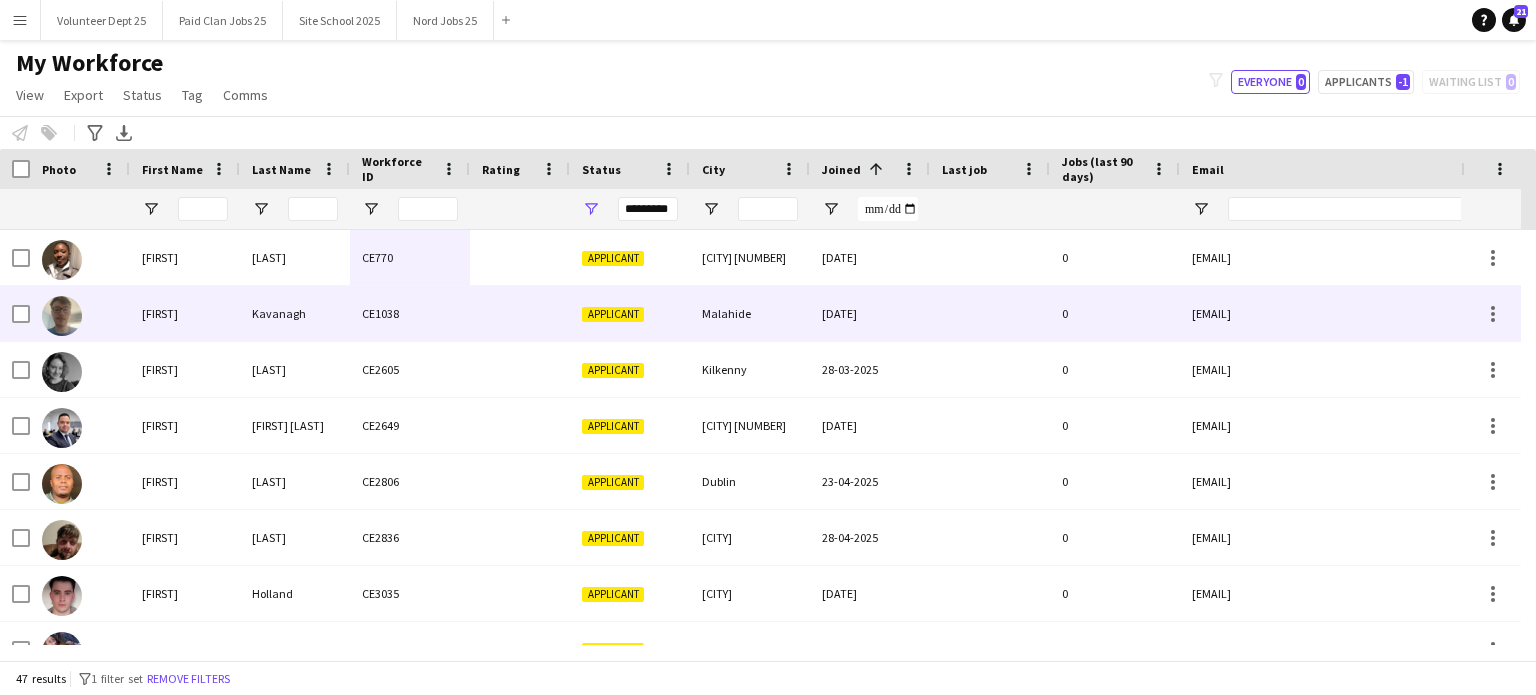 click on "Adeboyeku" at bounding box center [295, 257] 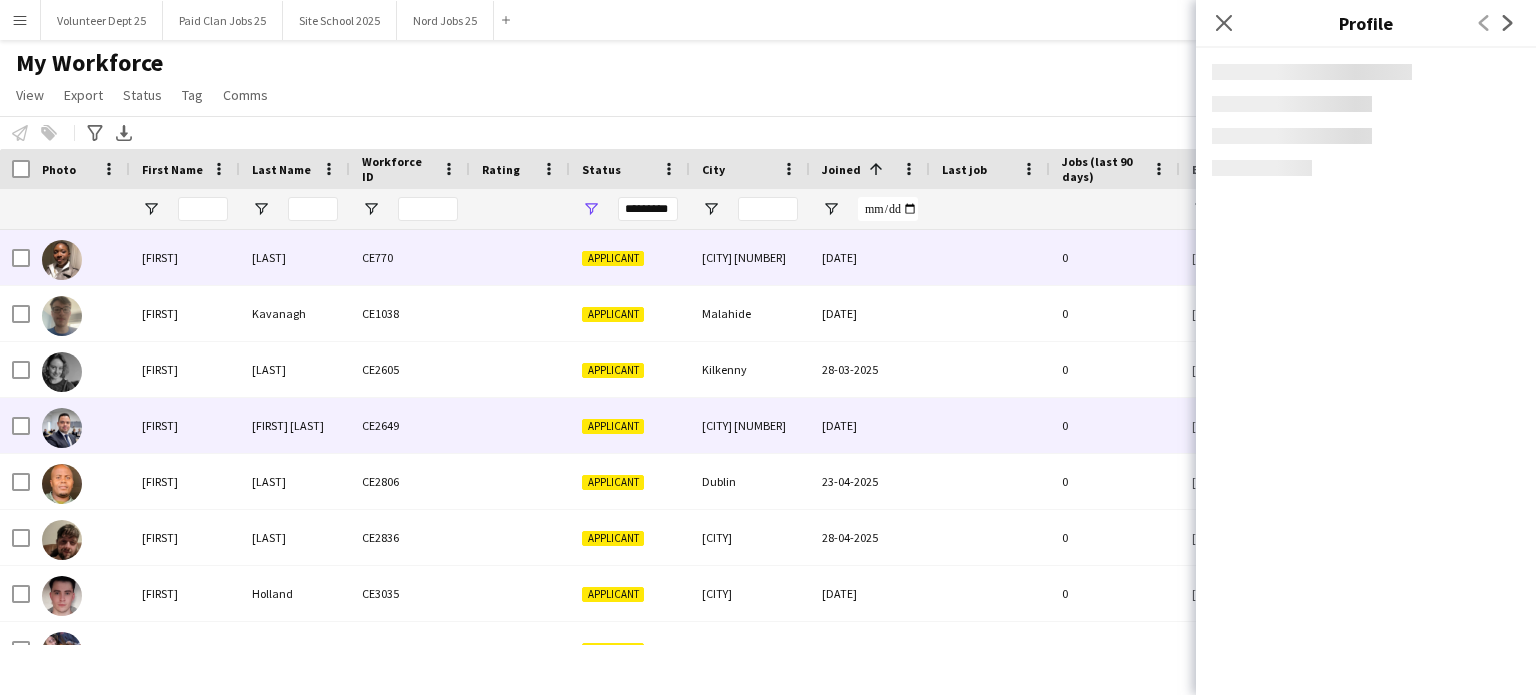click on "Ricardo" at bounding box center [185, 425] 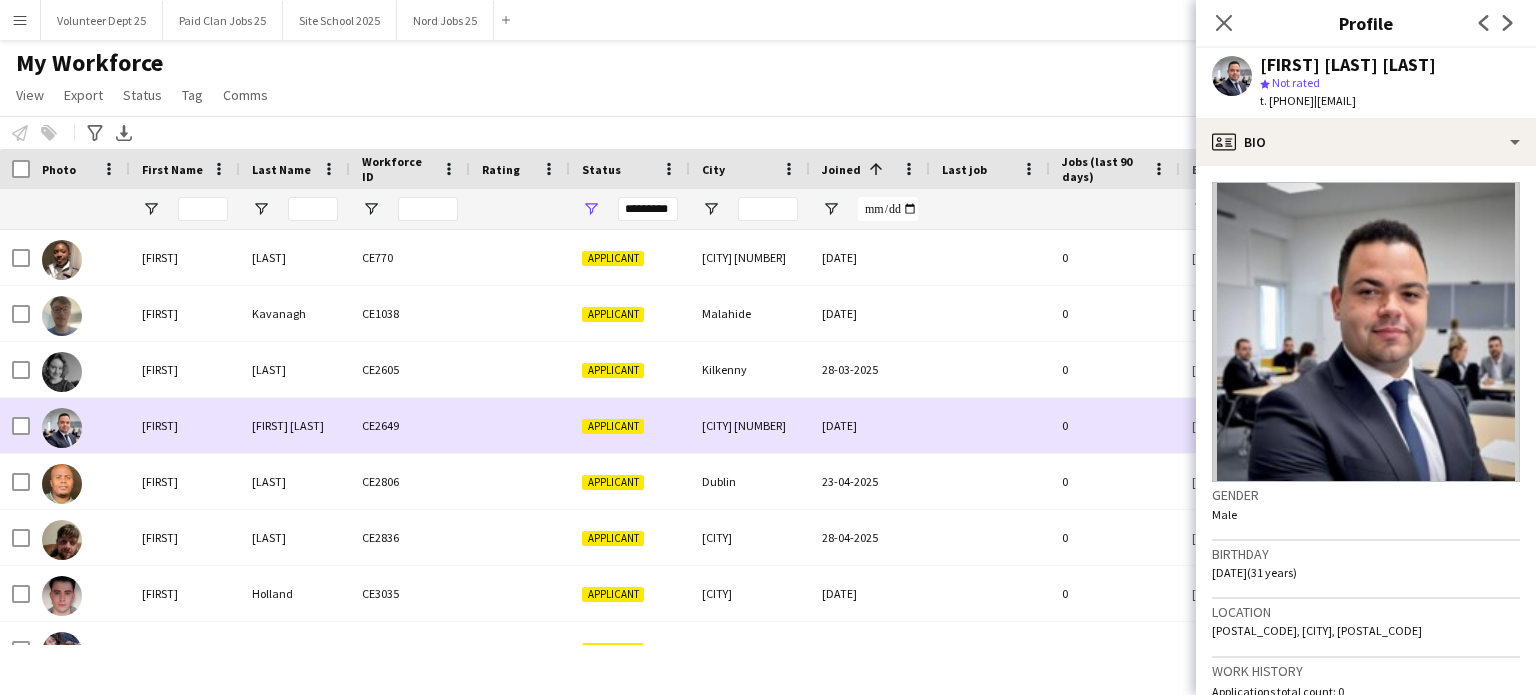 click on "Ferrari Gomes" at bounding box center (295, 425) 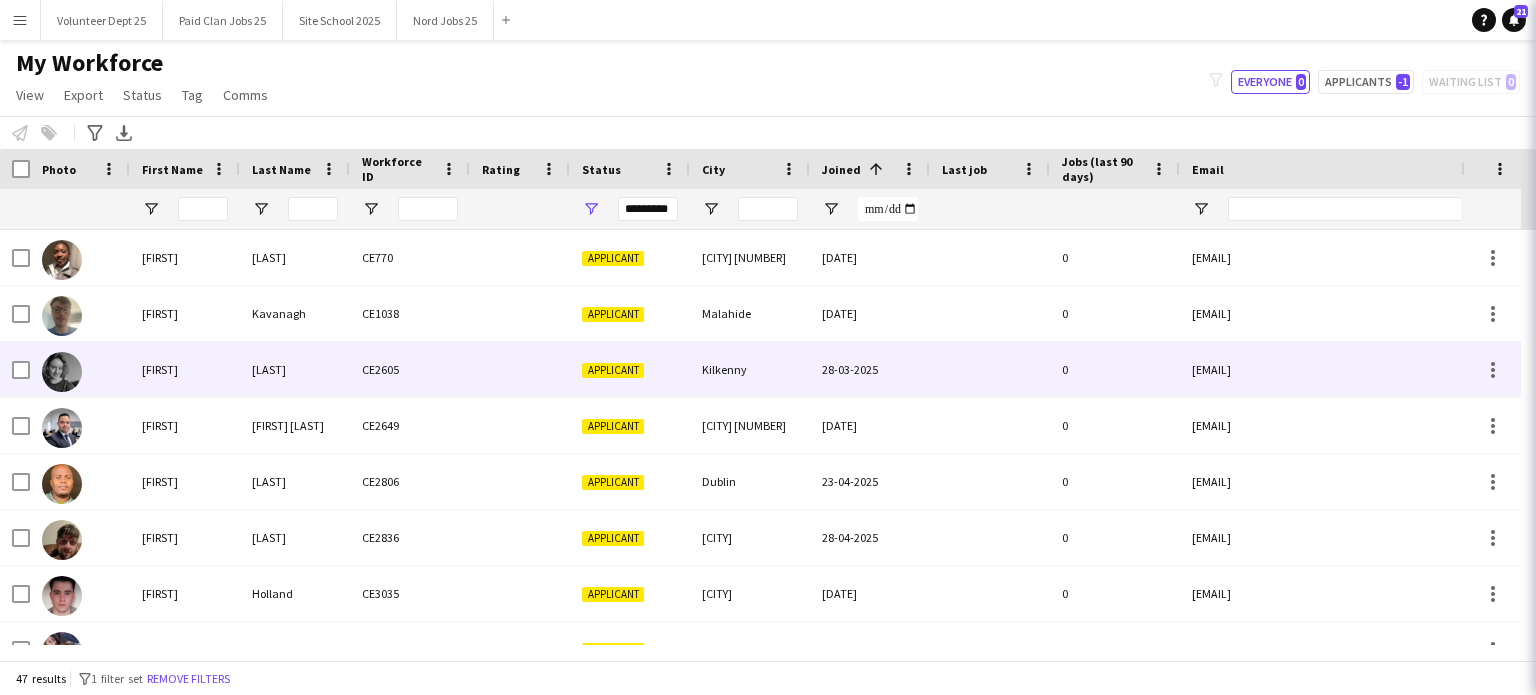 click on "Neary" at bounding box center [295, 369] 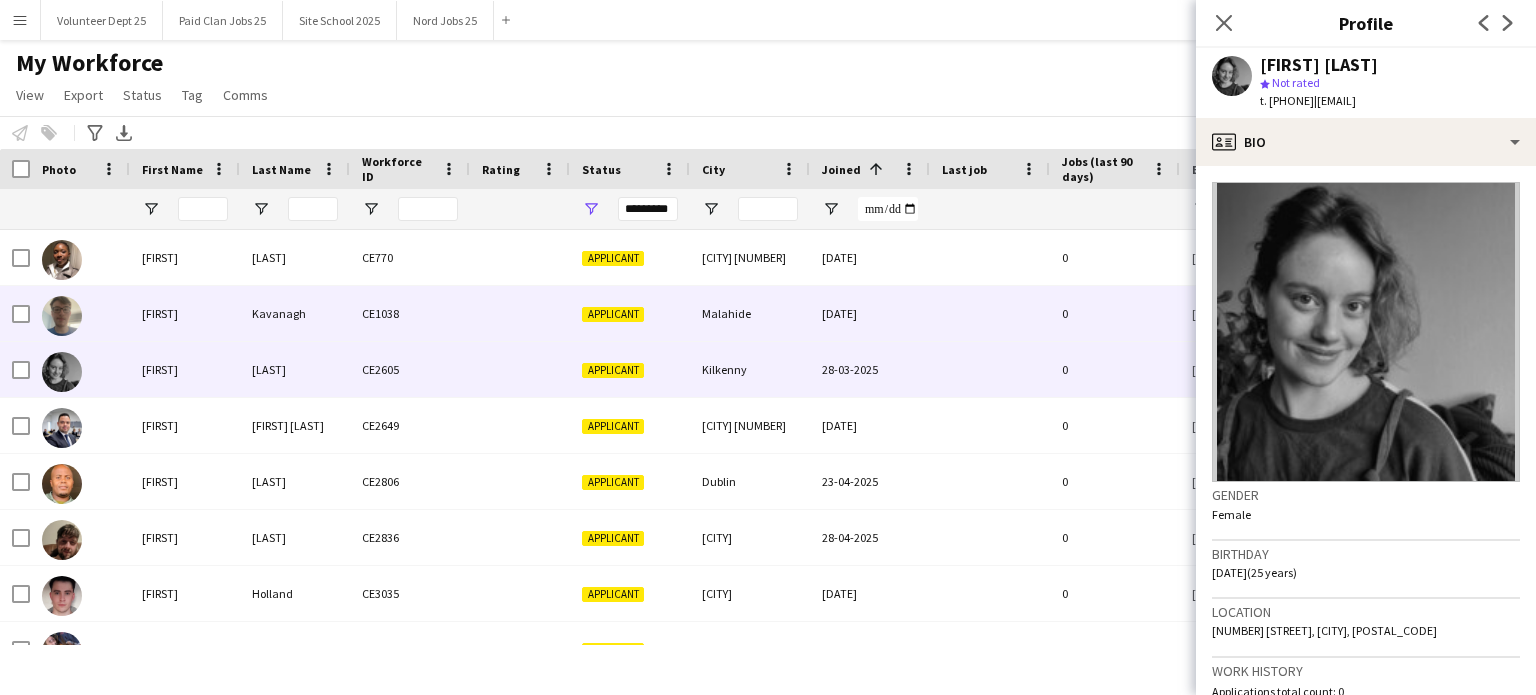 click on "Kavanagh" at bounding box center (295, 313) 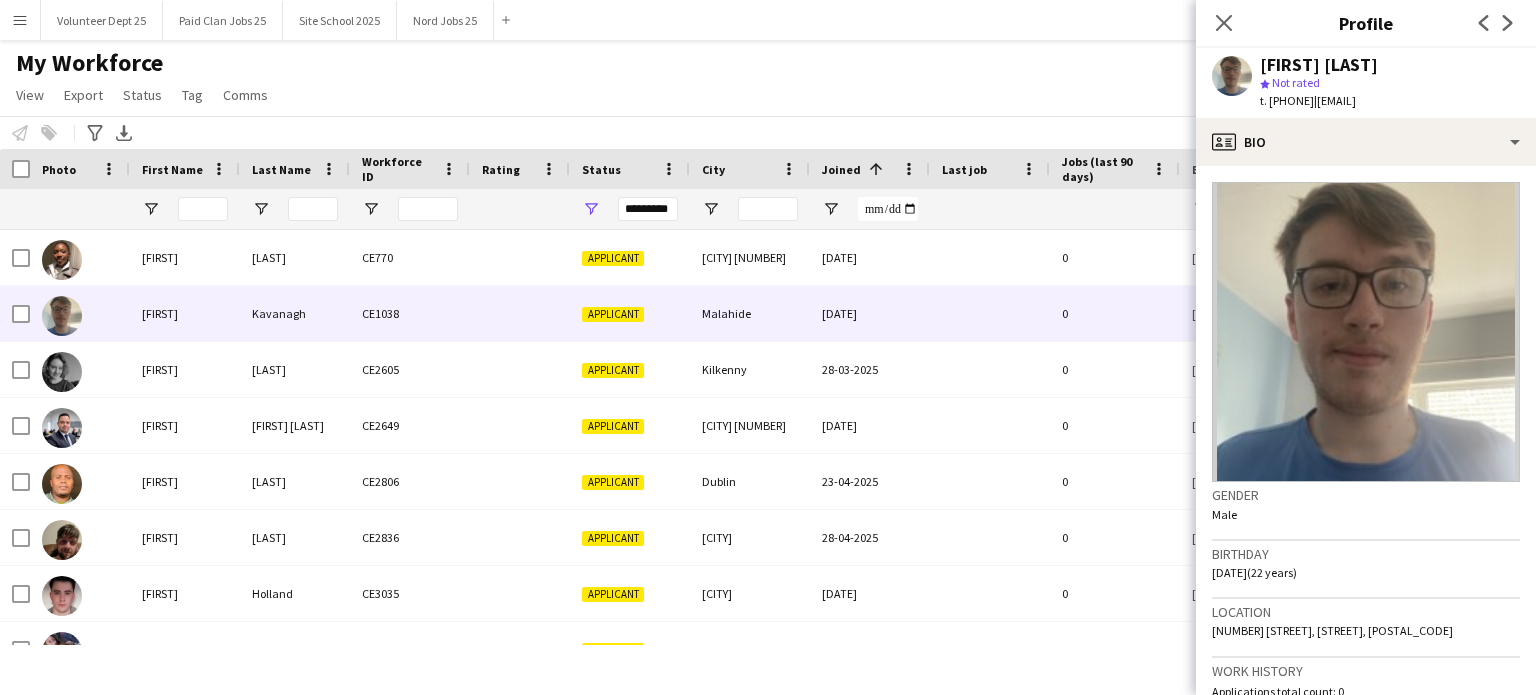 click on "Joined
1" at bounding box center (870, 169) 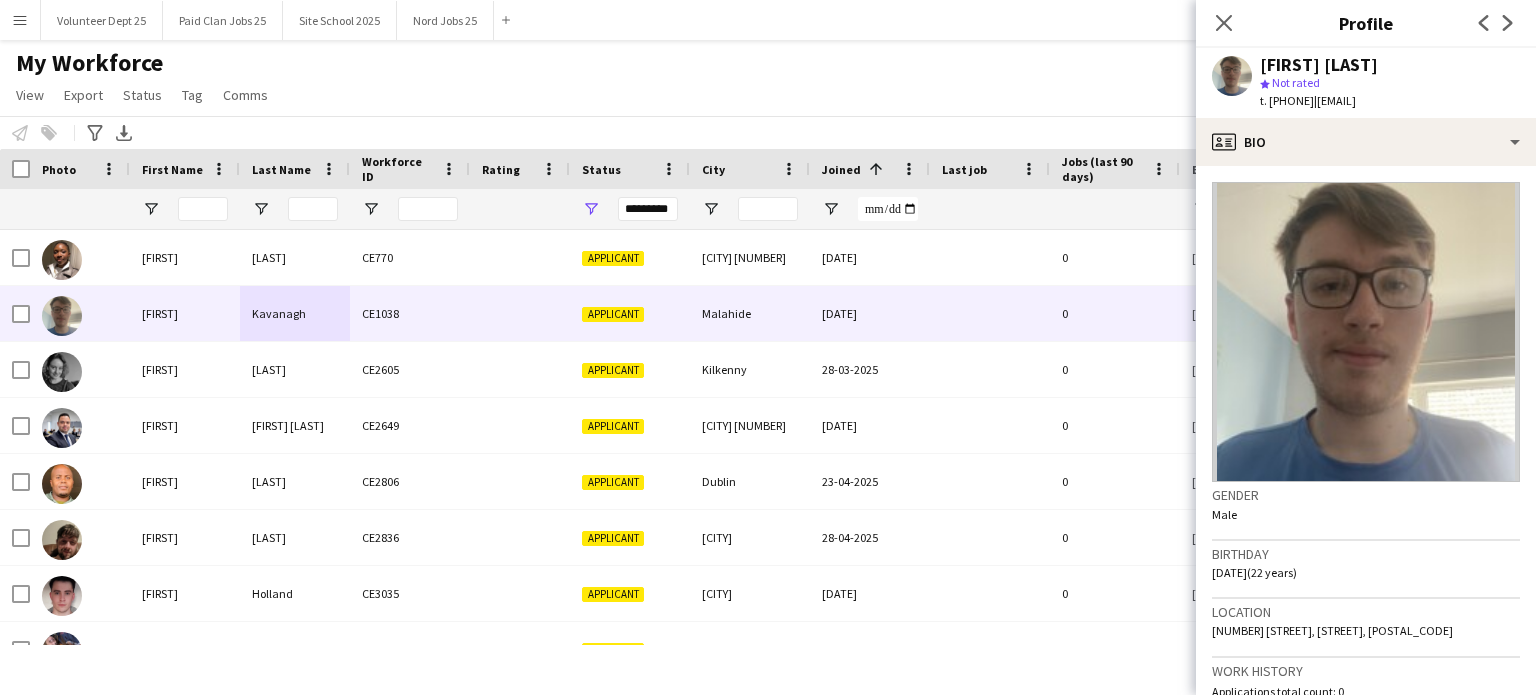 click on "Joined" at bounding box center [841, 169] 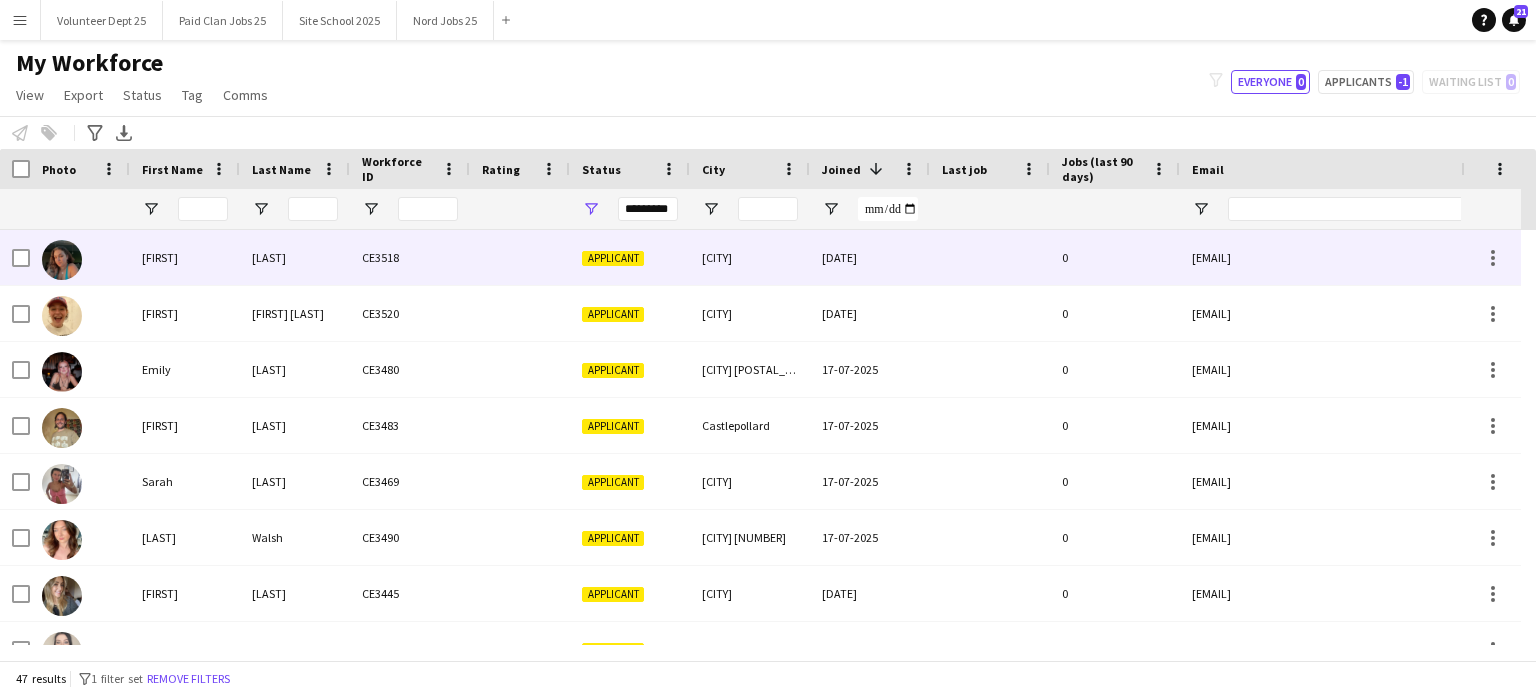 click at bounding box center [520, 257] 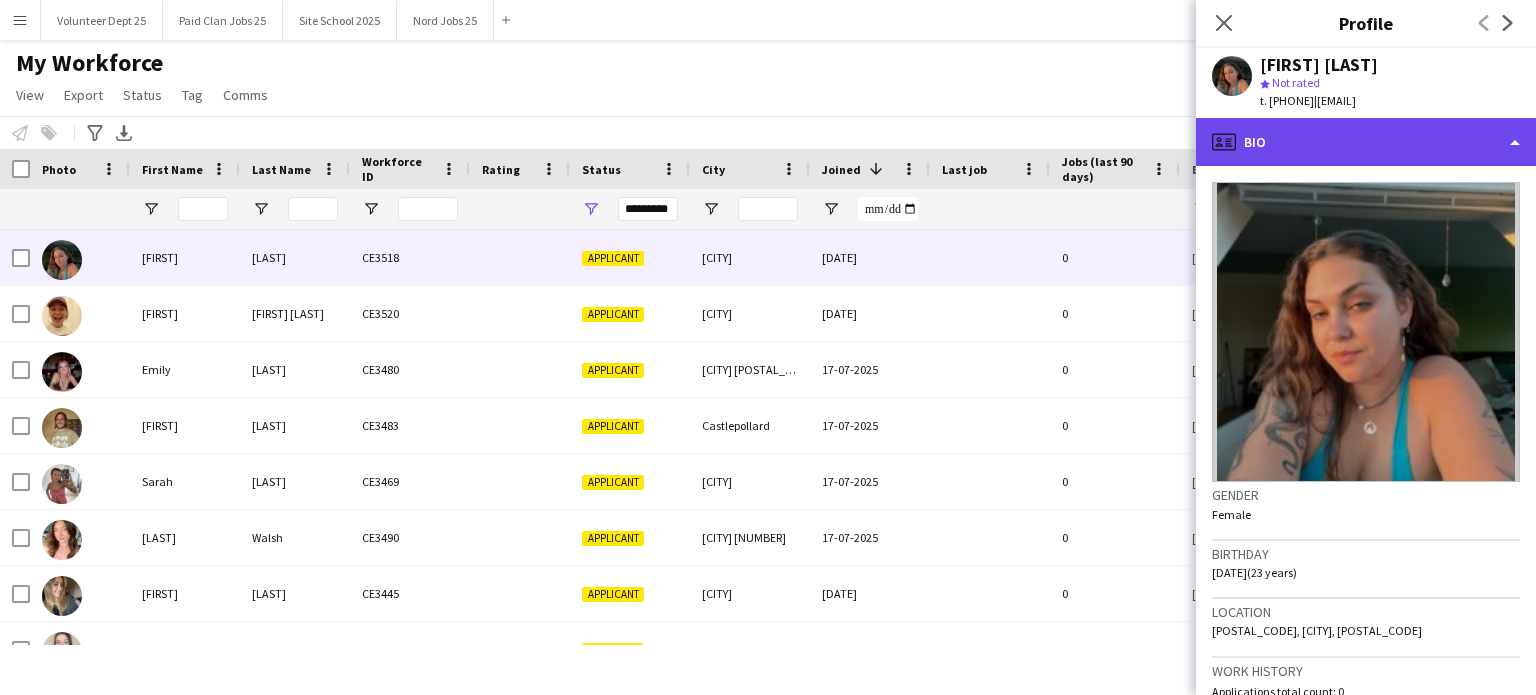 click on "profile
Bio" 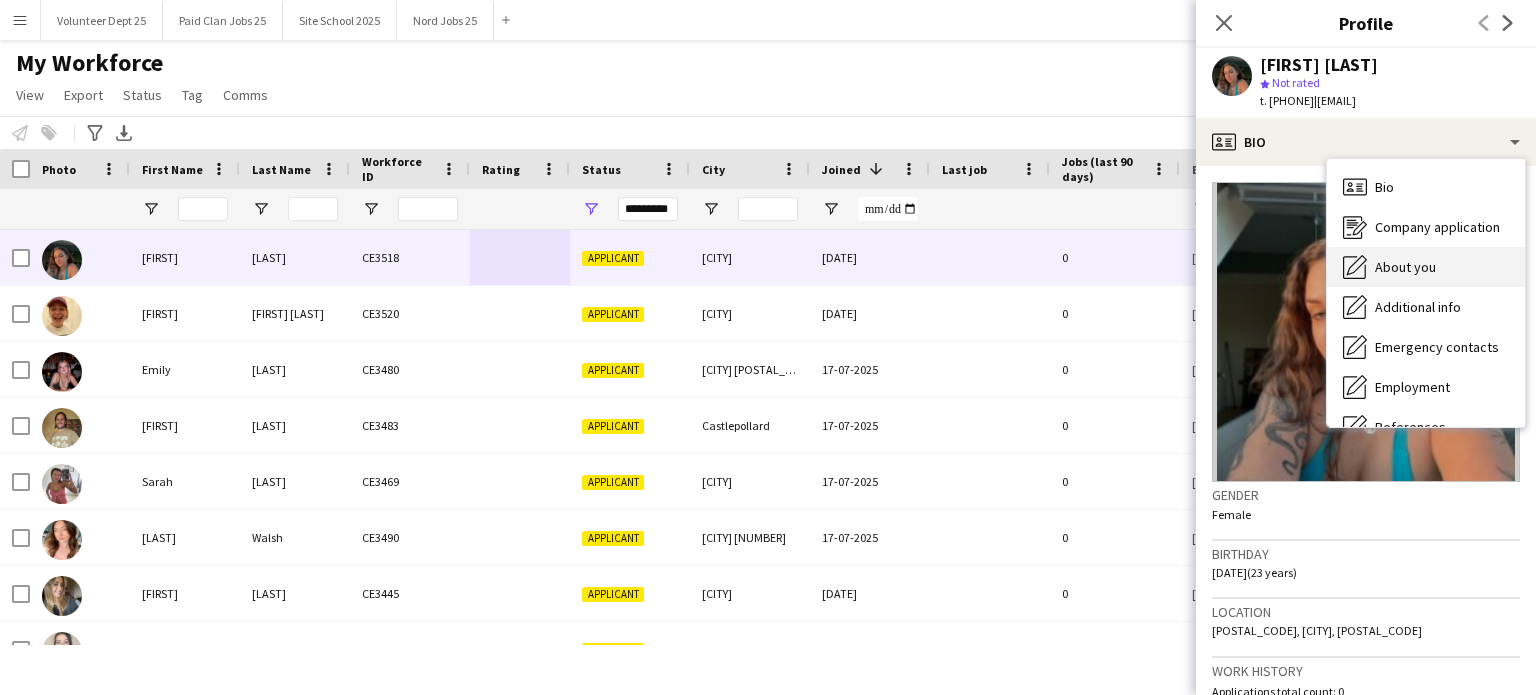 click 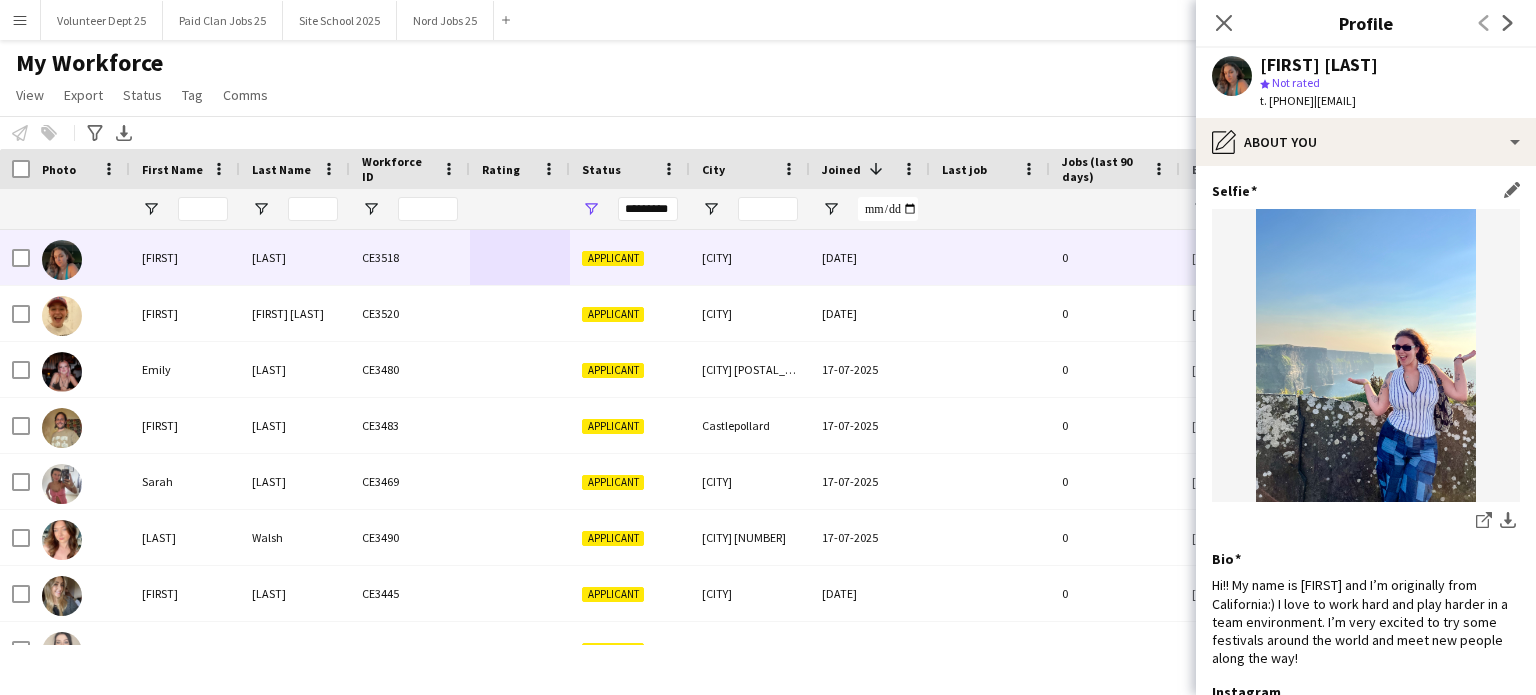 scroll, scrollTop: 160, scrollLeft: 0, axis: vertical 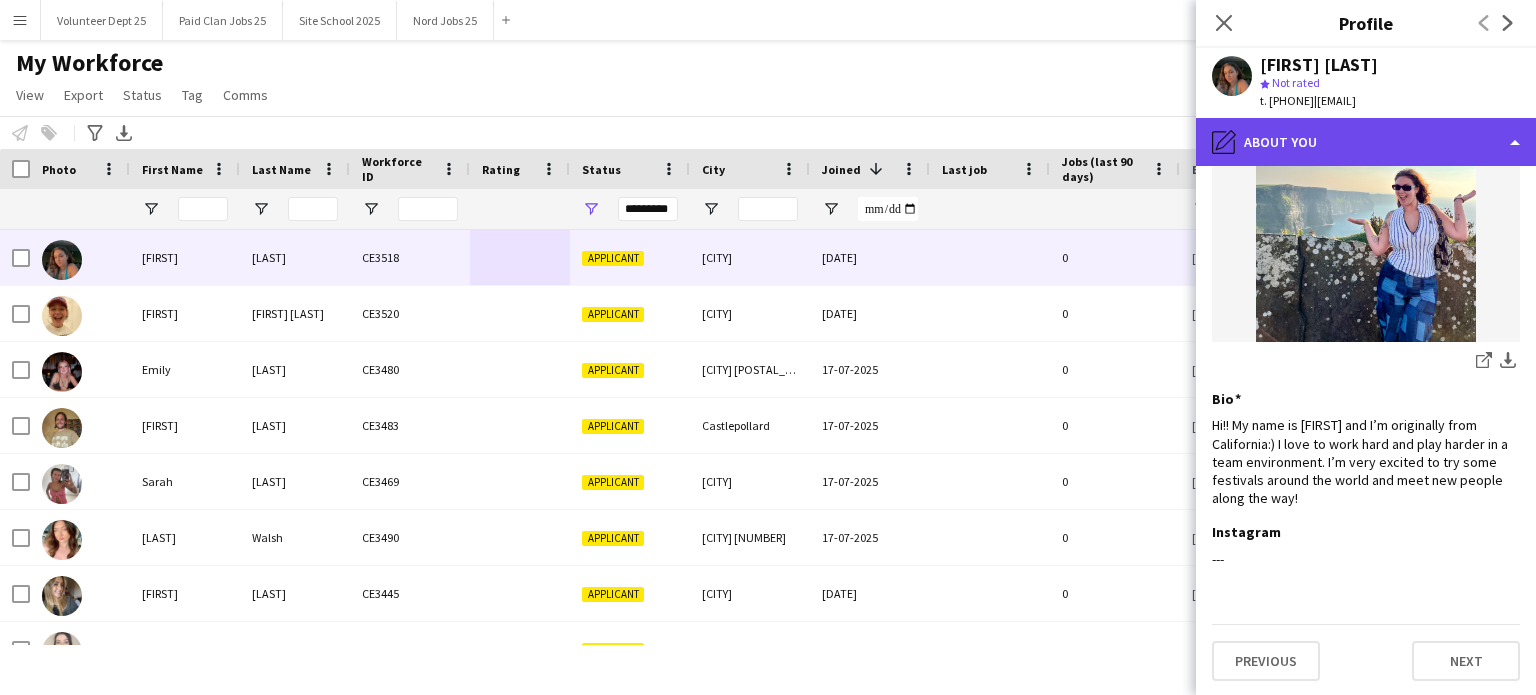 click on "pencil4
About you" 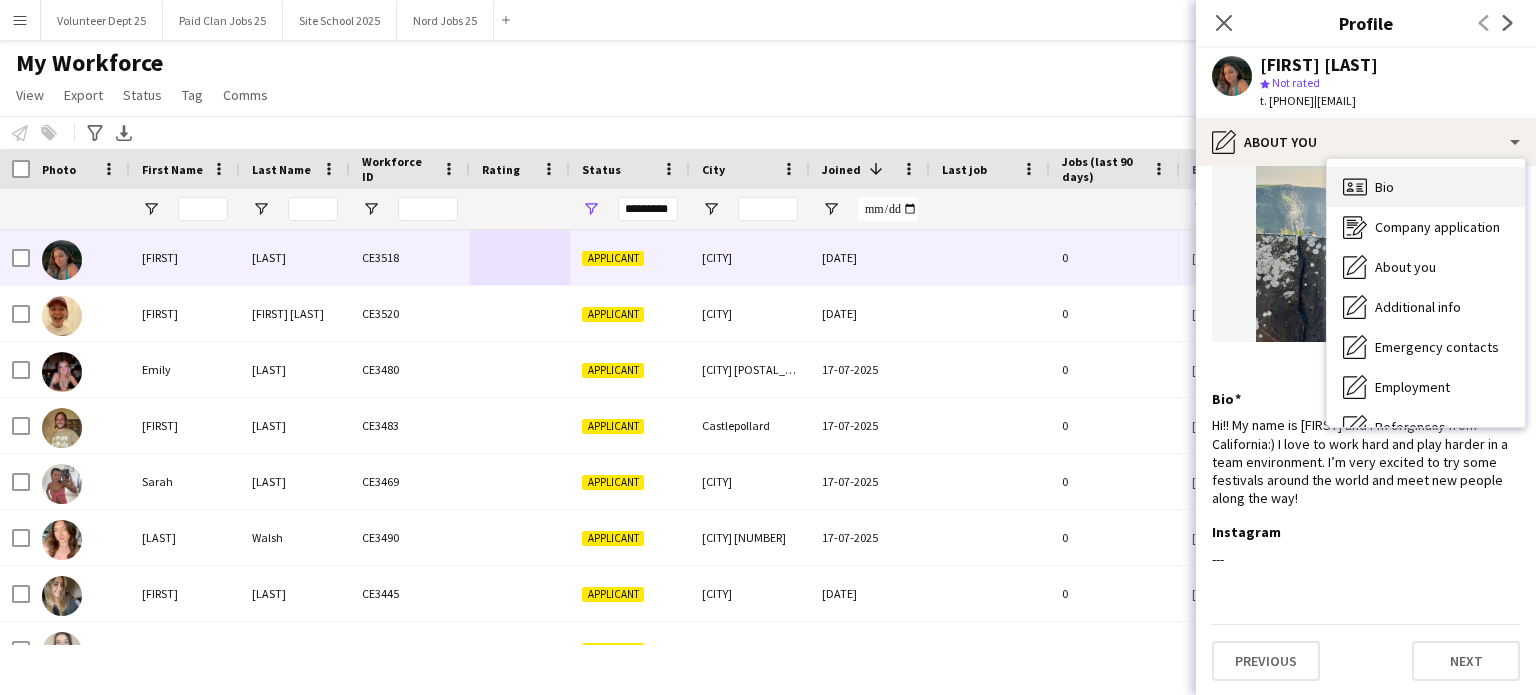 click on "Bio" 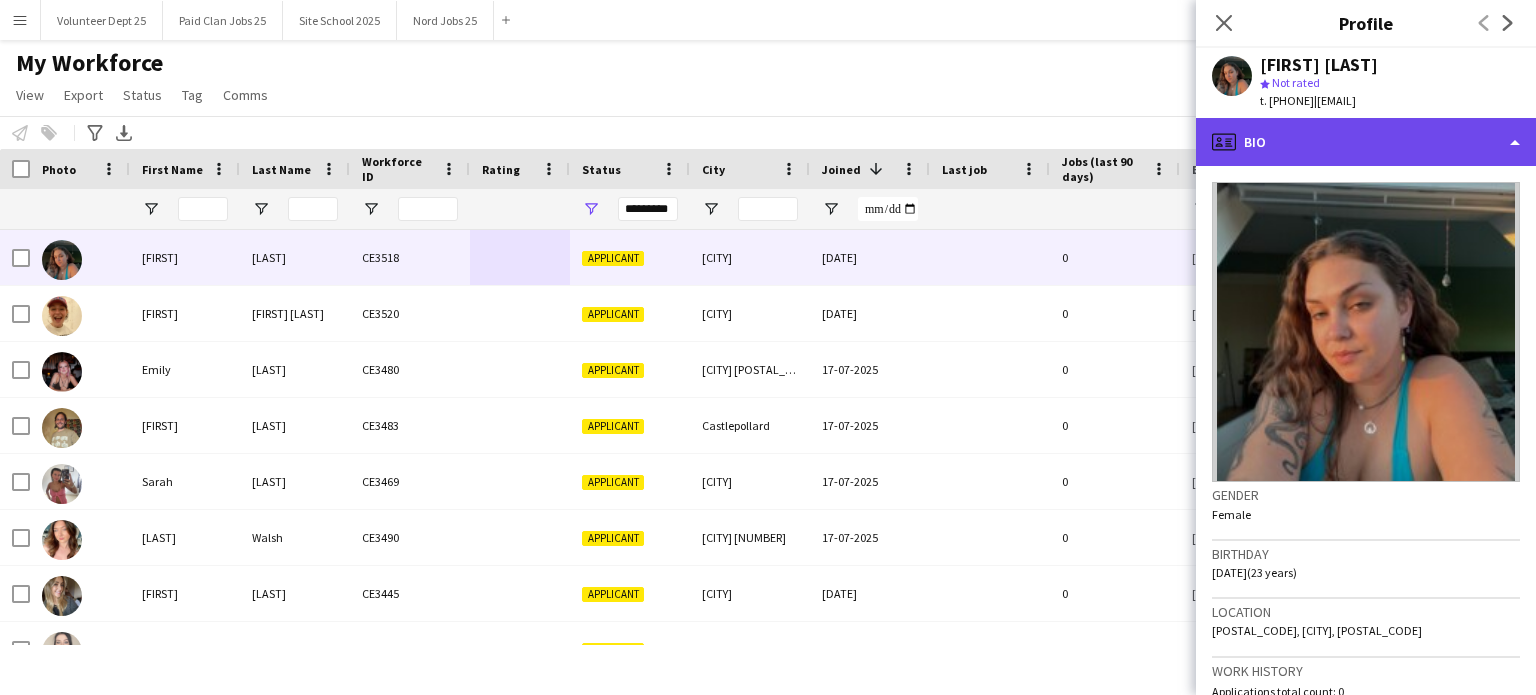 click on "profile
Bio" 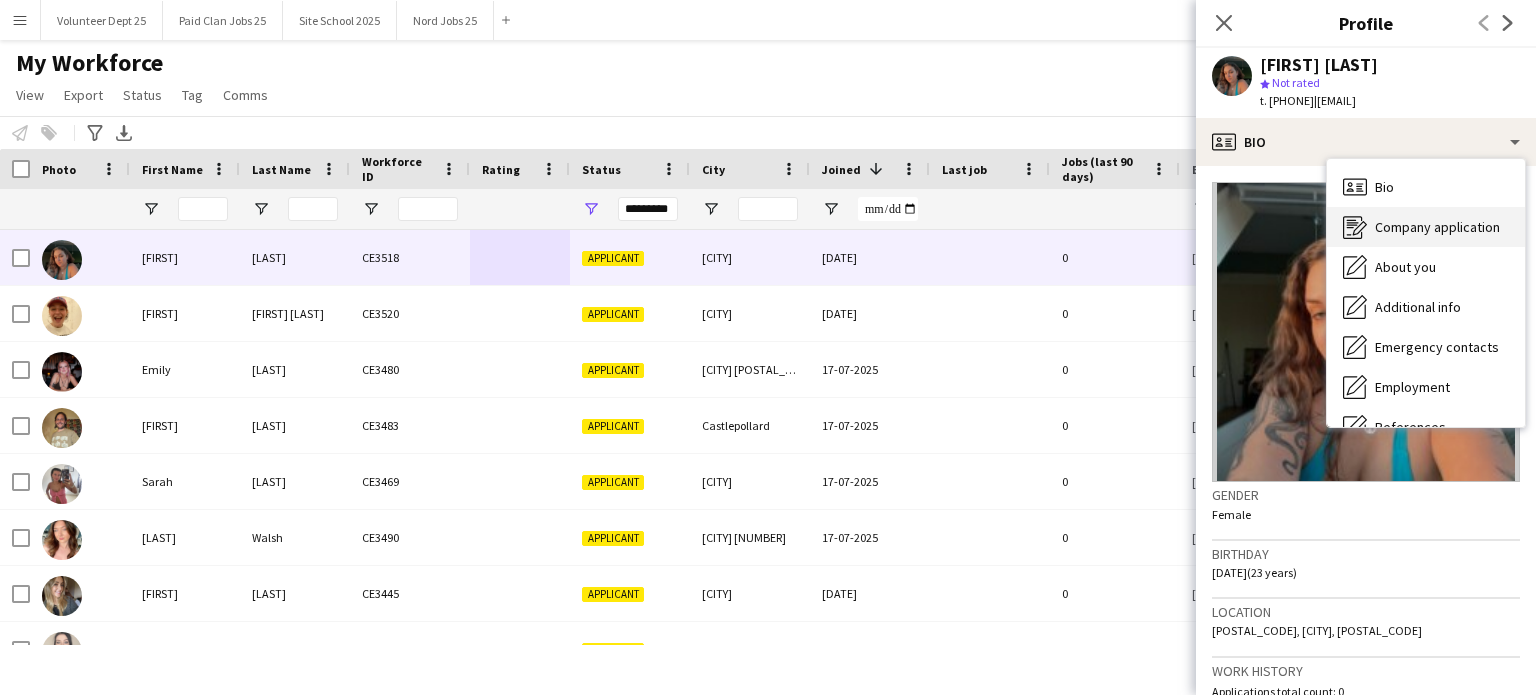 click on "Company application" at bounding box center [1437, 227] 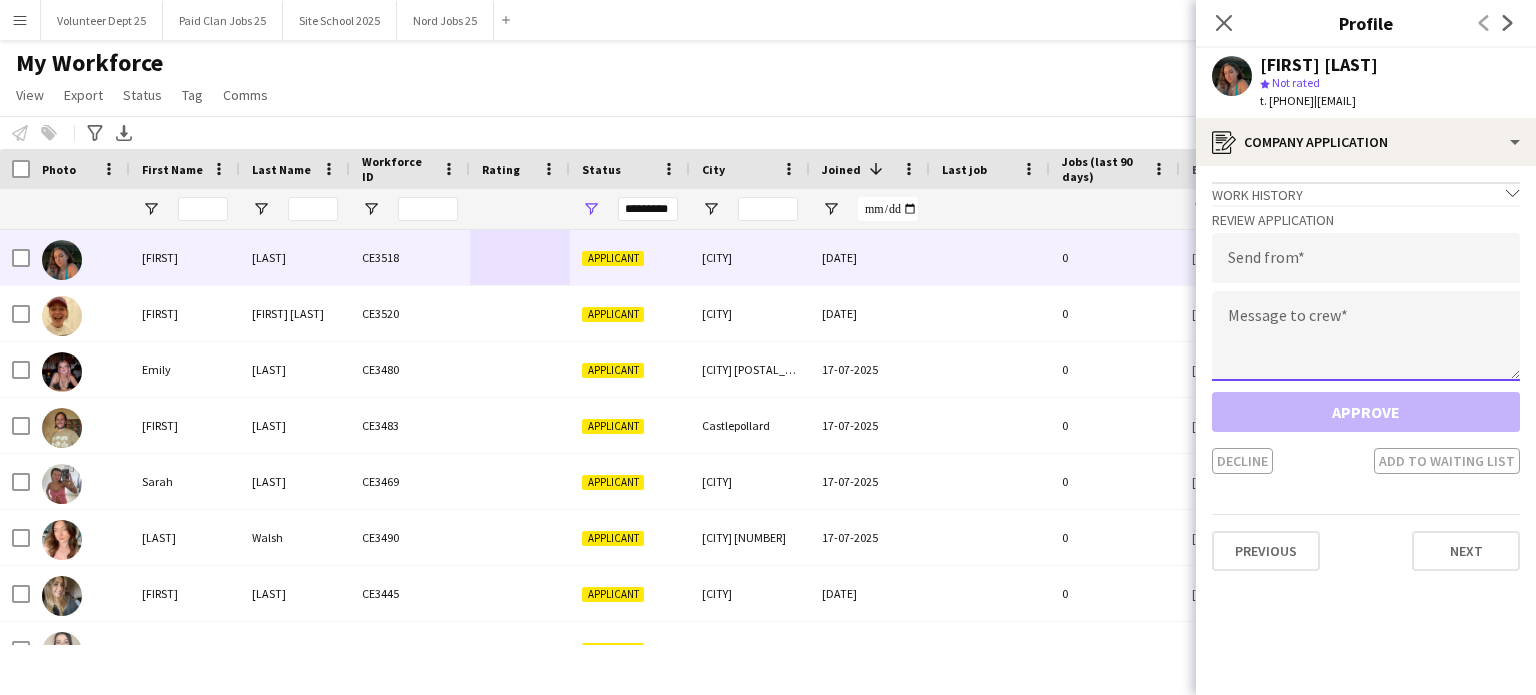 click 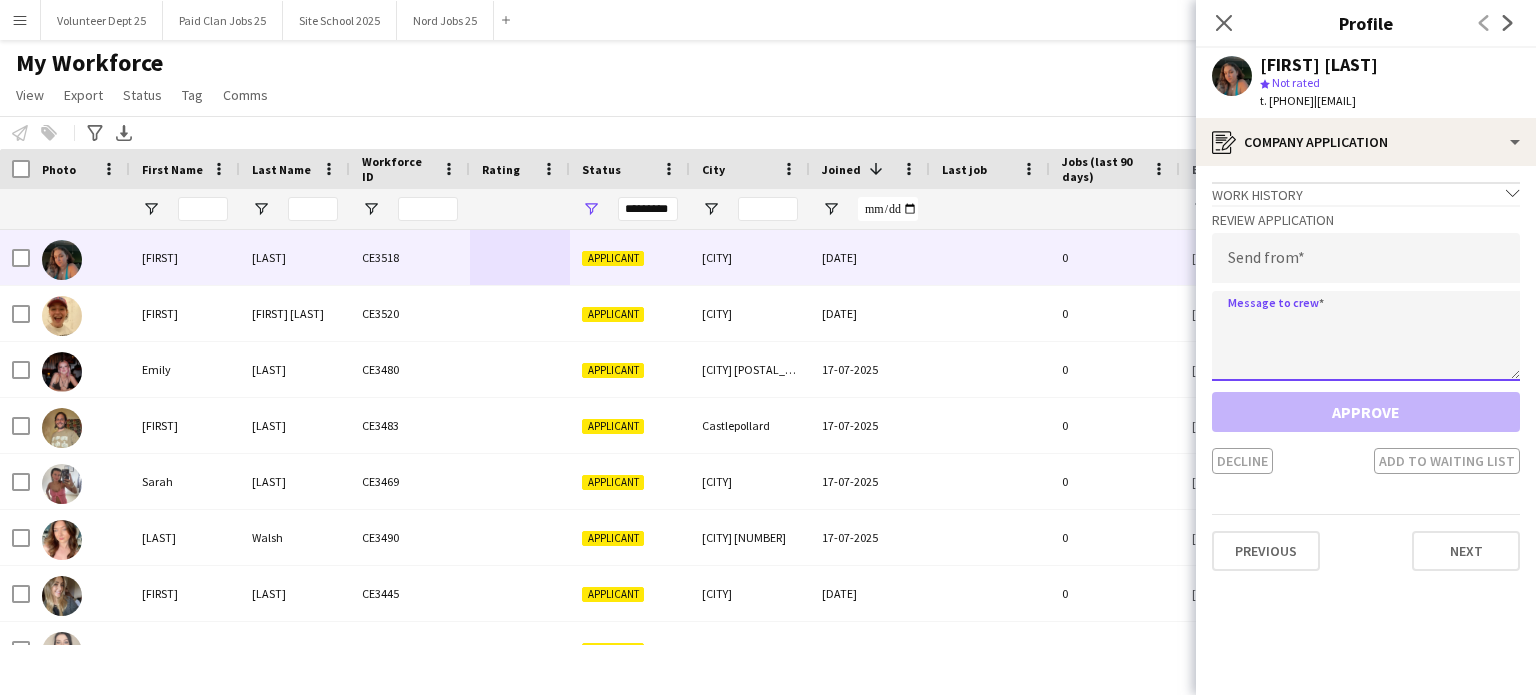 paste on "**********" 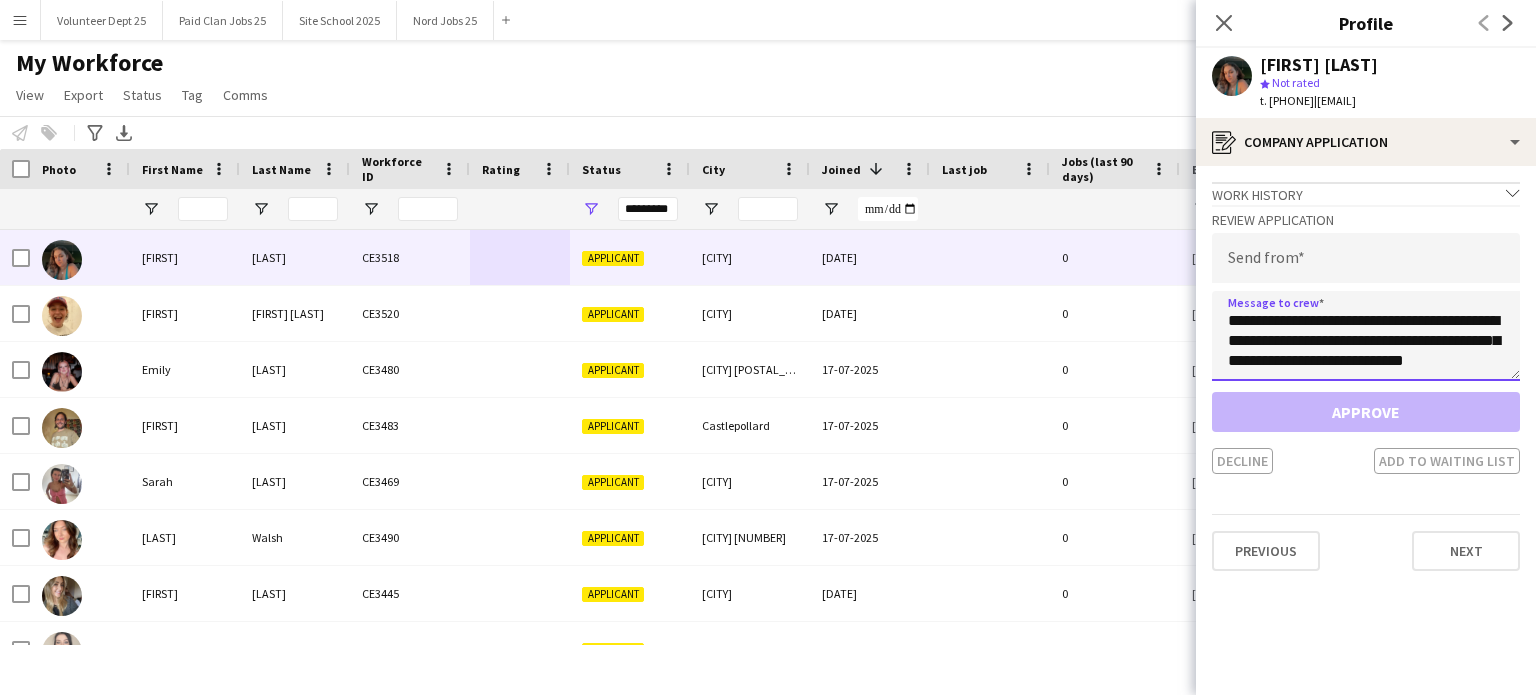 scroll, scrollTop: 672, scrollLeft: 0, axis: vertical 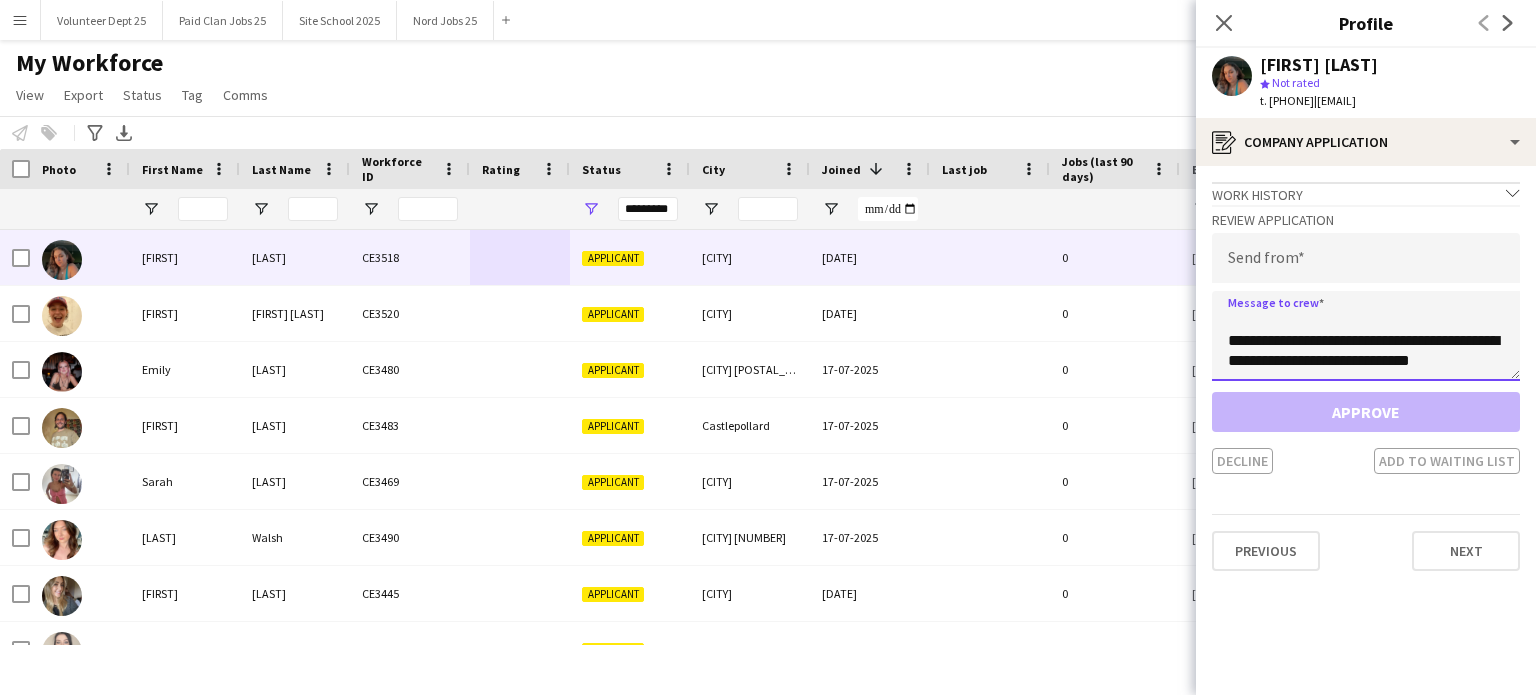 type on "**********" 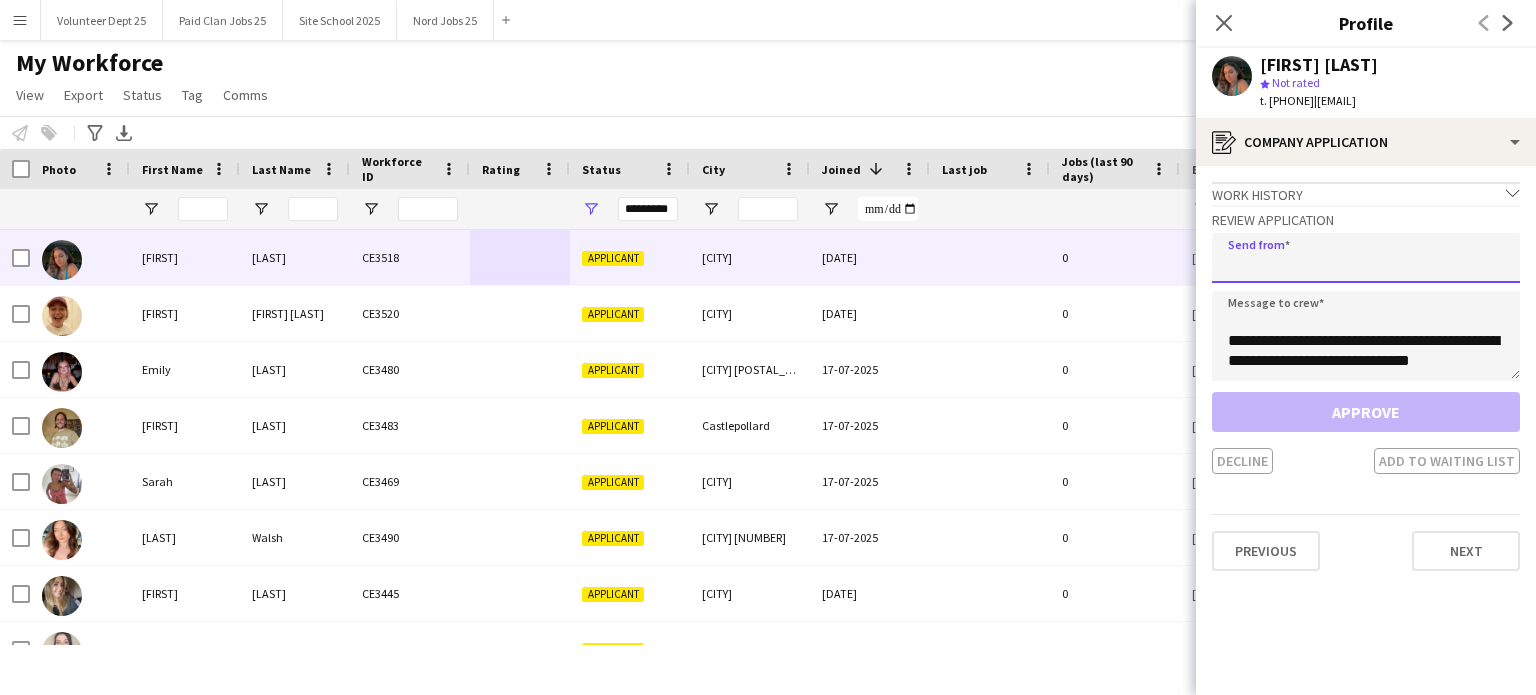 click 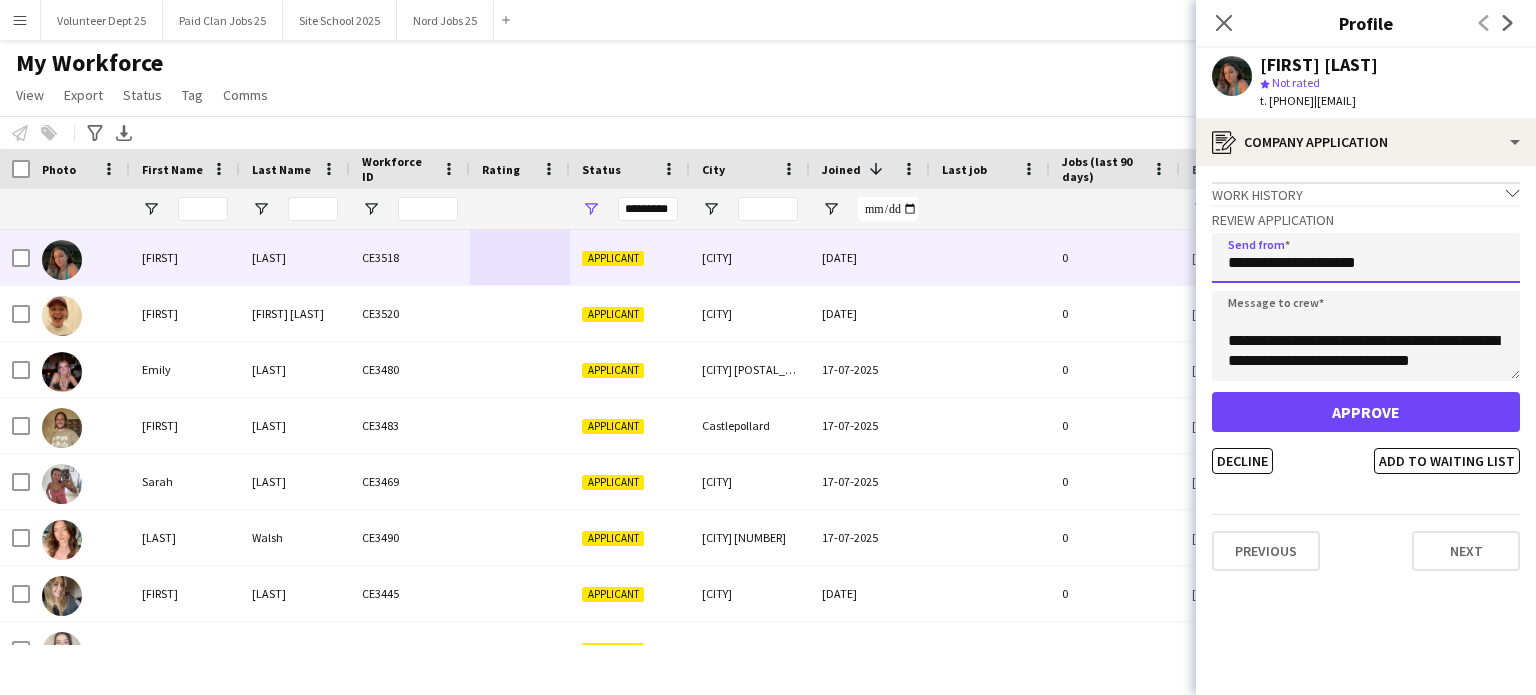 type on "**********" 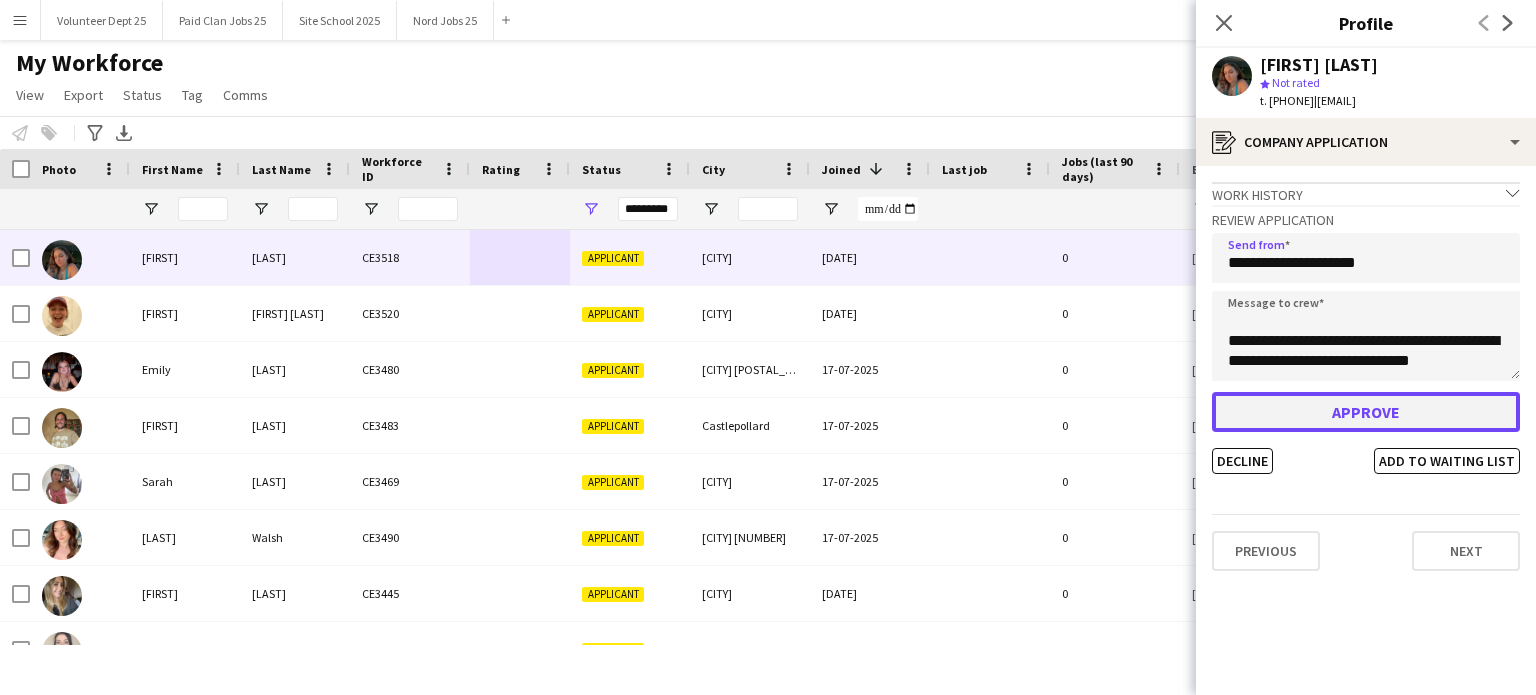 click on "Approve" 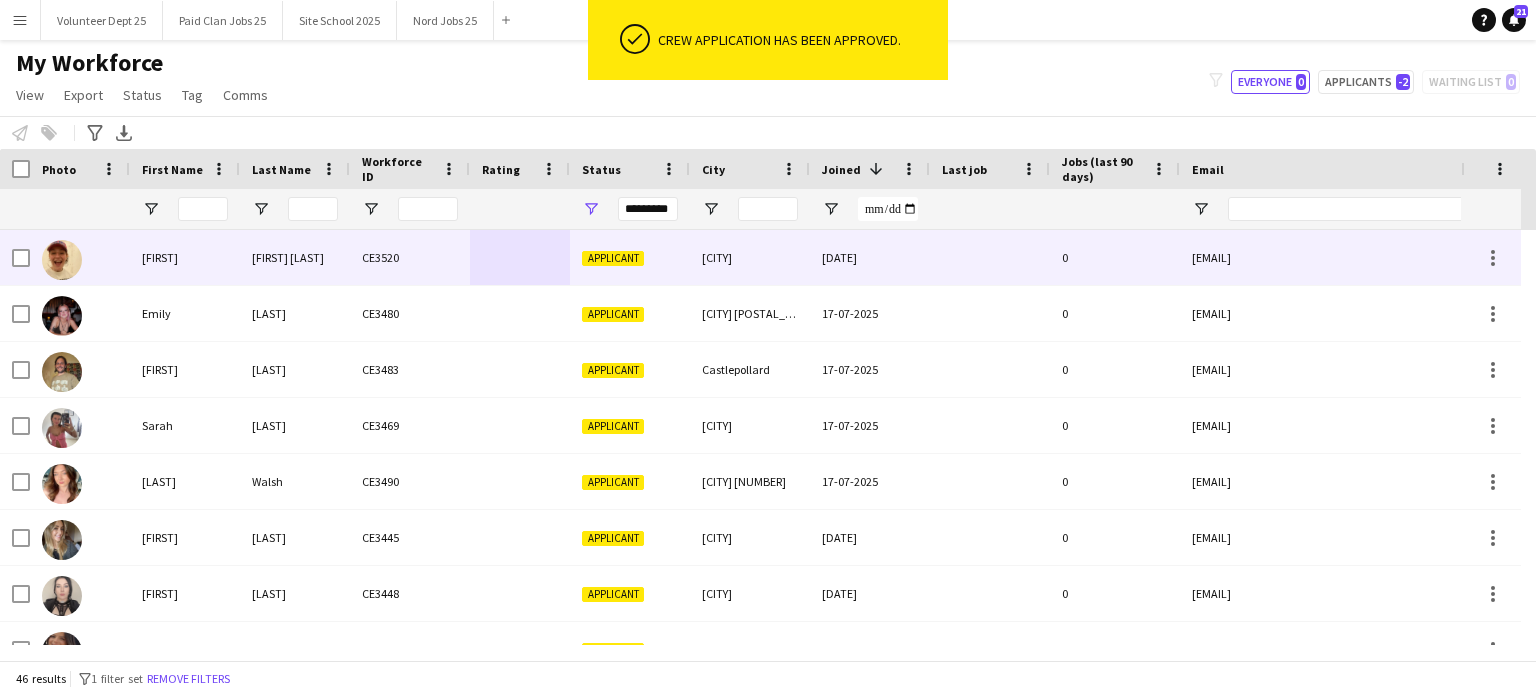 click on "Kilkenny Roddy" at bounding box center (295, 257) 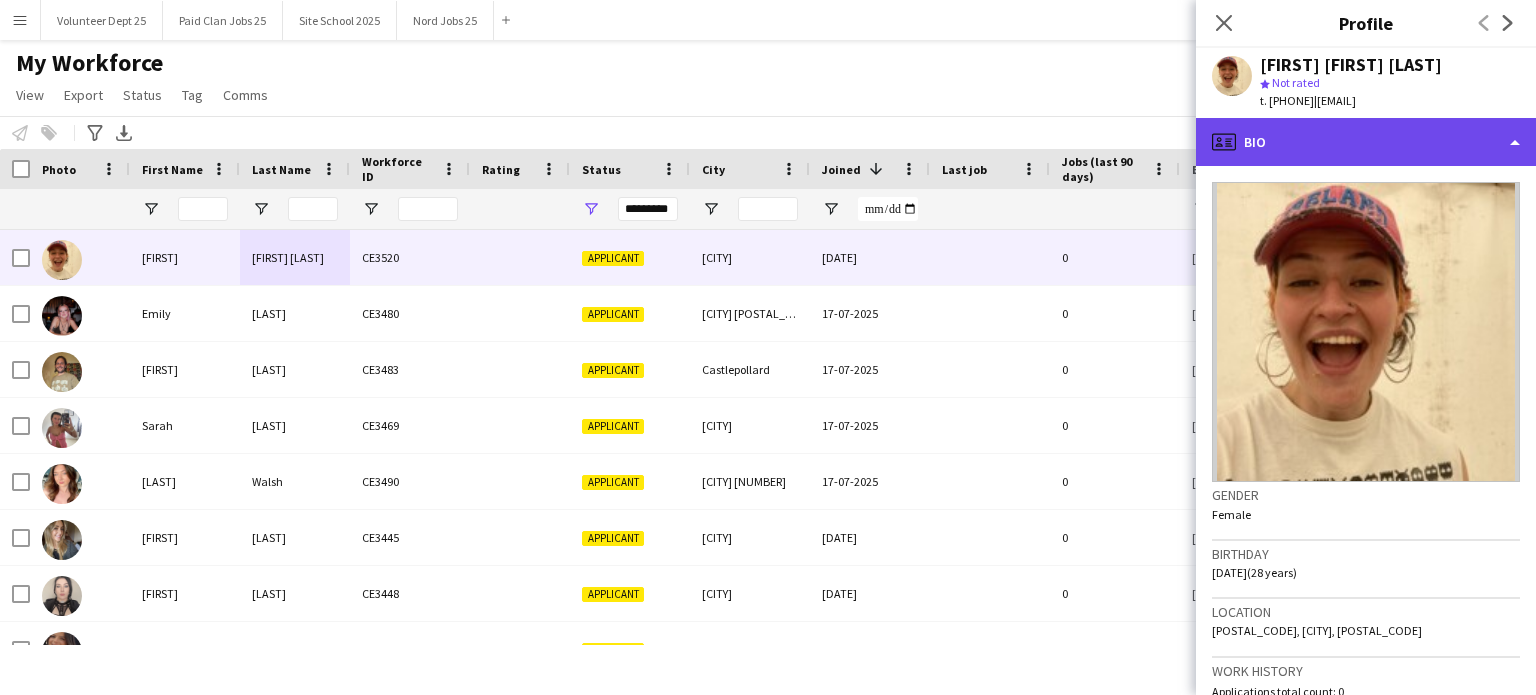 click on "profile
Bio" 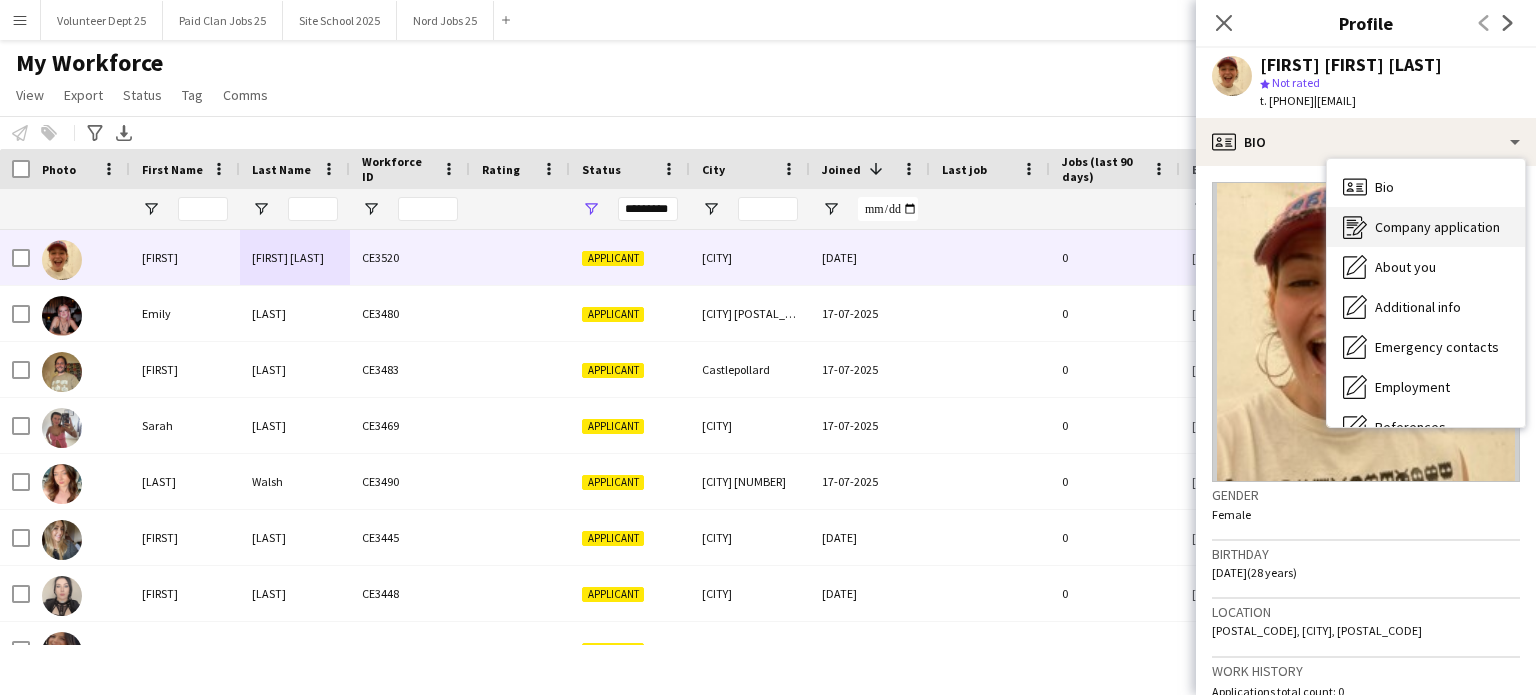 click on "Company application" at bounding box center [1437, 227] 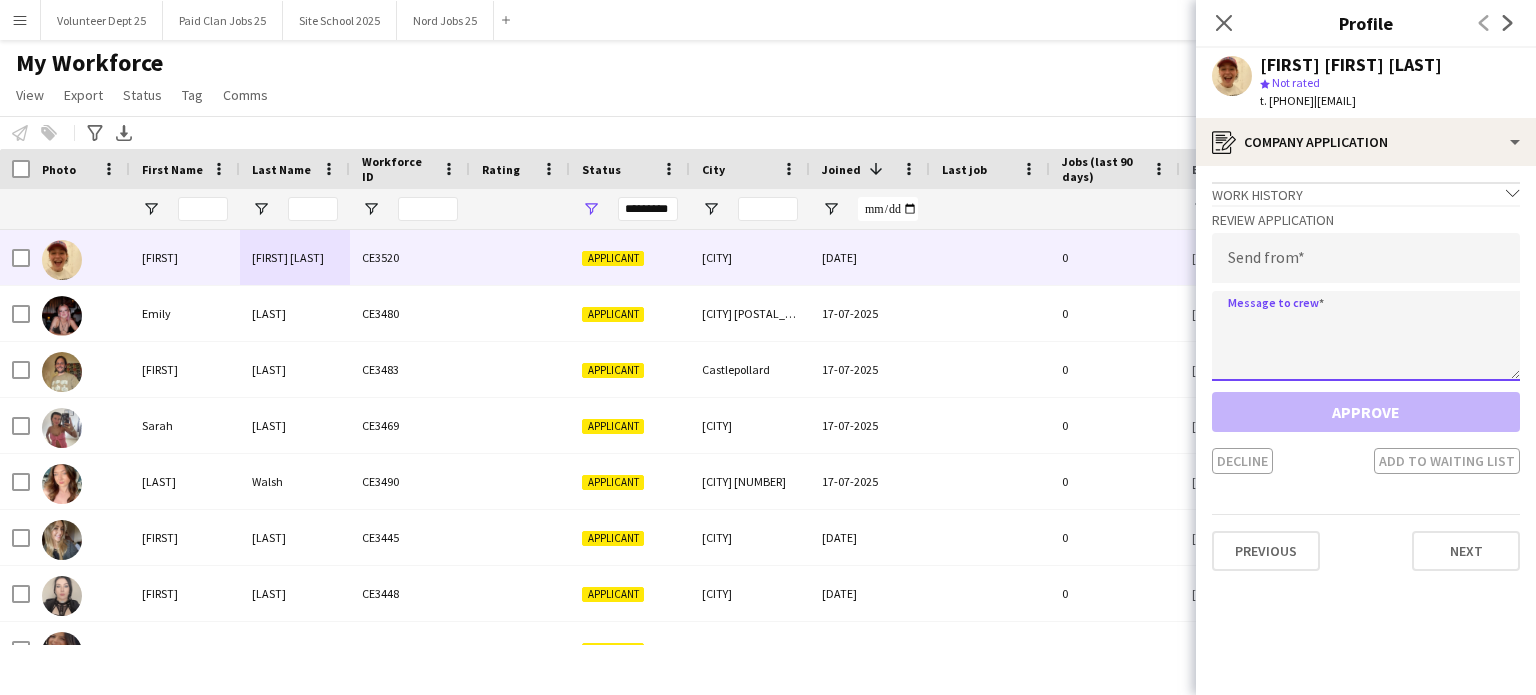 click 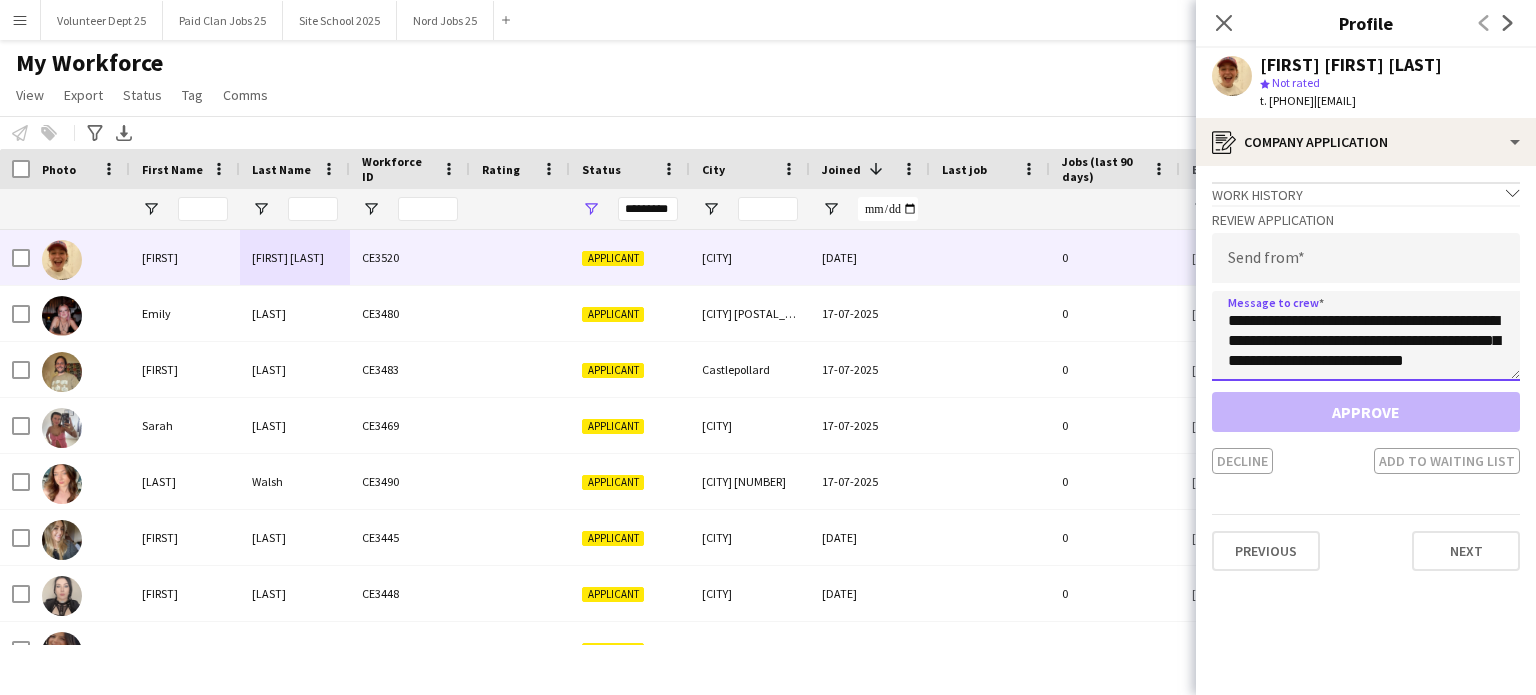 scroll, scrollTop: 672, scrollLeft: 0, axis: vertical 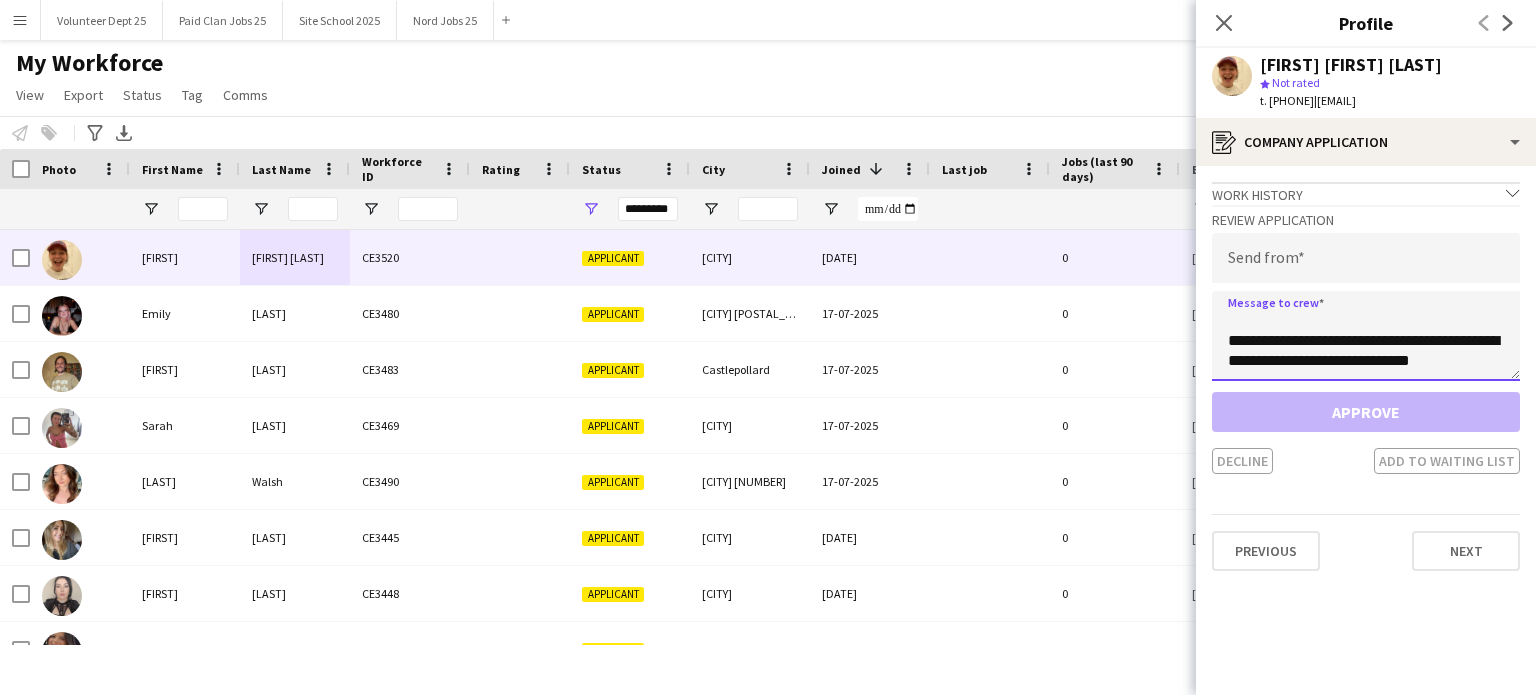 type on "**********" 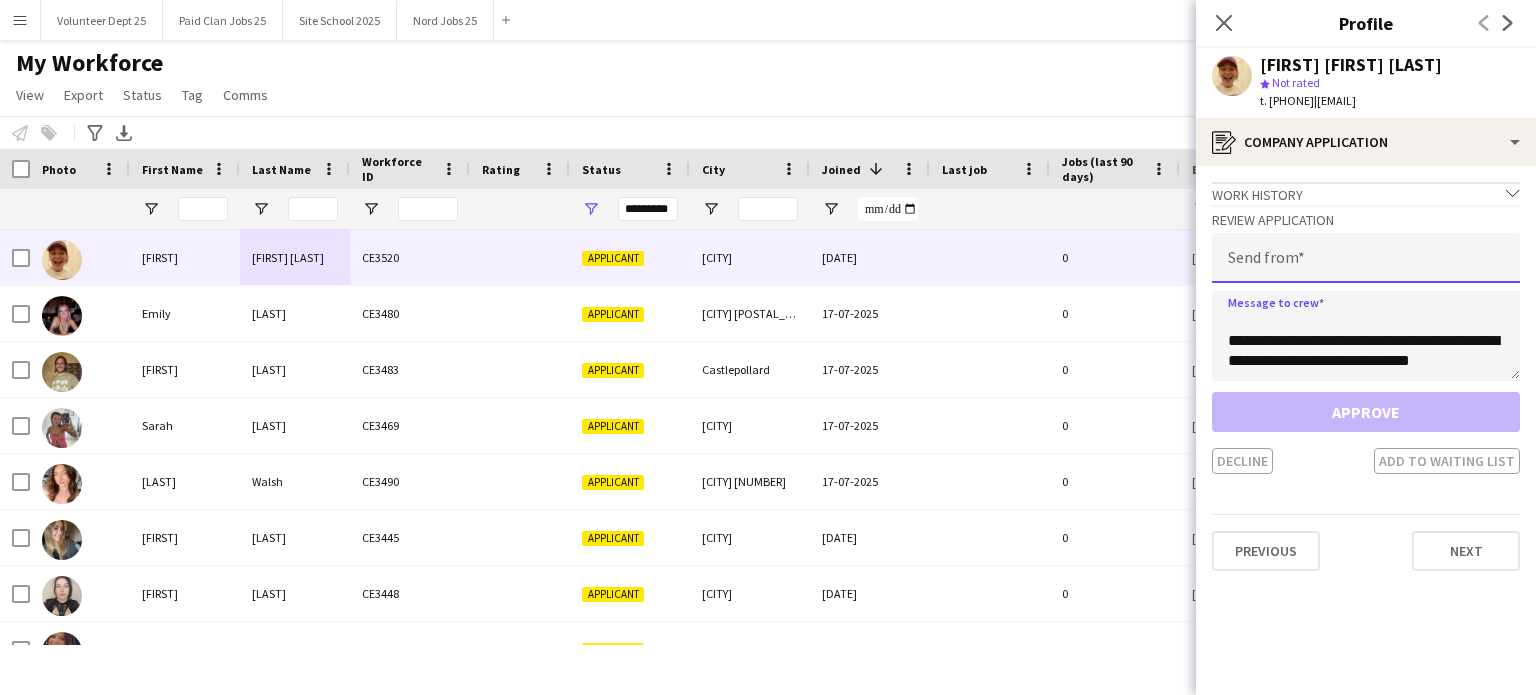 click 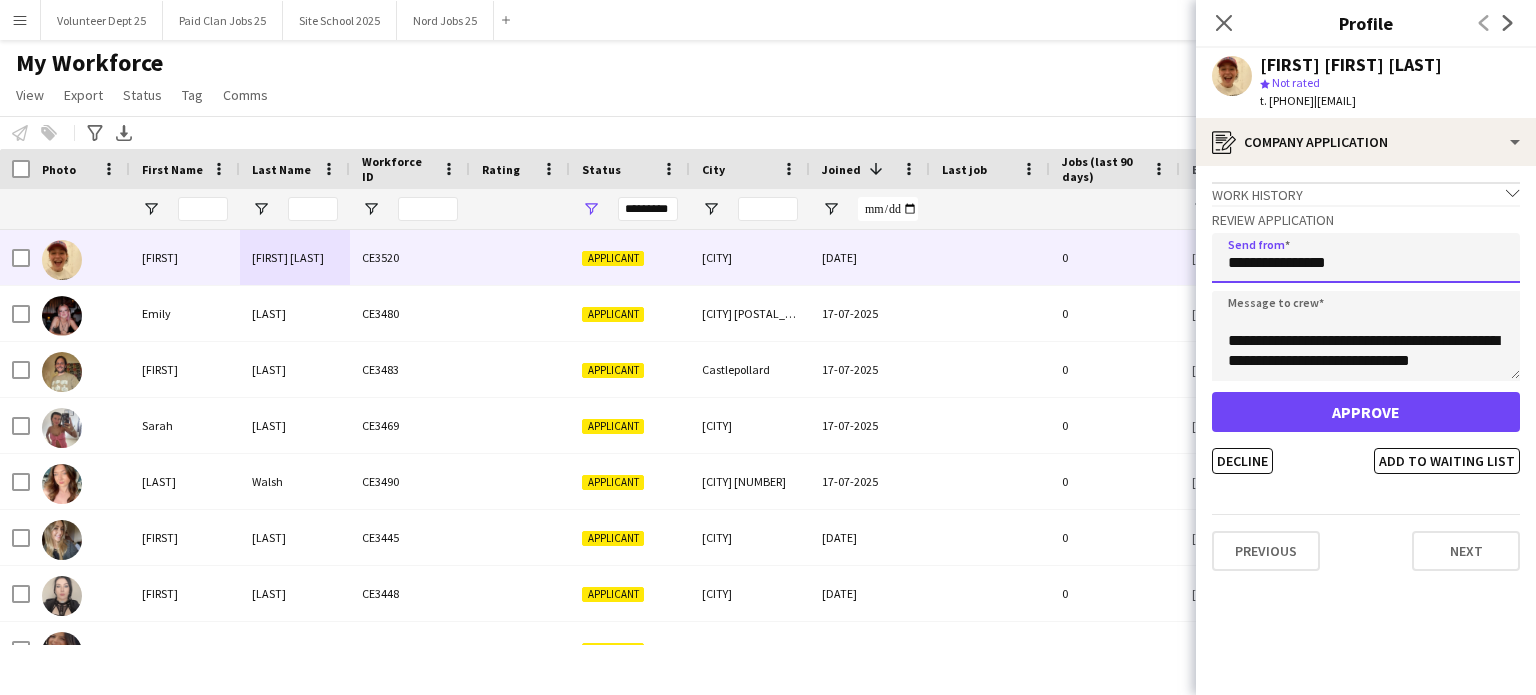 type on "**********" 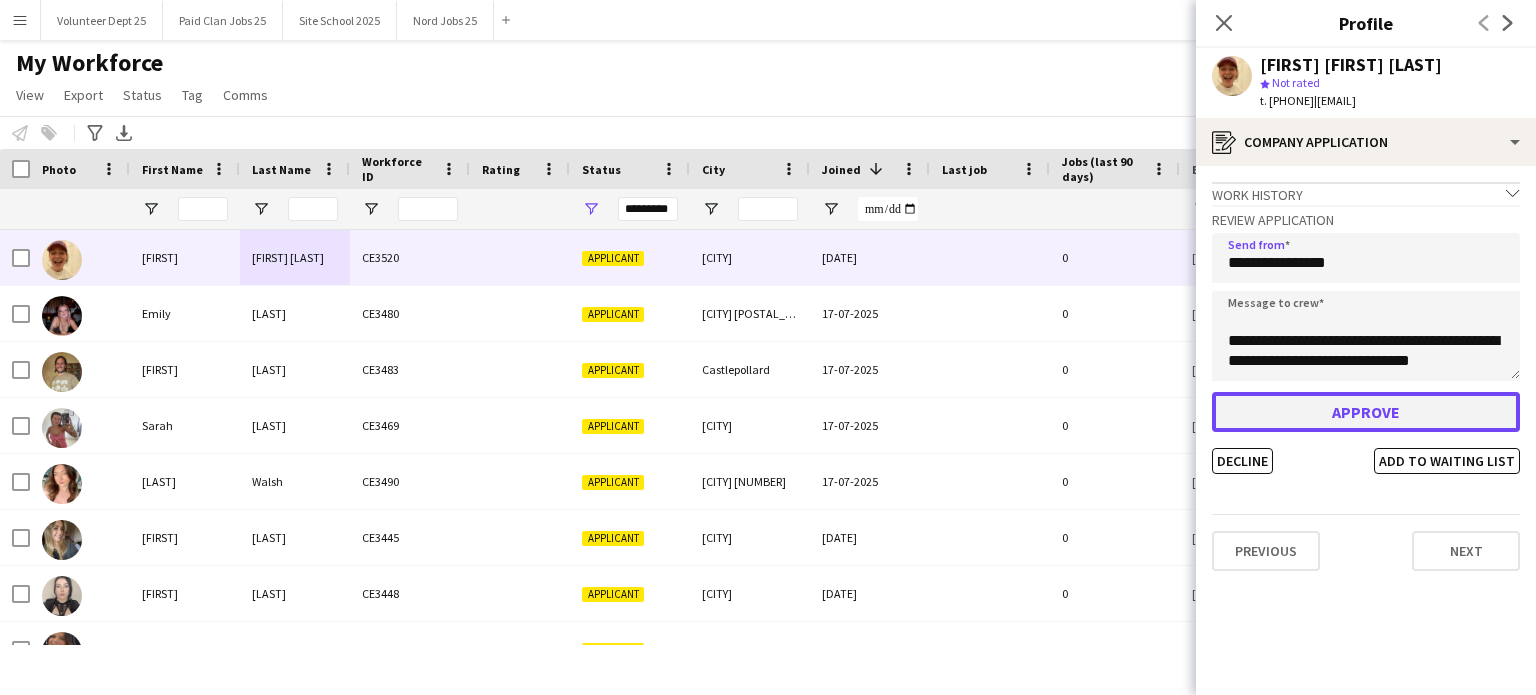 click on "Approve" 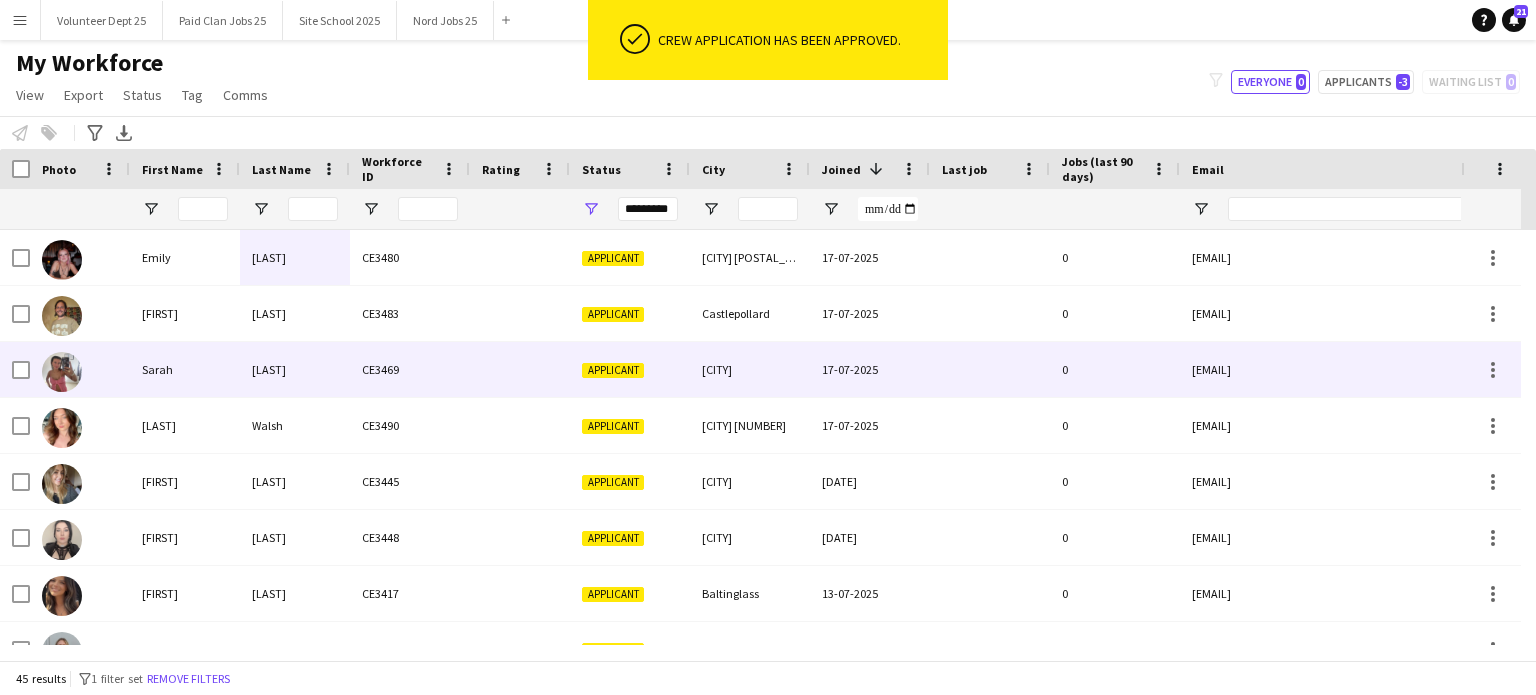 click on "O’Shea" at bounding box center (295, 369) 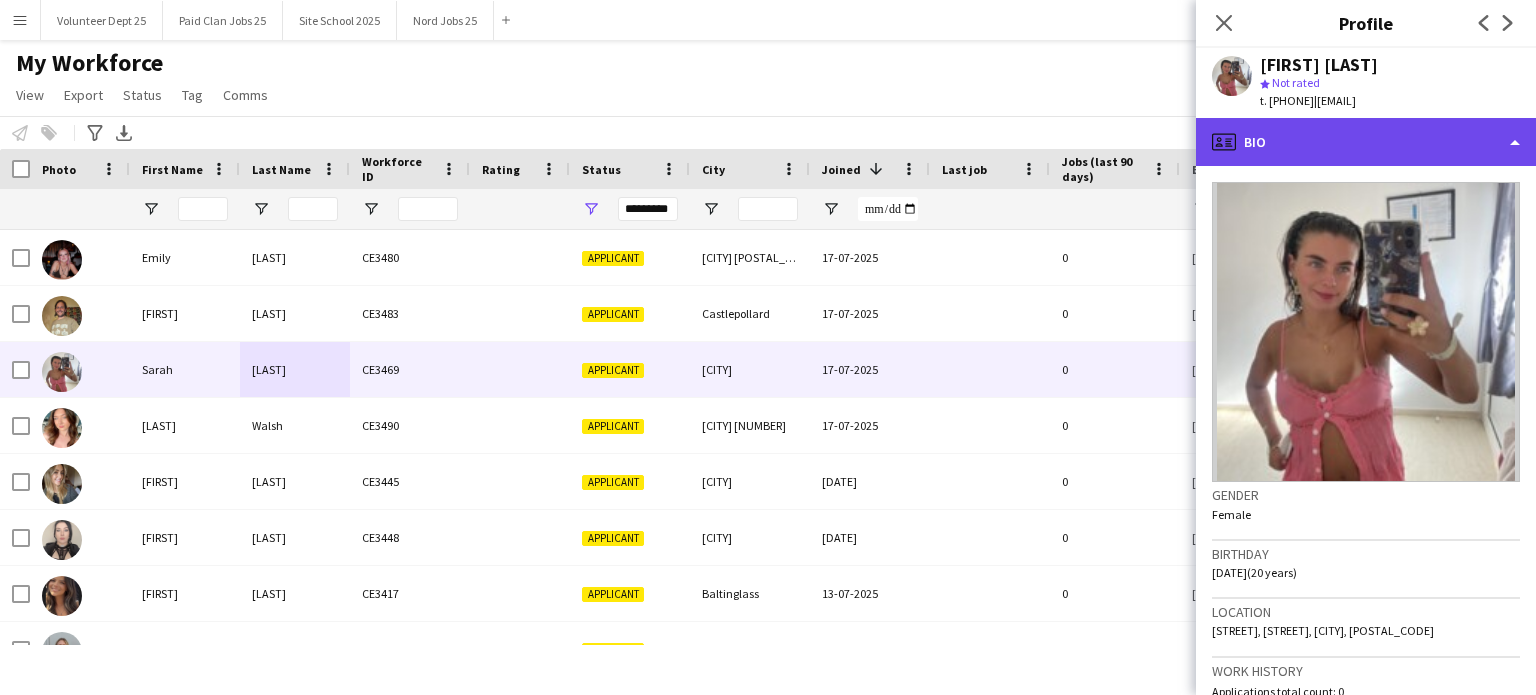 click on "profile
Bio" 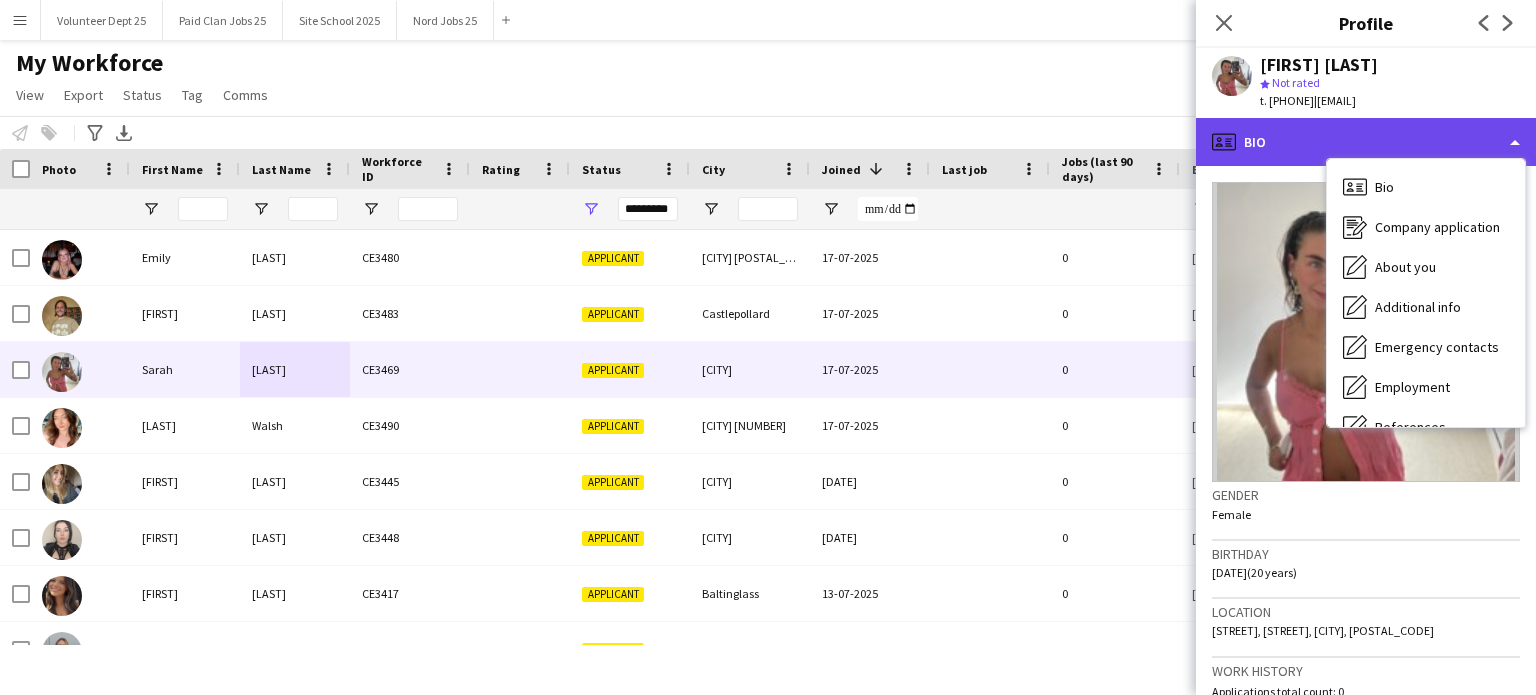 click on "profile
Bio" 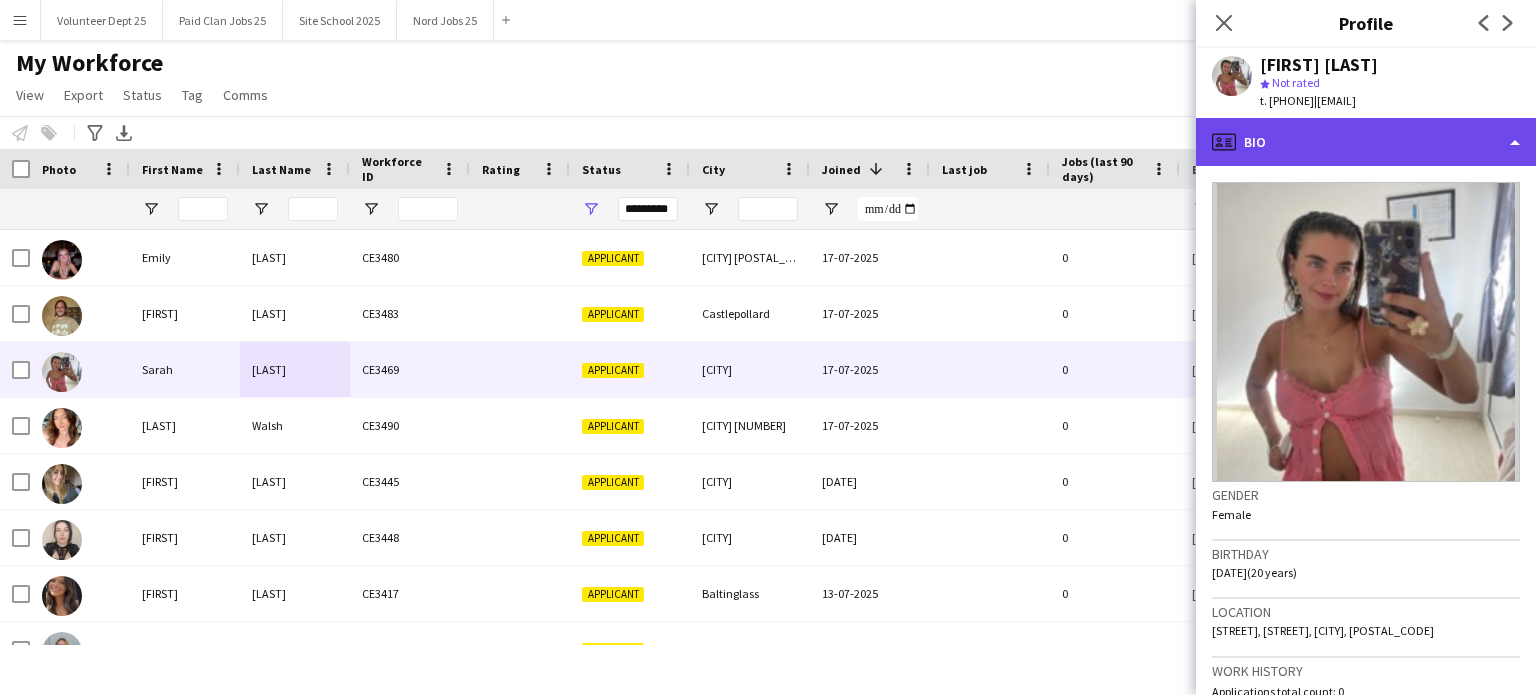 click on "profile
Bio" 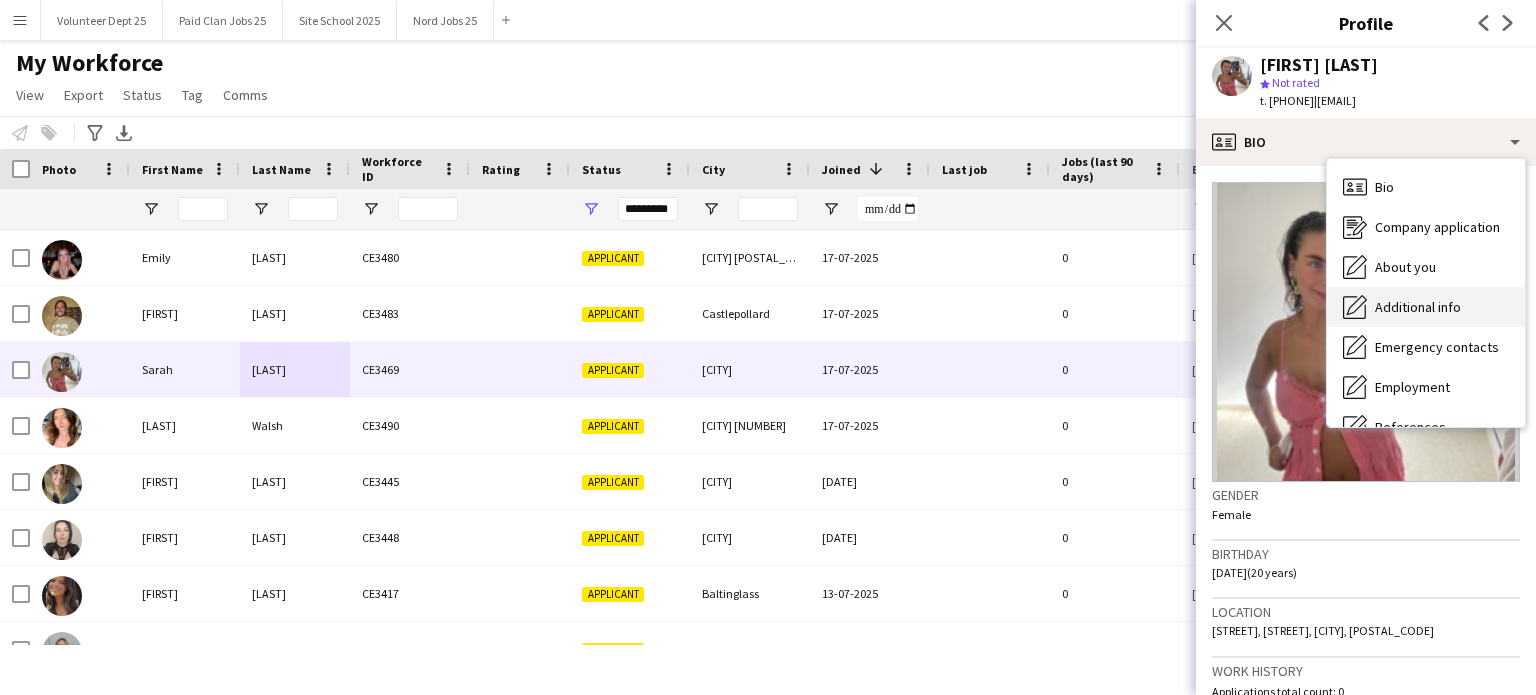 click on "Additional info
Additional info" at bounding box center (1426, 307) 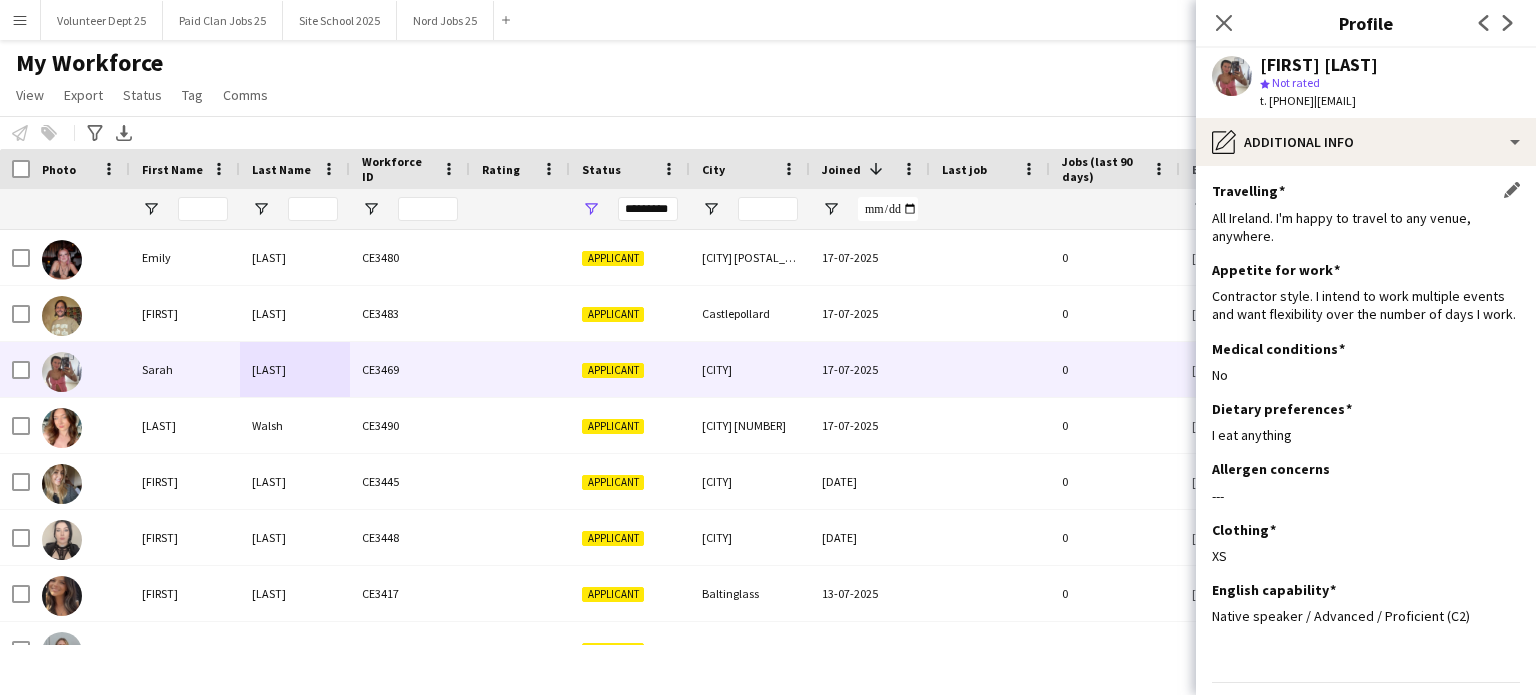 click on "Travelling
Edit this field" 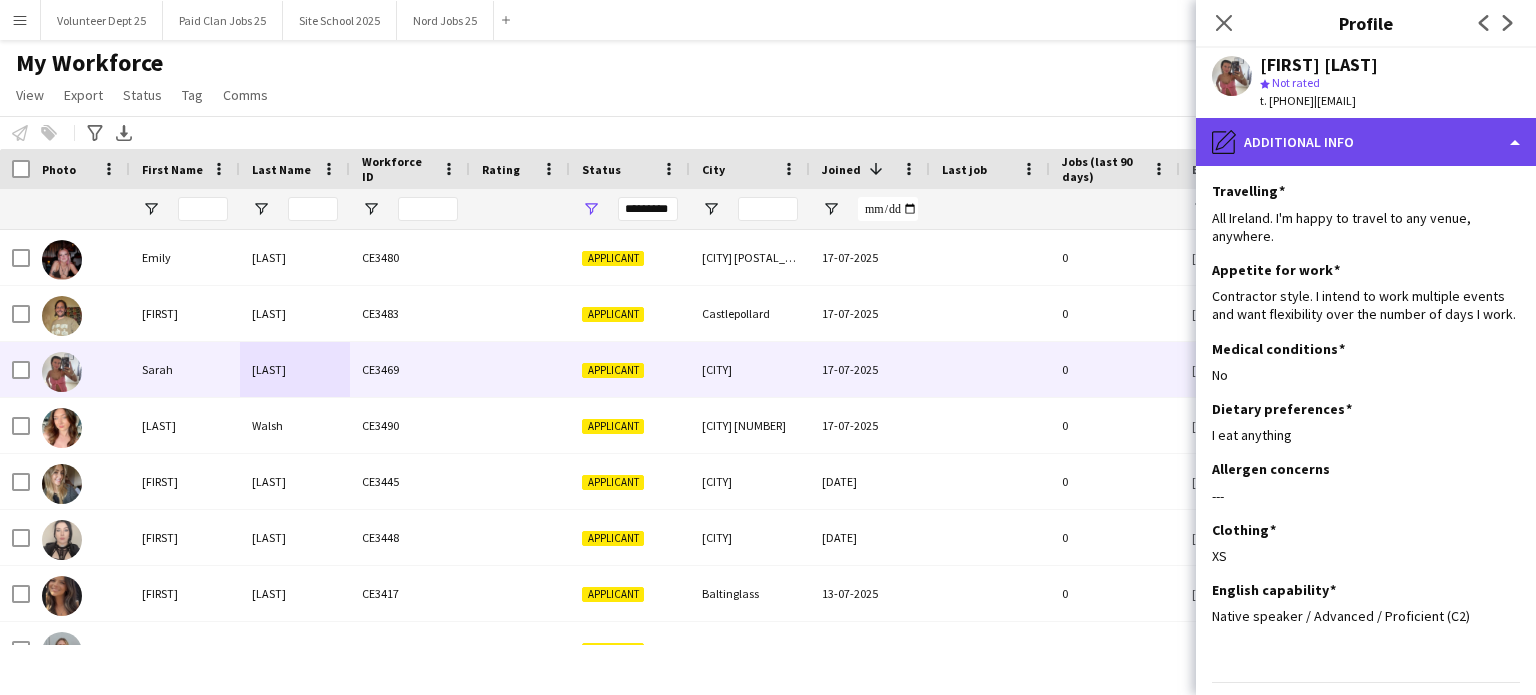 click on "pencil4
Additional info" 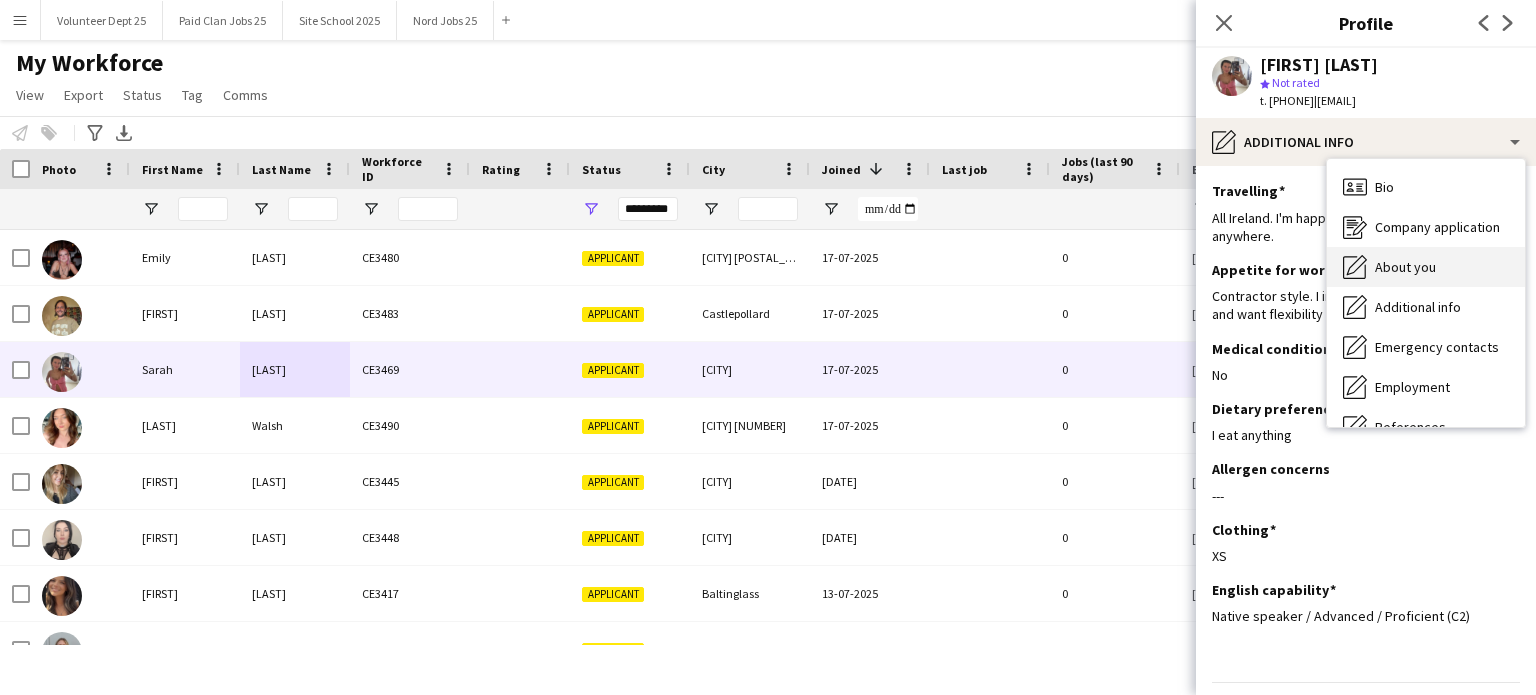 click on "About you" at bounding box center (1405, 267) 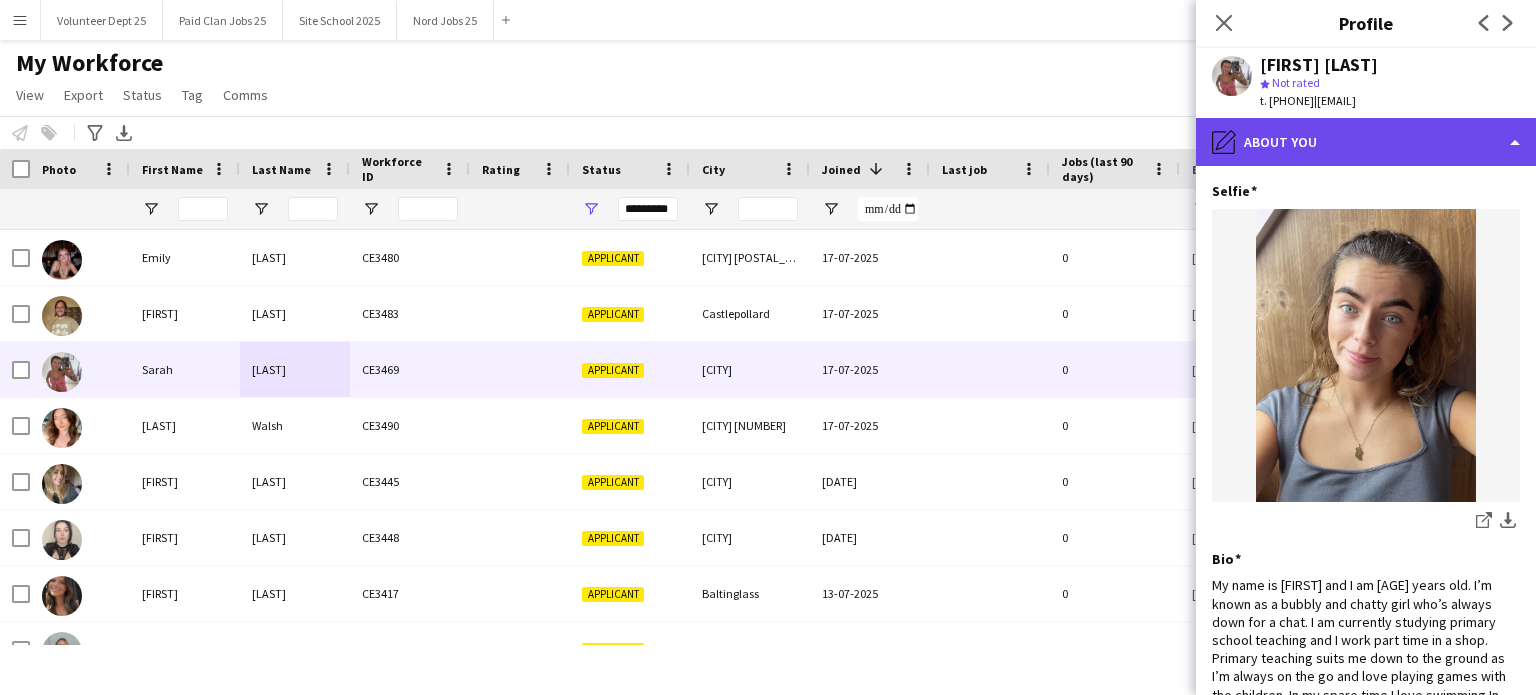 click on "pencil4
About you" 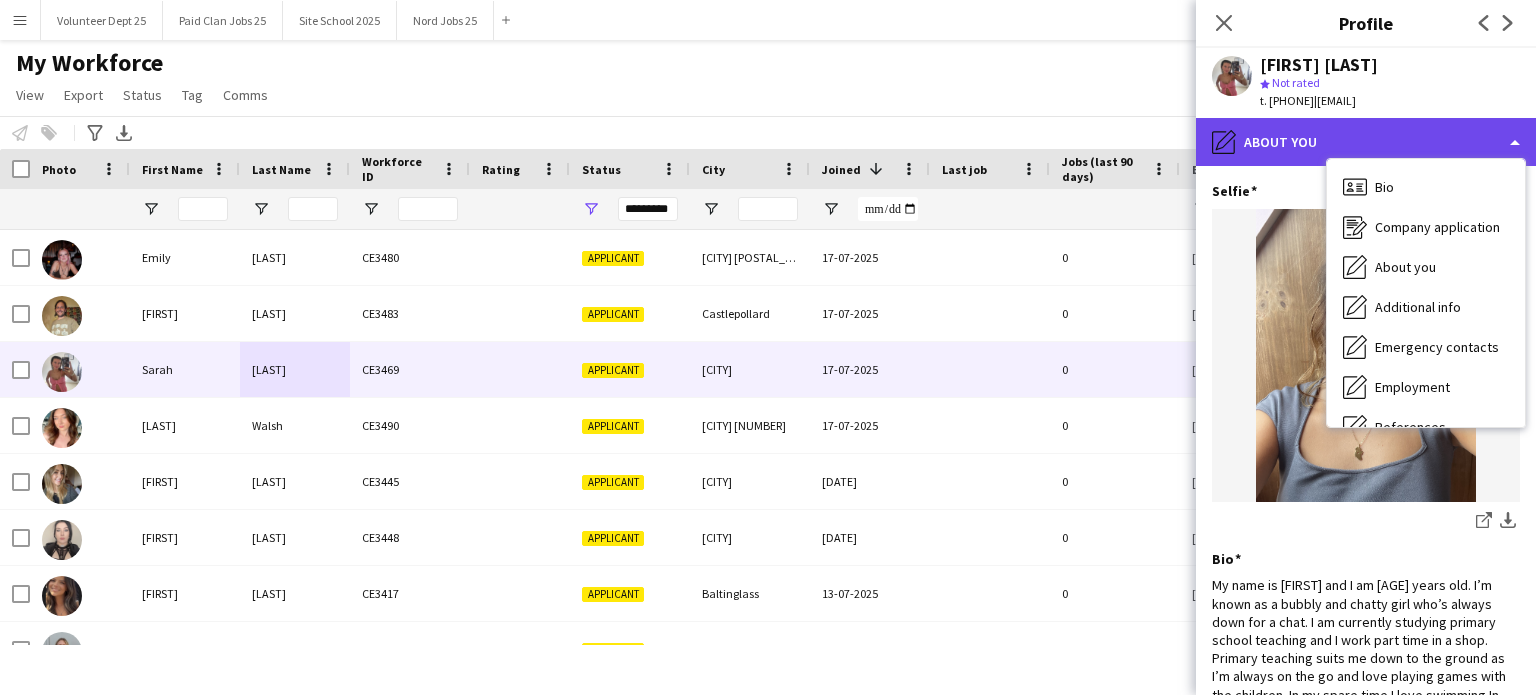 click on "pencil4
About you" 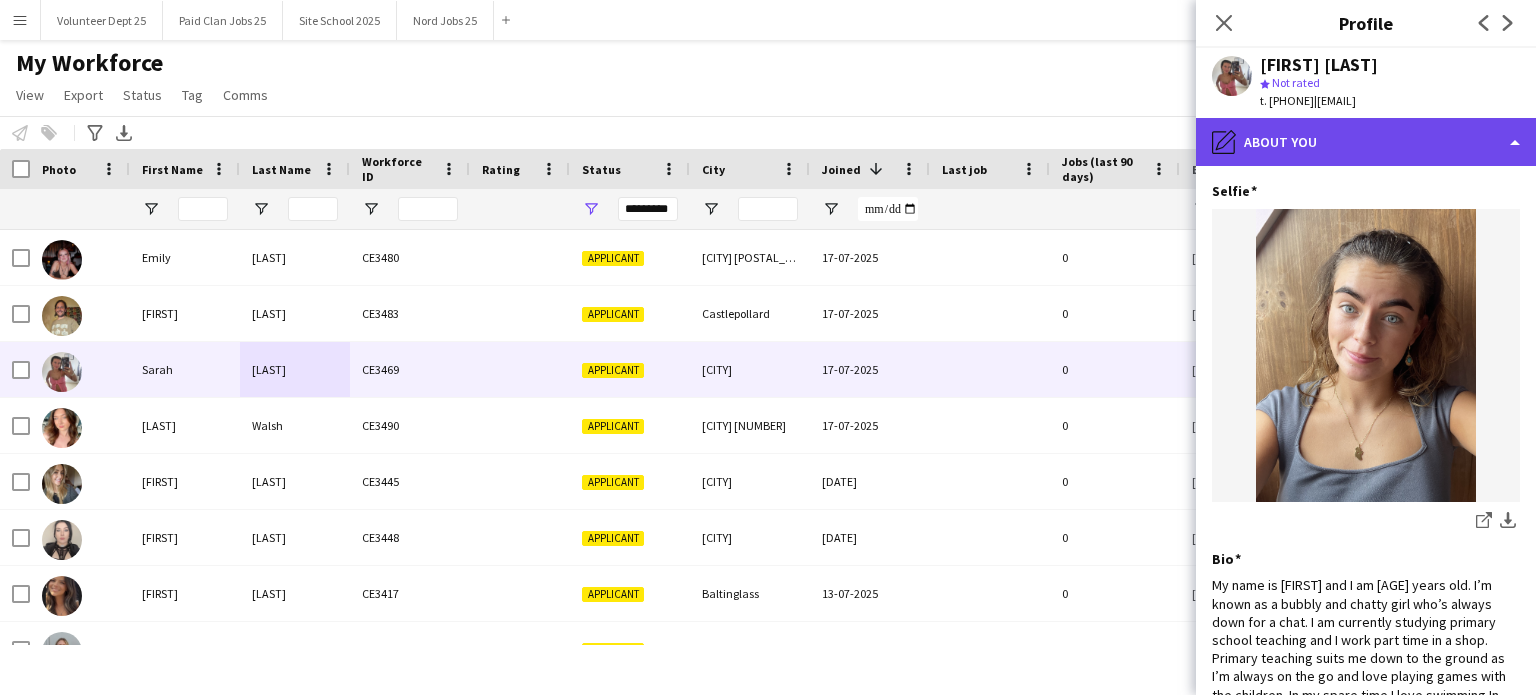 click on "pencil4
About you" 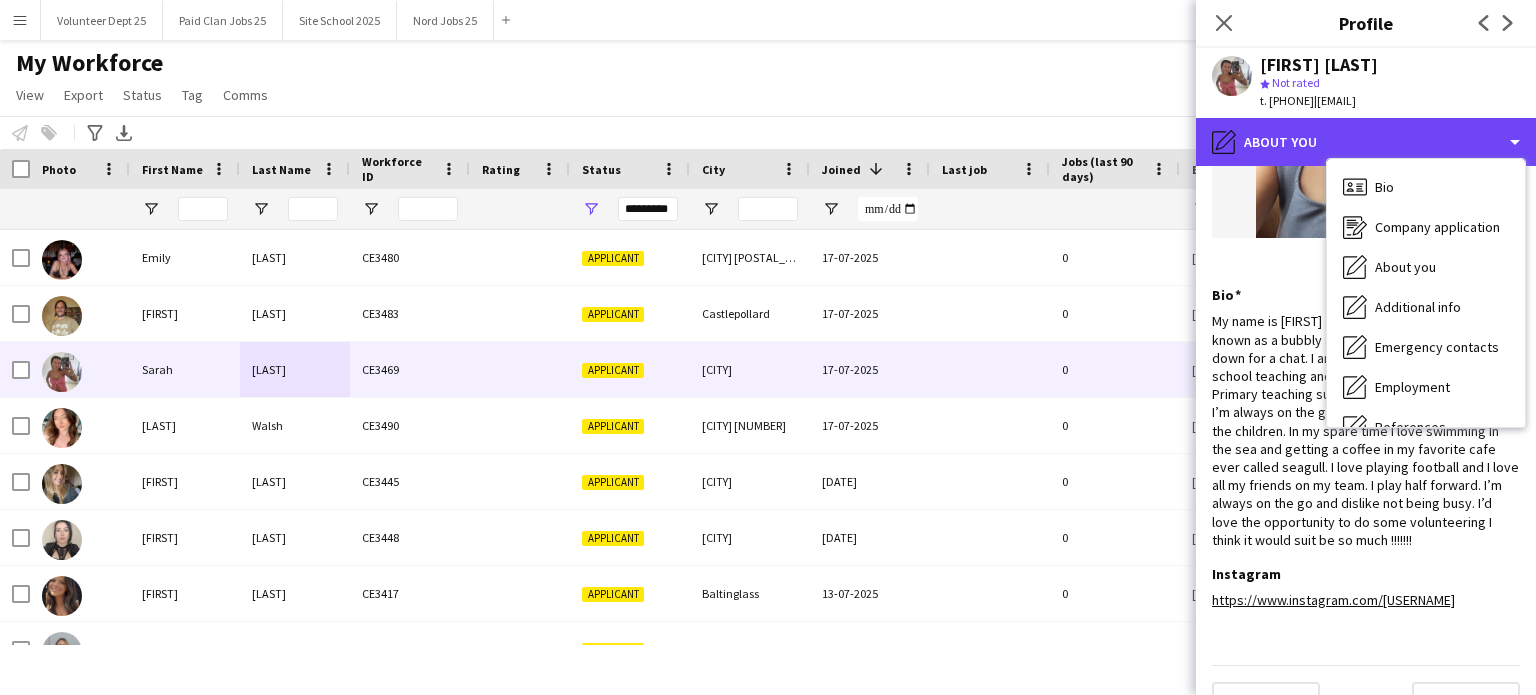 scroll, scrollTop: 264, scrollLeft: 0, axis: vertical 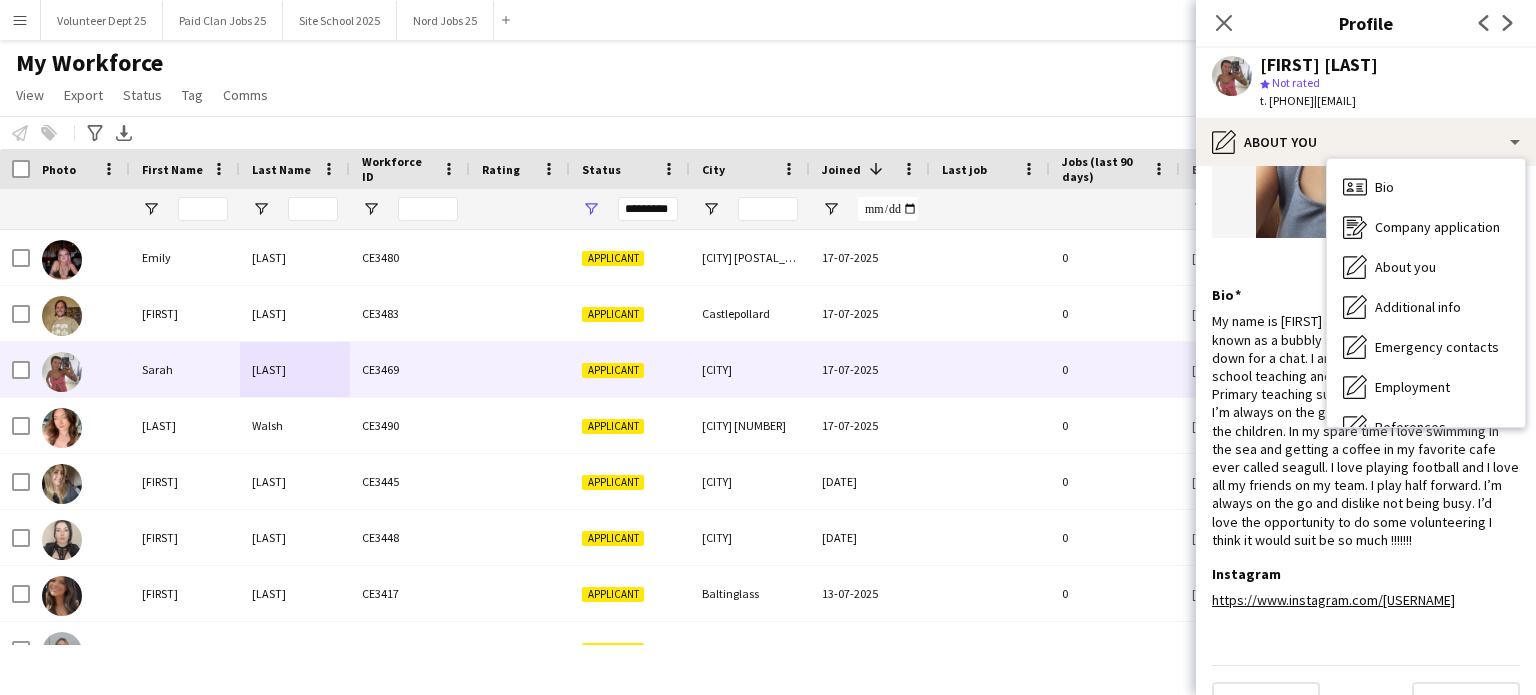 click on "My name is Sarah and I am twenty years old. I’m known as a bubbly and chatty girl who’s always down for a chat. I am currently studying primary school teaching and I work part time in a shop. Primary teaching suits me down to the ground as I’m always on the go and love playing games with the children. In my spare time I love swimming In the sea and getting a coffee in my favorite cafe ever called seagull. I love playing football and I love all my friends on my team. I play half forward. I’m always on the go and dislike not being busy. I’d love the opportunity to do some volunteering I think it would suit be so much !!!!!!!" 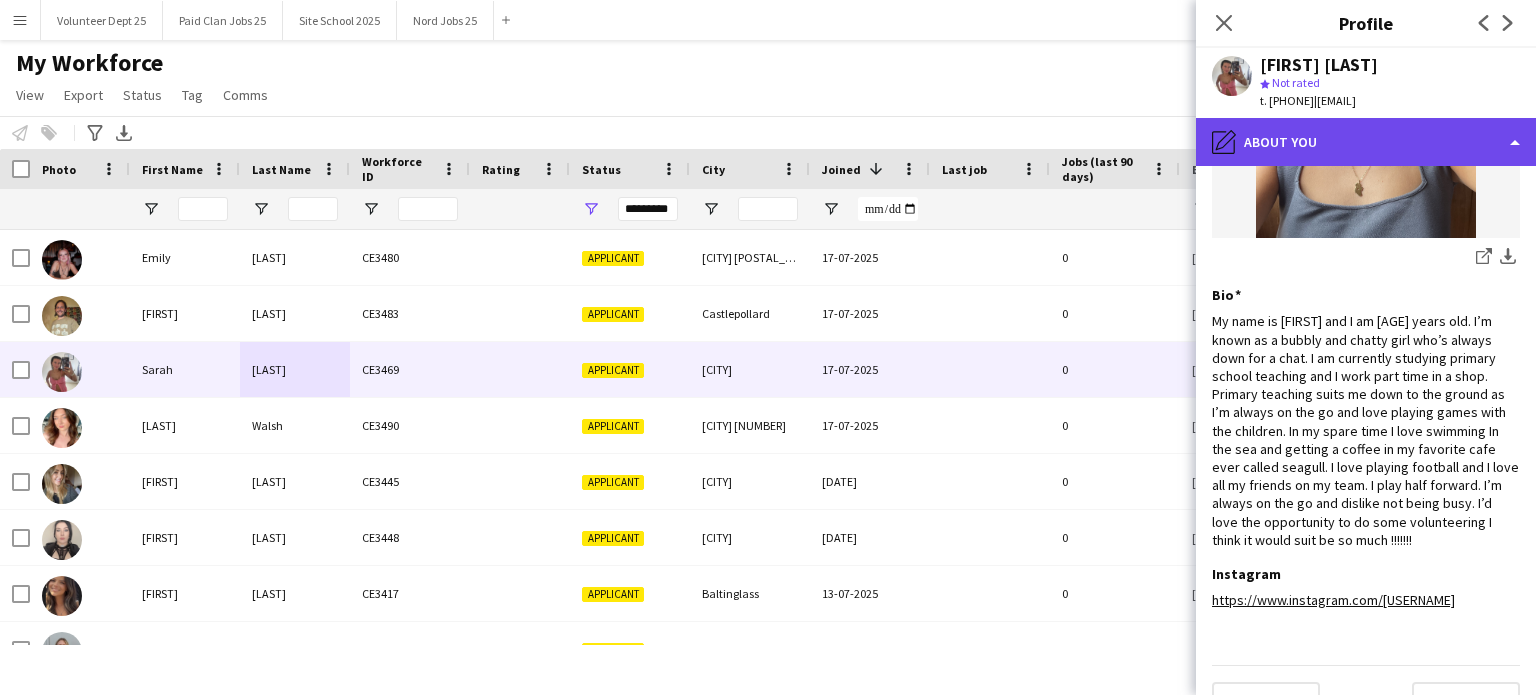 click on "pencil4
About you" 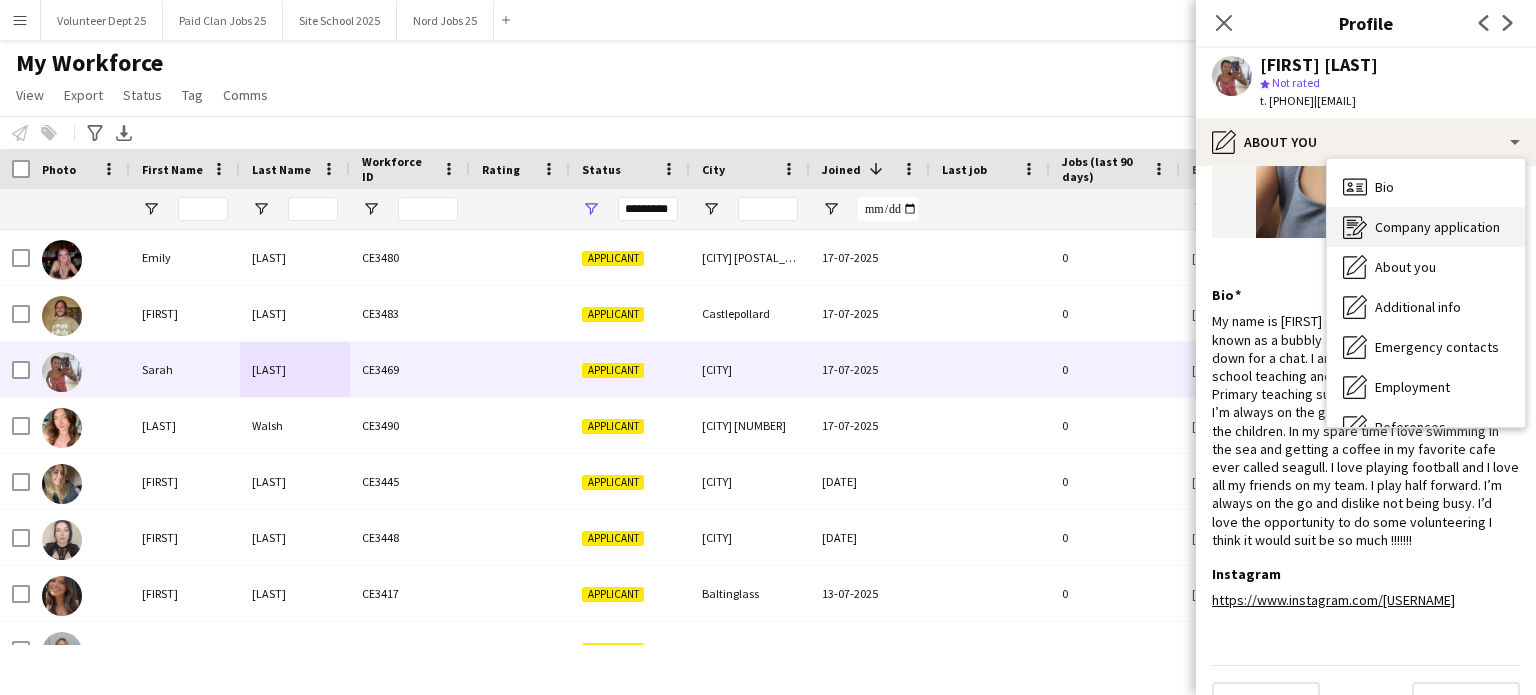 click on "Company application
Company application" at bounding box center (1426, 227) 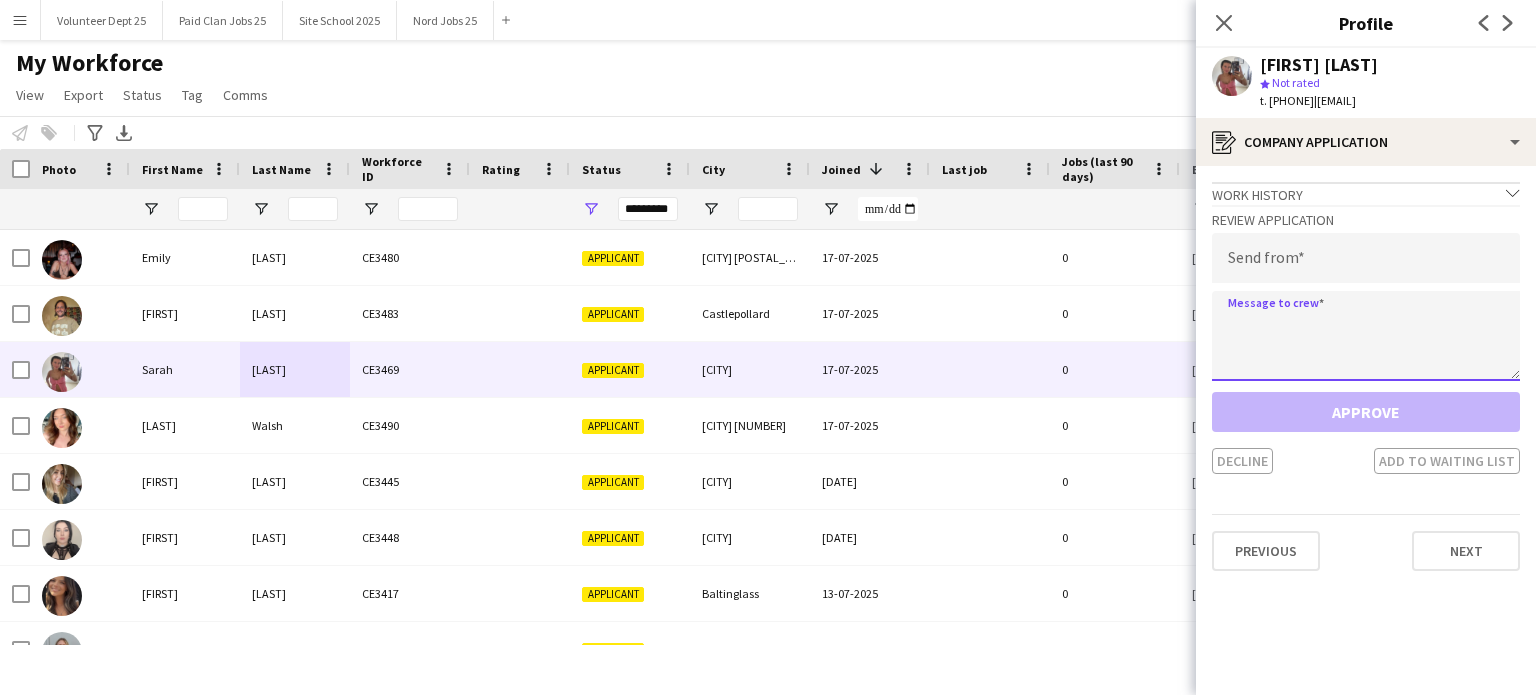 click 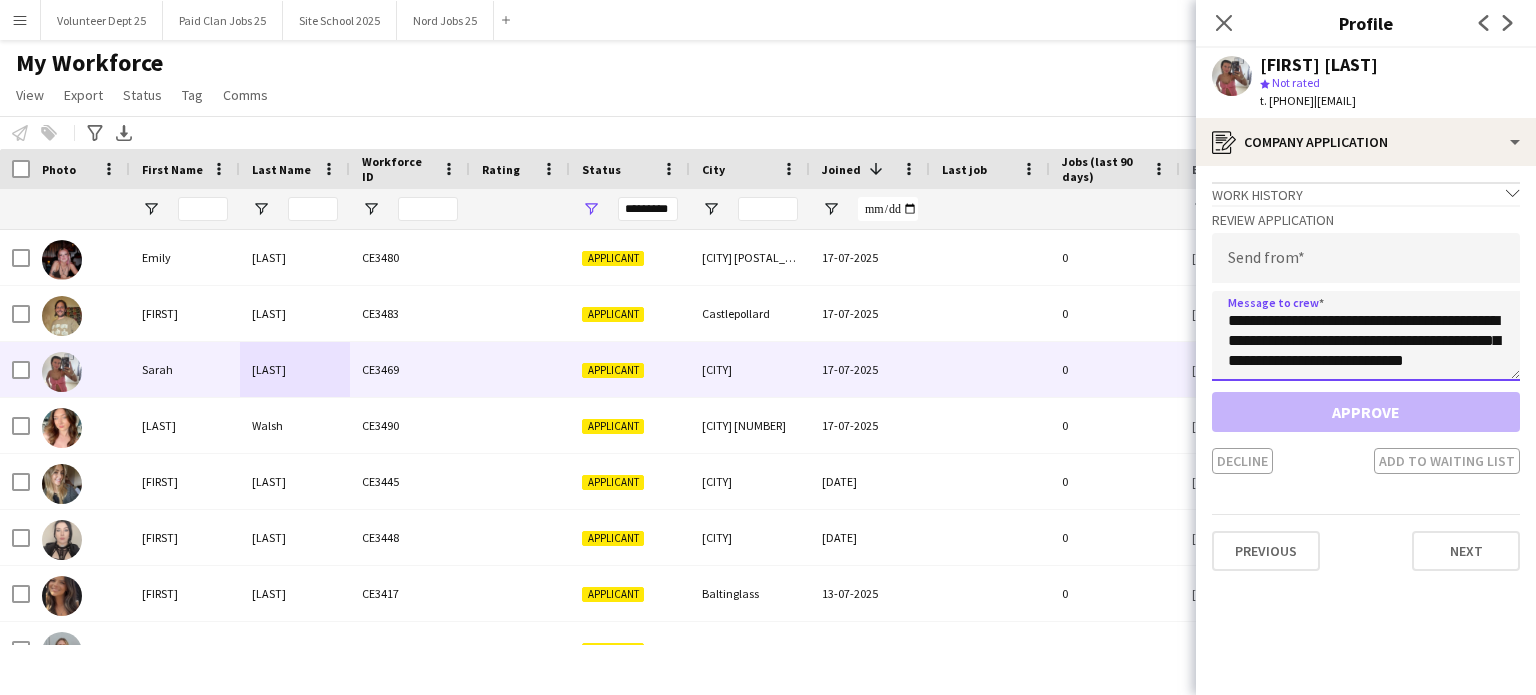 scroll, scrollTop: 672, scrollLeft: 0, axis: vertical 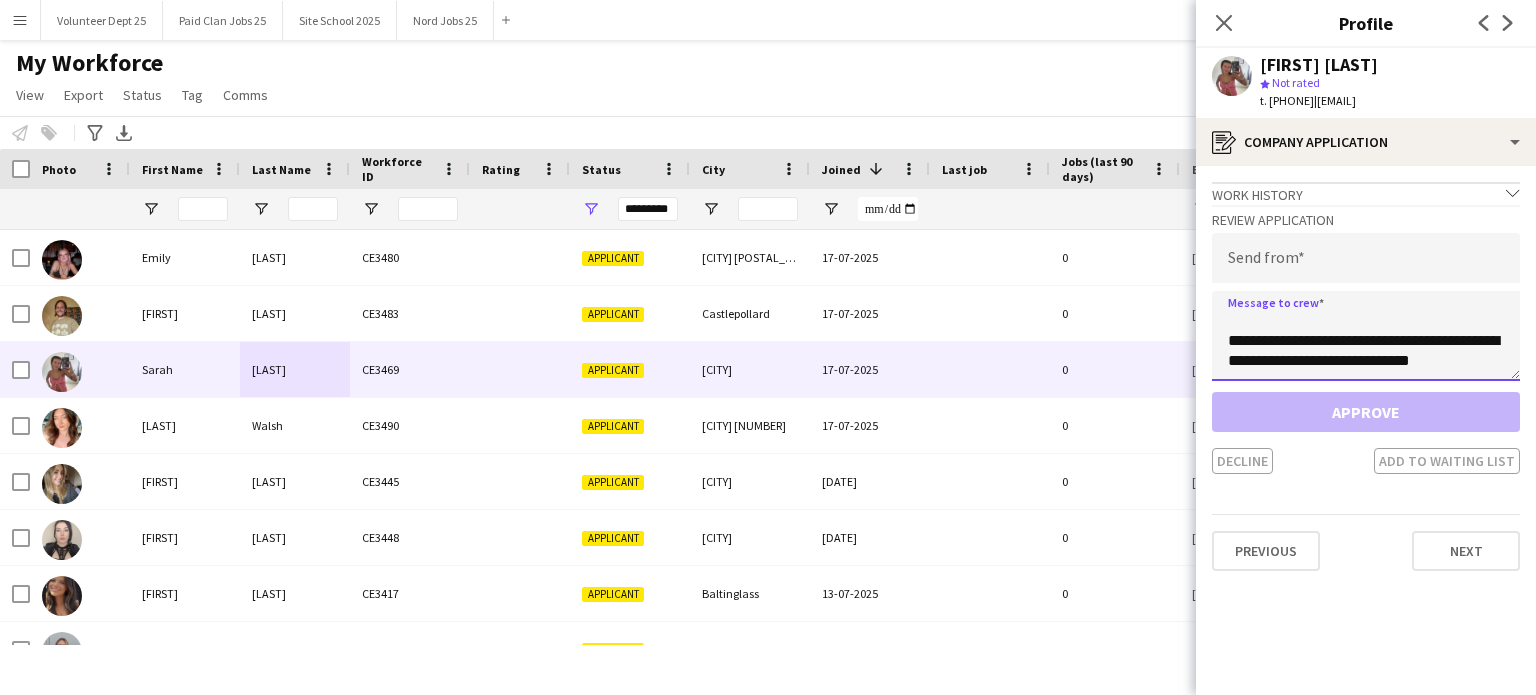 type on "**********" 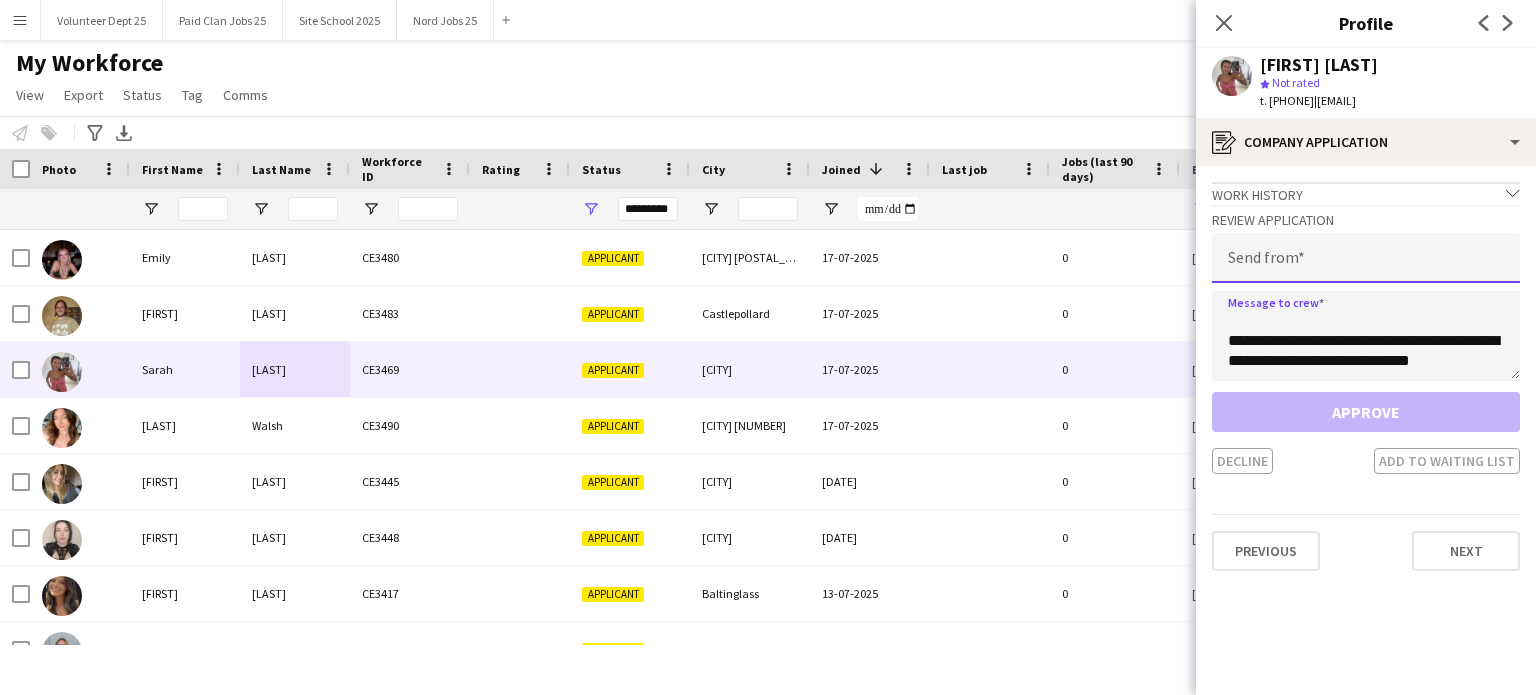 click 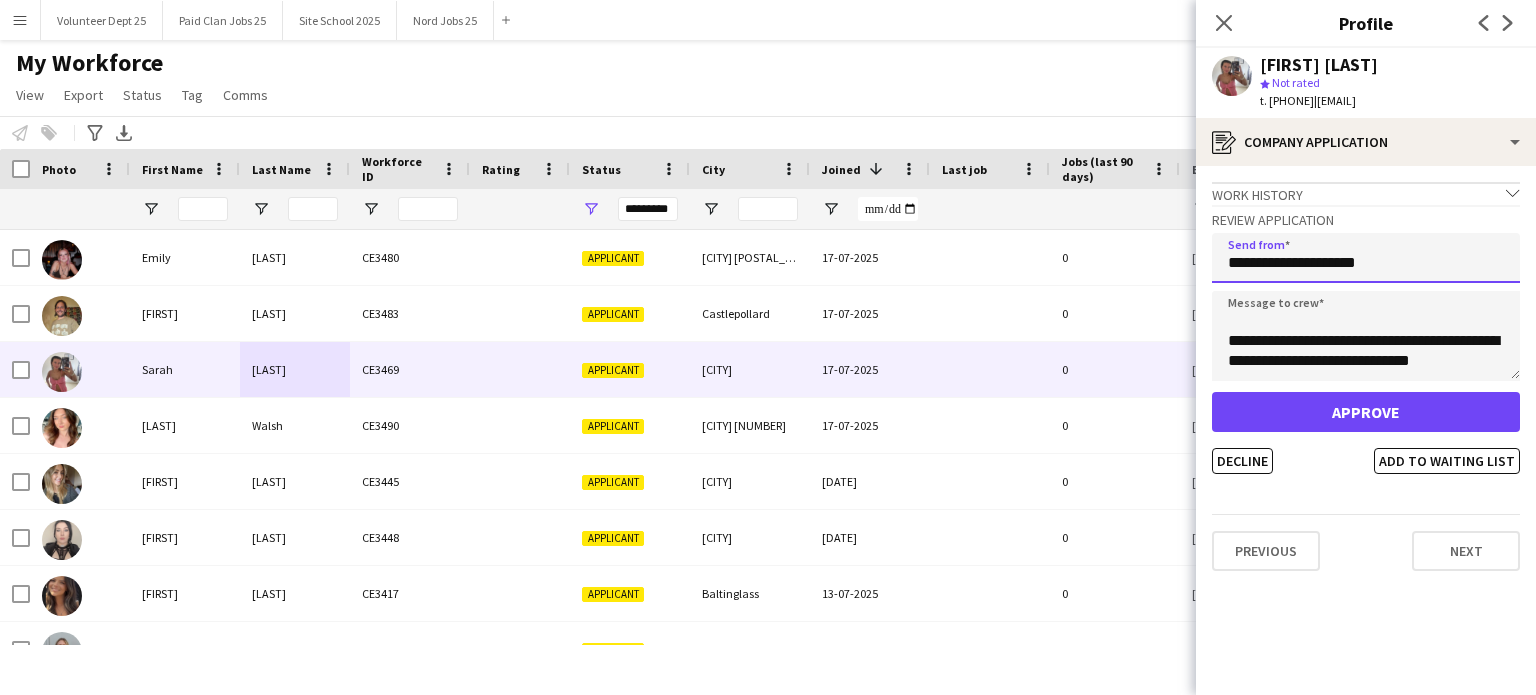 type on "**********" 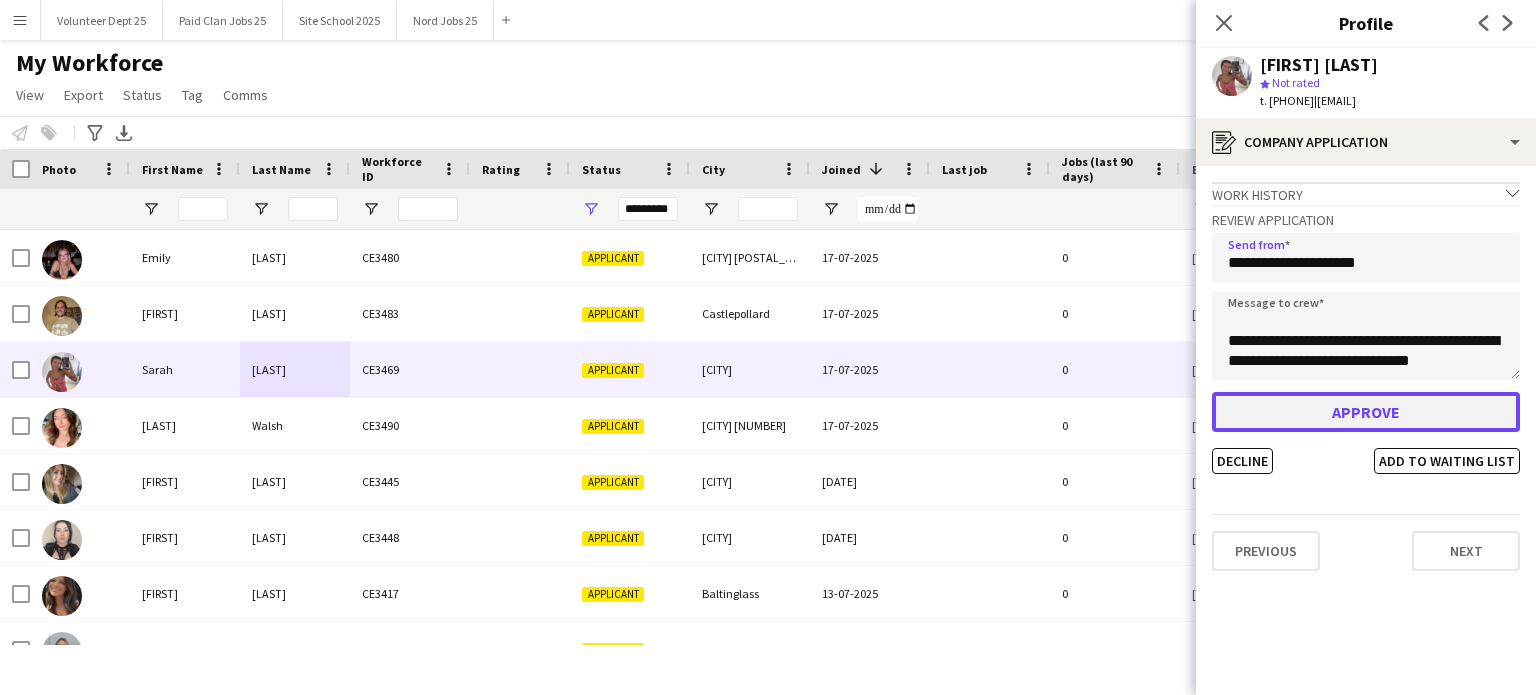 click on "Approve" 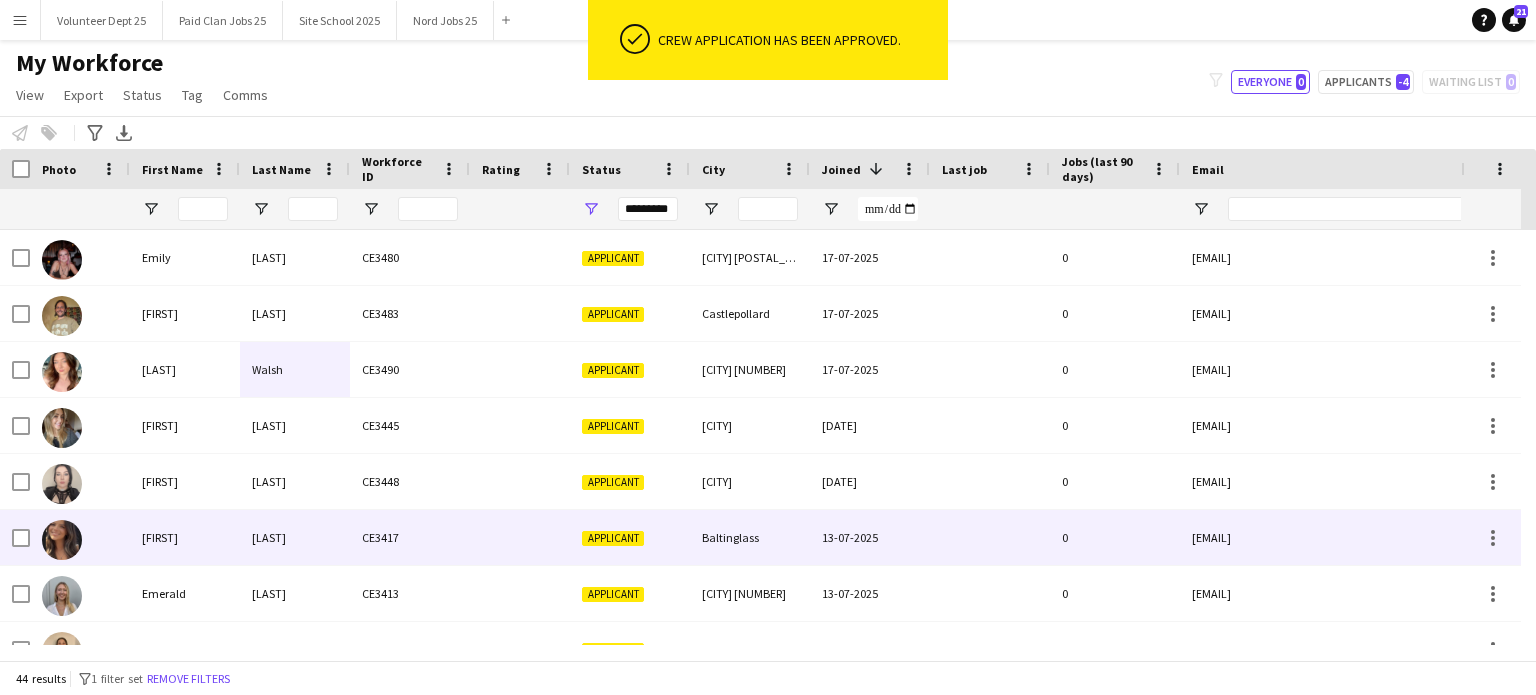 scroll, scrollTop: 131, scrollLeft: 0, axis: vertical 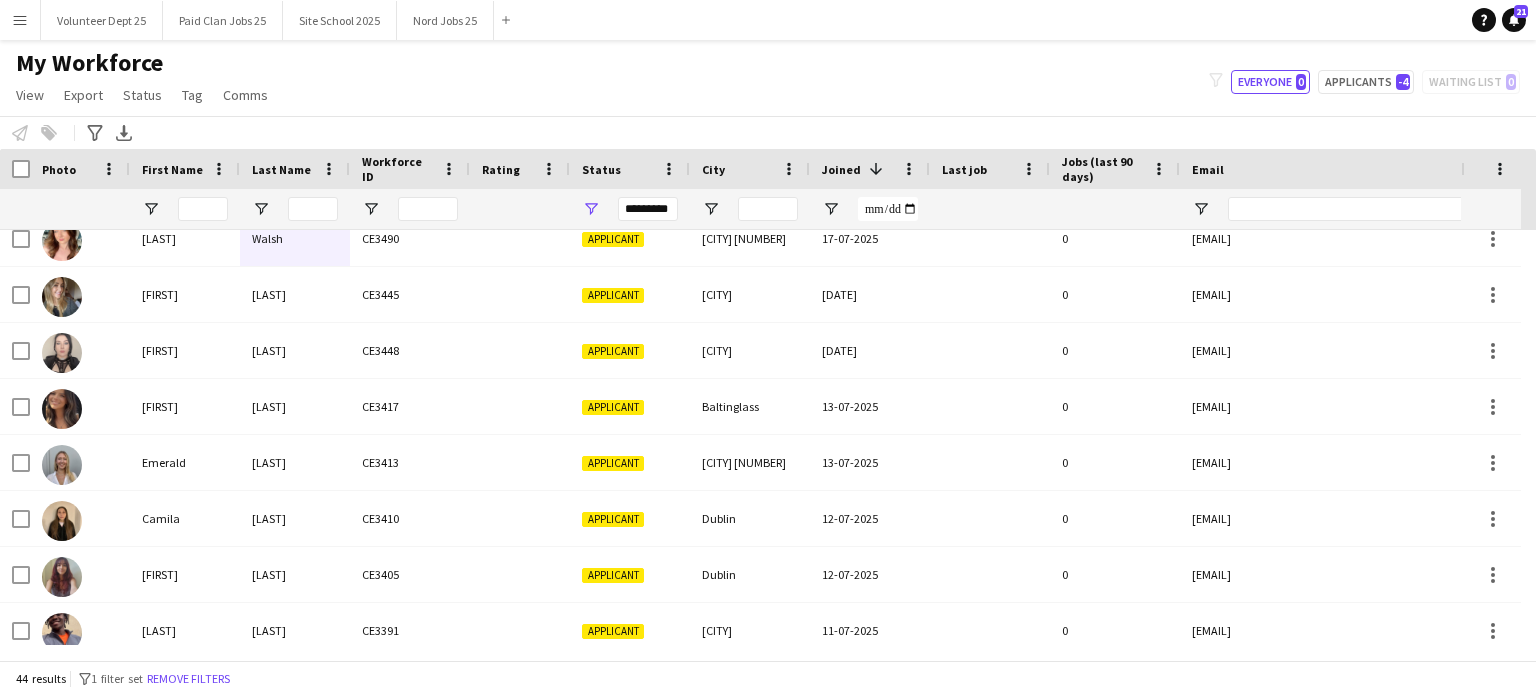 click on "Volunteer Dept 25
Close
Paid Clan Jobs 25
Close
Site School 2025
Close
Nord Jobs 25
Close
Add" at bounding box center (279, 20) 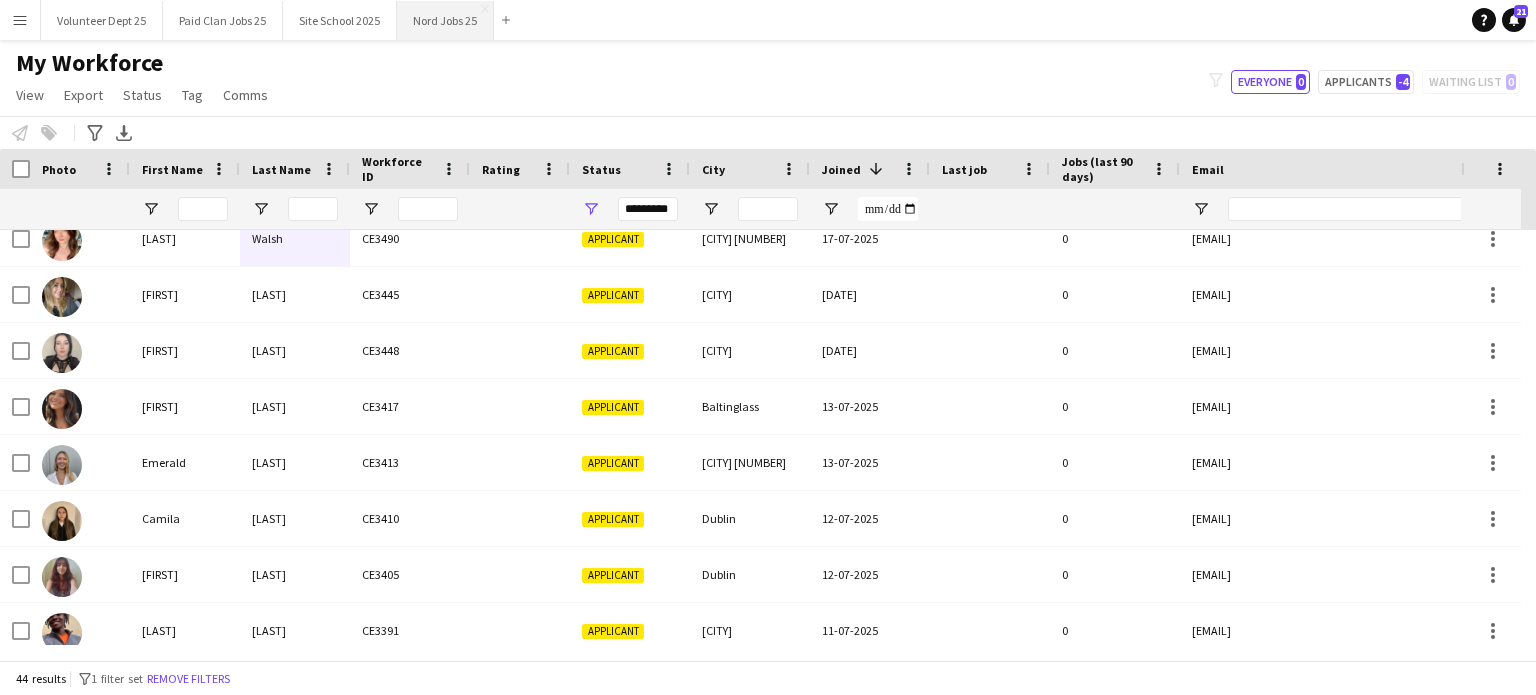 click on "Nord Jobs 25
Close" at bounding box center (445, 20) 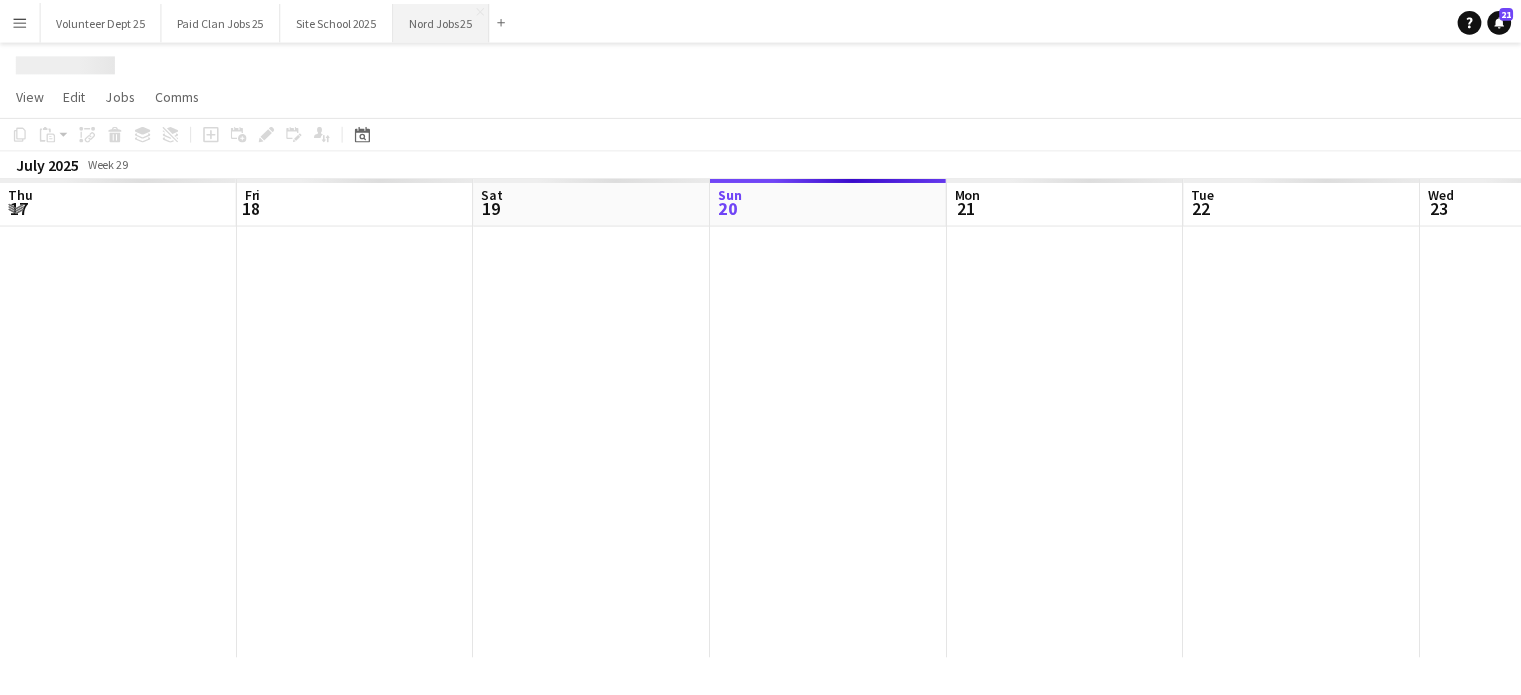 scroll, scrollTop: 0, scrollLeft: 478, axis: horizontal 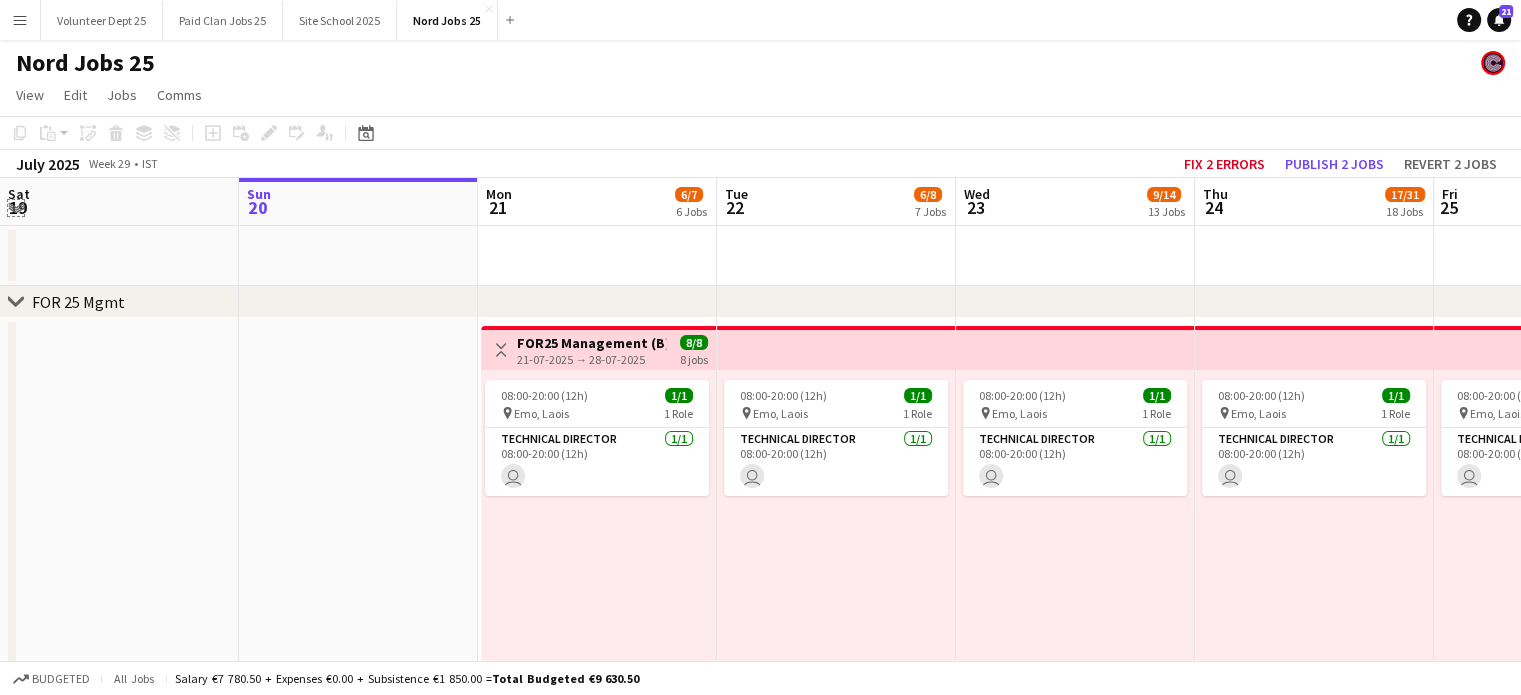 click on "Expand/collapse" 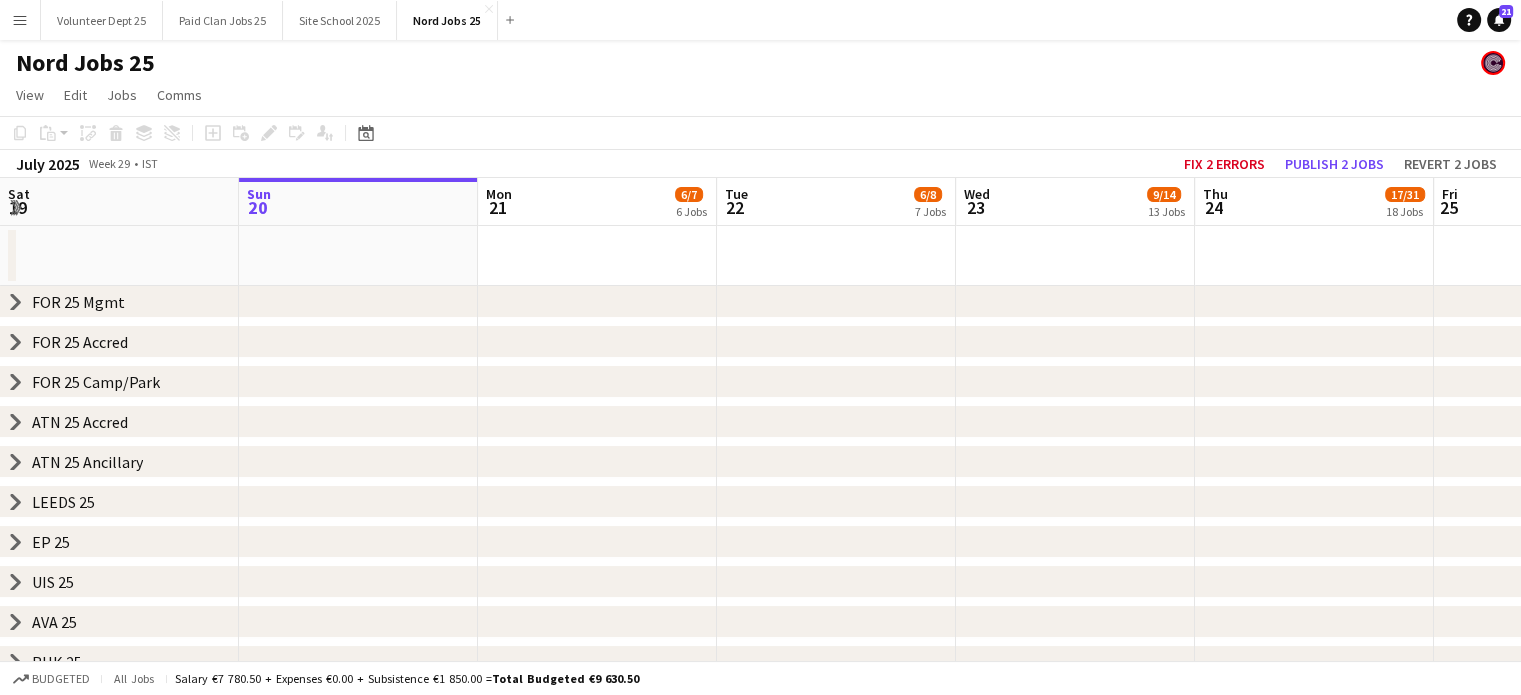 click 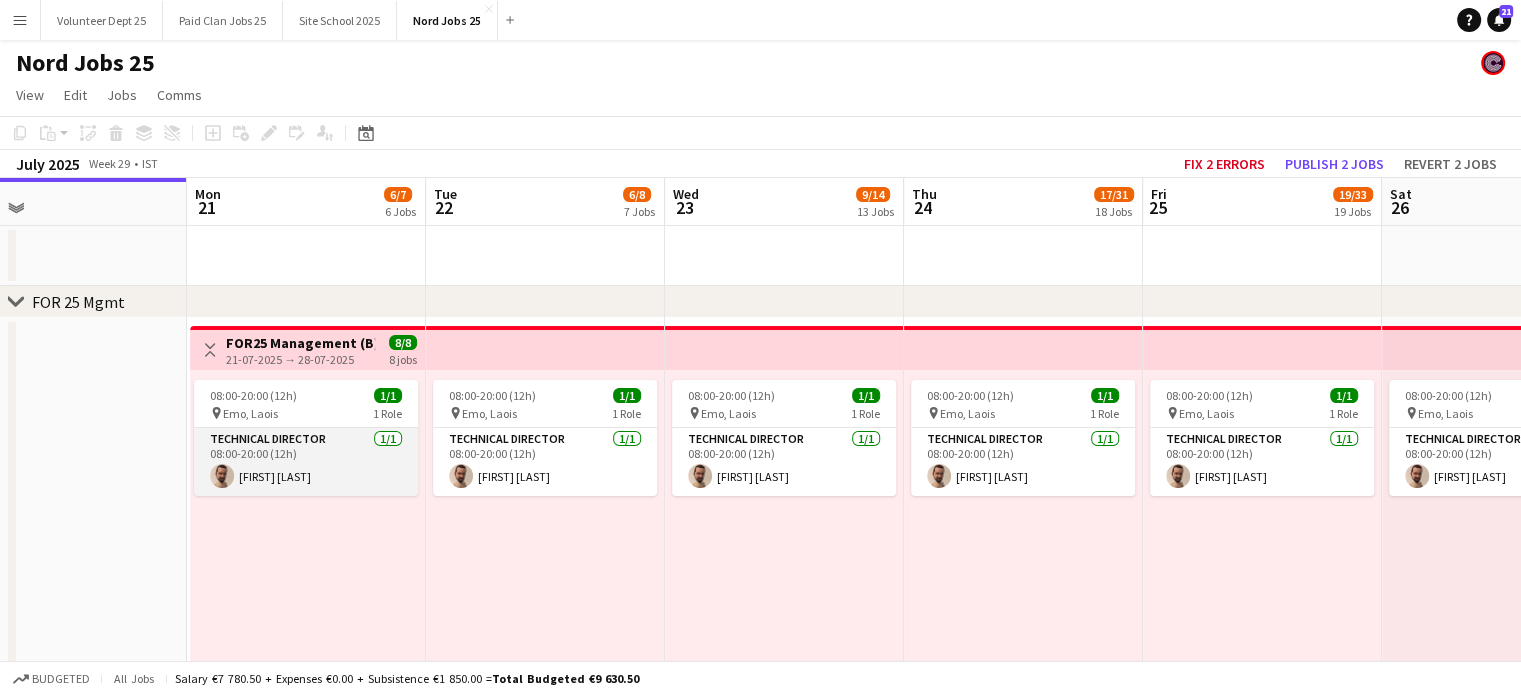 scroll, scrollTop: 0, scrollLeft: 794, axis: horizontal 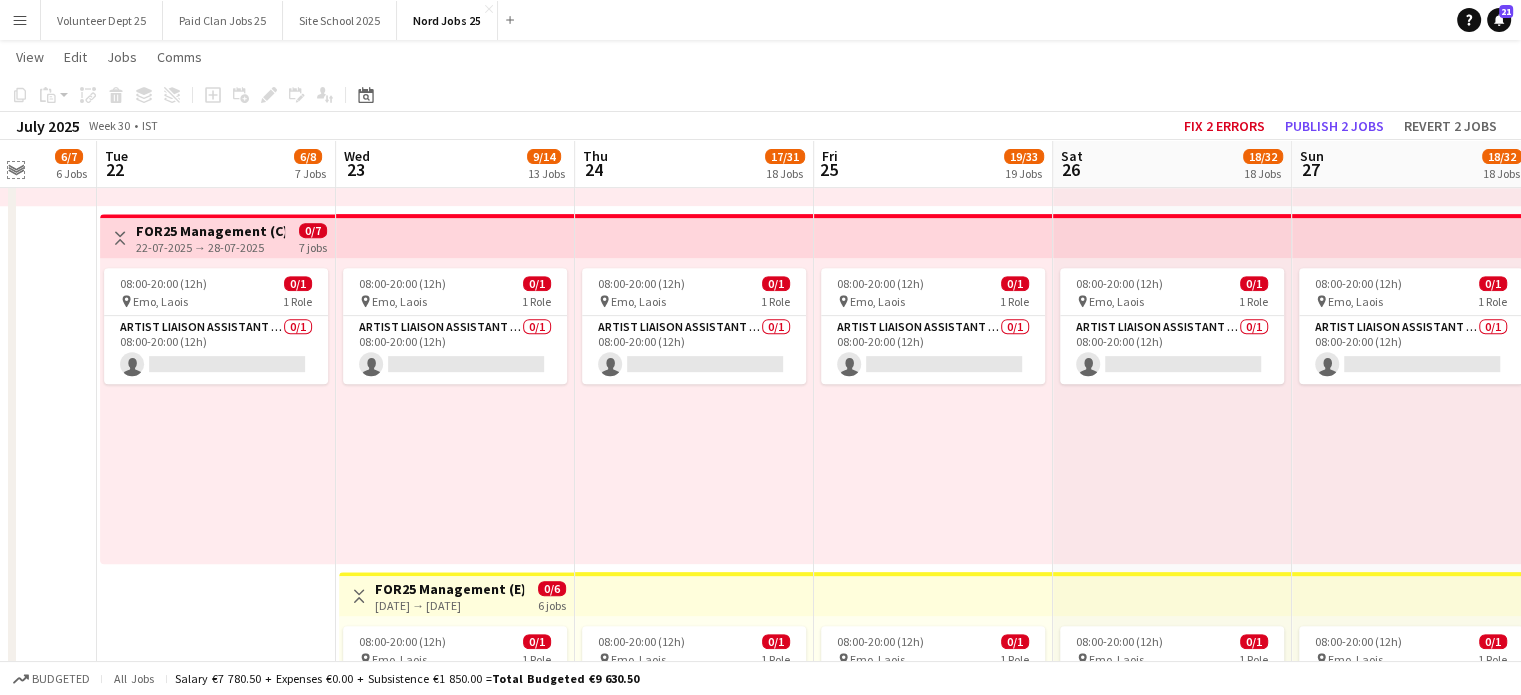 click on "Expand/collapse" 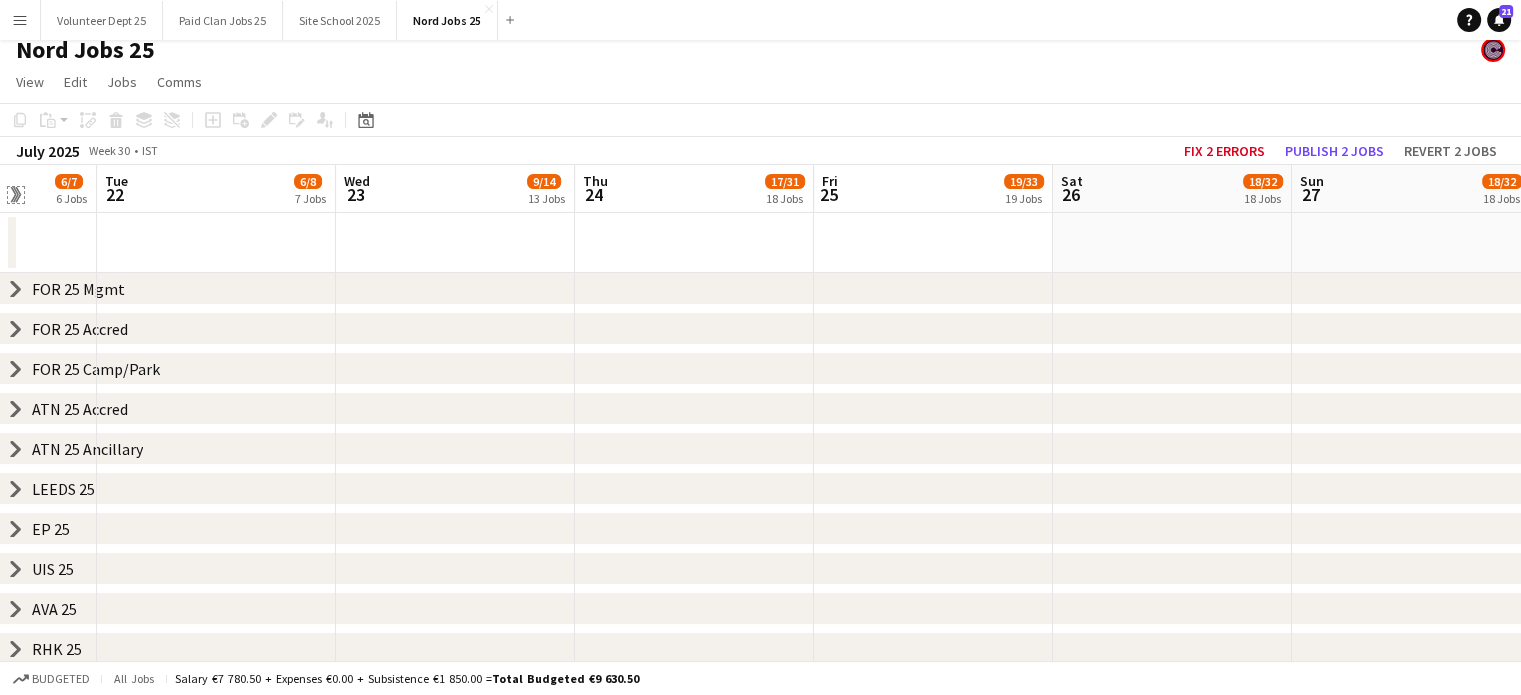 scroll, scrollTop: 8, scrollLeft: 0, axis: vertical 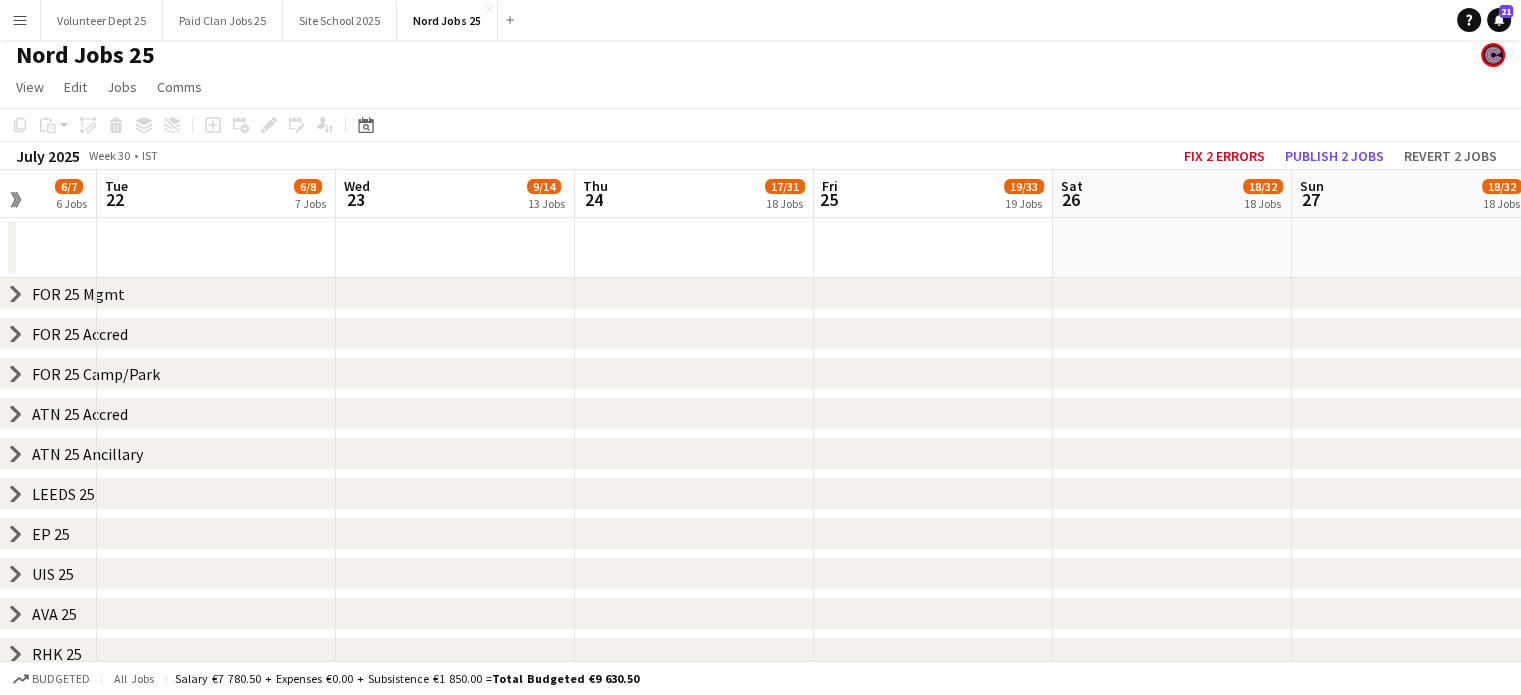 click on "chevron-right" 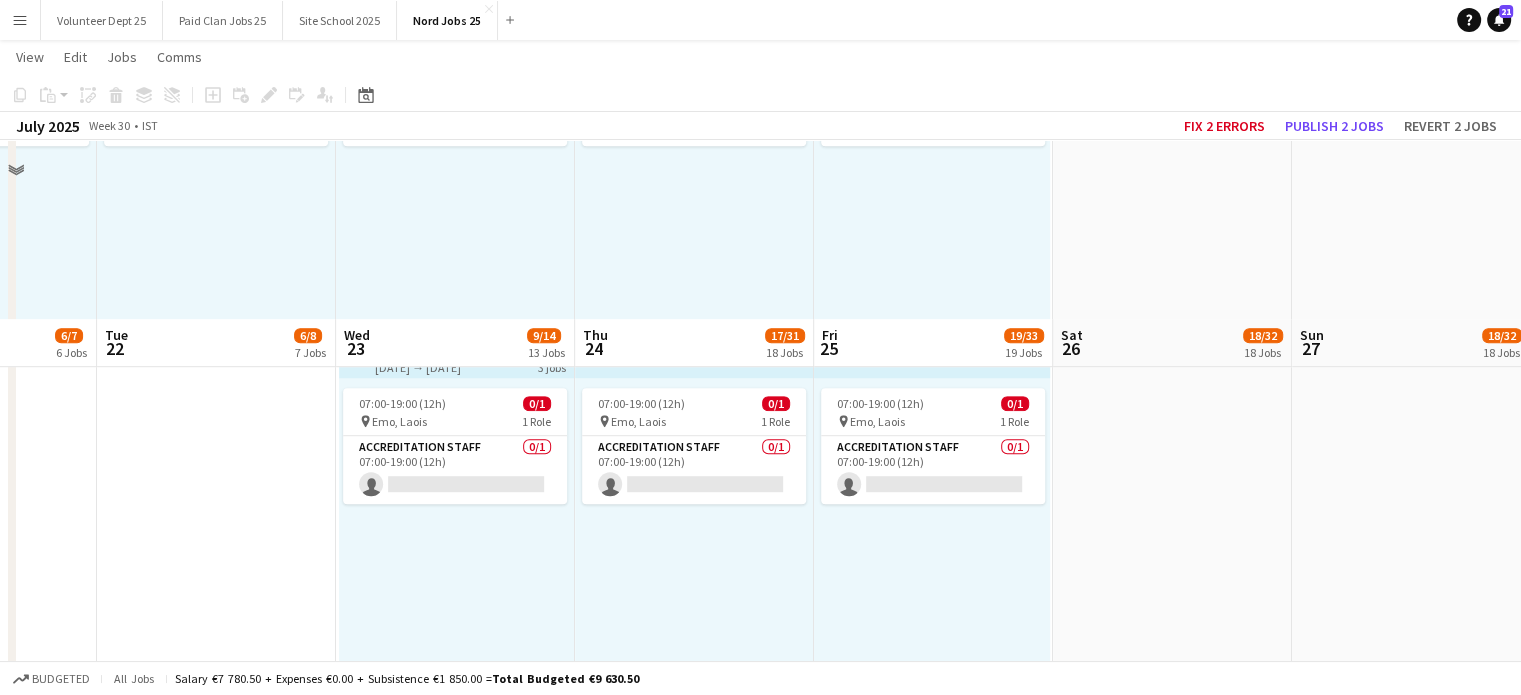 scroll, scrollTop: 1292, scrollLeft: 0, axis: vertical 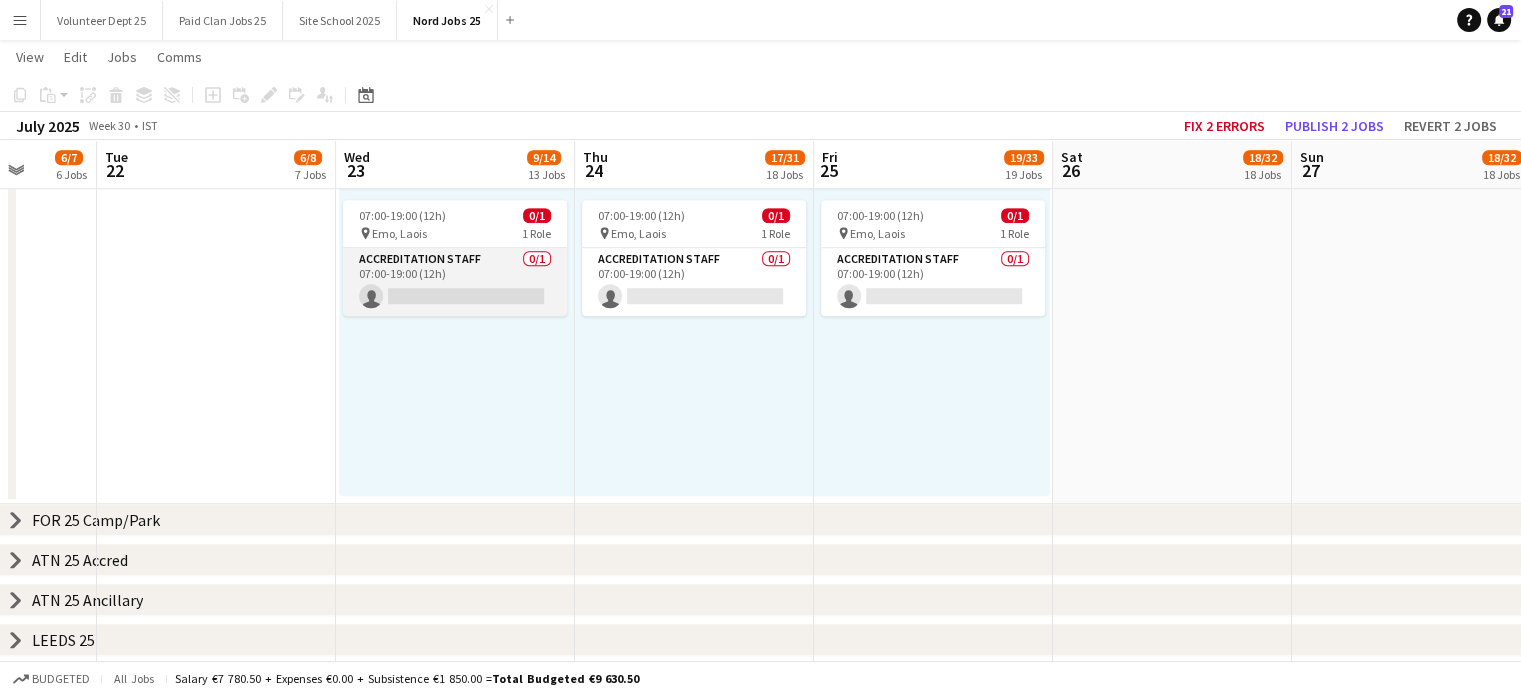 click on "Accreditation Staff   0/1   07:00-19:00 (12h)
single-neutral-actions" at bounding box center [455, 282] 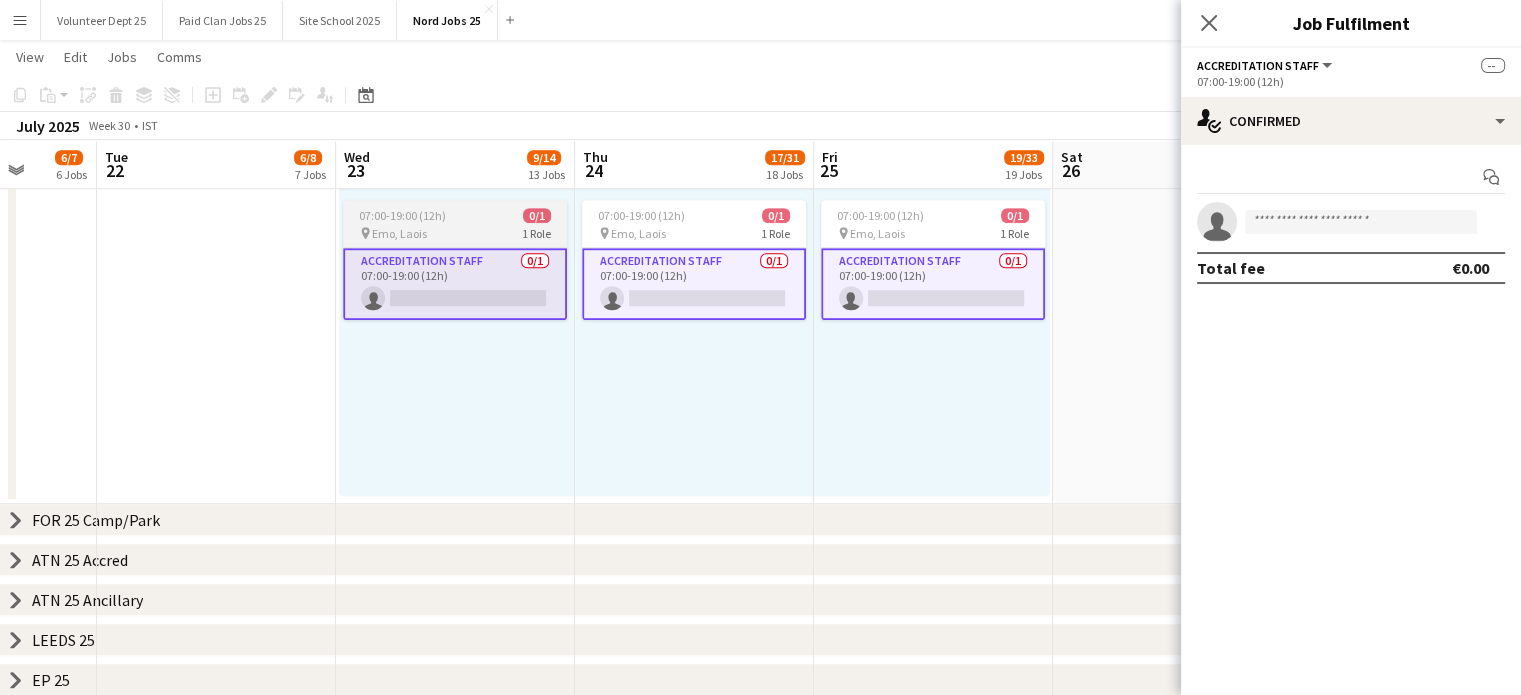 click on "pin
Emo, Laois   1 Role" at bounding box center (455, 233) 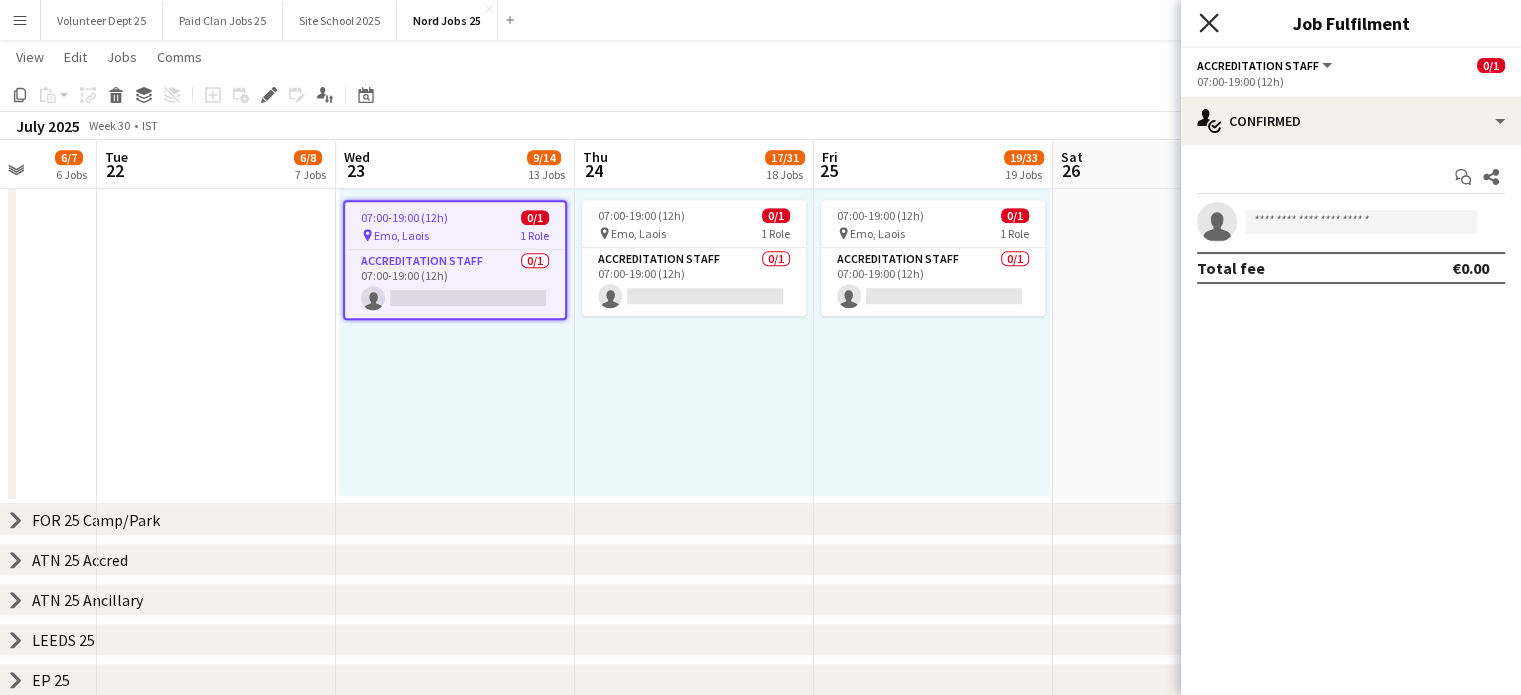 click on "Close pop-in" 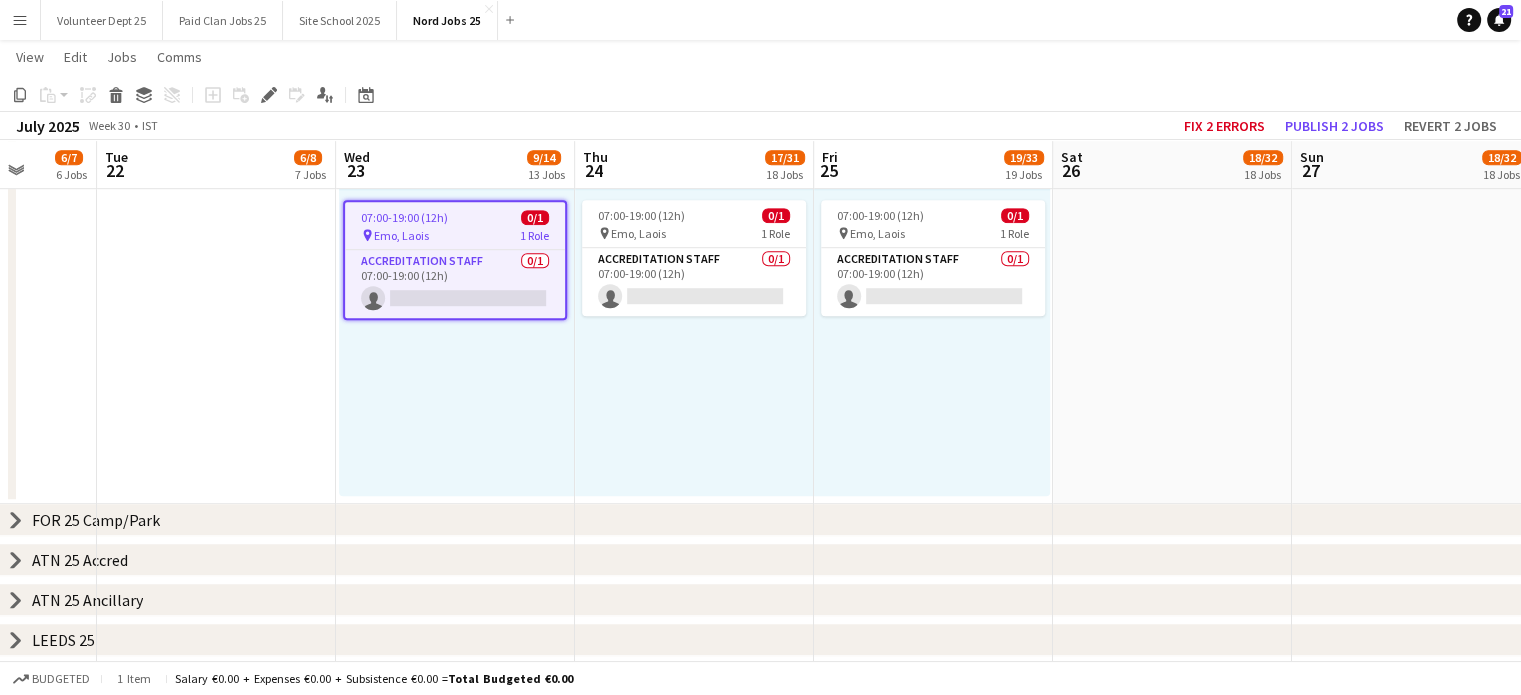 click on "pin
Emo, Laois   1 Role" at bounding box center [455, 235] 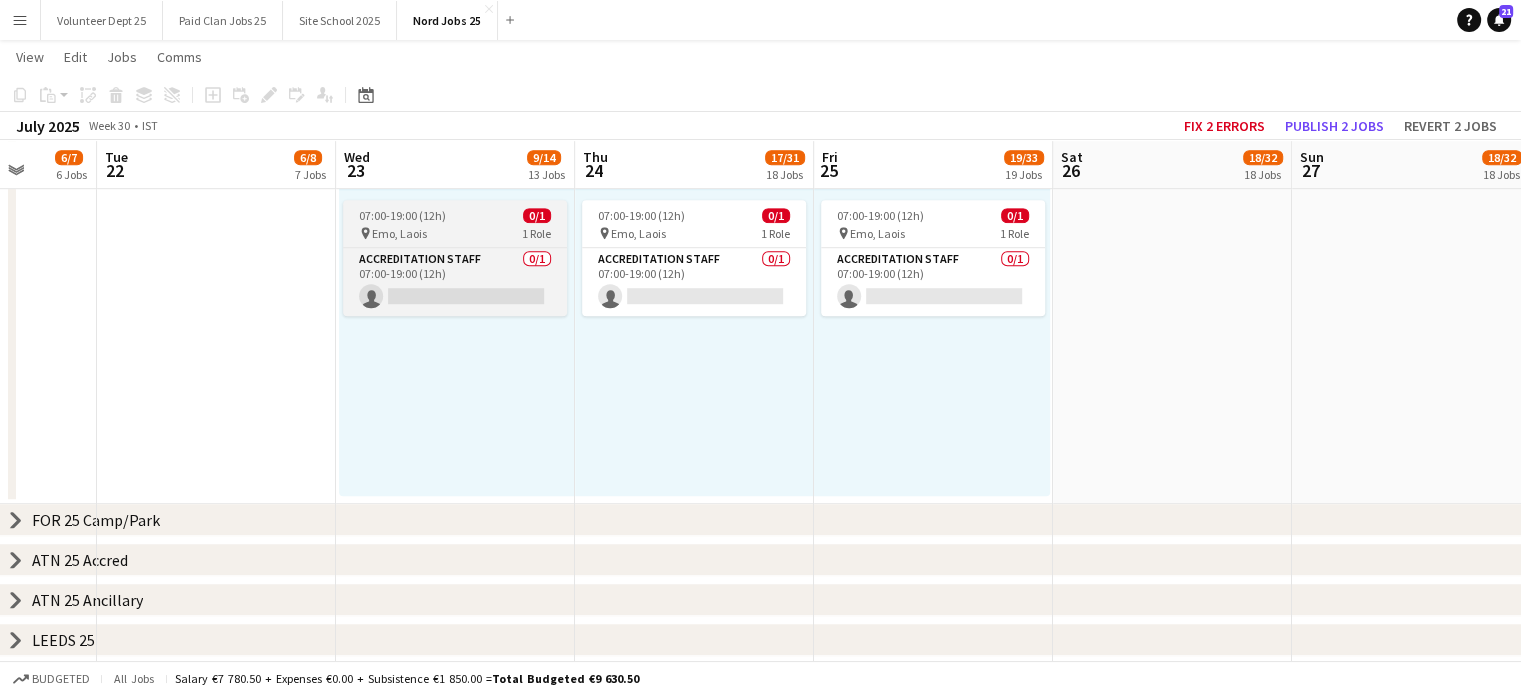 click on "07:00-19:00 (12h)" at bounding box center [402, 215] 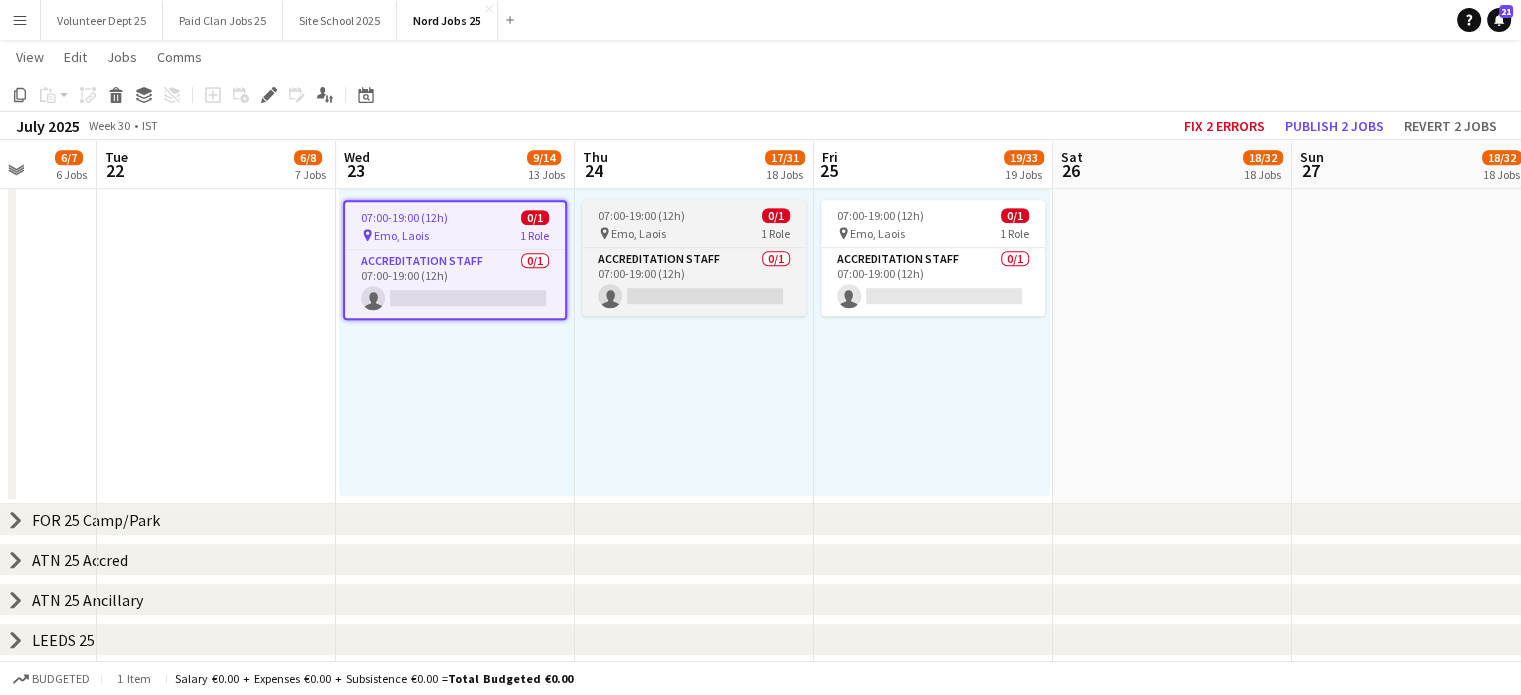 click on "07:00-19:00 (12h)    0/1" at bounding box center [694, 215] 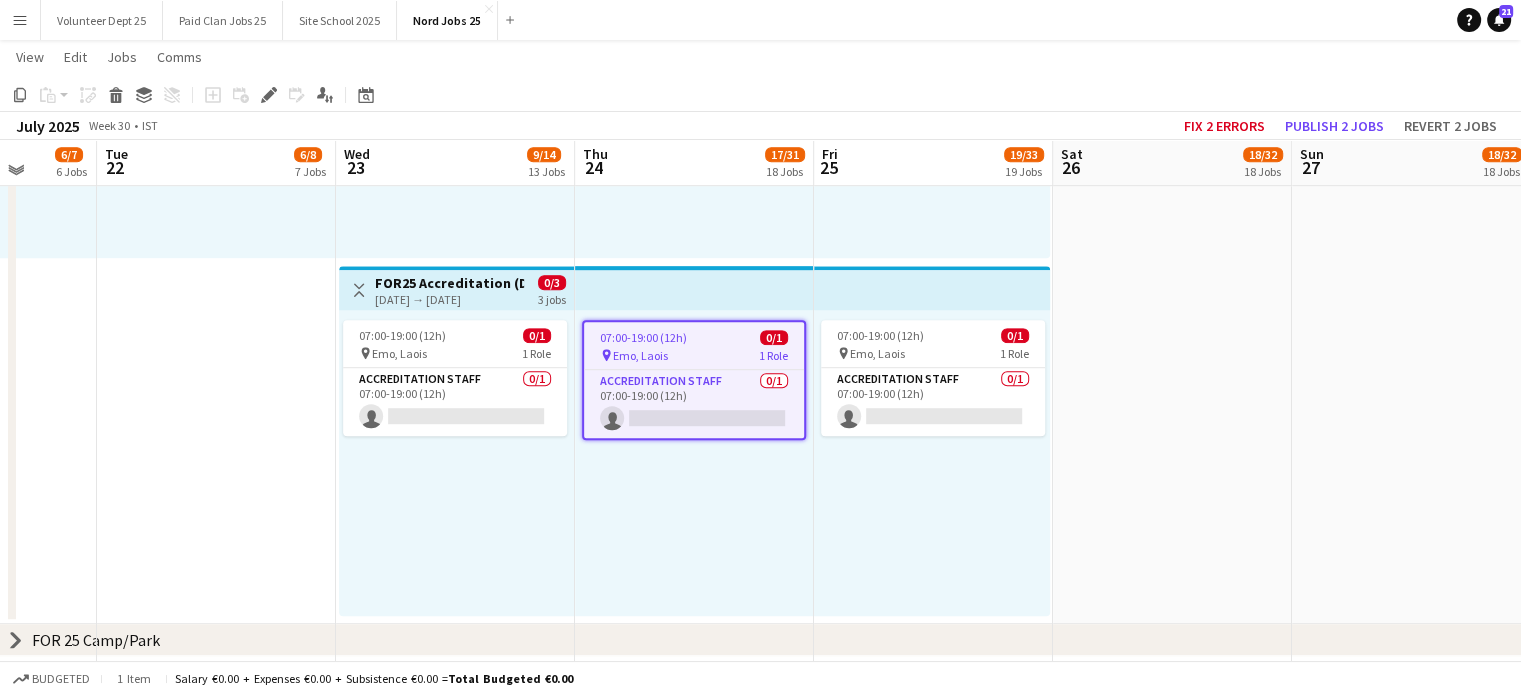 scroll, scrollTop: 1168, scrollLeft: 0, axis: vertical 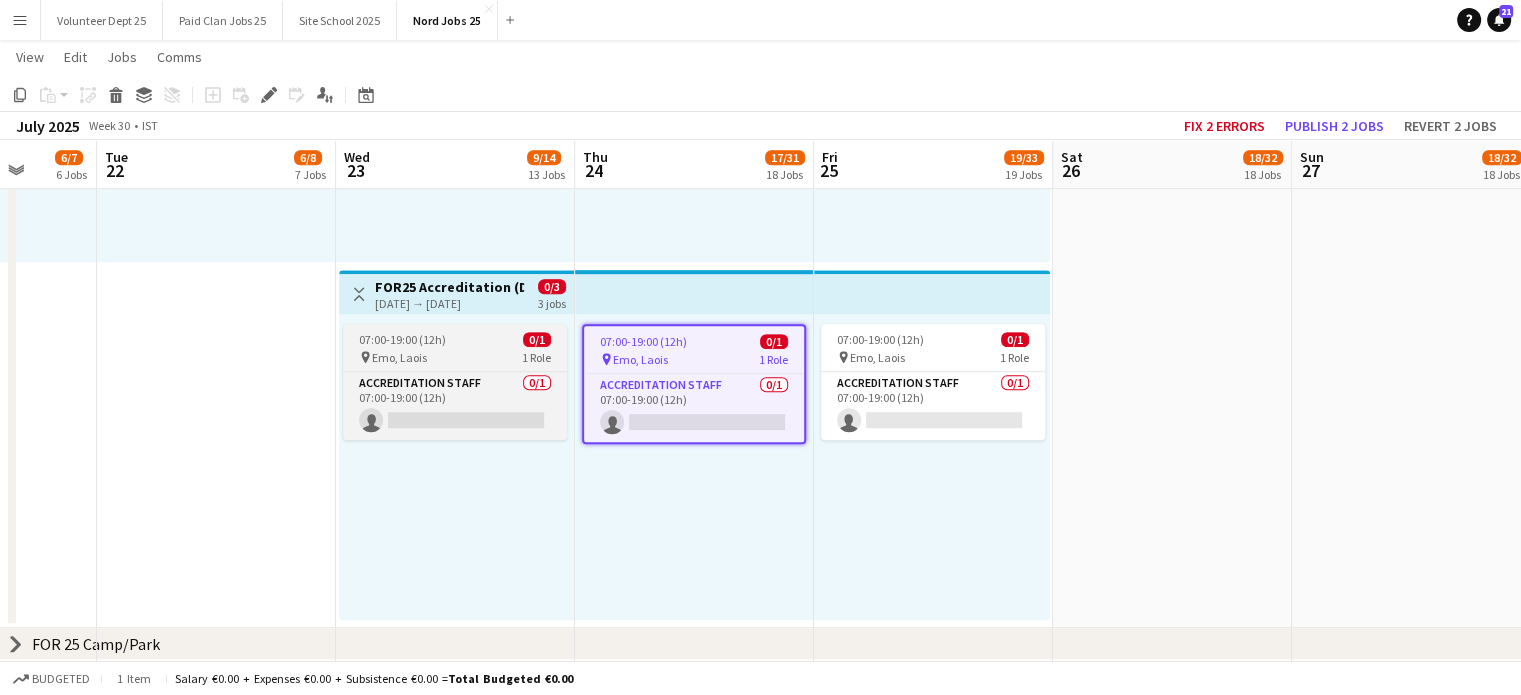 click on "07:00-19:00 (12h)    0/1" at bounding box center (455, 339) 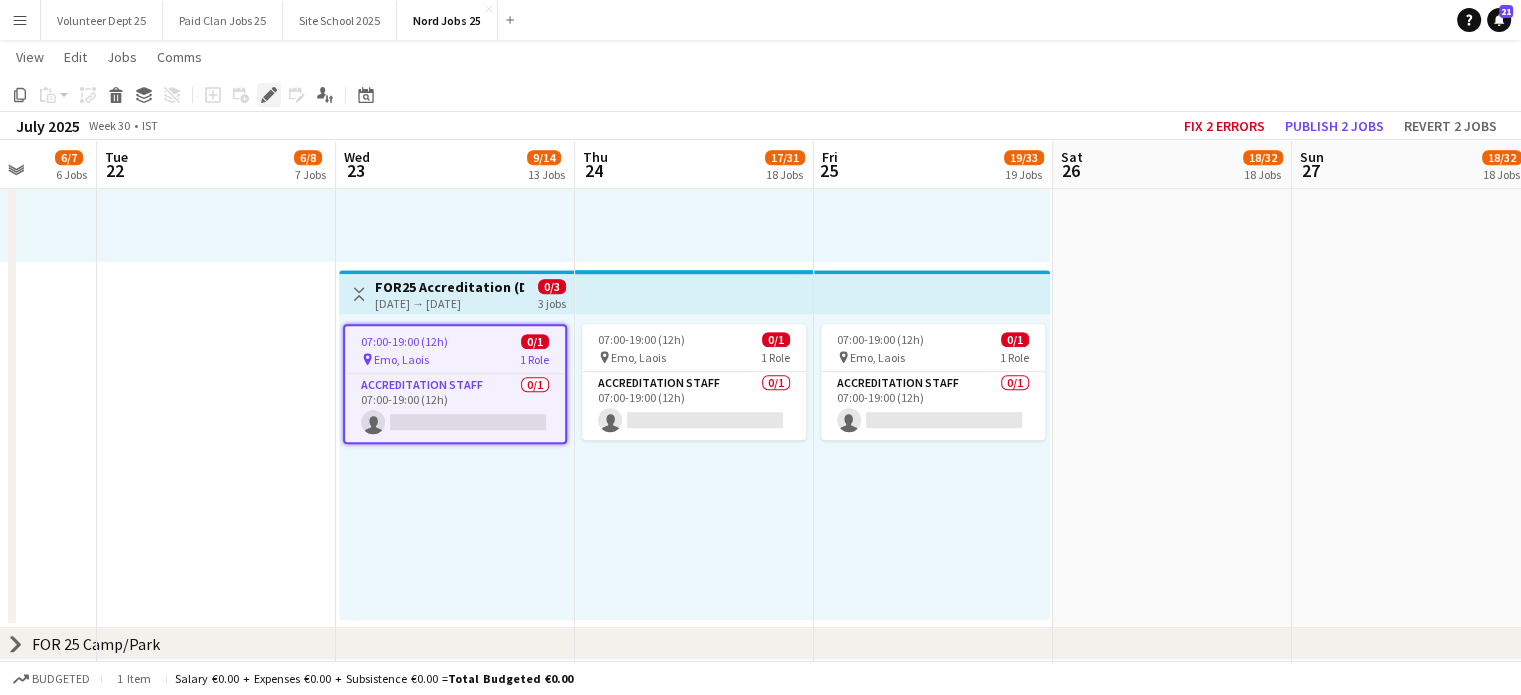 click on "Edit" 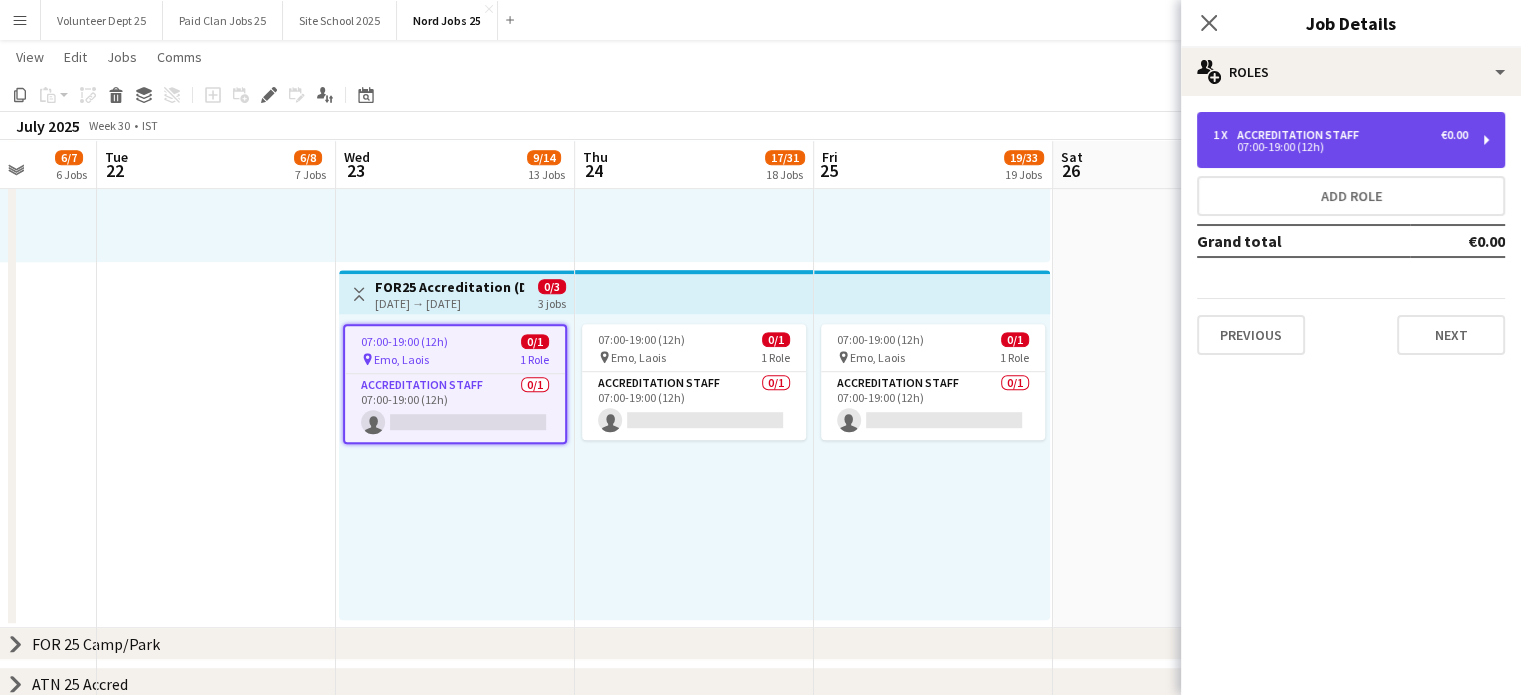 click on "07:00-19:00 (12h)" at bounding box center (1340, 147) 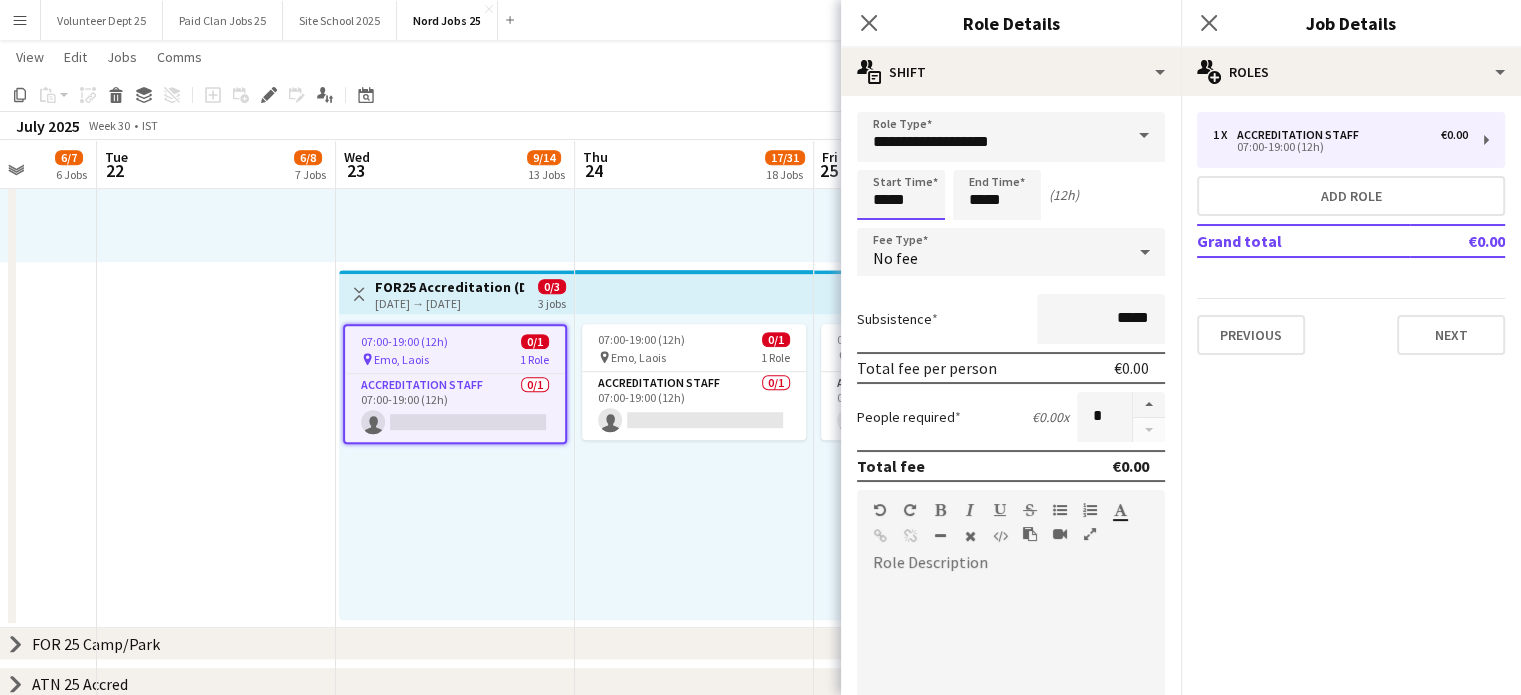 click on "*****" at bounding box center (901, 195) 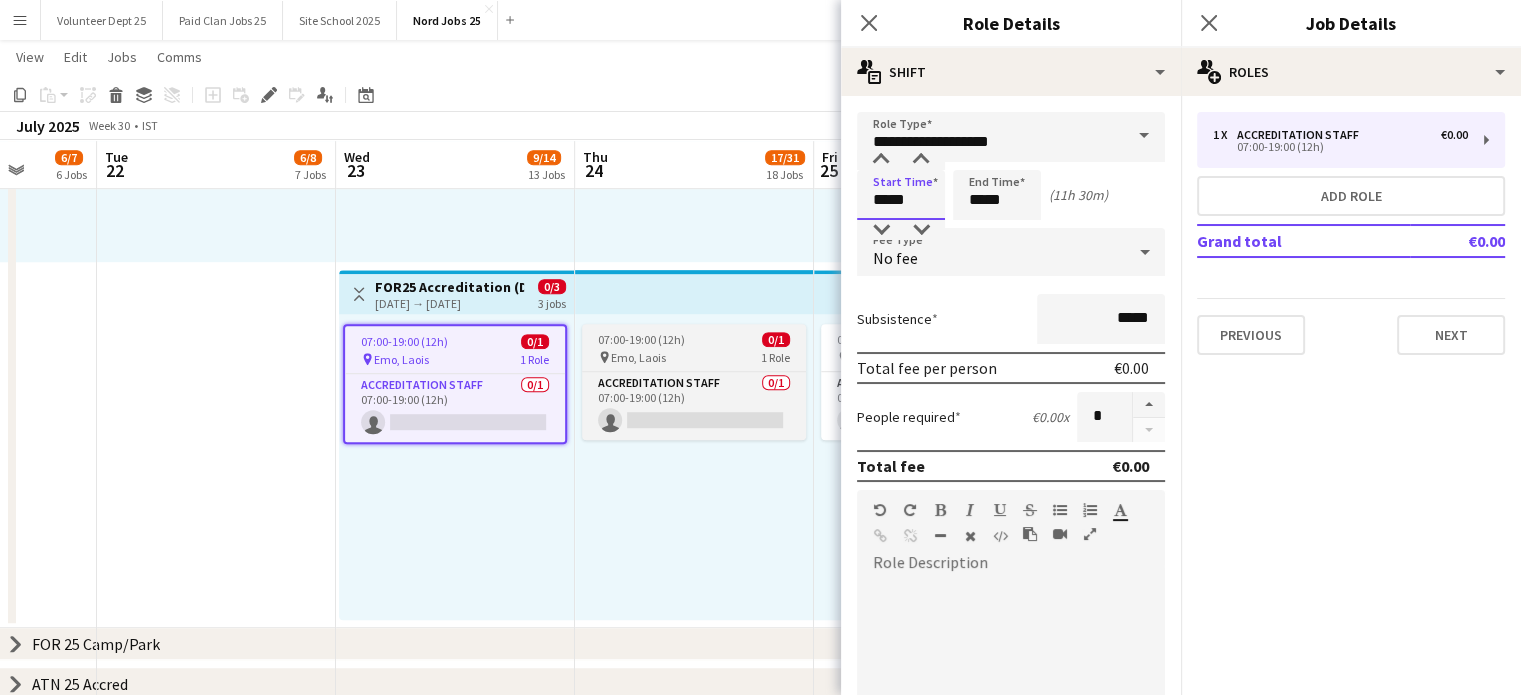 type on "*****" 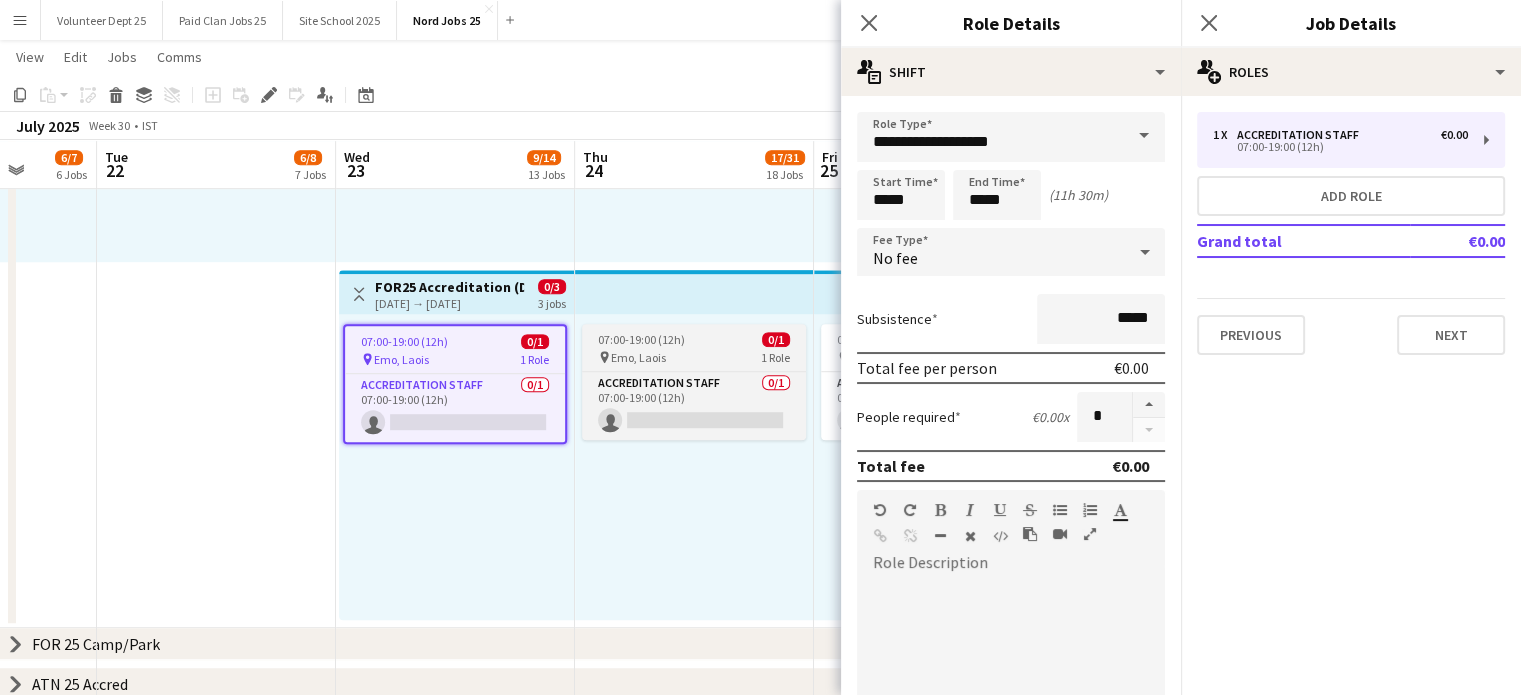 click on "Emo, Laois" at bounding box center (638, 357) 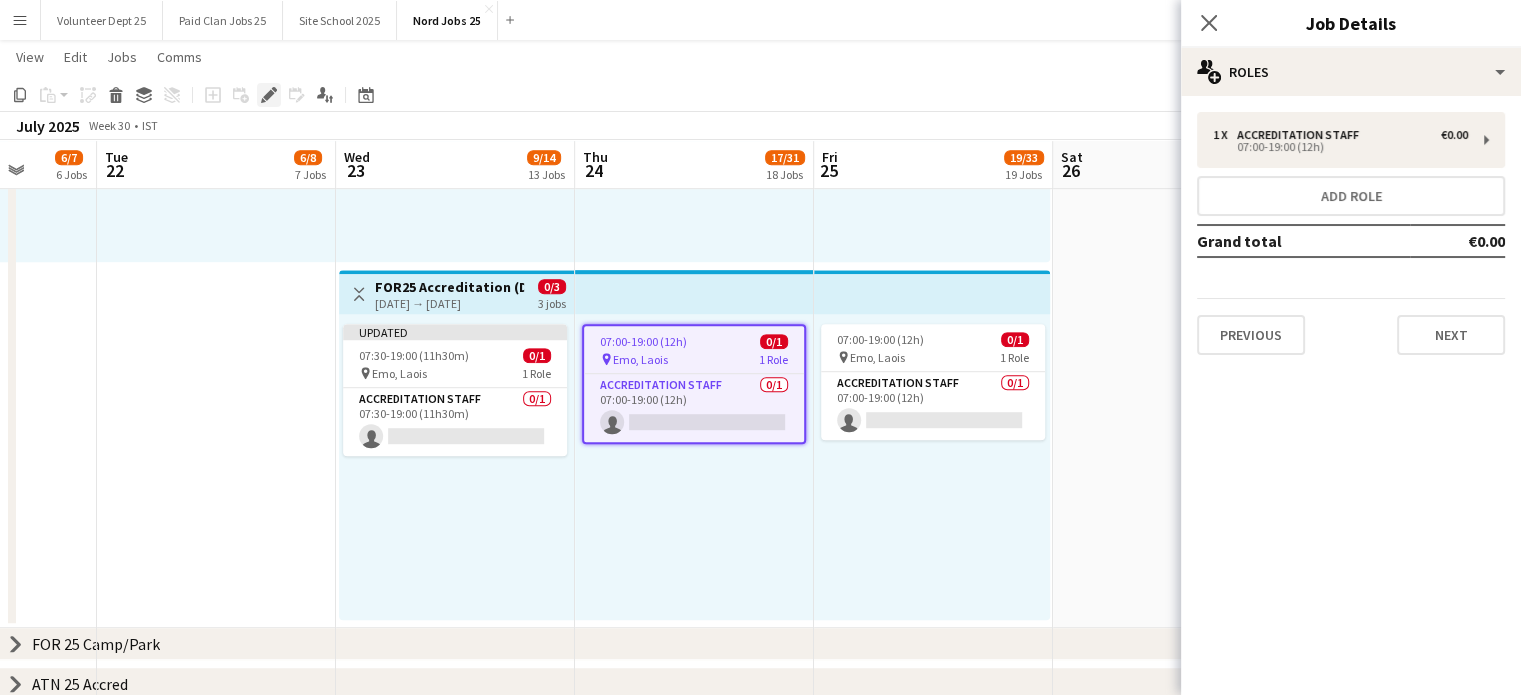 click 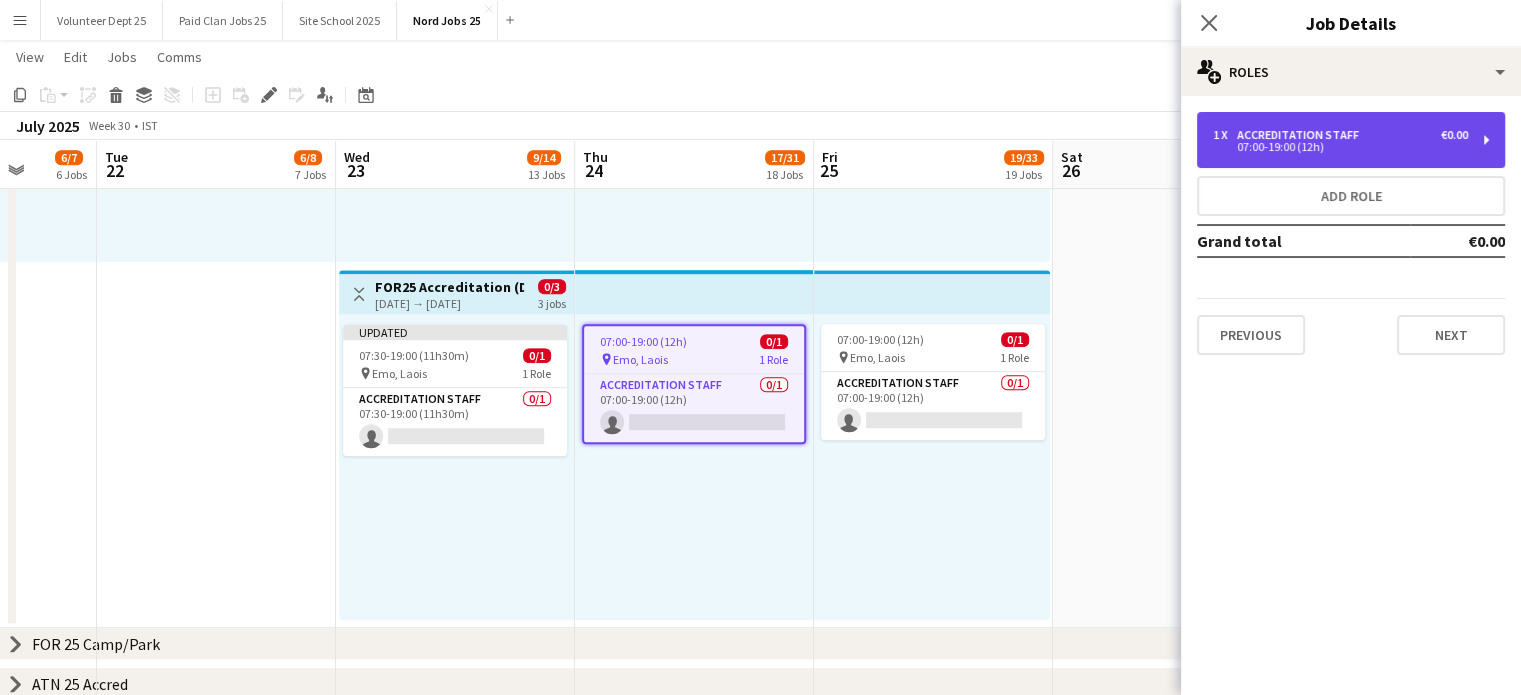 click on "07:00-19:00 (12h)" at bounding box center [1340, 147] 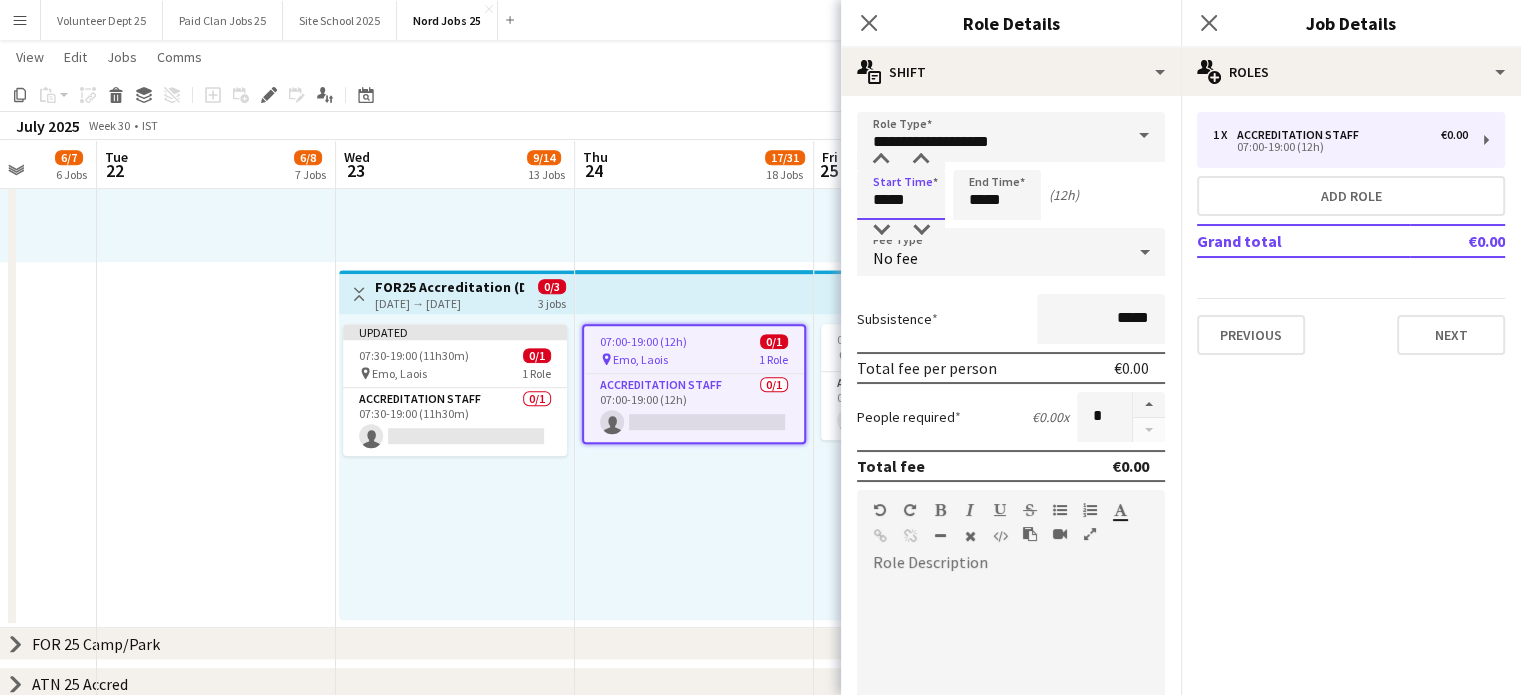 click on "*****" at bounding box center [901, 195] 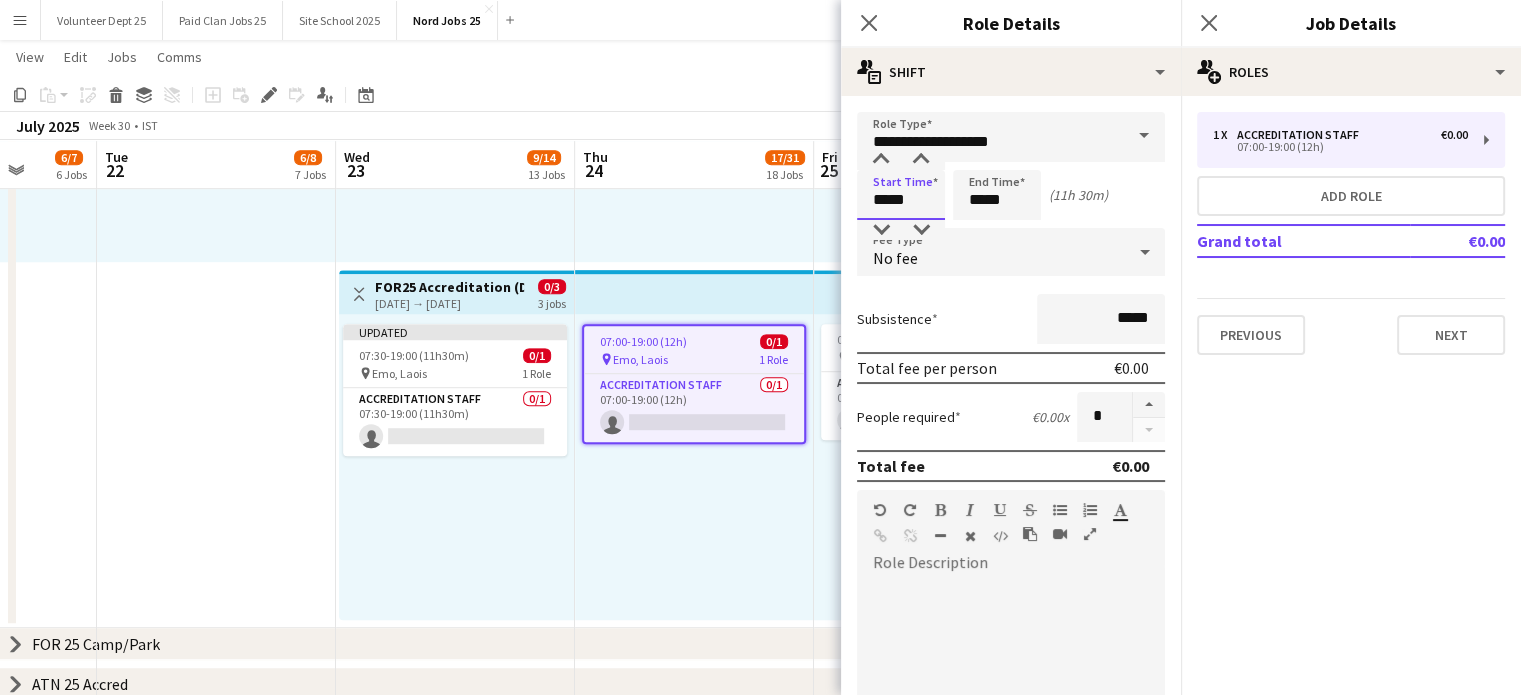 scroll, scrollTop: 0, scrollLeft: 823, axis: horizontal 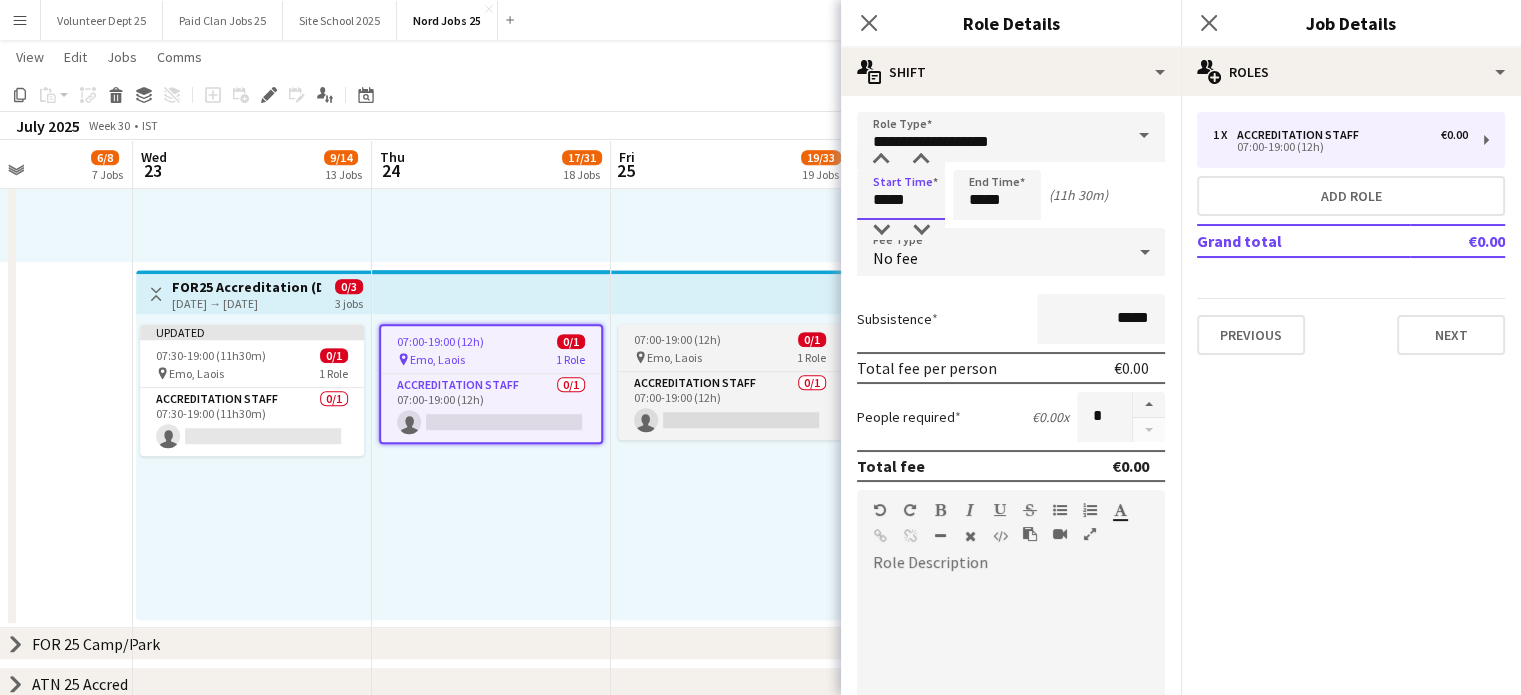 type on "*****" 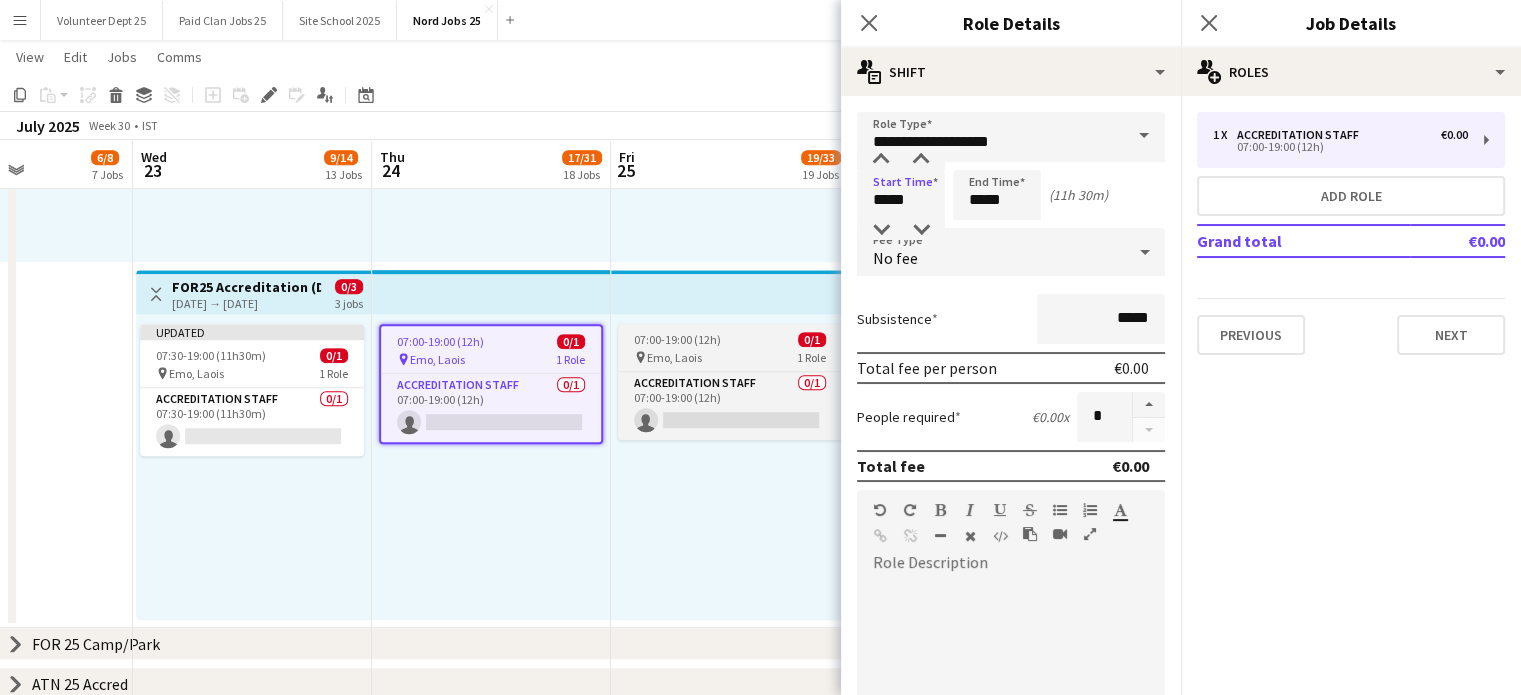 click on "07:00-19:00 (12h)" at bounding box center [677, 339] 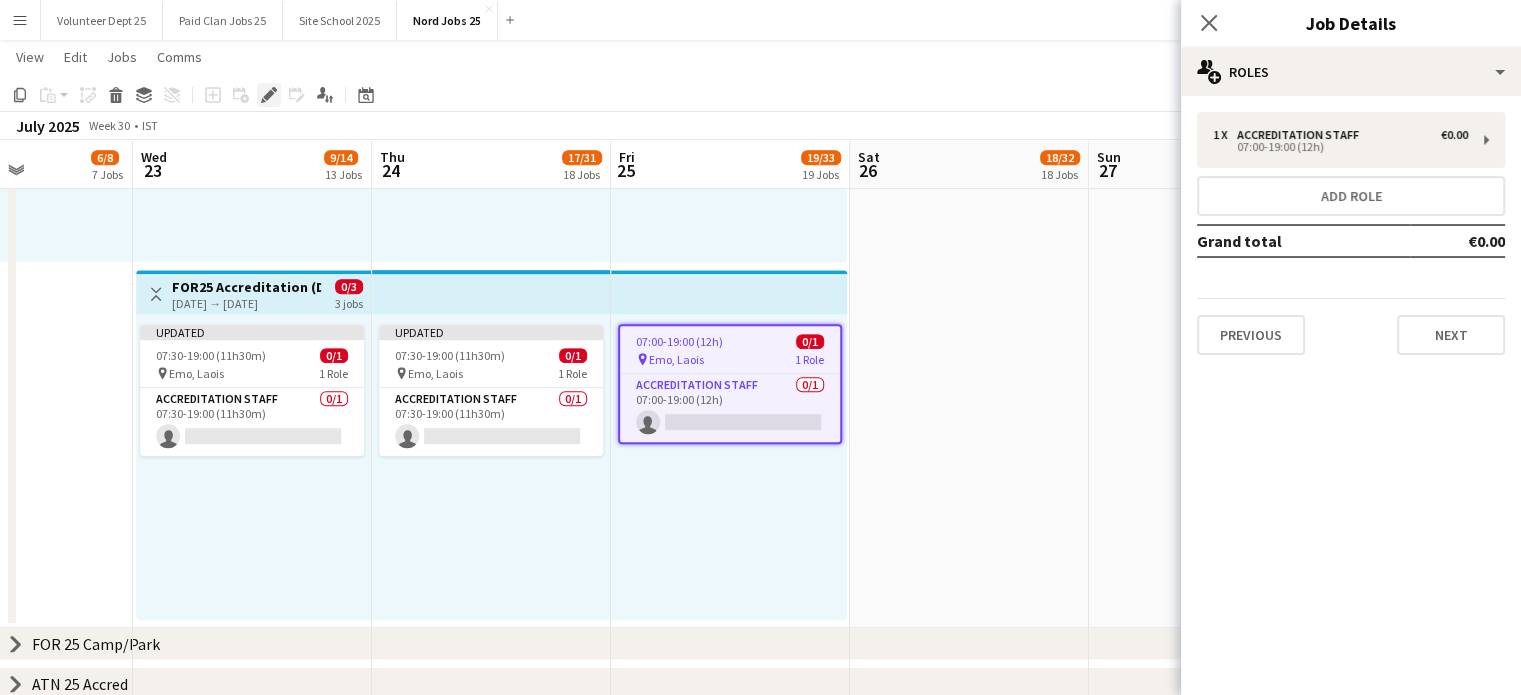 click on "Edit" at bounding box center [269, 95] 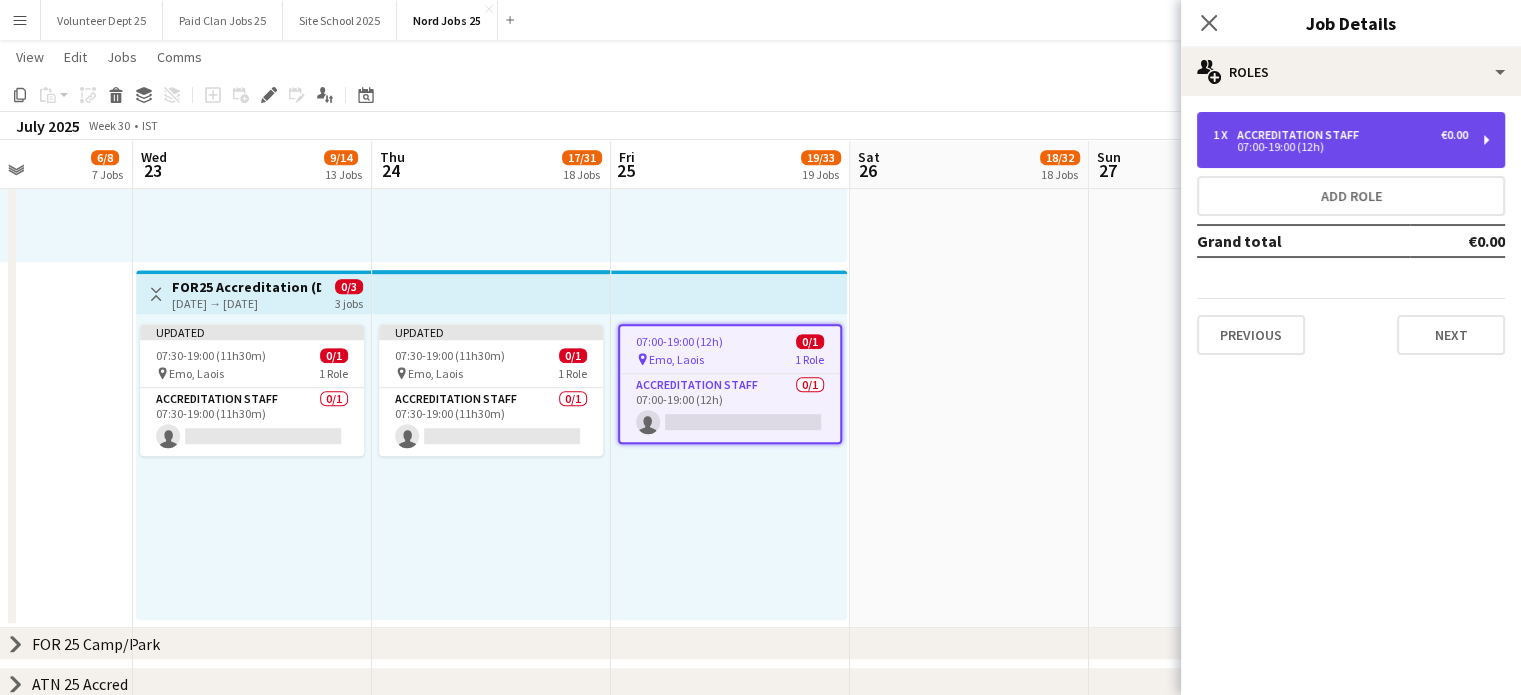click on "07:00-19:00 (12h)" at bounding box center (1340, 147) 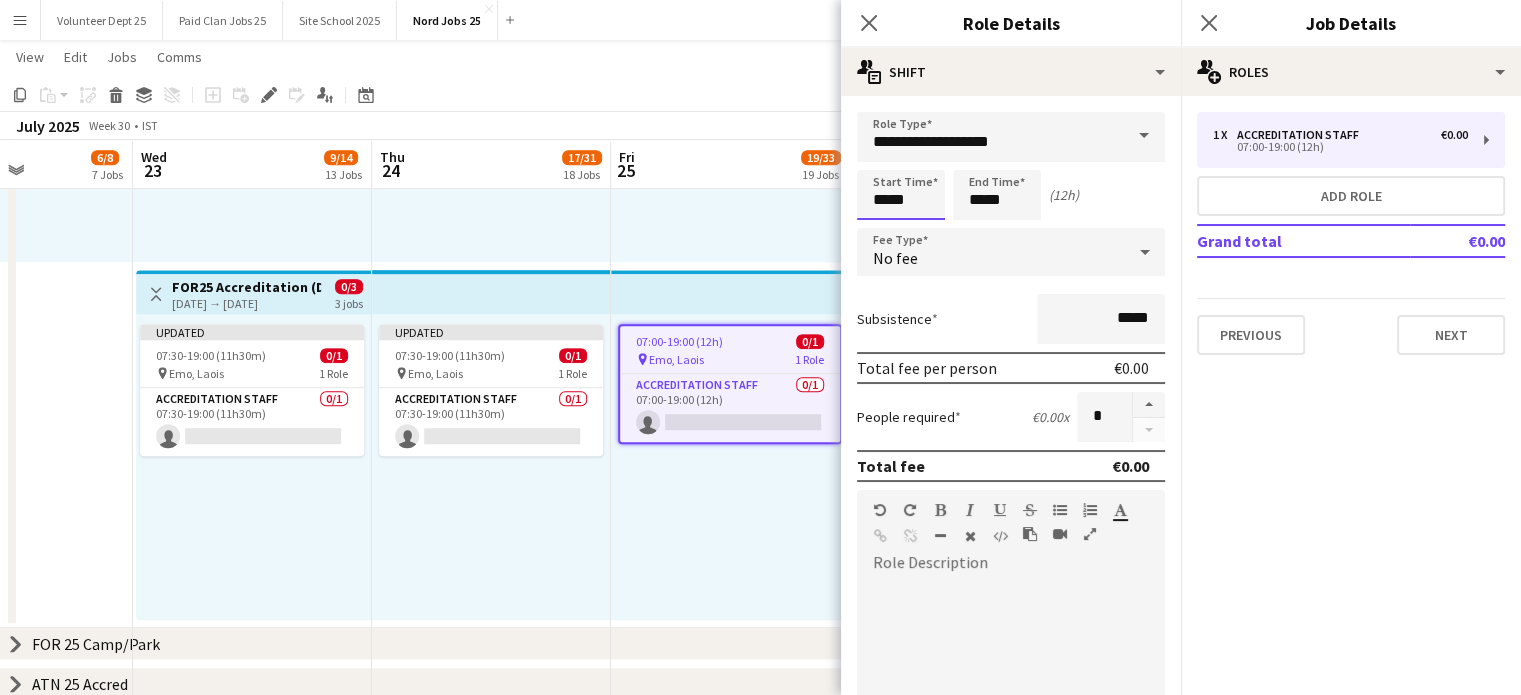 click on "*****" at bounding box center [901, 195] 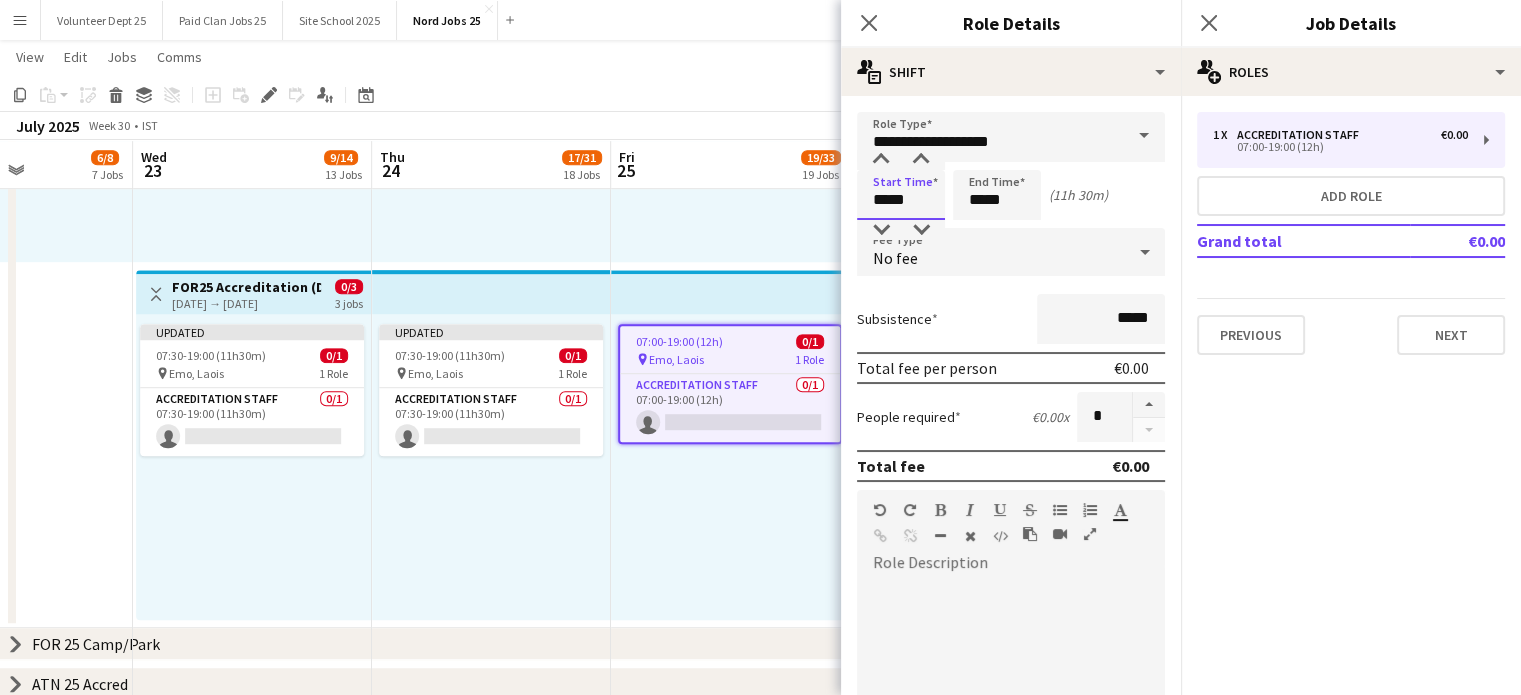 type on "*****" 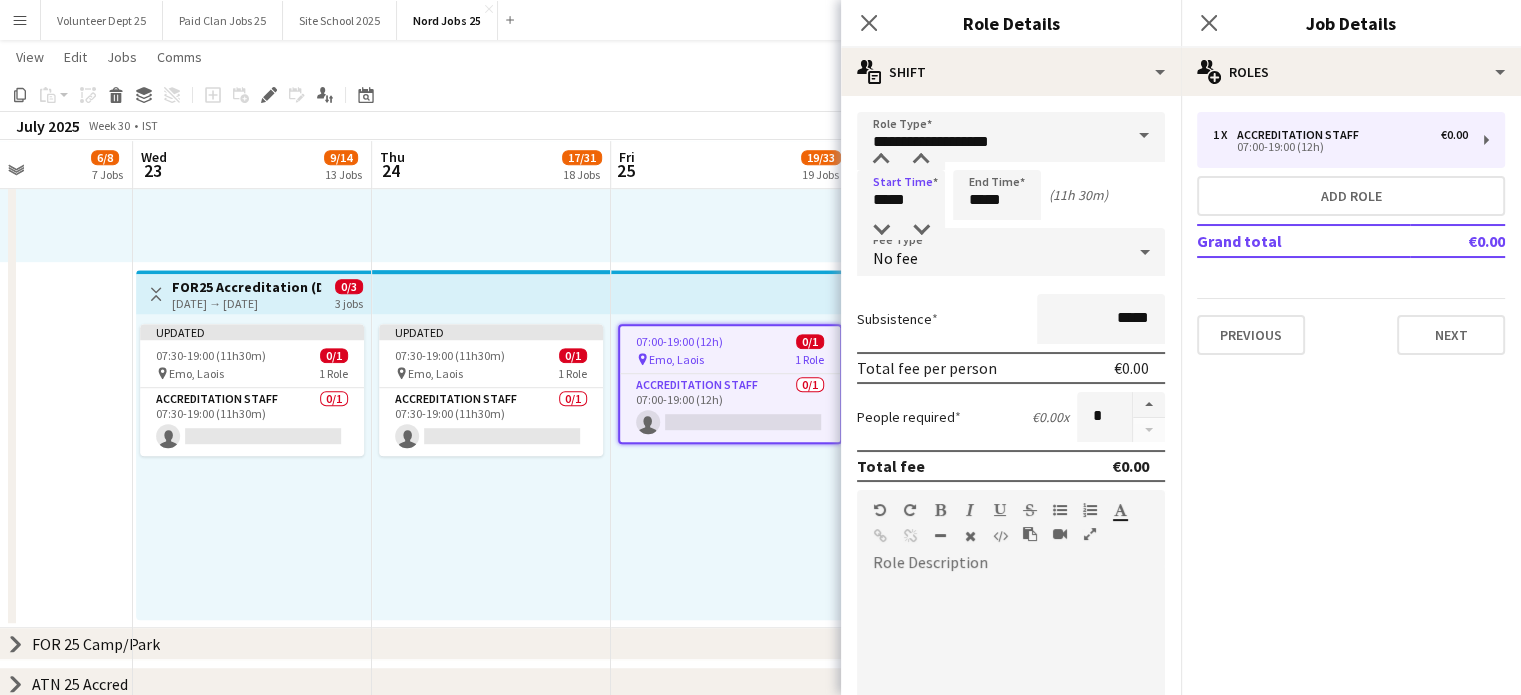 click at bounding box center [729, 292] 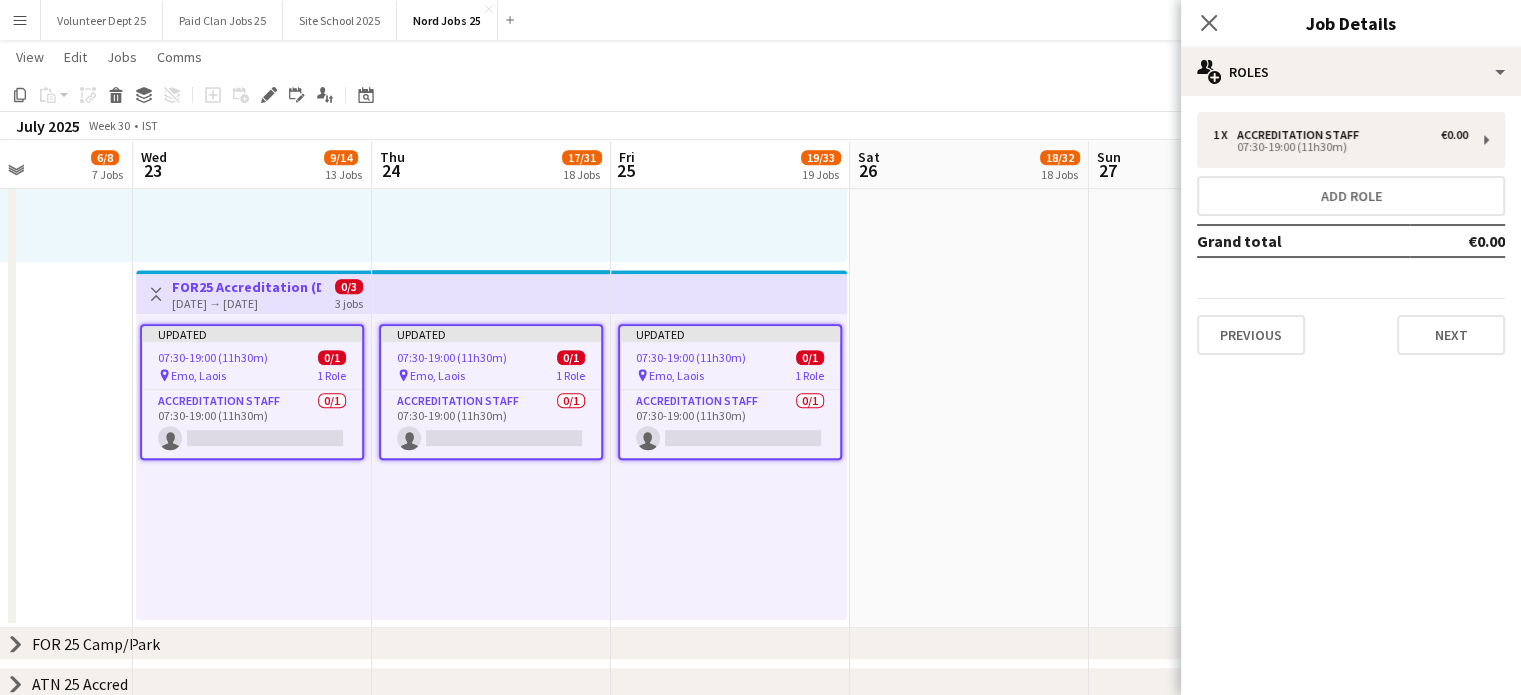 click at bounding box center (491, 292) 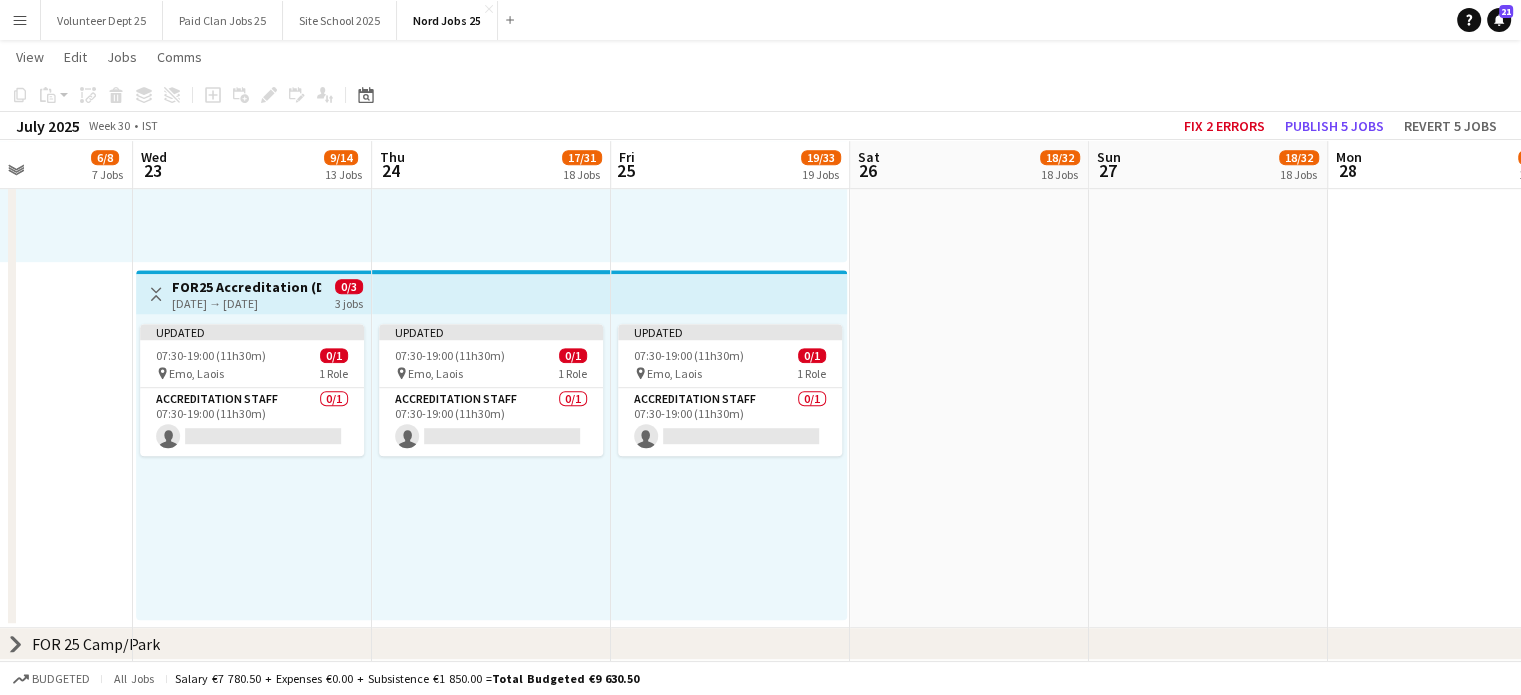 click at bounding box center [729, 292] 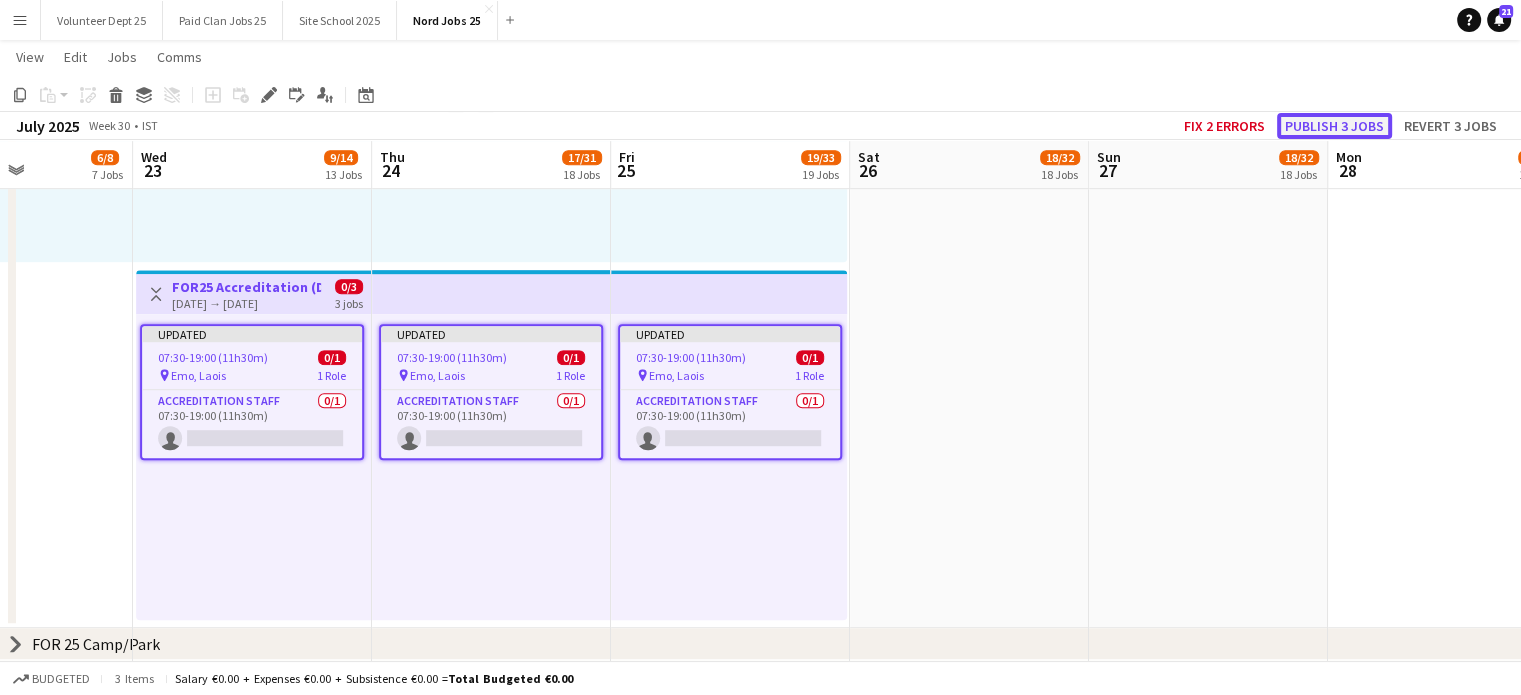 click on "Publish 3 jobs" 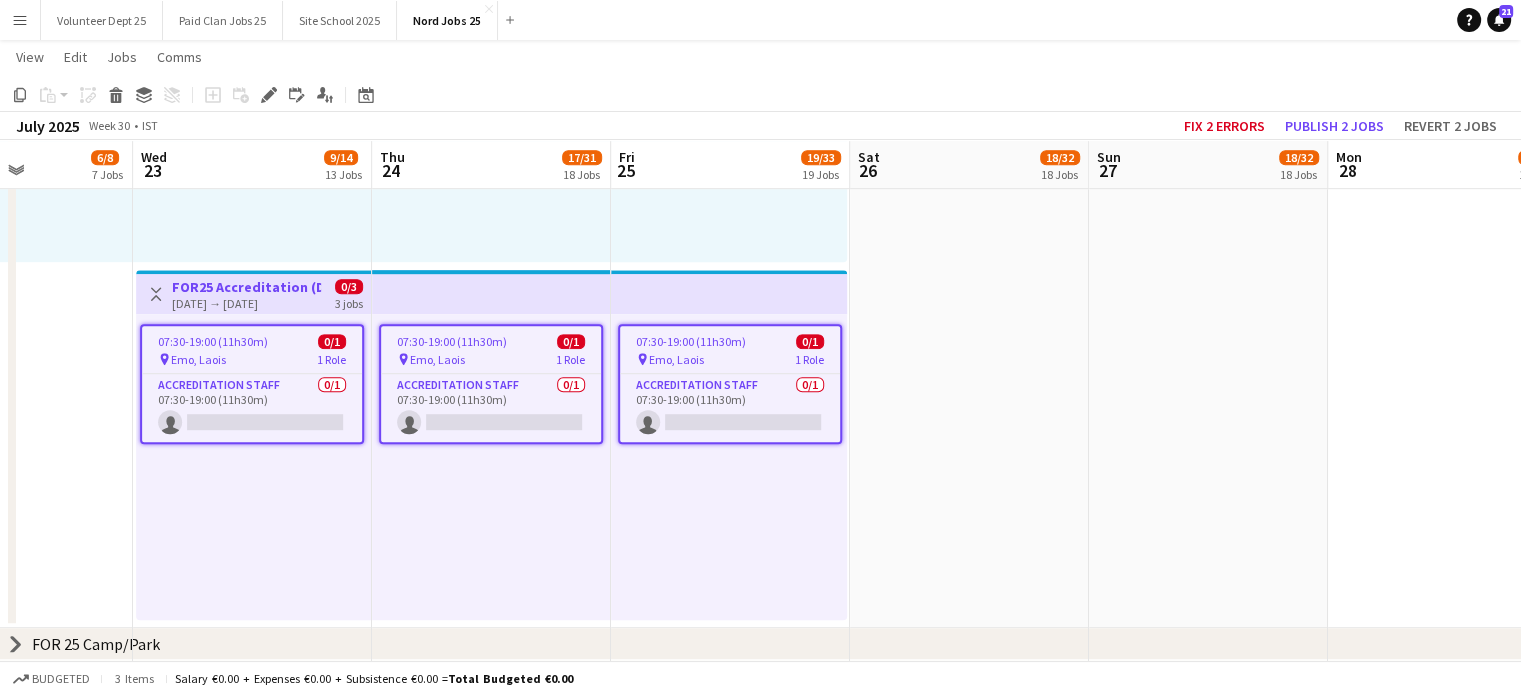 click on "Menu" at bounding box center [20, 20] 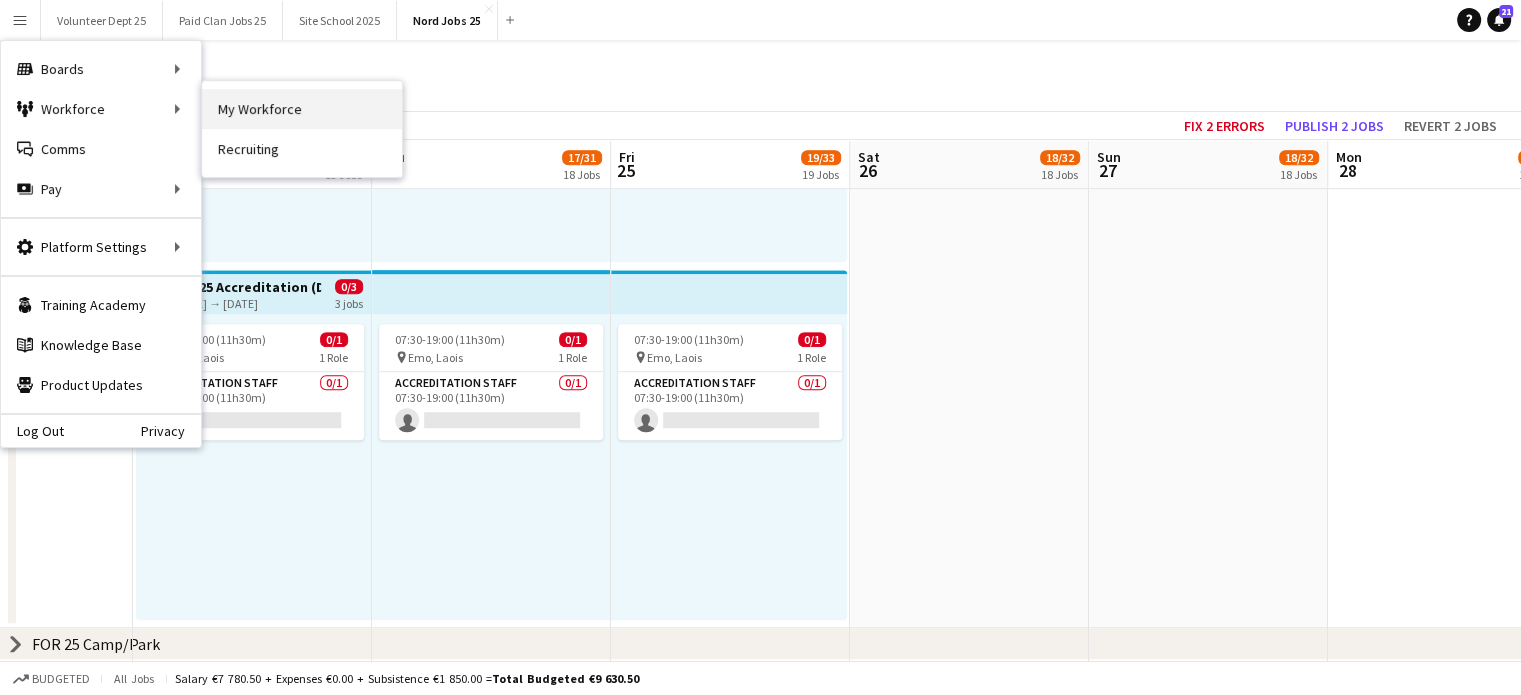 click on "My Workforce" at bounding box center [302, 109] 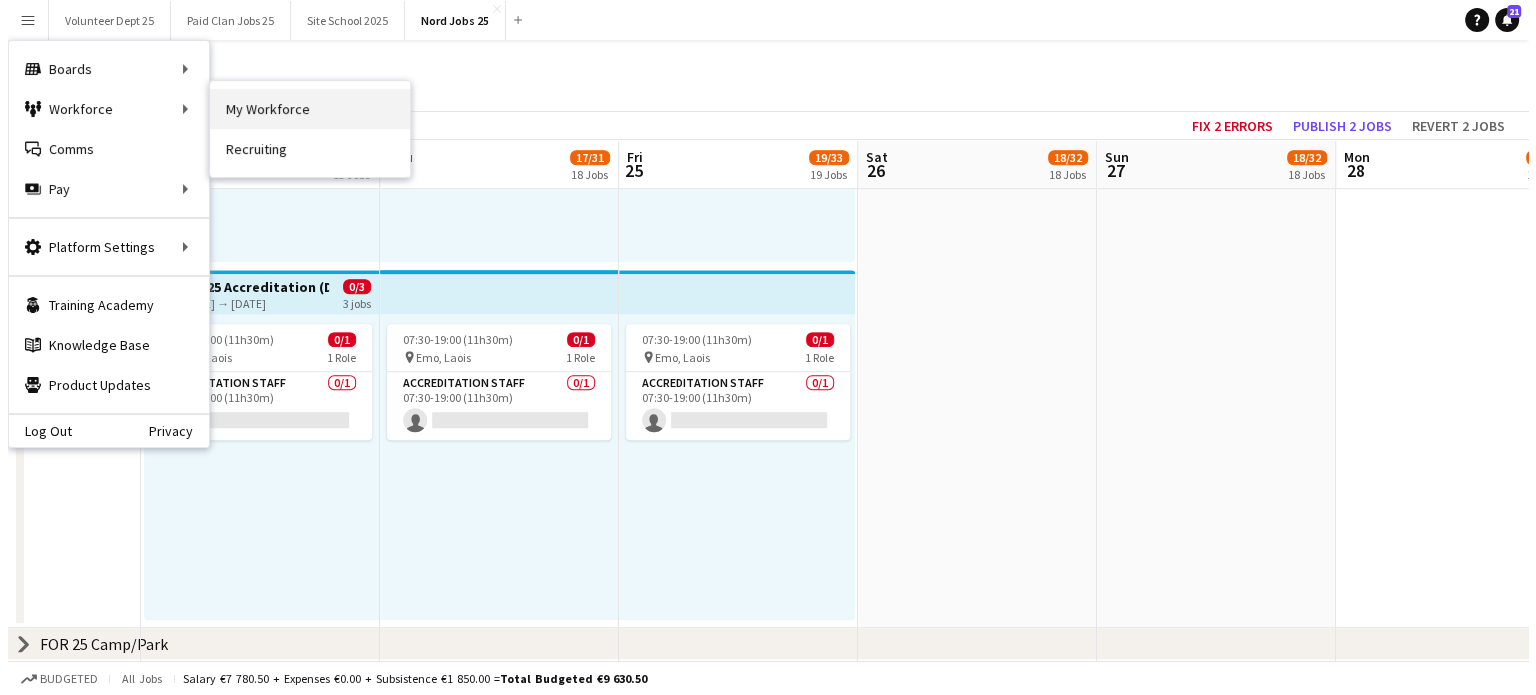 scroll, scrollTop: 0, scrollLeft: 0, axis: both 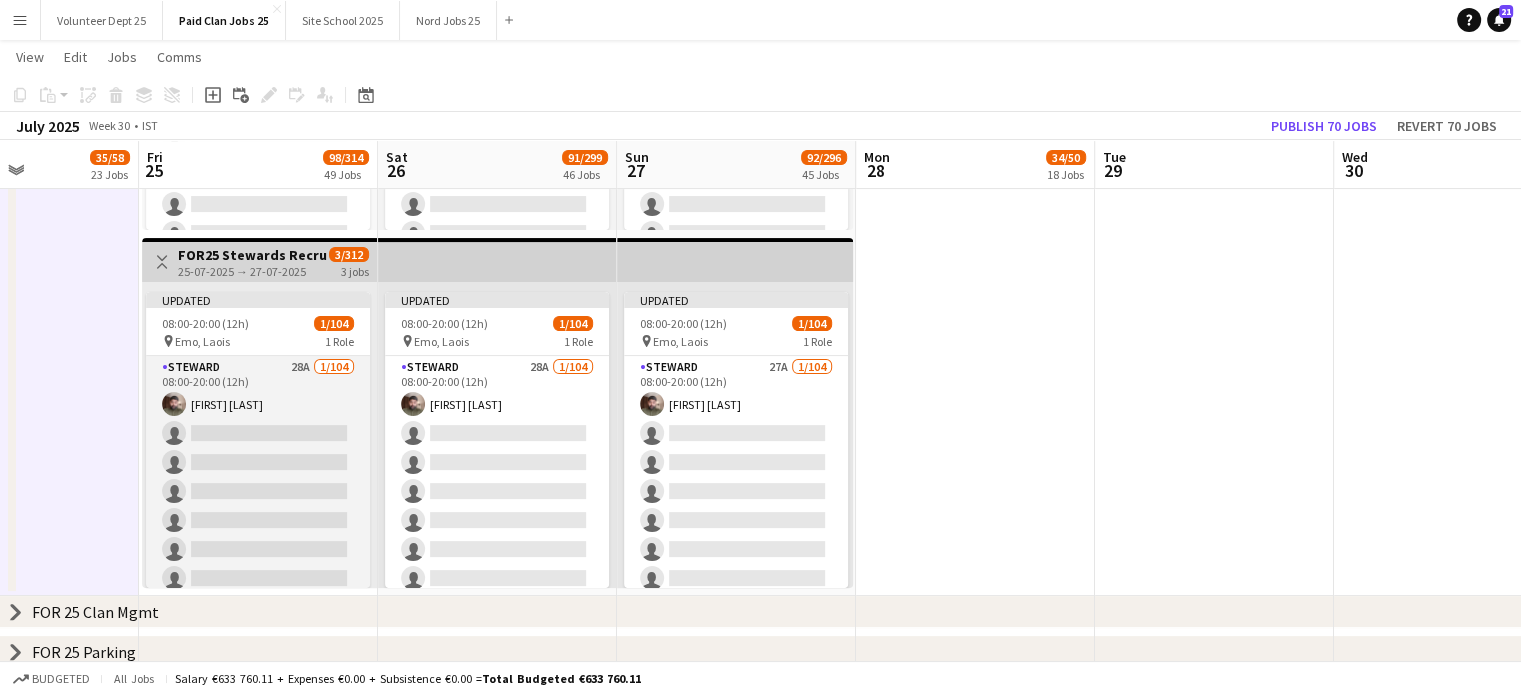 click on "Steward   28A   1/104   08:00-20:00 (12h)
Muhammad Furqan
single-neutral-actions
single-neutral-actions
single-neutral-actions
single-neutral-actions
single-neutral-actions
single-neutral-actions
single-neutral-actions
single-neutral-actions
single-neutral-actions
single-neutral-actions
single-neutral-actions
single-neutral-actions
single-neutral-actions
single-neutral-actions
single-neutral-actions
single-neutral-actions" at bounding box center [258, 1883] 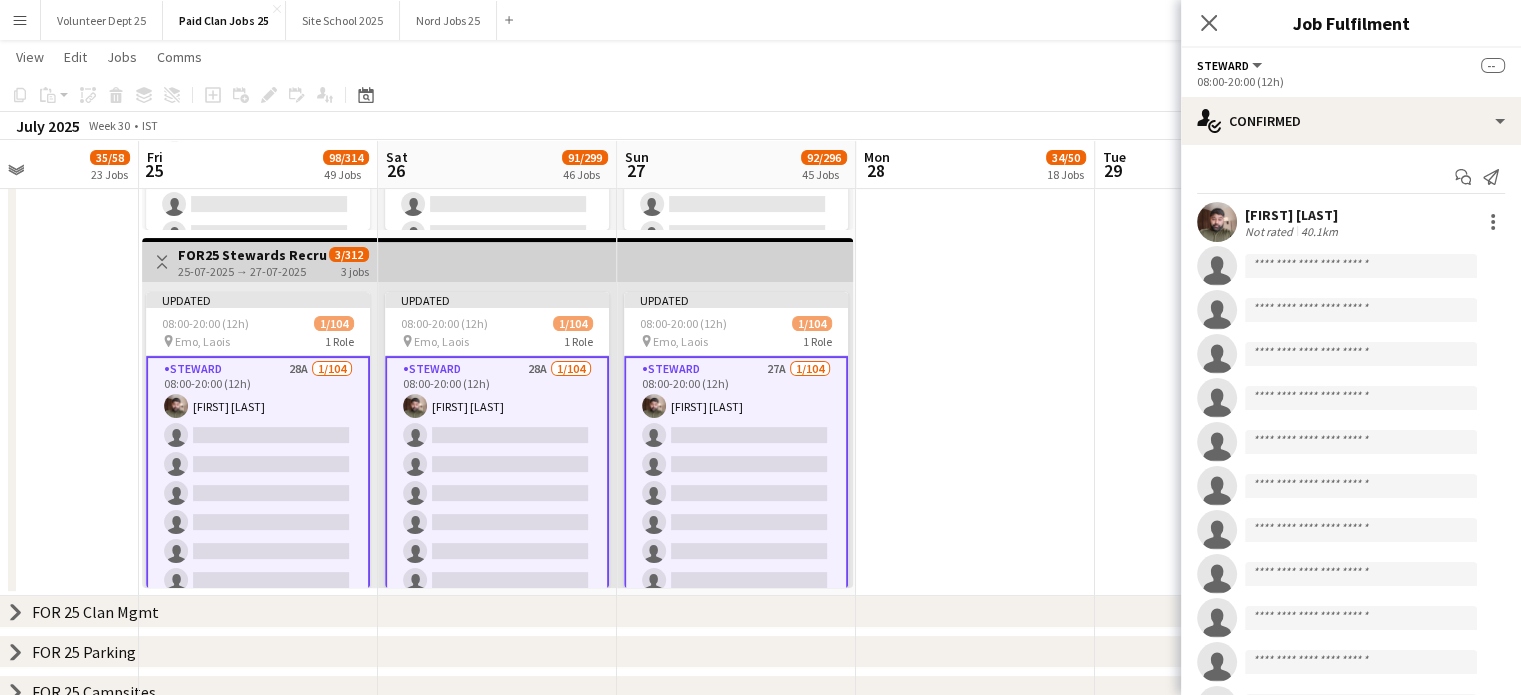 click at bounding box center (1217, 222) 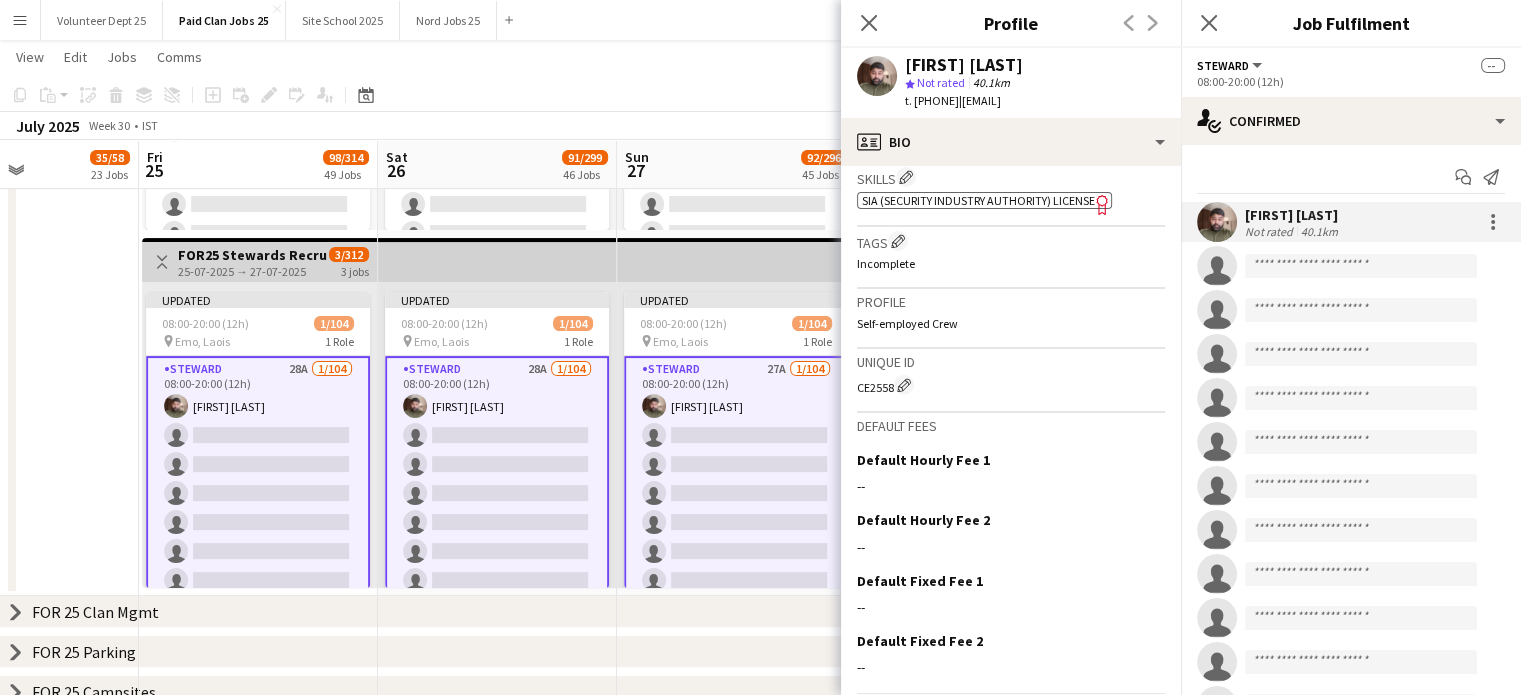 scroll, scrollTop: 646, scrollLeft: 0, axis: vertical 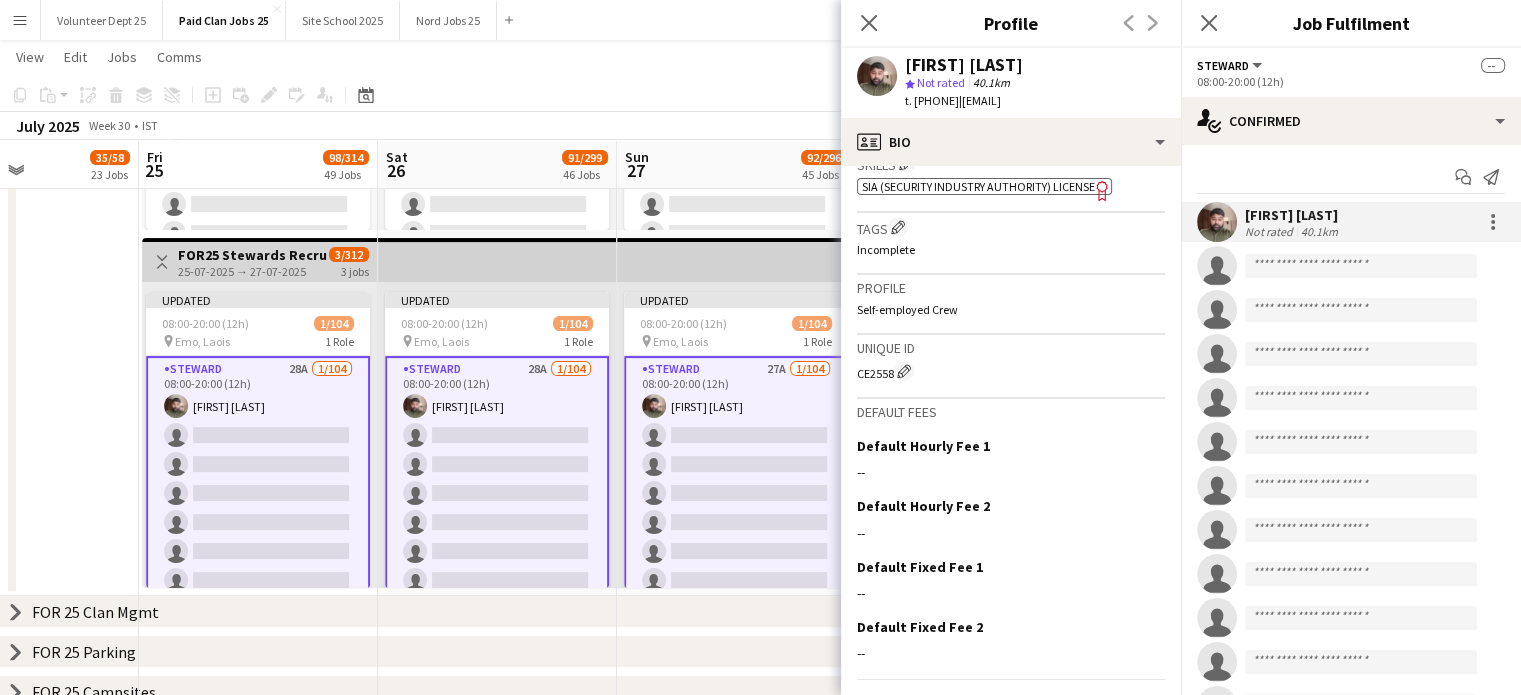 click on "CE2558
Edit crew unique ID" 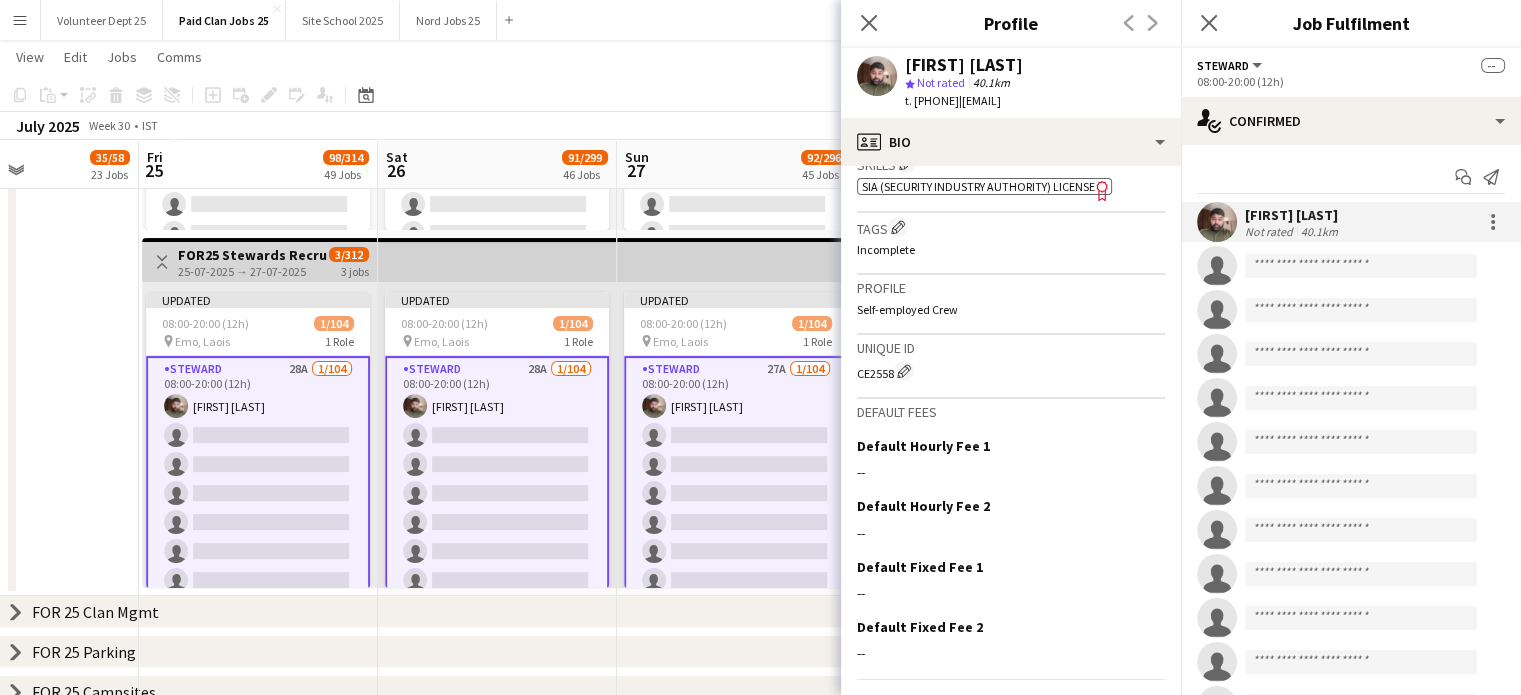 click on "Steward   28A   1/104   08:00-20:00 (12h)
Muhammad Furqan
single-neutral-actions
single-neutral-actions
single-neutral-actions
single-neutral-actions
single-neutral-actions
single-neutral-actions
single-neutral-actions
single-neutral-actions
single-neutral-actions
single-neutral-actions
single-neutral-actions
single-neutral-actions
single-neutral-actions
single-neutral-actions
single-neutral-actions
single-neutral-actions" at bounding box center [497, 1885] 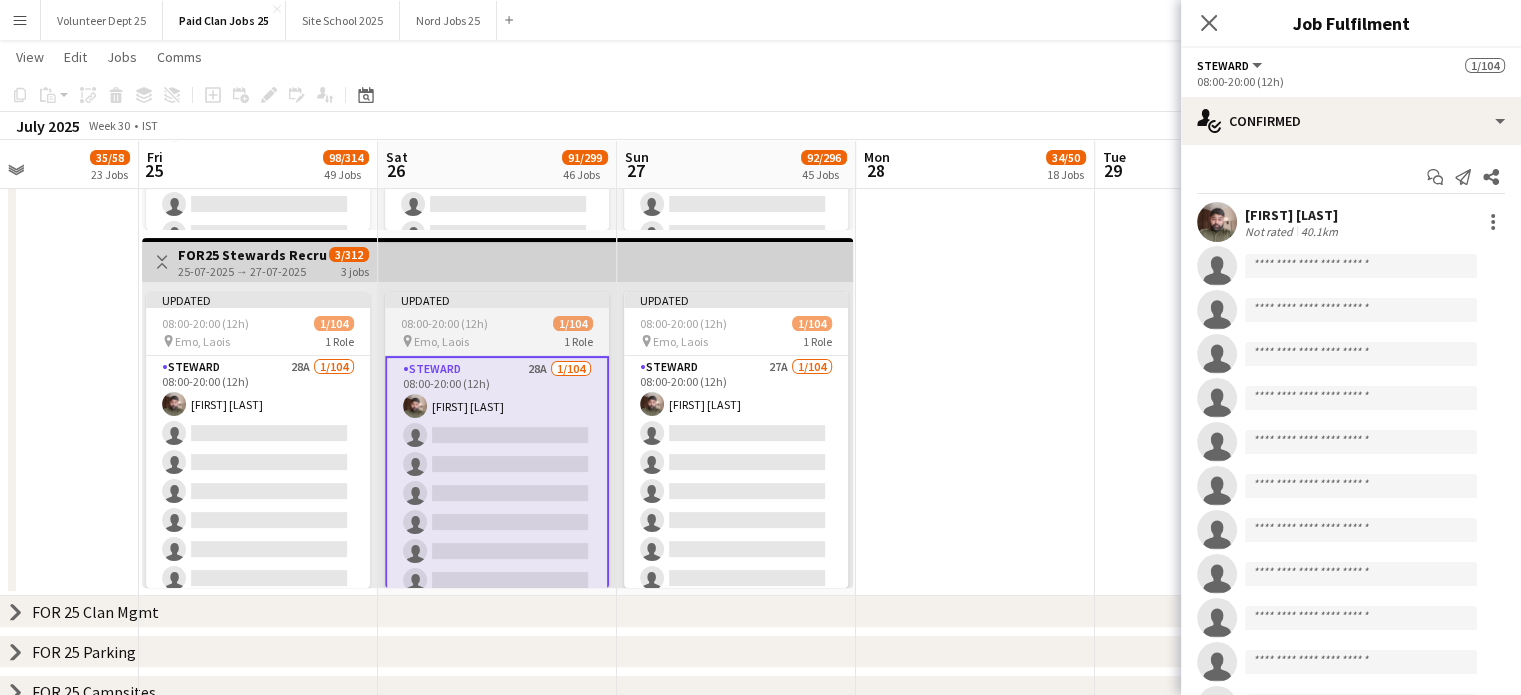 click on "Updated   08:00-20:00 (12h)    1/104
pin
Emo, Laois   1 Role   Steward   28A   1/104   08:00-20:00 (12h)
Muhammad Furqan
single-neutral-actions
single-neutral-actions
single-neutral-actions
single-neutral-actions
single-neutral-actions
single-neutral-actions
single-neutral-actions
single-neutral-actions
single-neutral-actions
single-neutral-actions
single-neutral-actions
single-neutral-actions
single-neutral-actions
single-neutral-actions
single-neutral-actions" at bounding box center [497, 440] 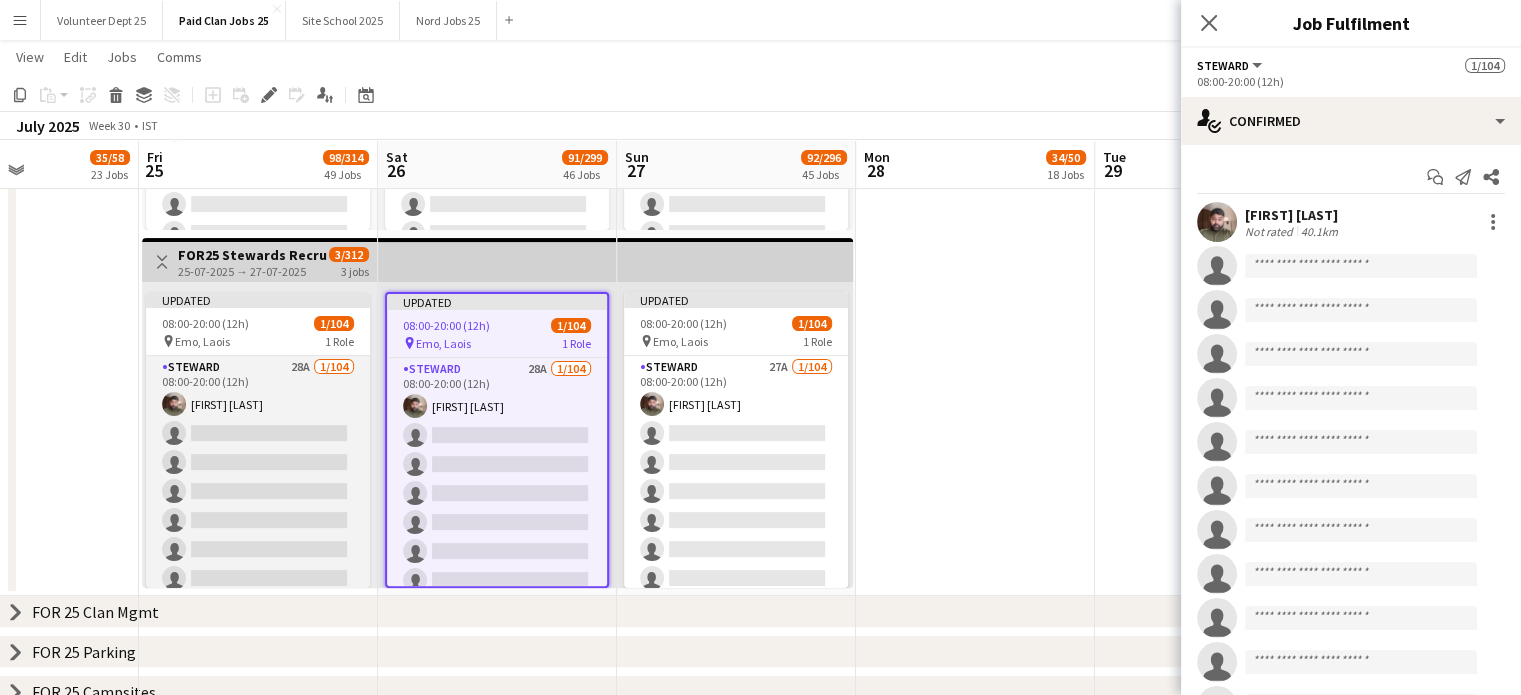 click on "Steward   28A   1/104   08:00-20:00 (12h)
Muhammad Furqan
single-neutral-actions
single-neutral-actions
single-neutral-actions
single-neutral-actions
single-neutral-actions
single-neutral-actions
single-neutral-actions
single-neutral-actions
single-neutral-actions
single-neutral-actions
single-neutral-actions
single-neutral-actions
single-neutral-actions
single-neutral-actions
single-neutral-actions
single-neutral-actions" at bounding box center [258, 1883] 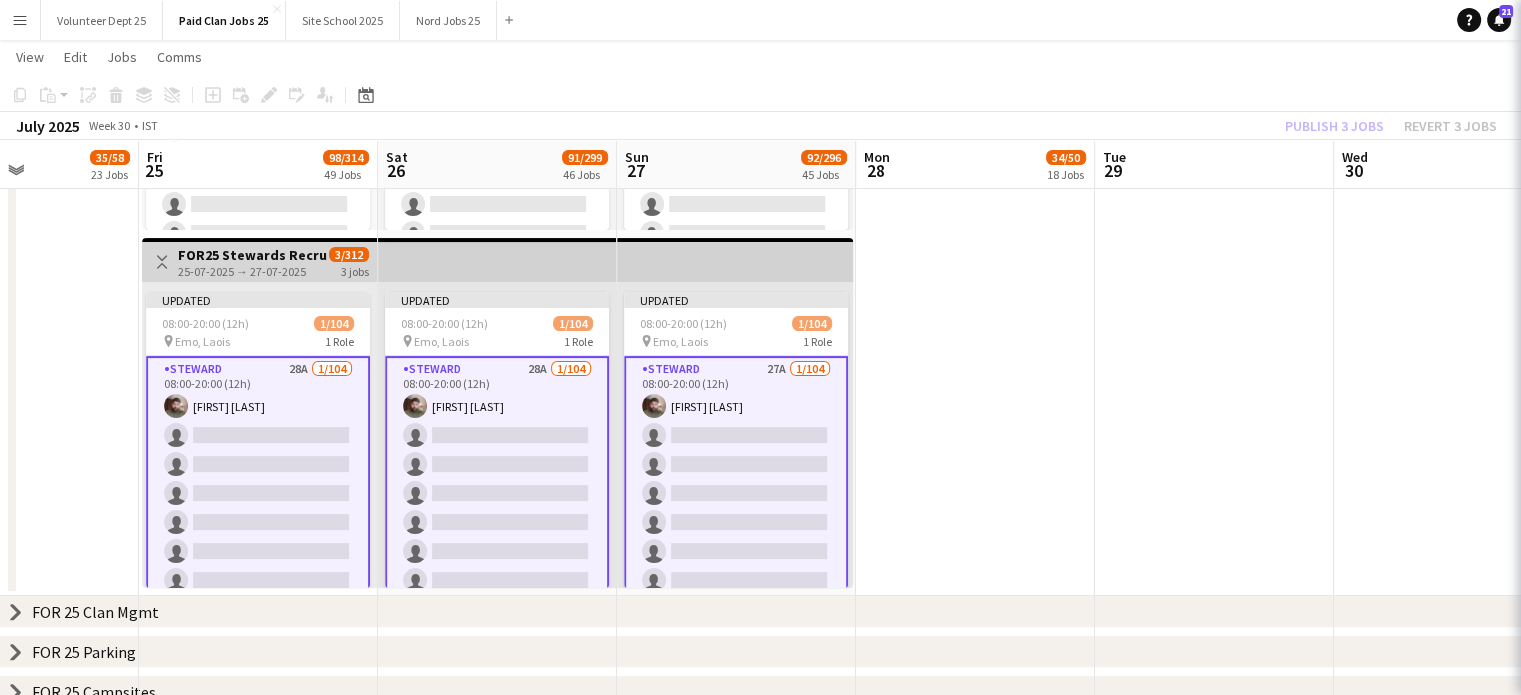 click on "Steward   28A   1/104   08:00-20:00 (12h)
Muhammad Furqan
single-neutral-actions
single-neutral-actions
single-neutral-actions
single-neutral-actions
single-neutral-actions
single-neutral-actions
single-neutral-actions
single-neutral-actions
single-neutral-actions
single-neutral-actions
single-neutral-actions
single-neutral-actions
single-neutral-actions
single-neutral-actions
single-neutral-actions
single-neutral-actions" at bounding box center [258, 1885] 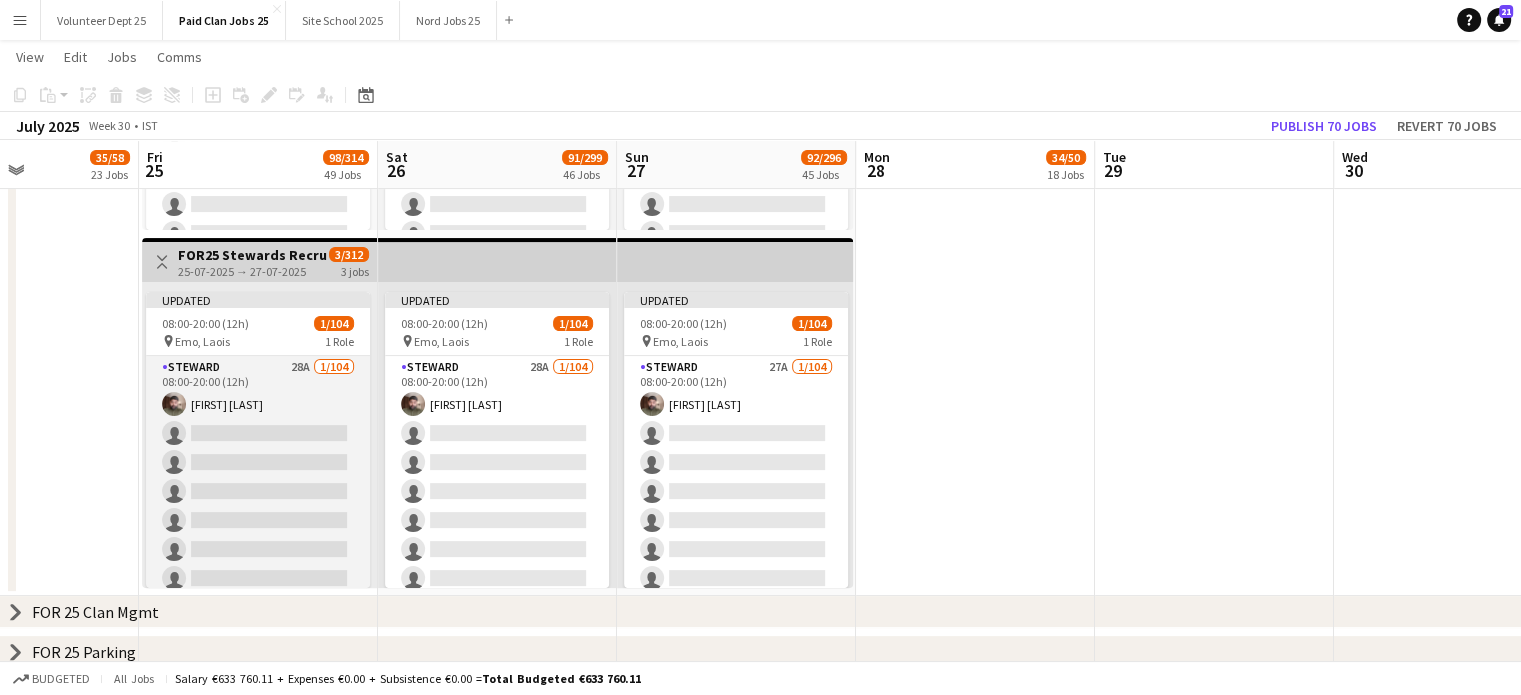 click on "Steward   28A   1/104   08:00-20:00 (12h)
Muhammad Furqan
single-neutral-actions
single-neutral-actions
single-neutral-actions
single-neutral-actions
single-neutral-actions
single-neutral-actions
single-neutral-actions
single-neutral-actions
single-neutral-actions
single-neutral-actions
single-neutral-actions
single-neutral-actions
single-neutral-actions
single-neutral-actions
single-neutral-actions
single-neutral-actions" at bounding box center [258, 1883] 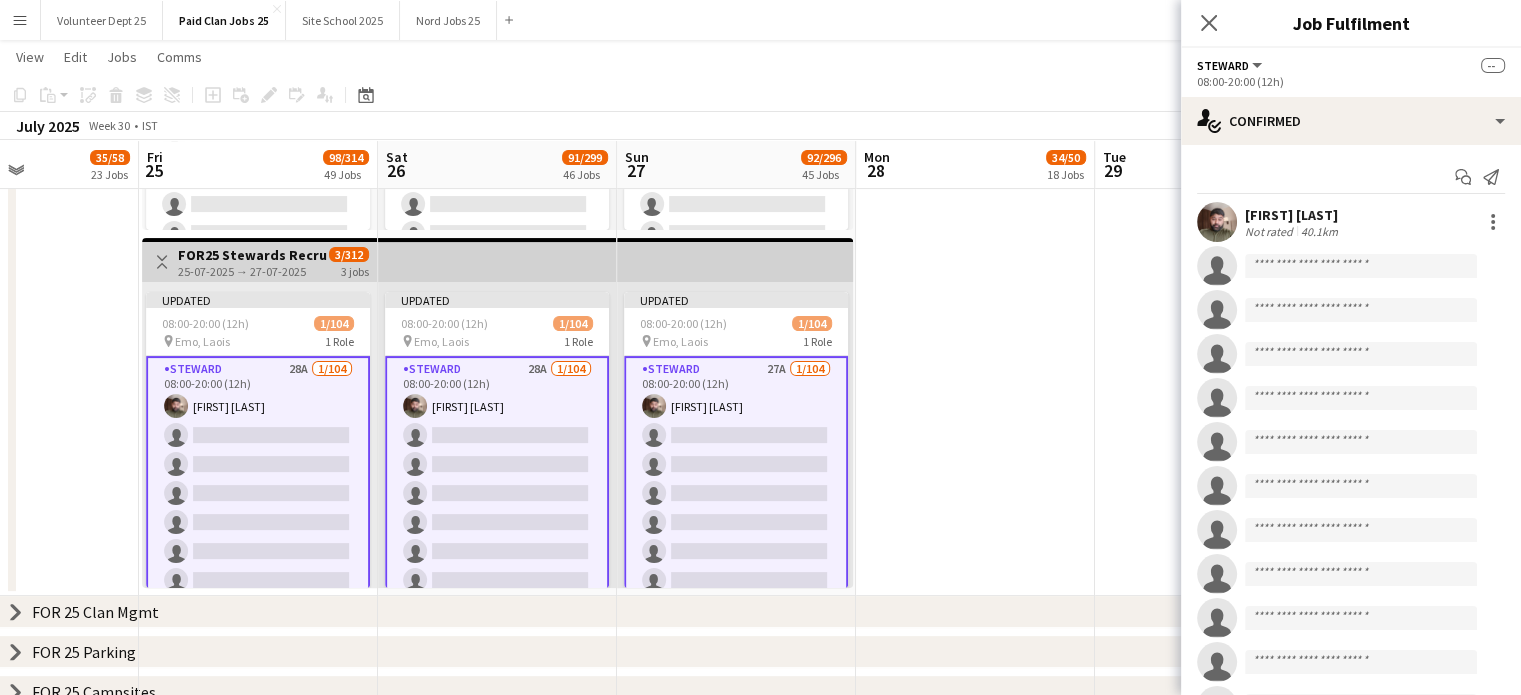 click on "Steward   28A   1/104   08:00-20:00 (12h)
Muhammad Furqan
single-neutral-actions
single-neutral-actions
single-neutral-actions
single-neutral-actions
single-neutral-actions
single-neutral-actions
single-neutral-actions
single-neutral-actions
single-neutral-actions
single-neutral-actions
single-neutral-actions
single-neutral-actions
single-neutral-actions
single-neutral-actions
single-neutral-actions
single-neutral-actions" at bounding box center (258, 1885) 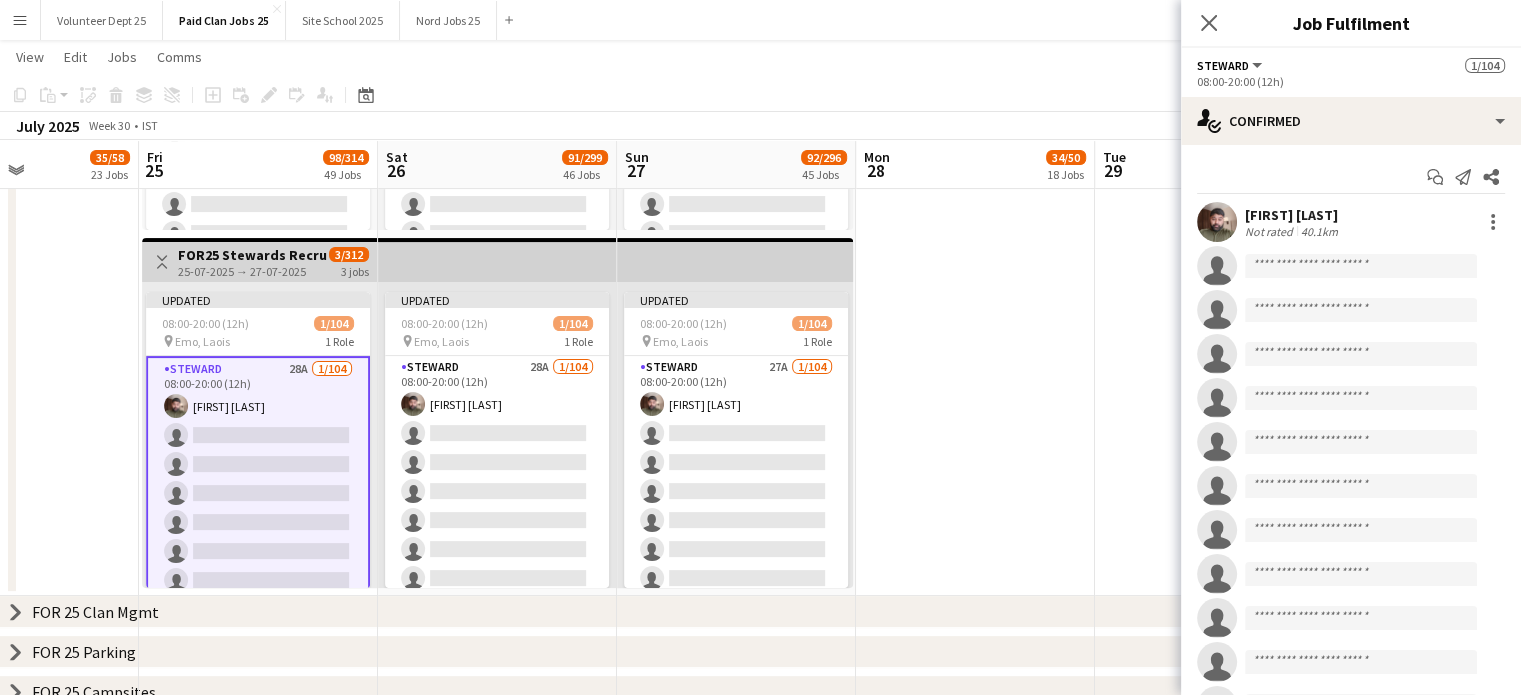 click on "Steward   28A   1/104   08:00-20:00 (12h)
Muhammad Furqan
single-neutral-actions
single-neutral-actions
single-neutral-actions
single-neutral-actions
single-neutral-actions
single-neutral-actions
single-neutral-actions
single-neutral-actions
single-neutral-actions
single-neutral-actions
single-neutral-actions
single-neutral-actions
single-neutral-actions
single-neutral-actions
single-neutral-actions
single-neutral-actions" at bounding box center (258, 1885) 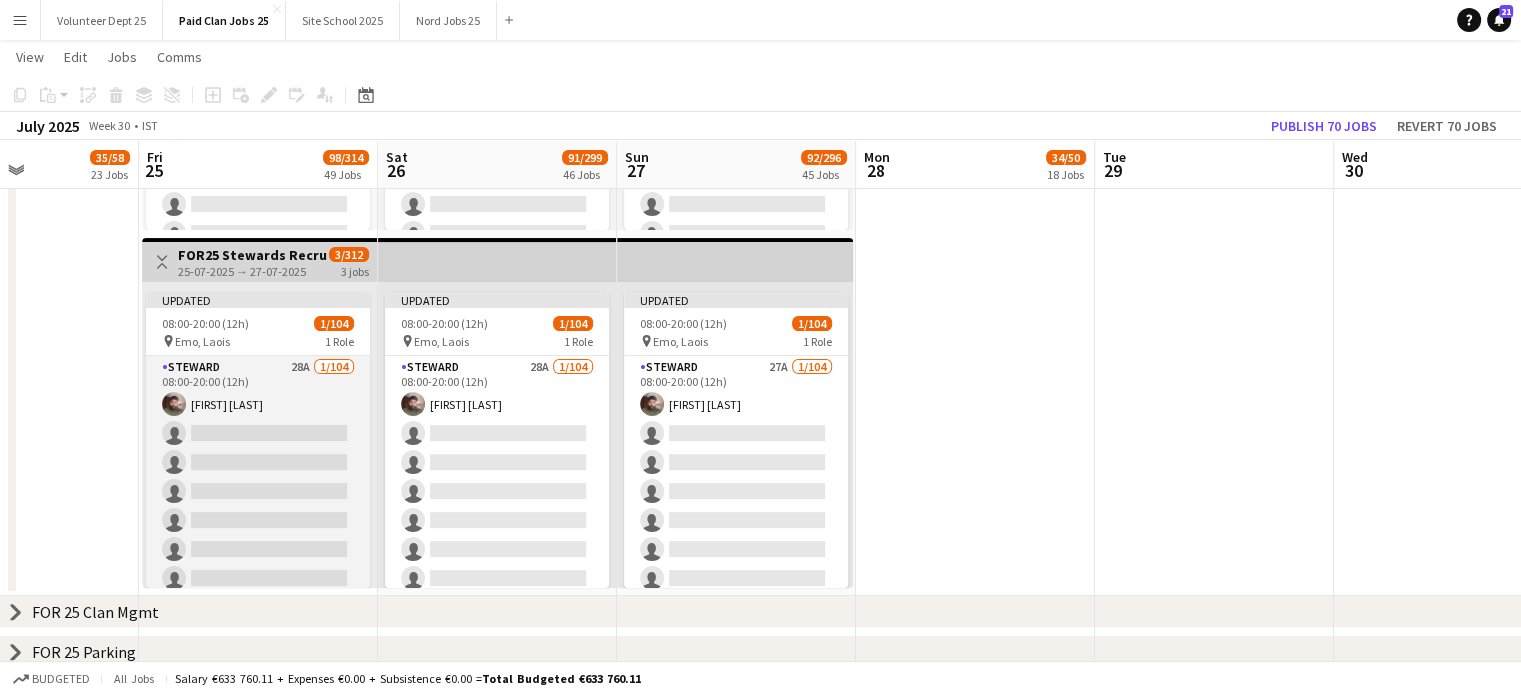 scroll, scrollTop: 0, scrollLeft: 577, axis: horizontal 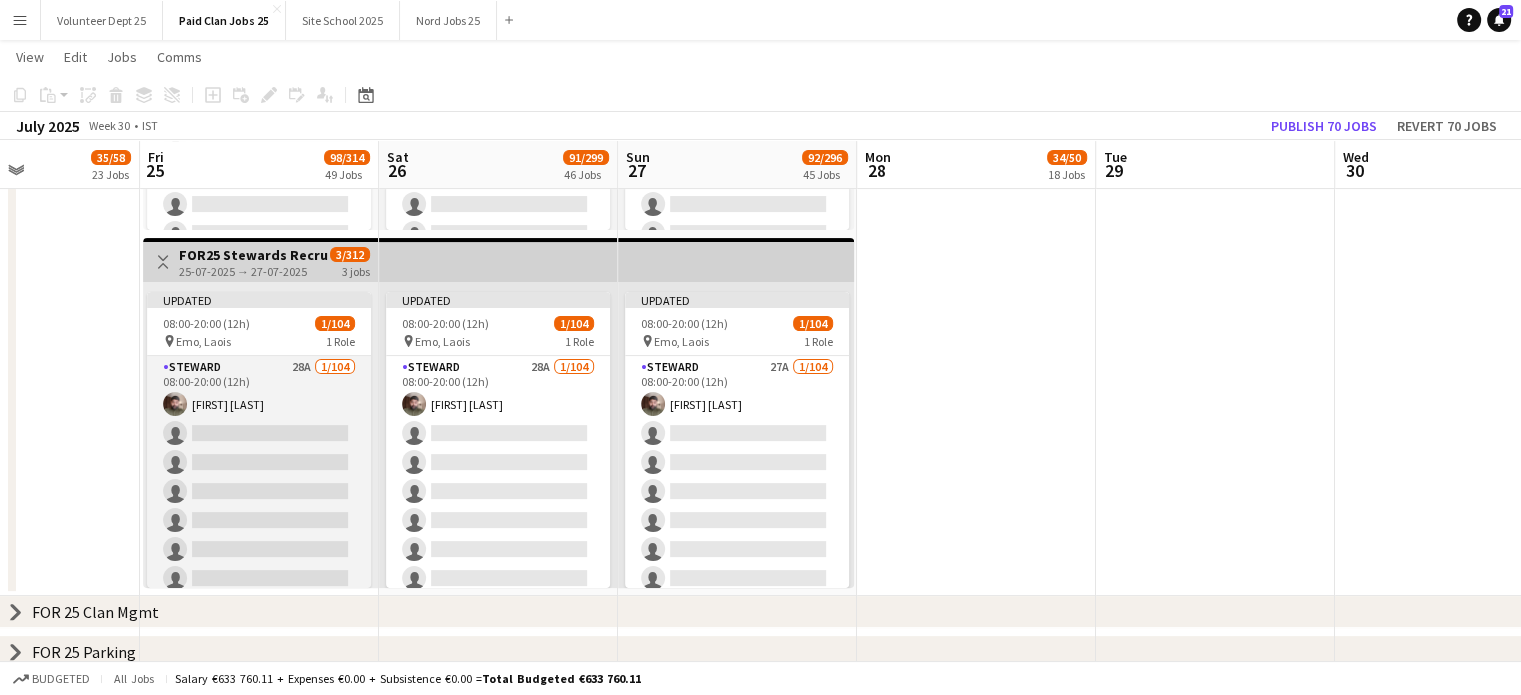 click on "Steward   28A   1/104   08:00-20:00 (12h)
Muhammad Furqan
single-neutral-actions
single-neutral-actions
single-neutral-actions
single-neutral-actions
single-neutral-actions
single-neutral-actions
single-neutral-actions
single-neutral-actions
single-neutral-actions
single-neutral-actions
single-neutral-actions
single-neutral-actions
single-neutral-actions
single-neutral-actions
single-neutral-actions
single-neutral-actions" at bounding box center [259, 1883] 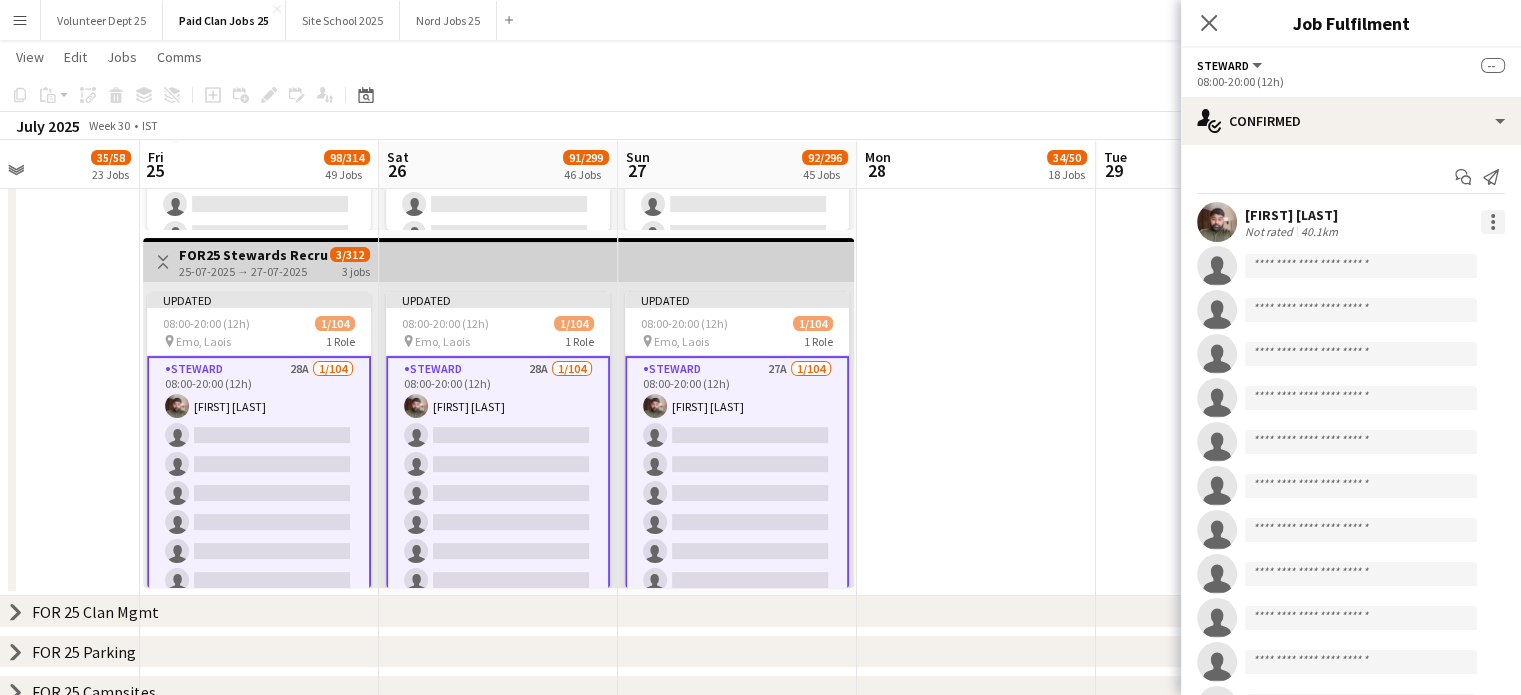 click at bounding box center [1493, 222] 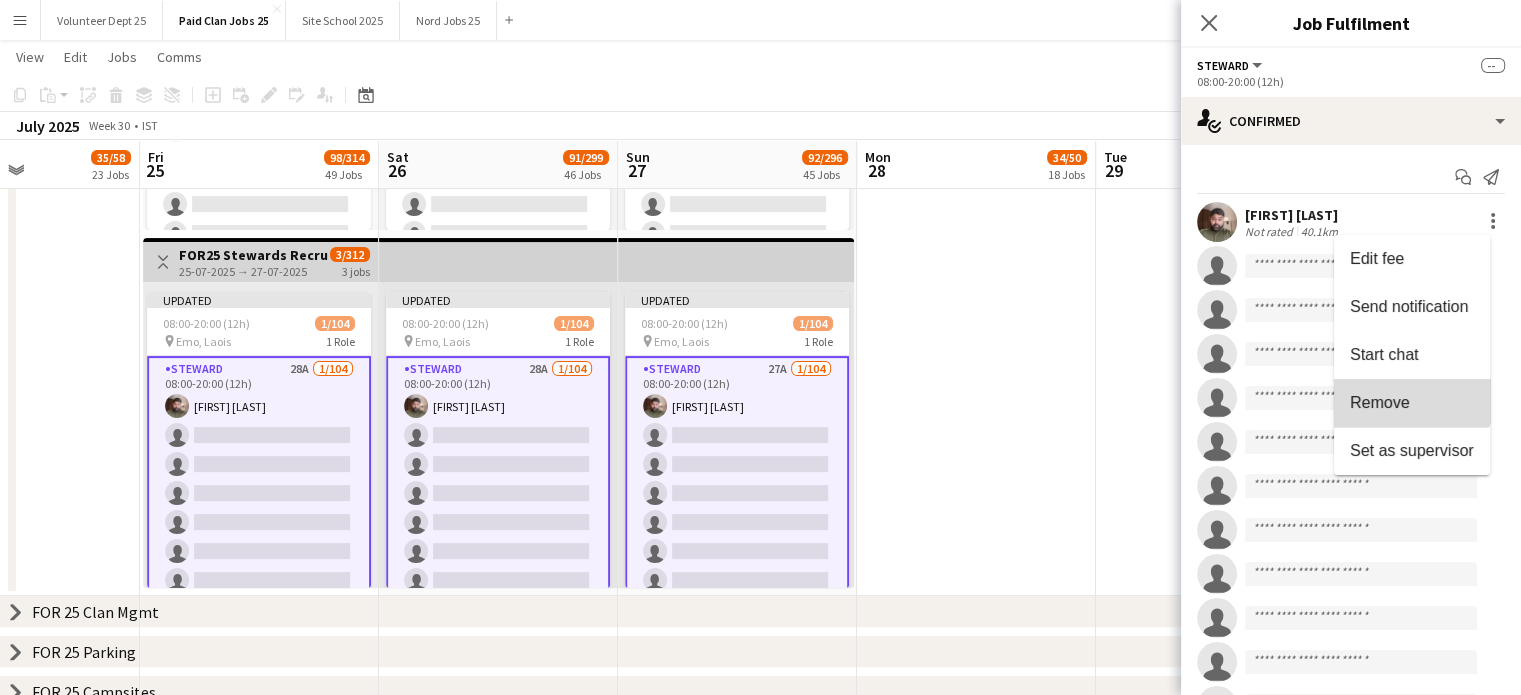 click on "Remove" at bounding box center [1412, 403] 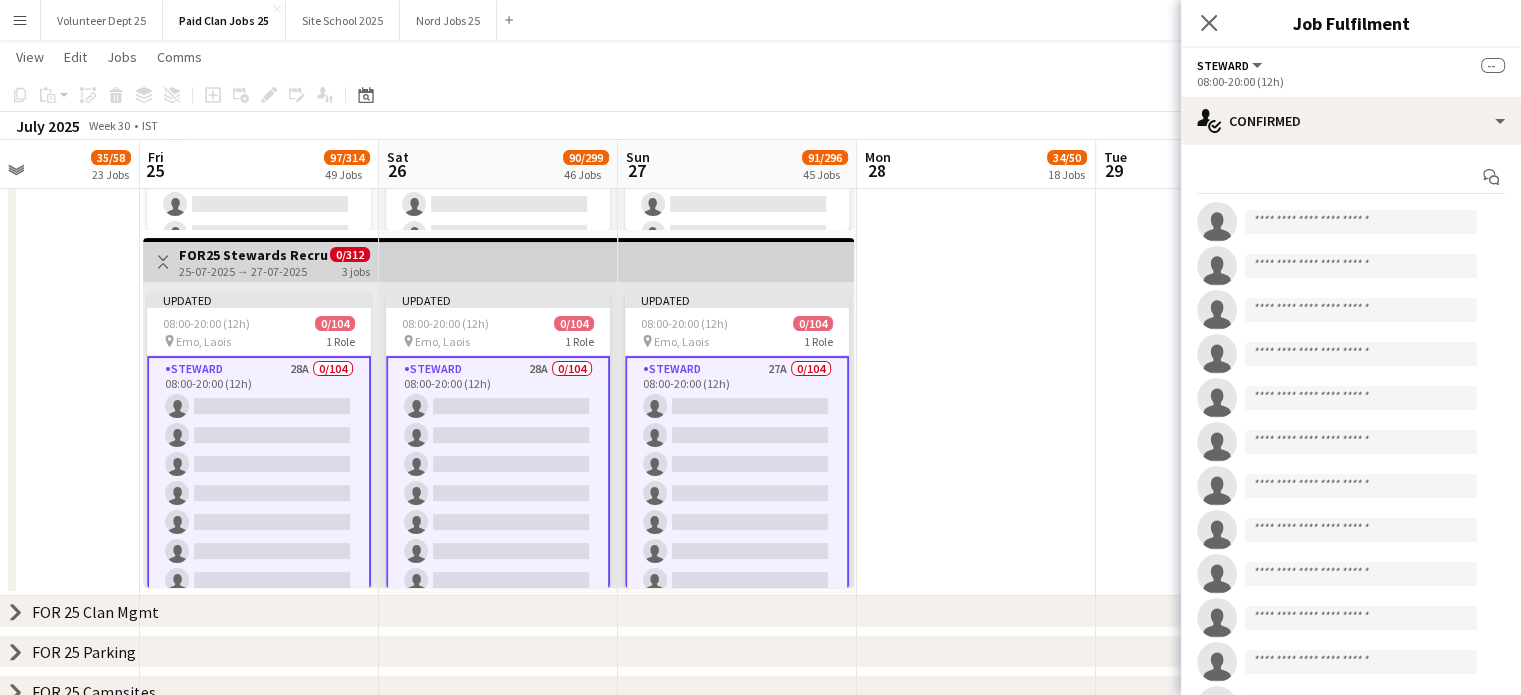 click at bounding box center [976, 234] 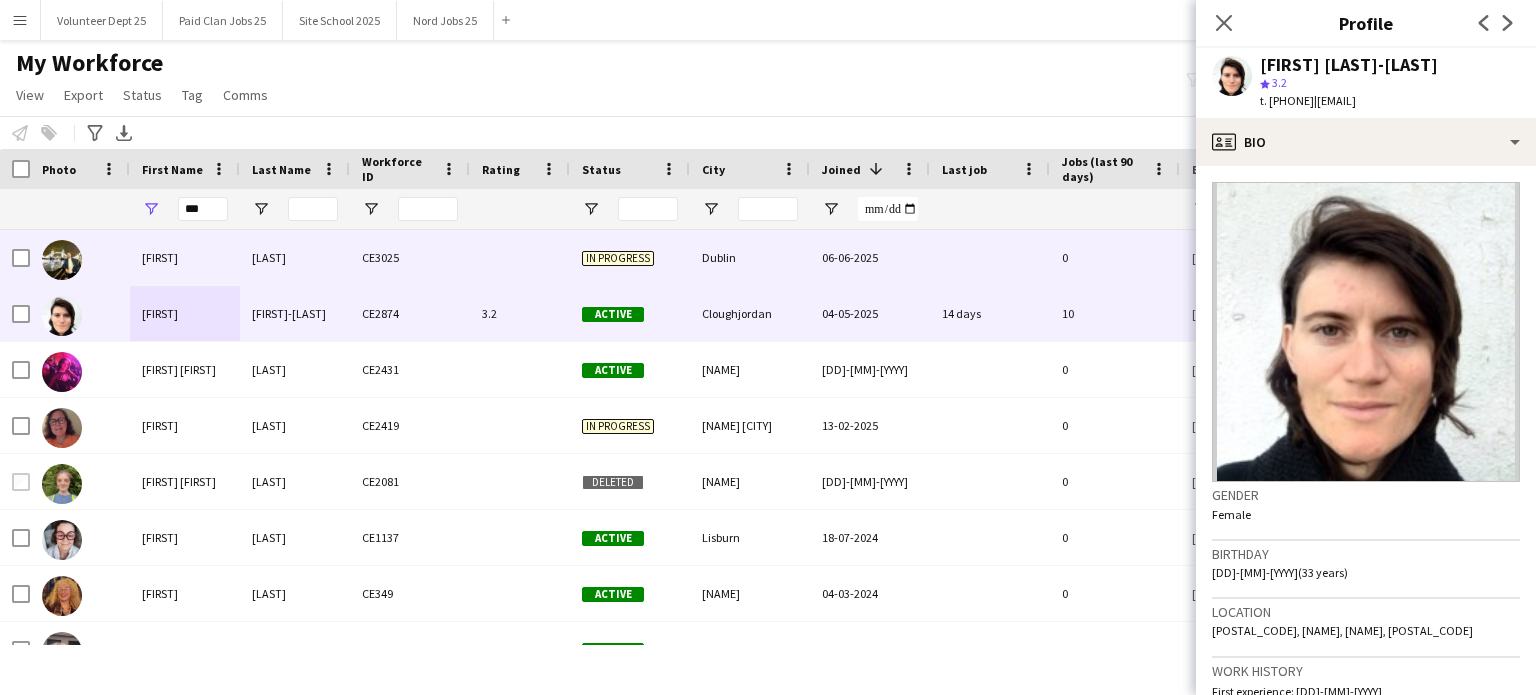 scroll, scrollTop: 0, scrollLeft: 0, axis: both 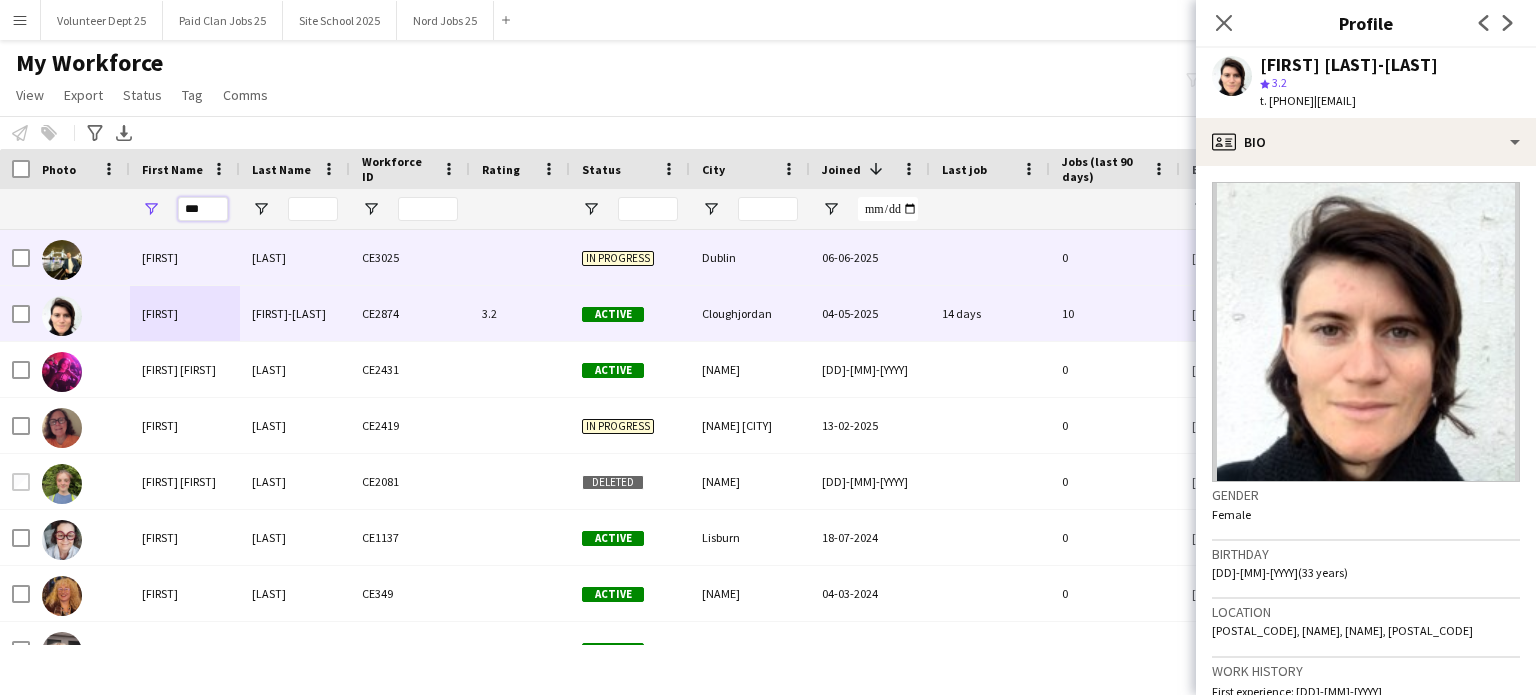 click on "***" at bounding box center [203, 209] 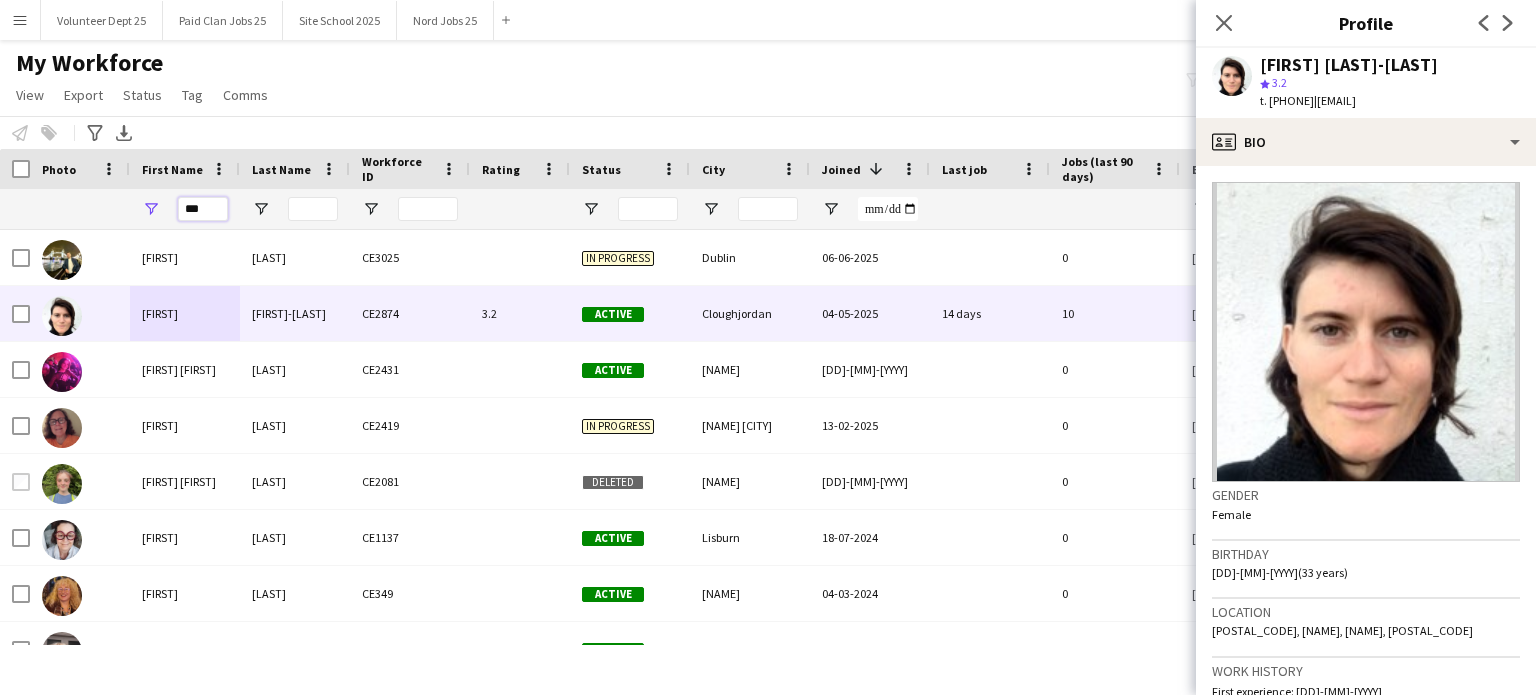 scroll, scrollTop: 0, scrollLeft: 0, axis: both 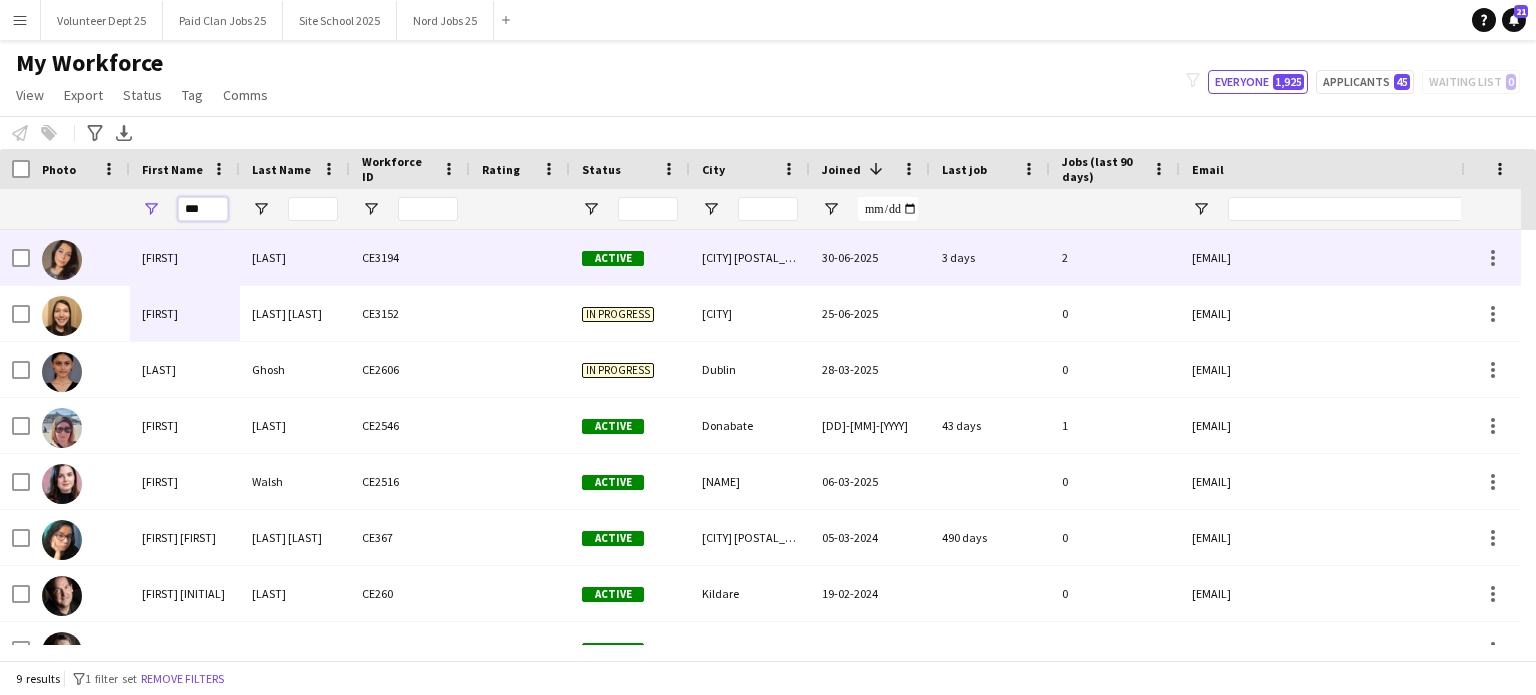 type on "***" 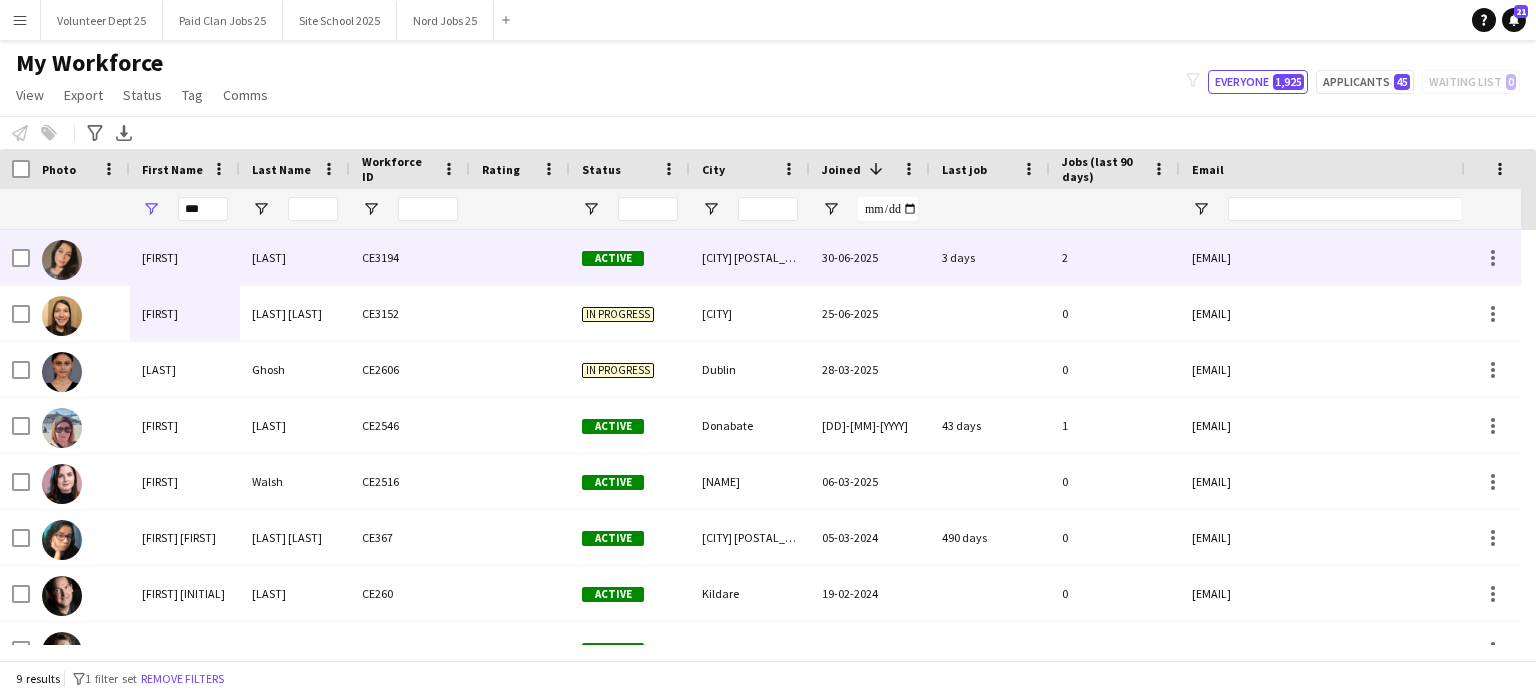 click on "[FIRST]" at bounding box center [185, 257] 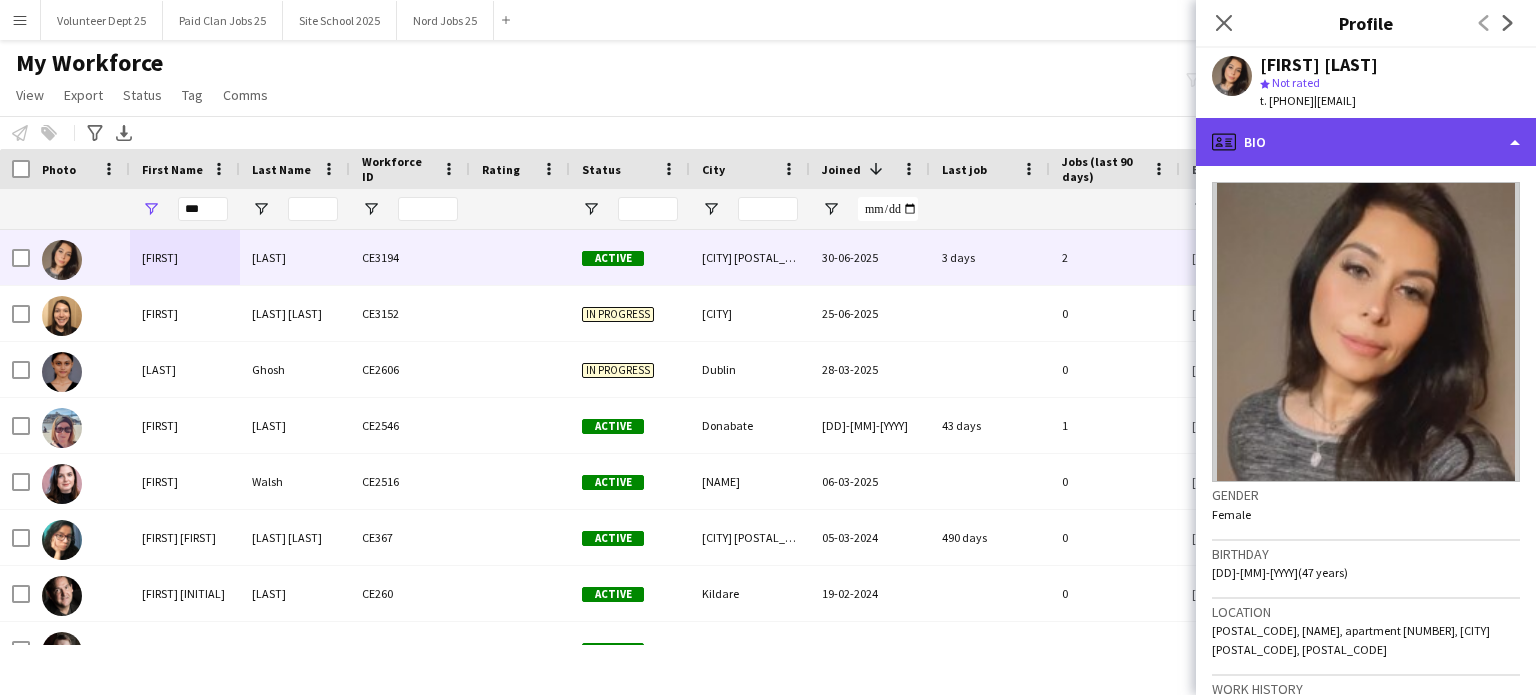 click on "profile
Bio" 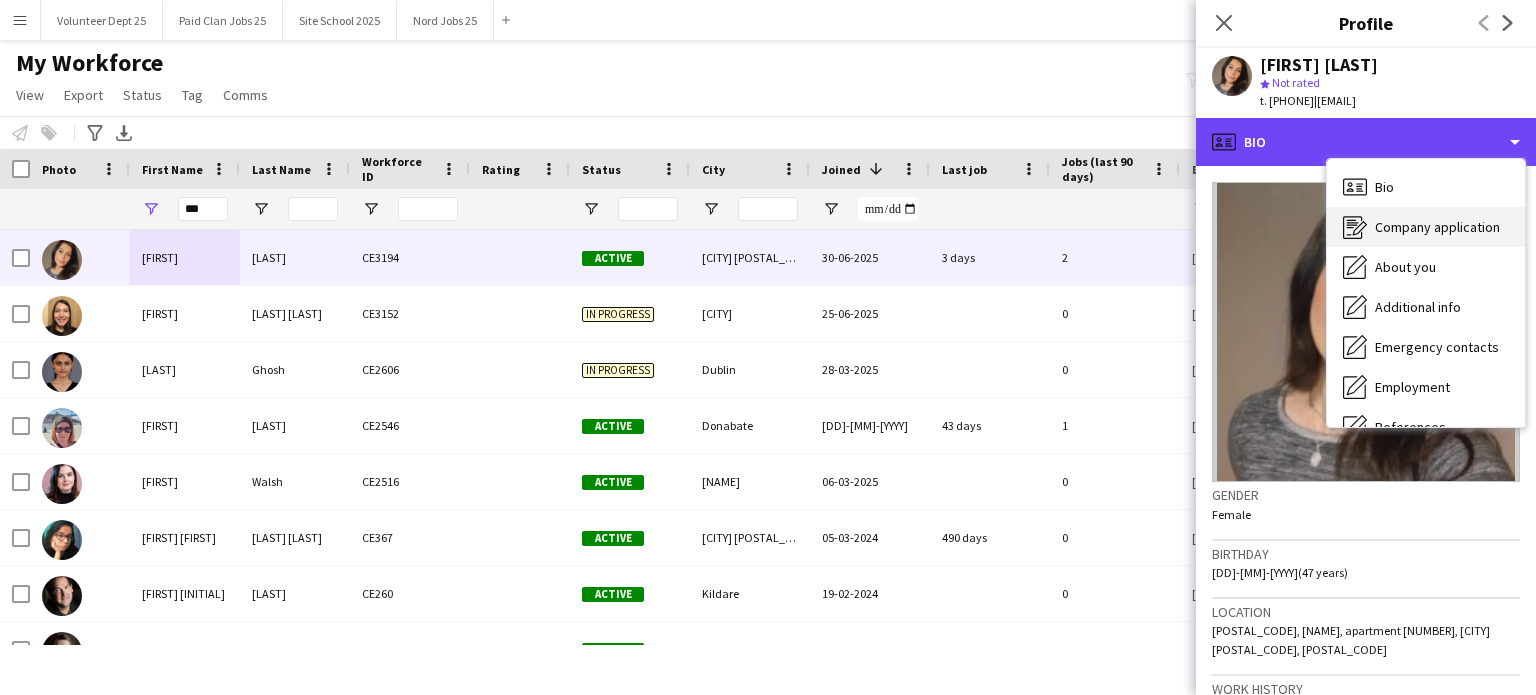 scroll, scrollTop: 188, scrollLeft: 0, axis: vertical 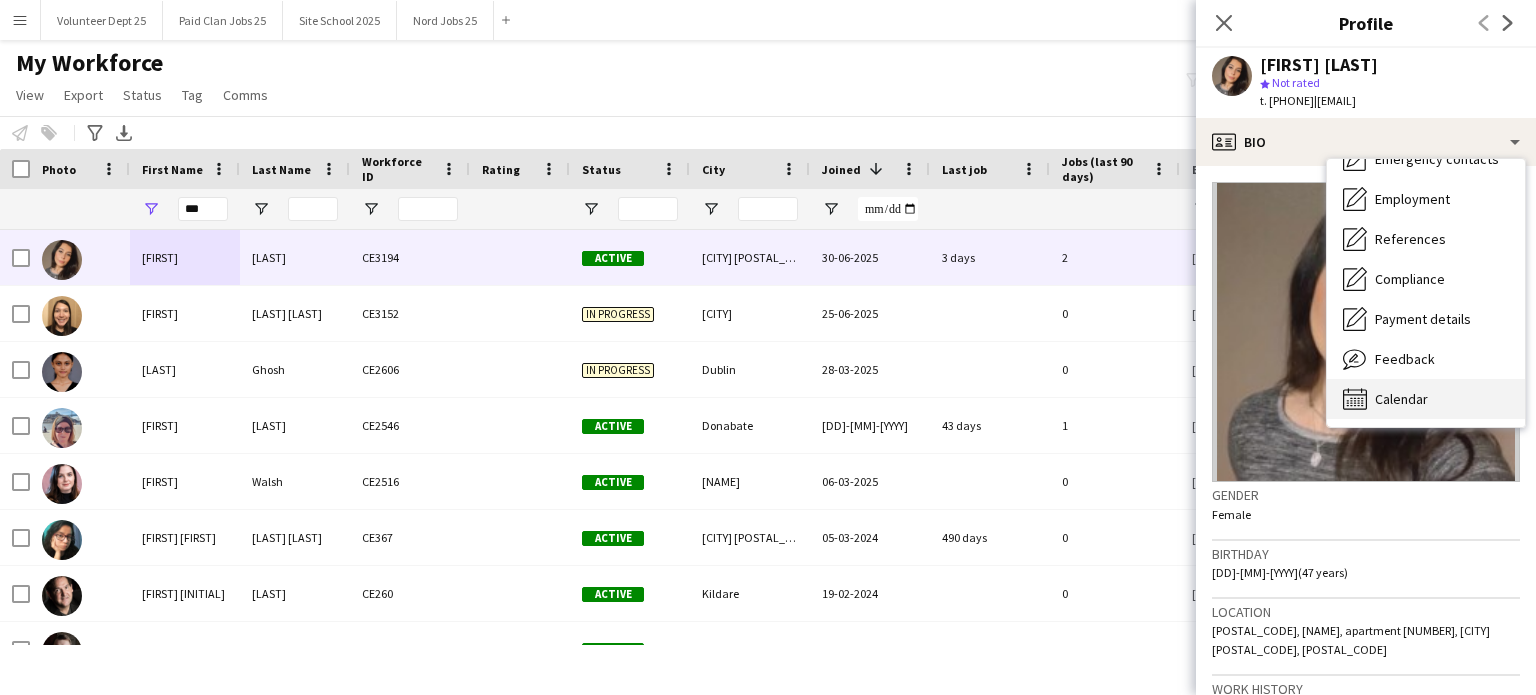 click on "Calendar" at bounding box center [1401, 399] 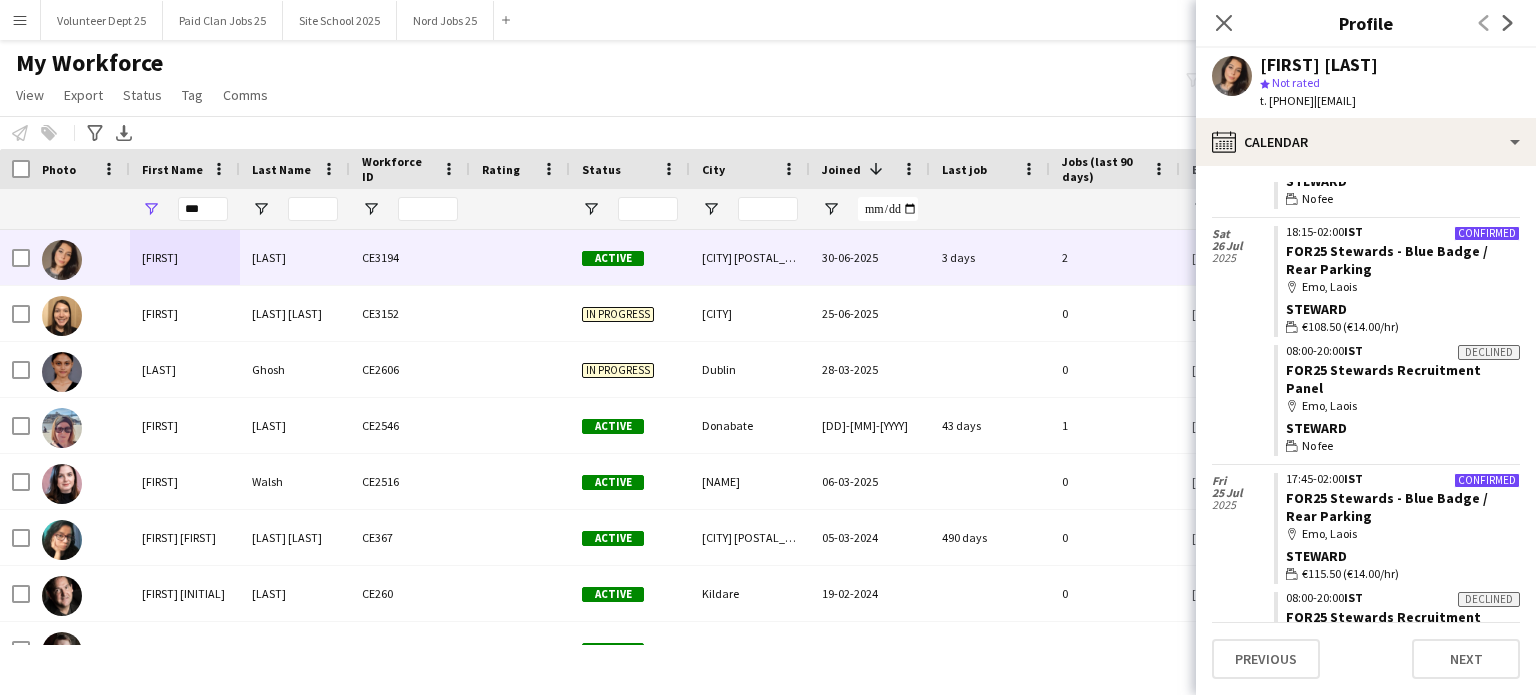 scroll, scrollTop: 818, scrollLeft: 0, axis: vertical 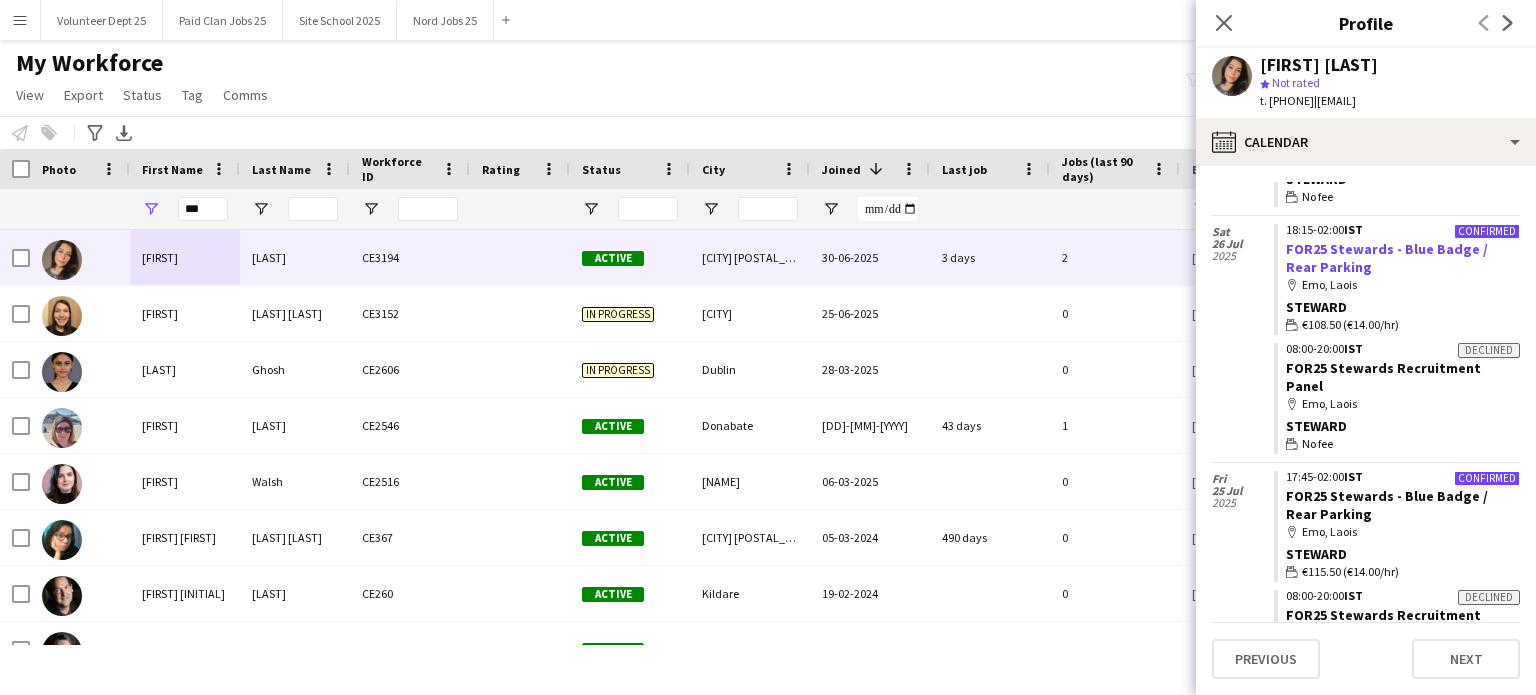click on "FOR25 Stewards - Blue Badge / Rear Parking" 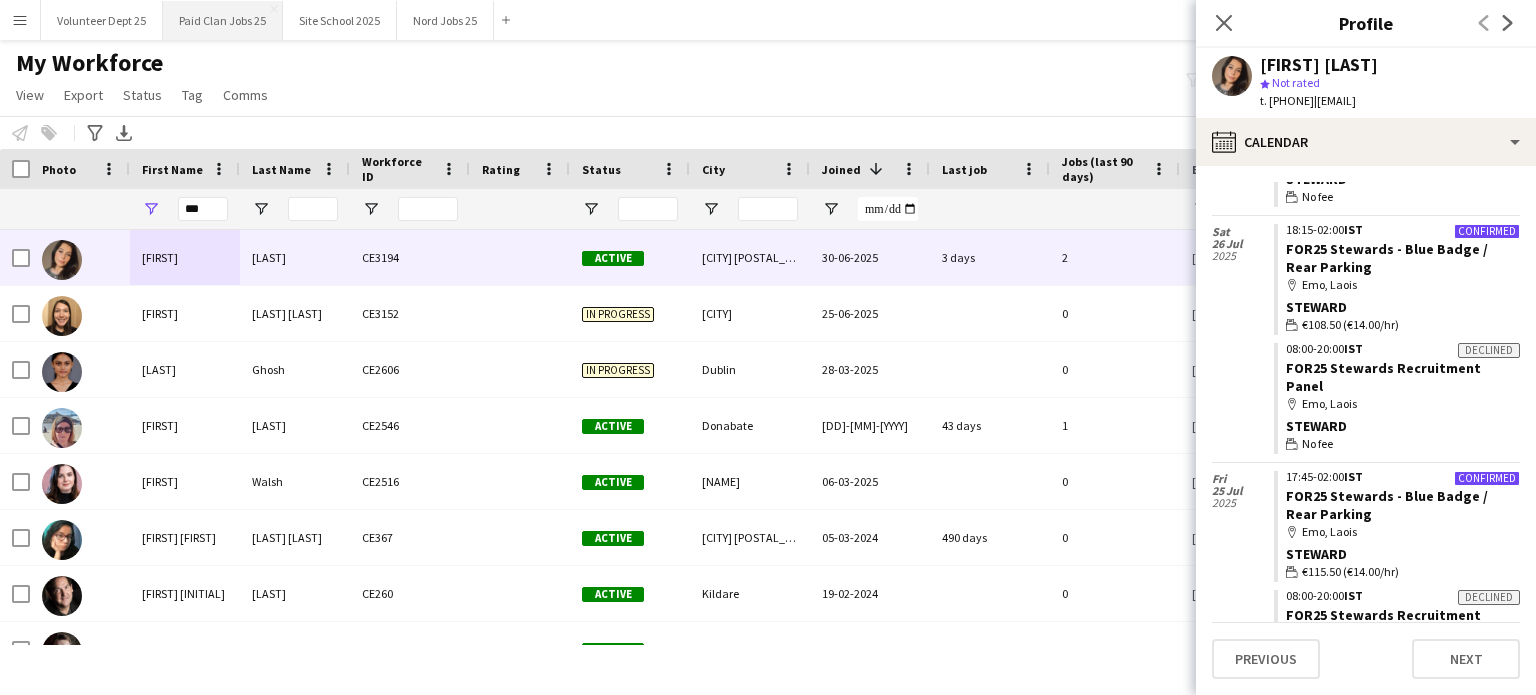click on "Paid Clan Jobs 25
Close" at bounding box center [223, 20] 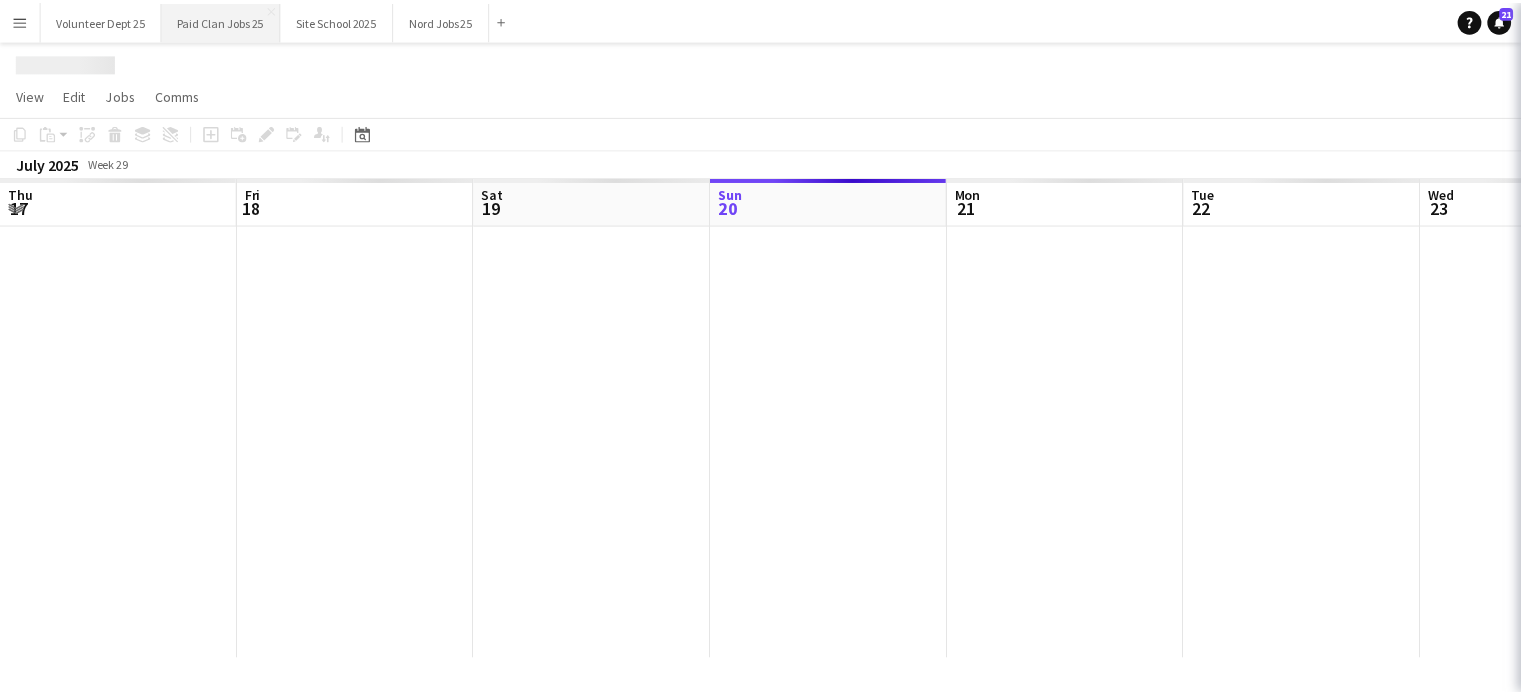 scroll, scrollTop: 0, scrollLeft: 478, axis: horizontal 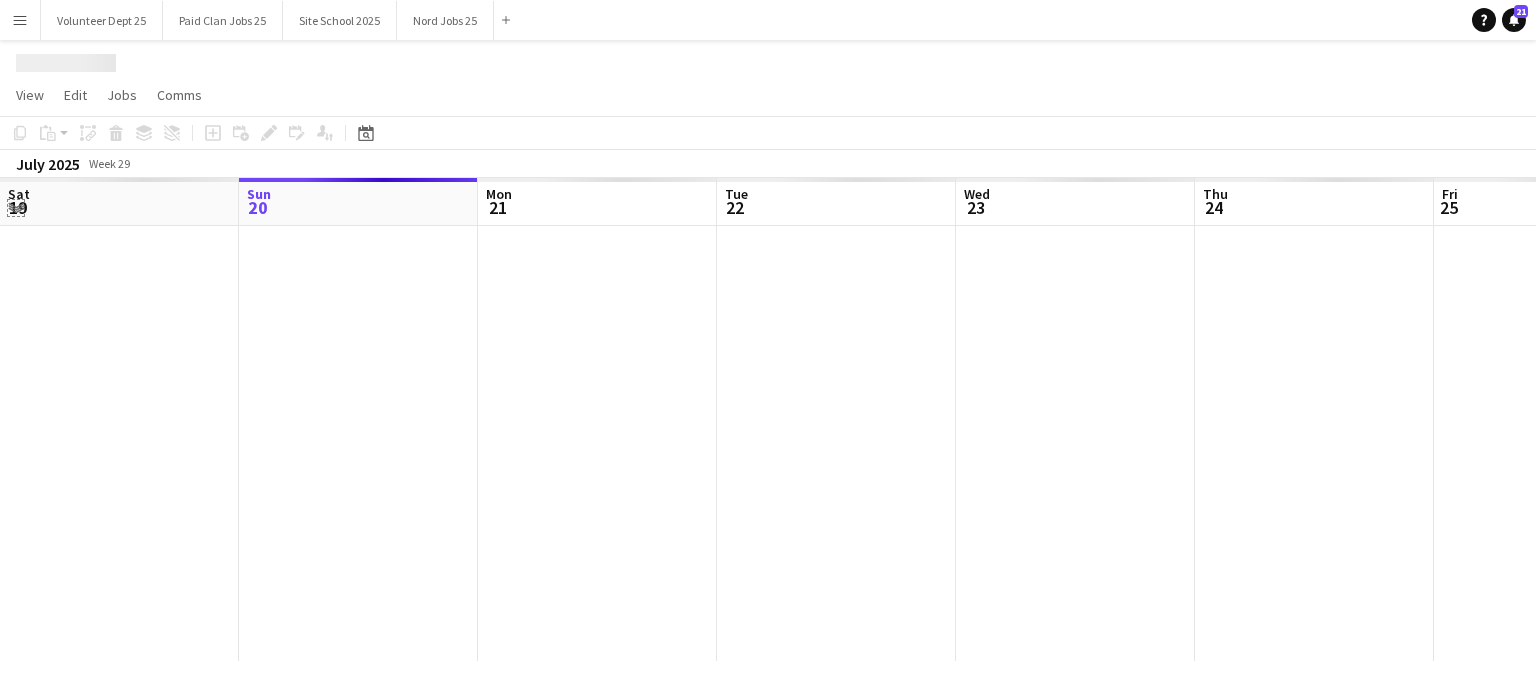 click on "Expand/collapse" 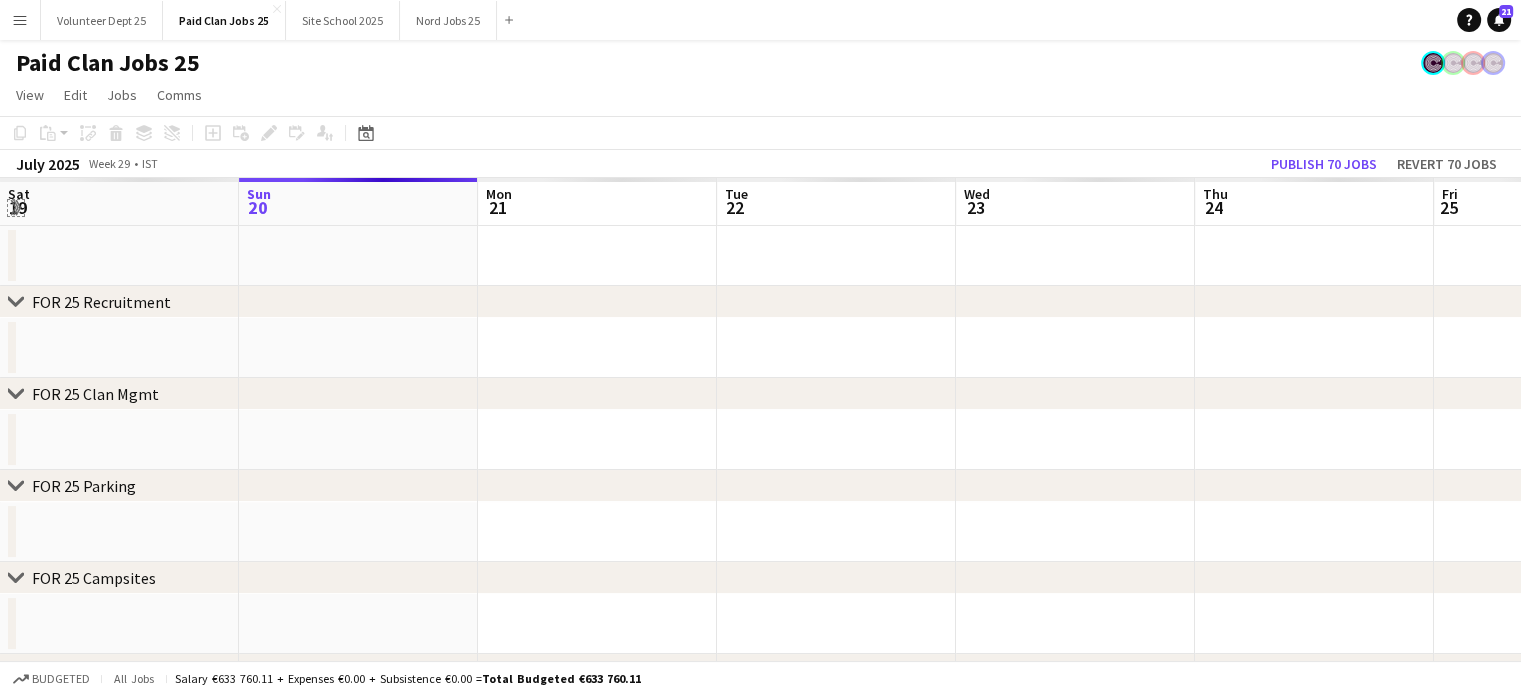 click on "Expand/collapse" 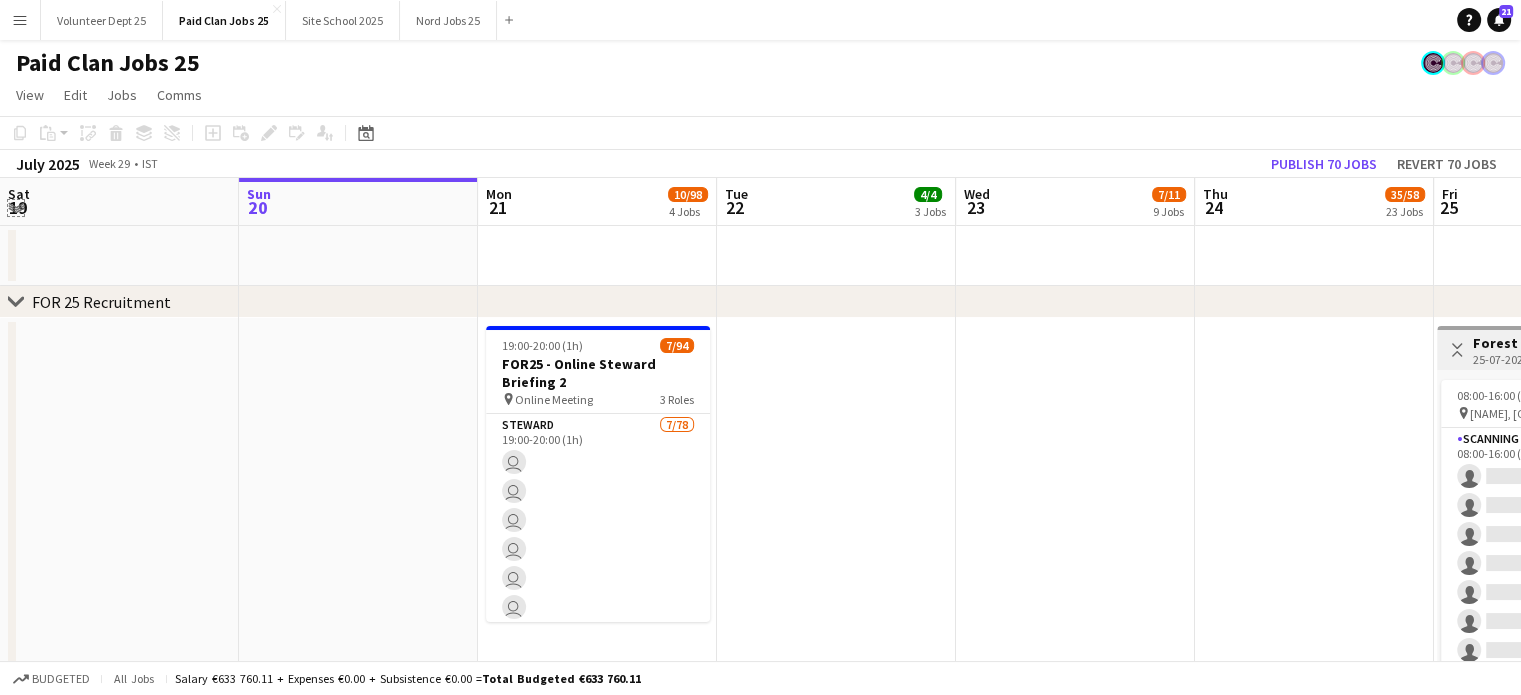 click on "Expand/collapse" 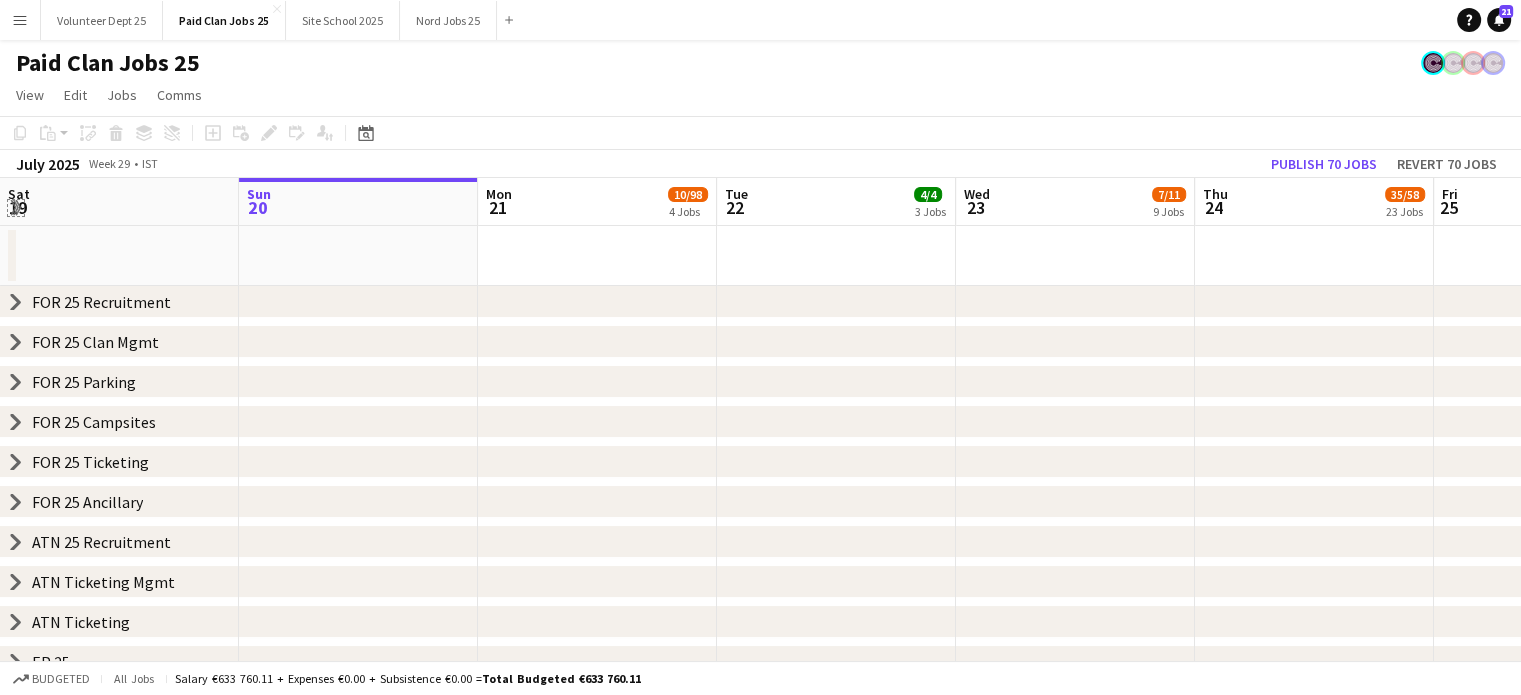 click on "Expand/collapse" 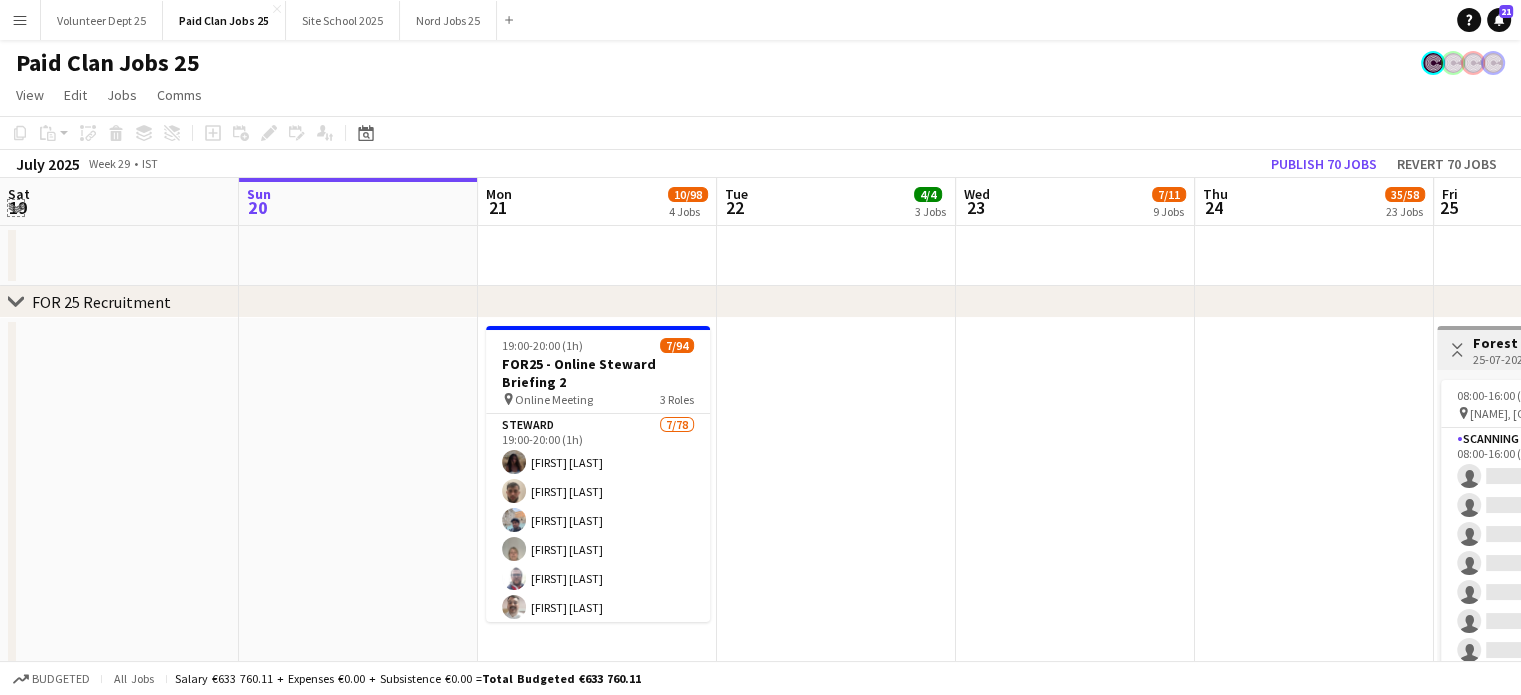 click on "Expand/collapse" 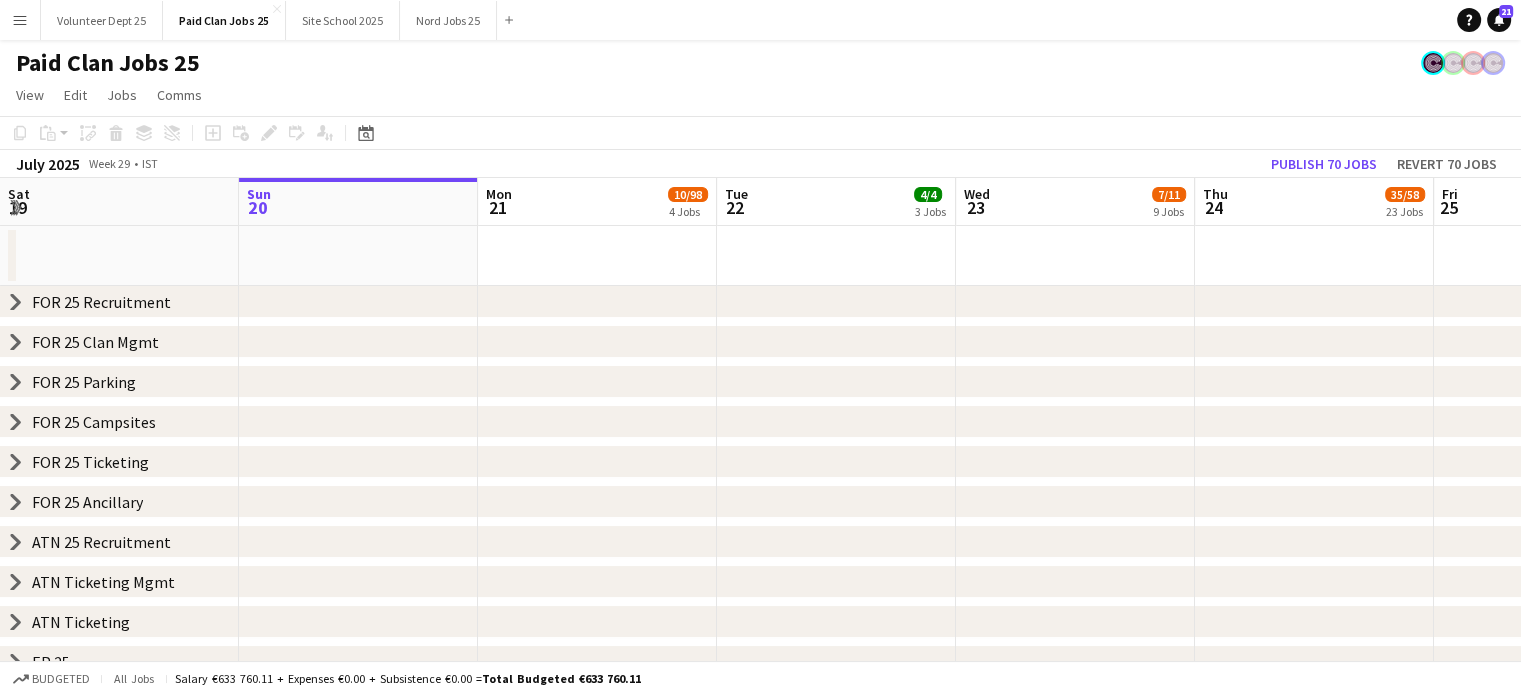 click 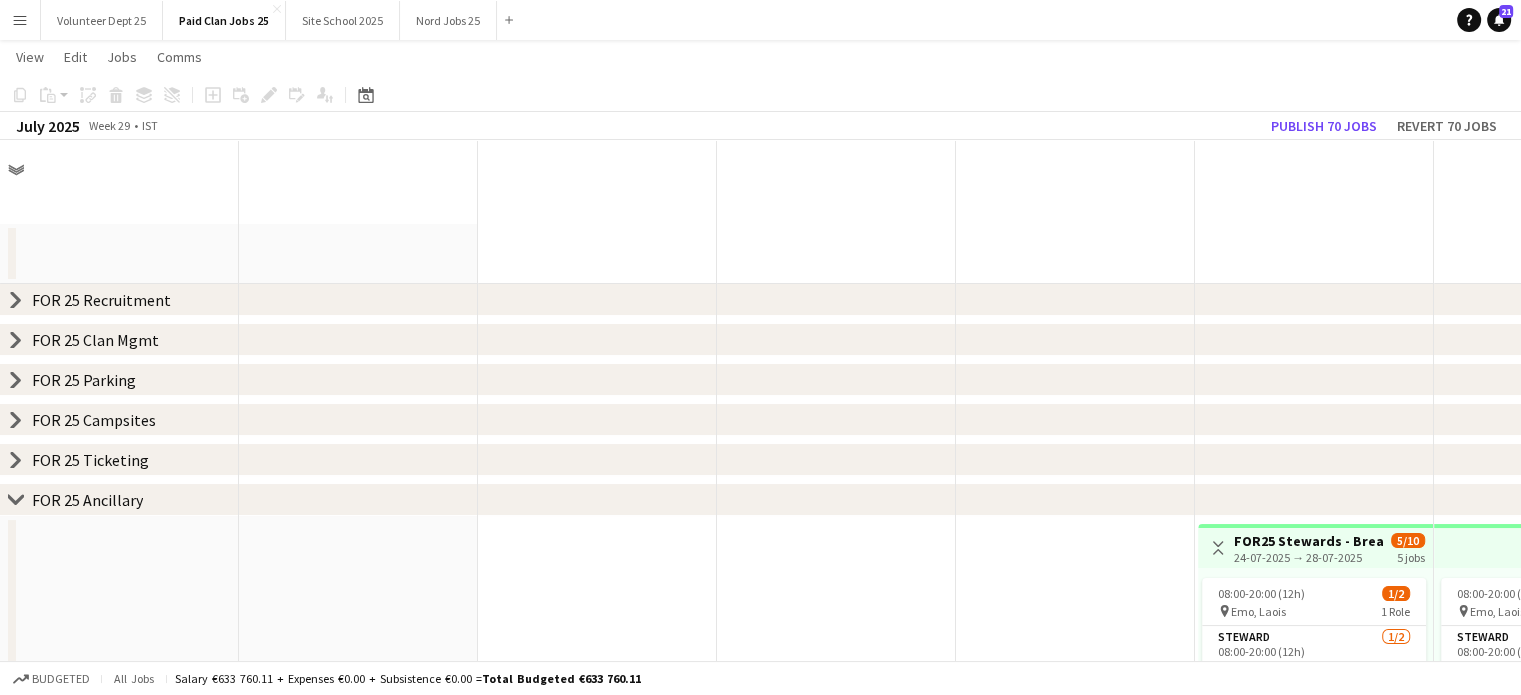 scroll, scrollTop: 530, scrollLeft: 0, axis: vertical 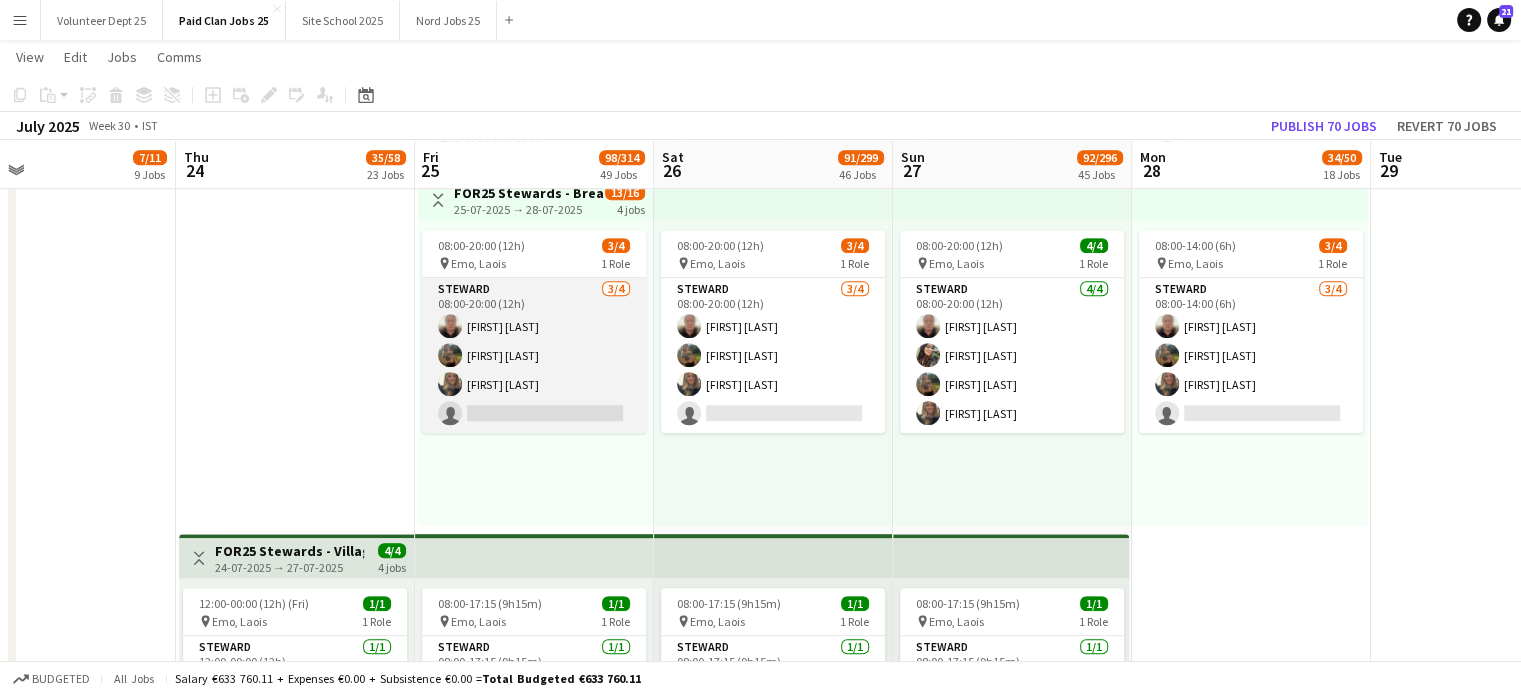 click on "Steward   3/4   08:00-20:00 (12h)
Nicola Mulhall Ciara Keegan Amy Moore
single-neutral-actions" at bounding box center [534, 355] 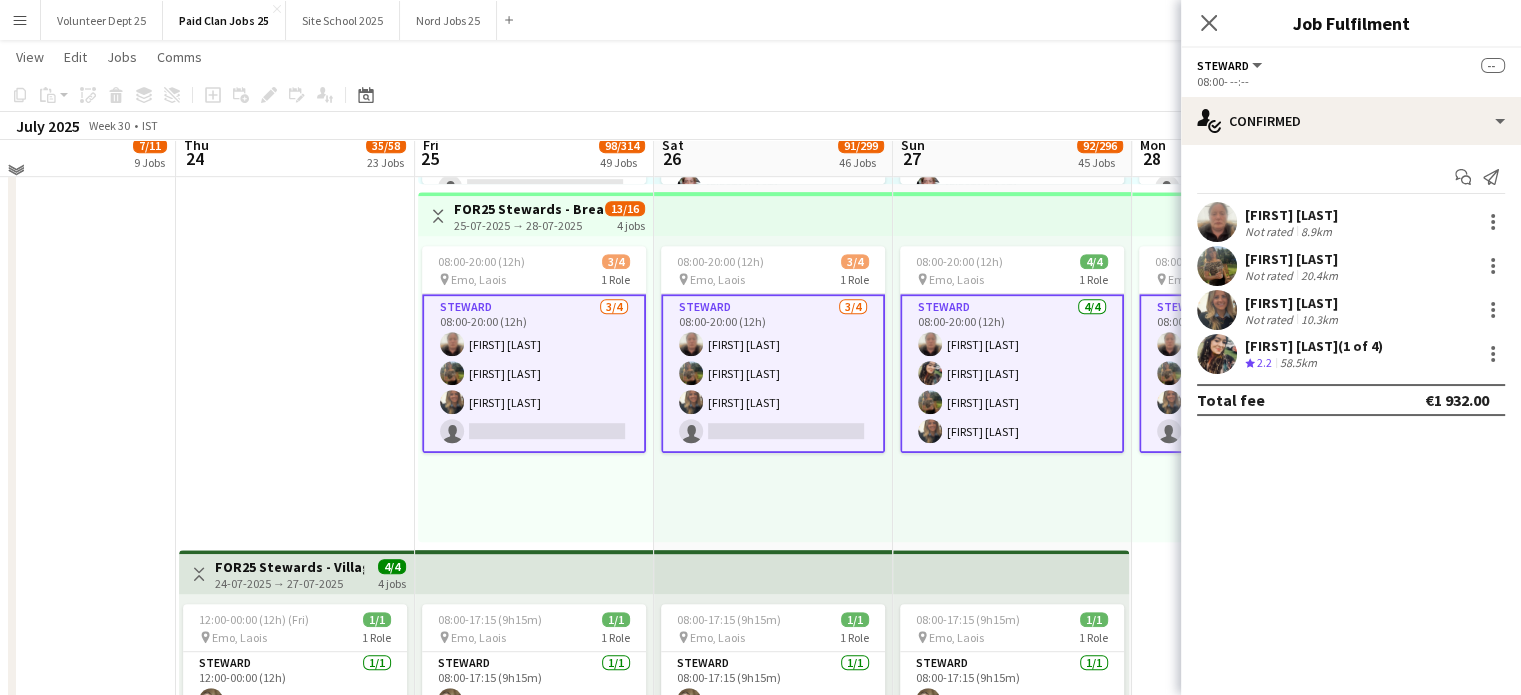 scroll, scrollTop: 1036, scrollLeft: 0, axis: vertical 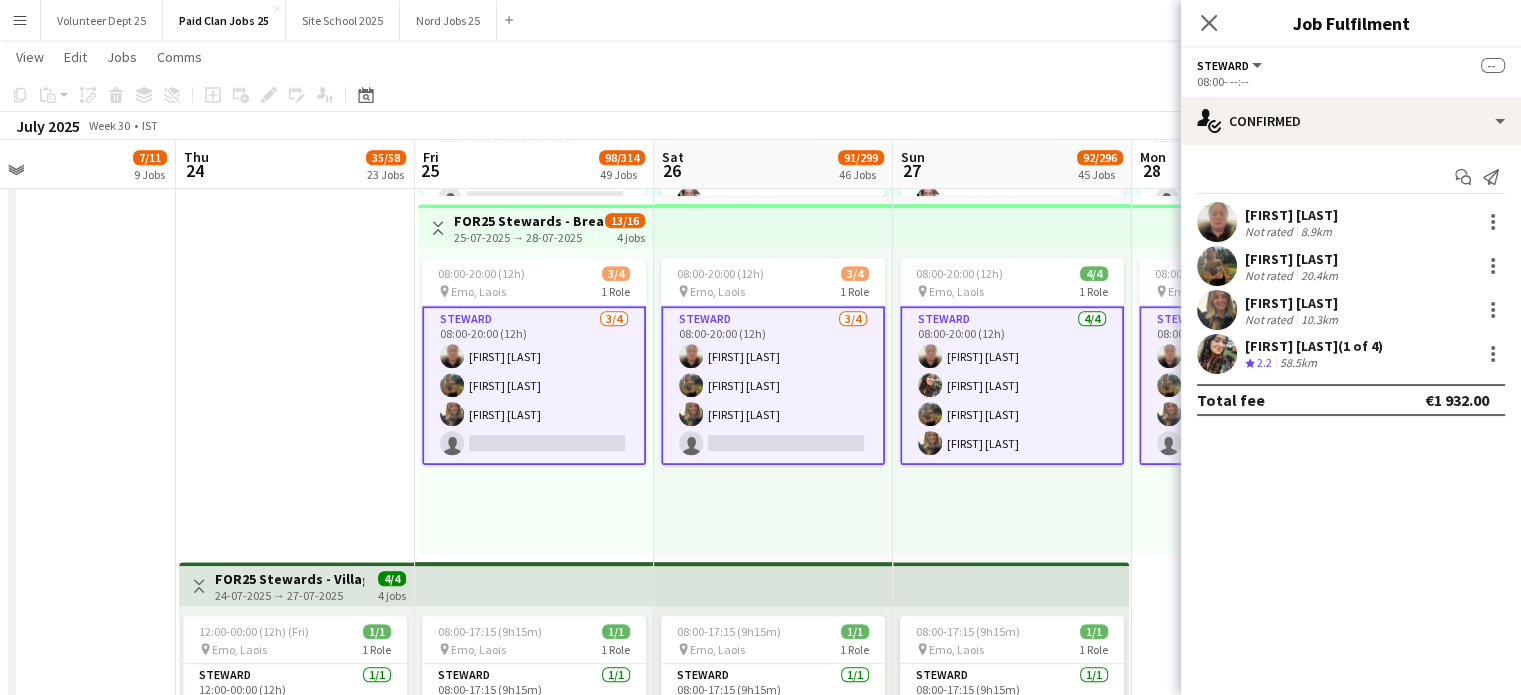 click on "FOR25 Stewards - Break Cover - Days (B)" at bounding box center (528, 221) 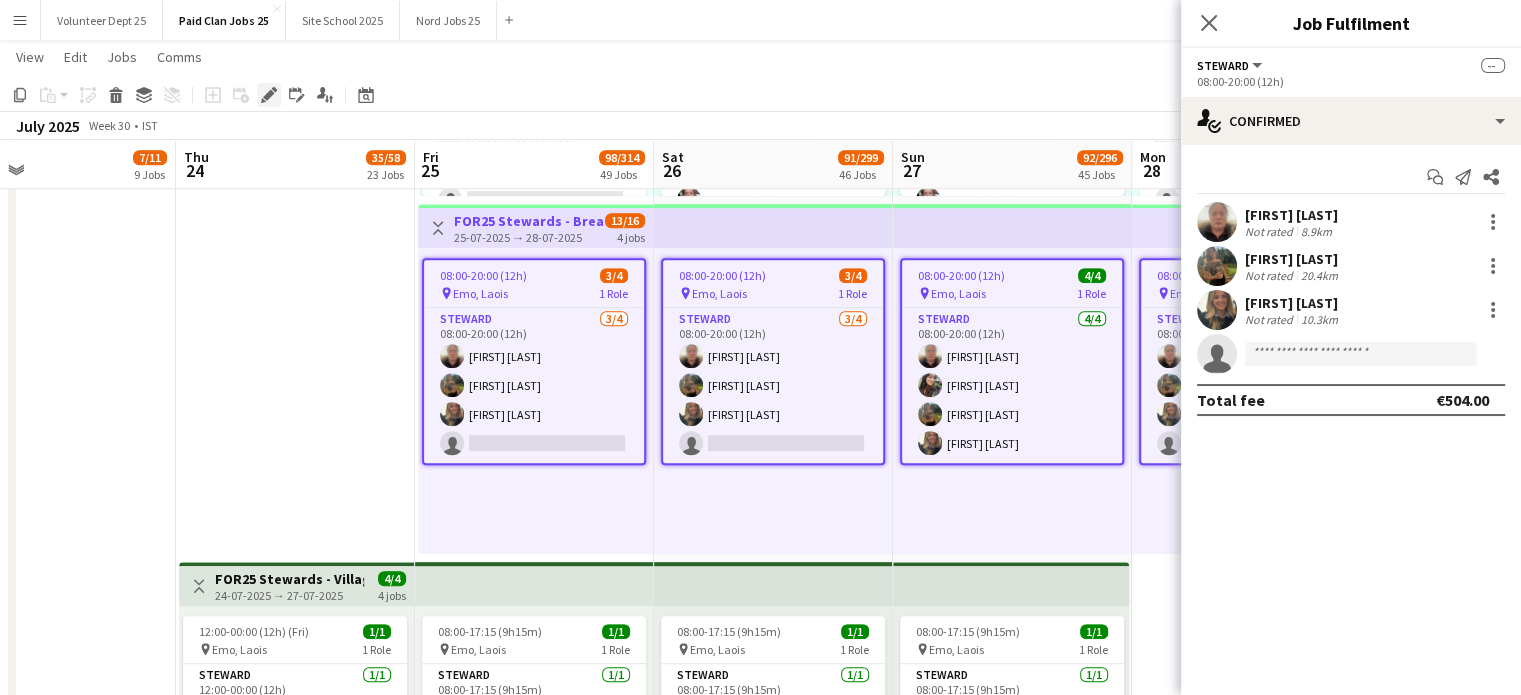 click 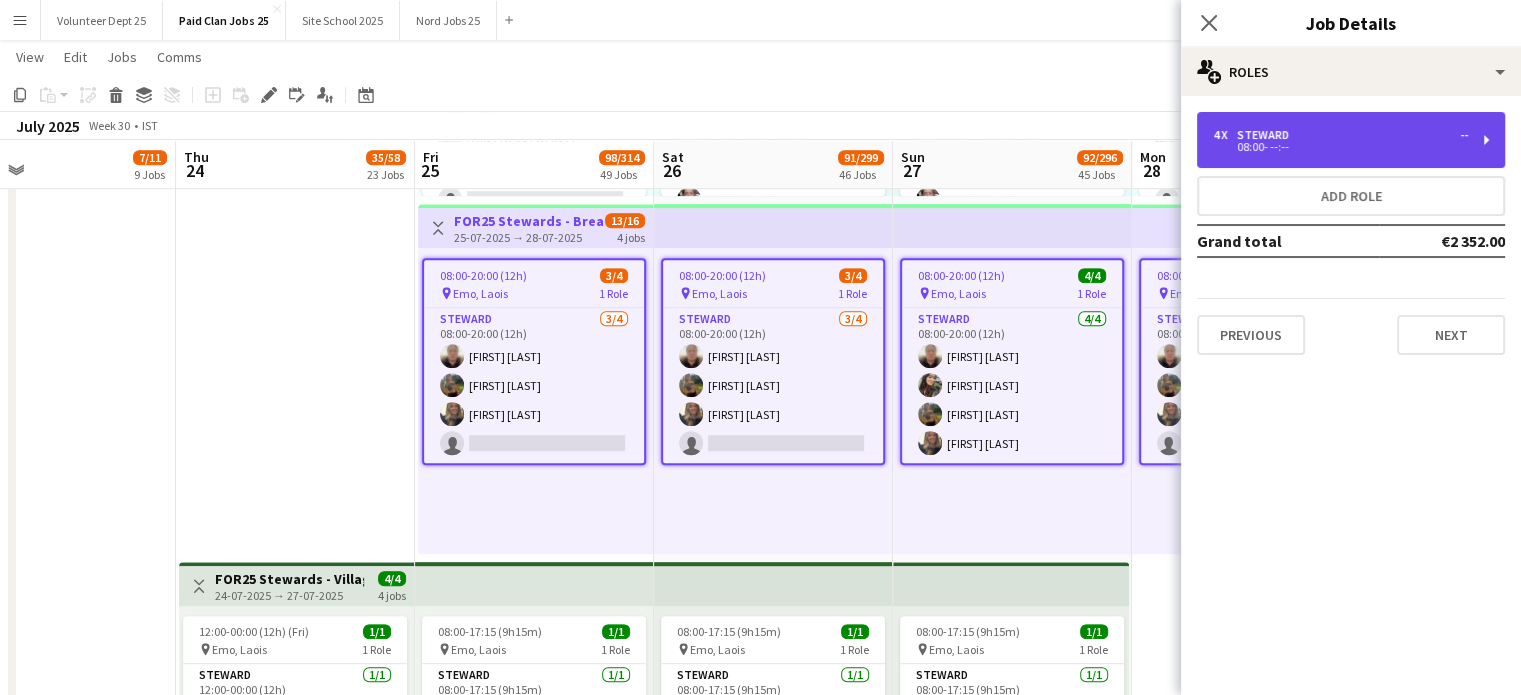 click on "4 x   Steward   --" at bounding box center [1340, 135] 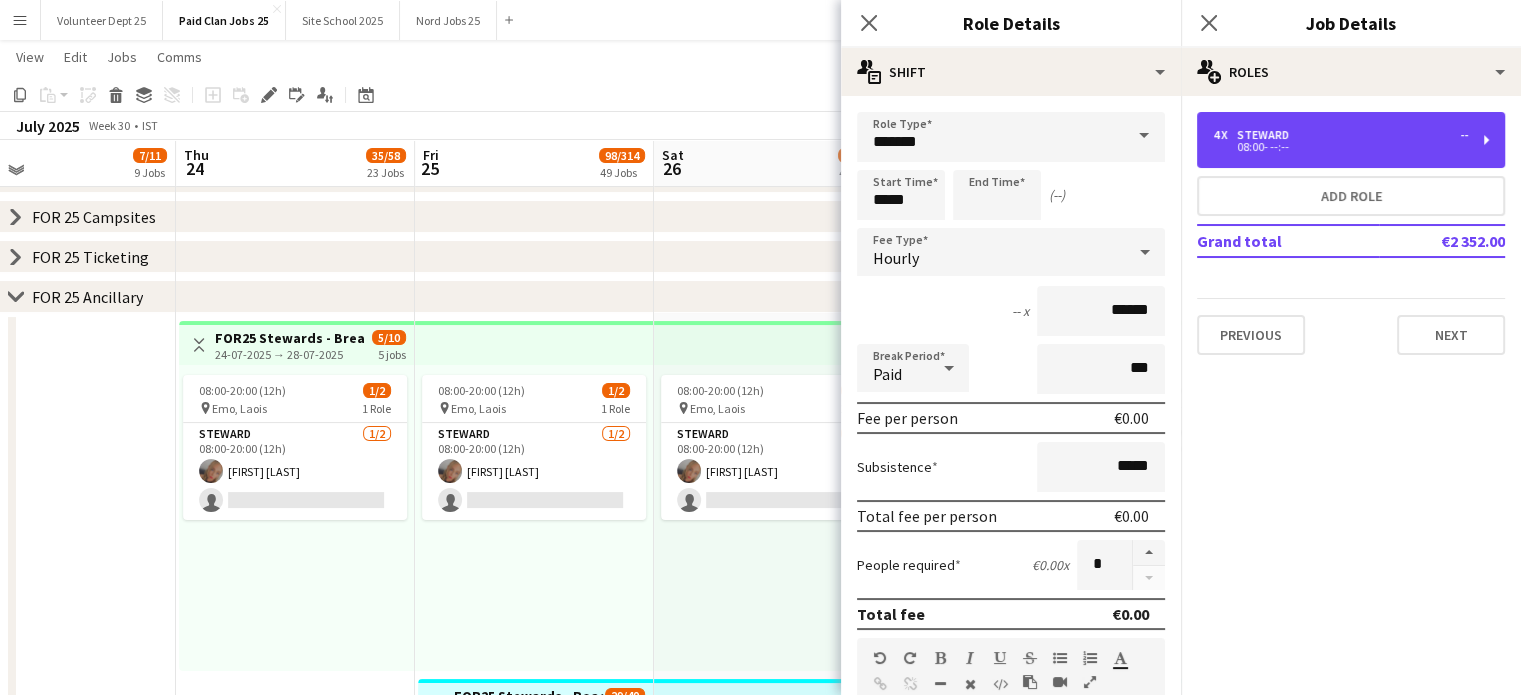 scroll, scrollTop: 200, scrollLeft: 0, axis: vertical 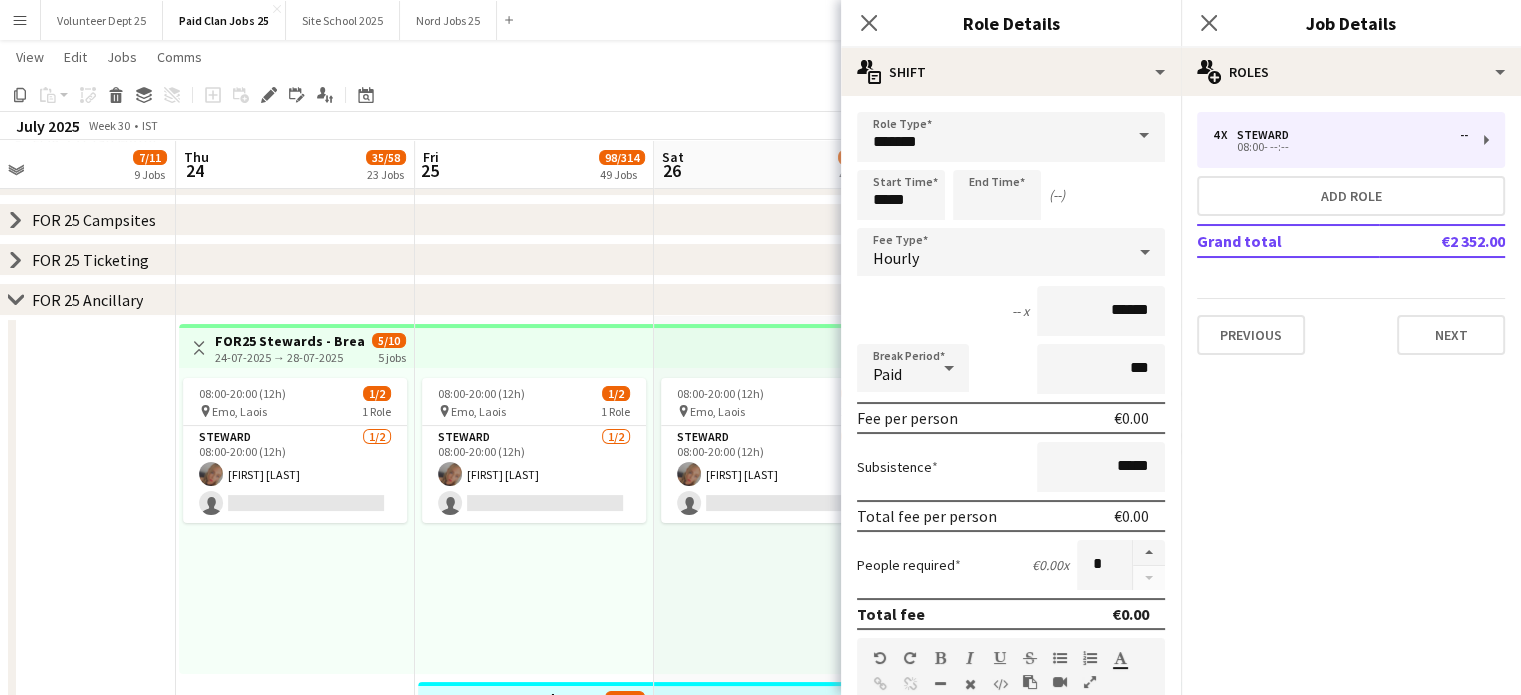 click on "08:00-20:00 (12h)    1/2
pin
Emo, Laois   1 Role   Steward   1/2   08:00-20:00 (12h)
Cheryl Starrs
single-neutral-actions" at bounding box center [534, 521] 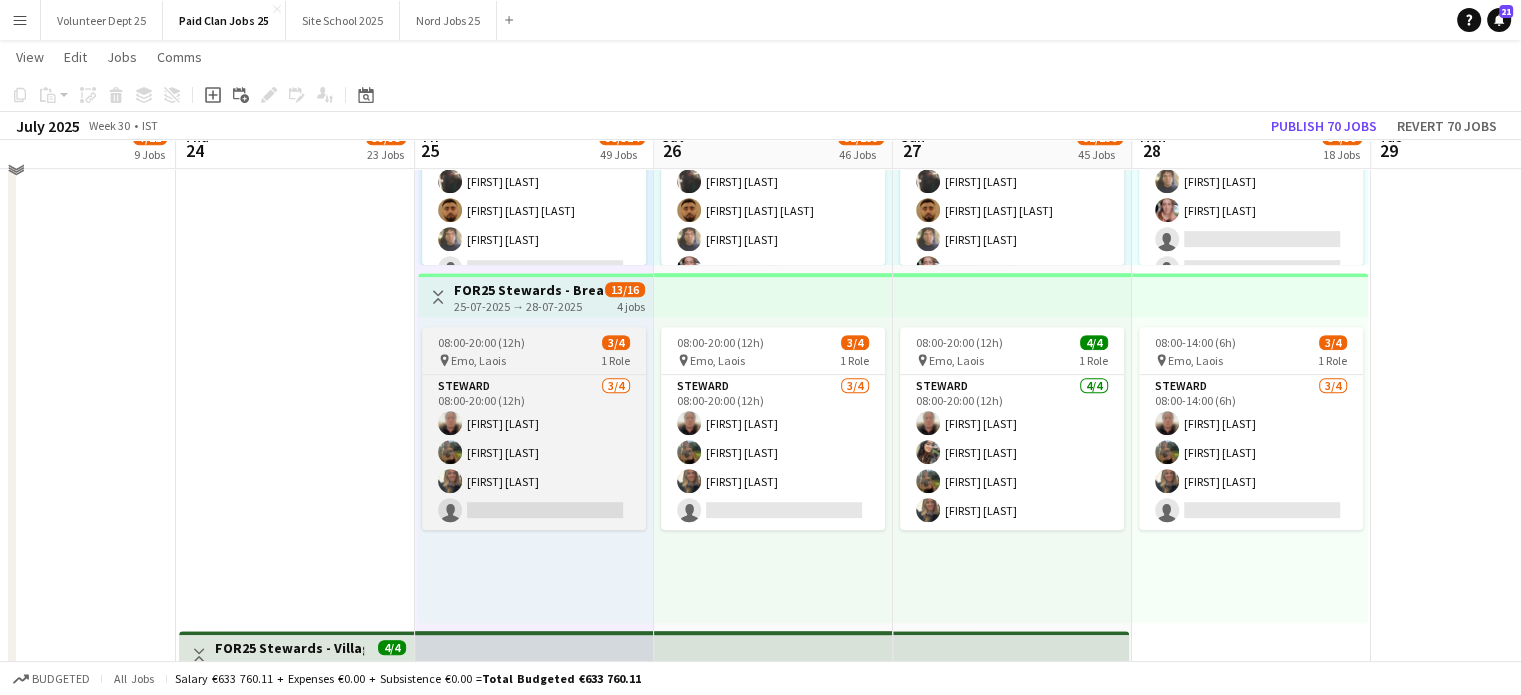 scroll, scrollTop: 968, scrollLeft: 0, axis: vertical 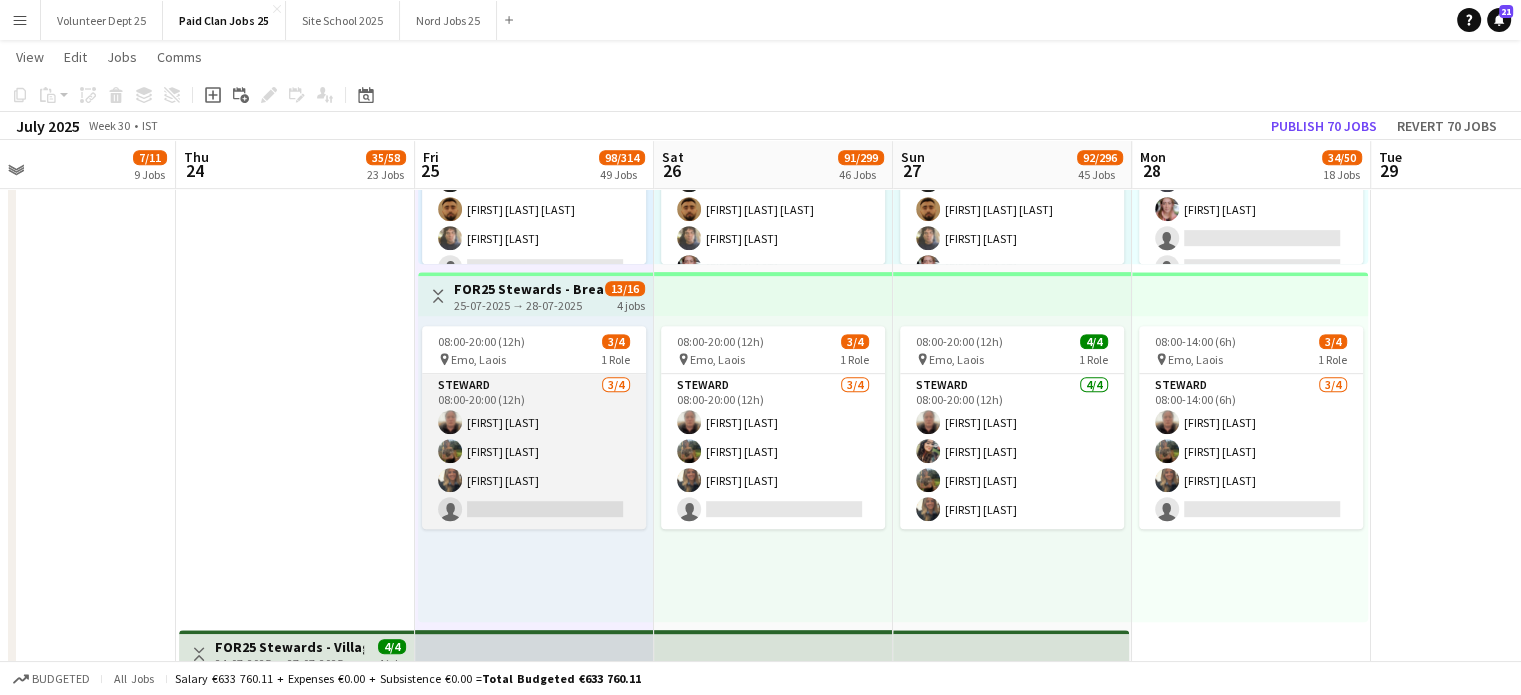 click on "Steward   3/4   08:00-20:00 (12h)
Nicola Mulhall Ciara Keegan Amy Moore
single-neutral-actions" at bounding box center (534, 451) 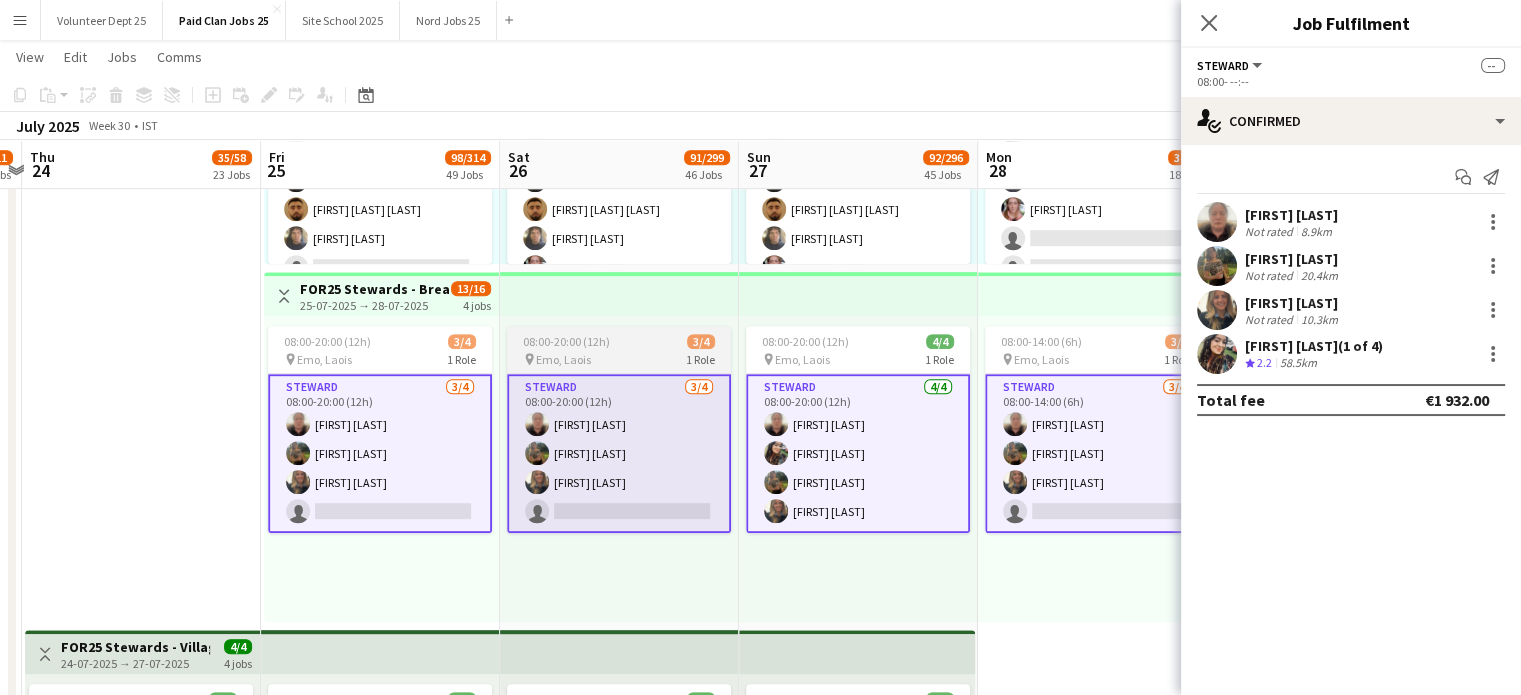 scroll, scrollTop: 0, scrollLeft: 697, axis: horizontal 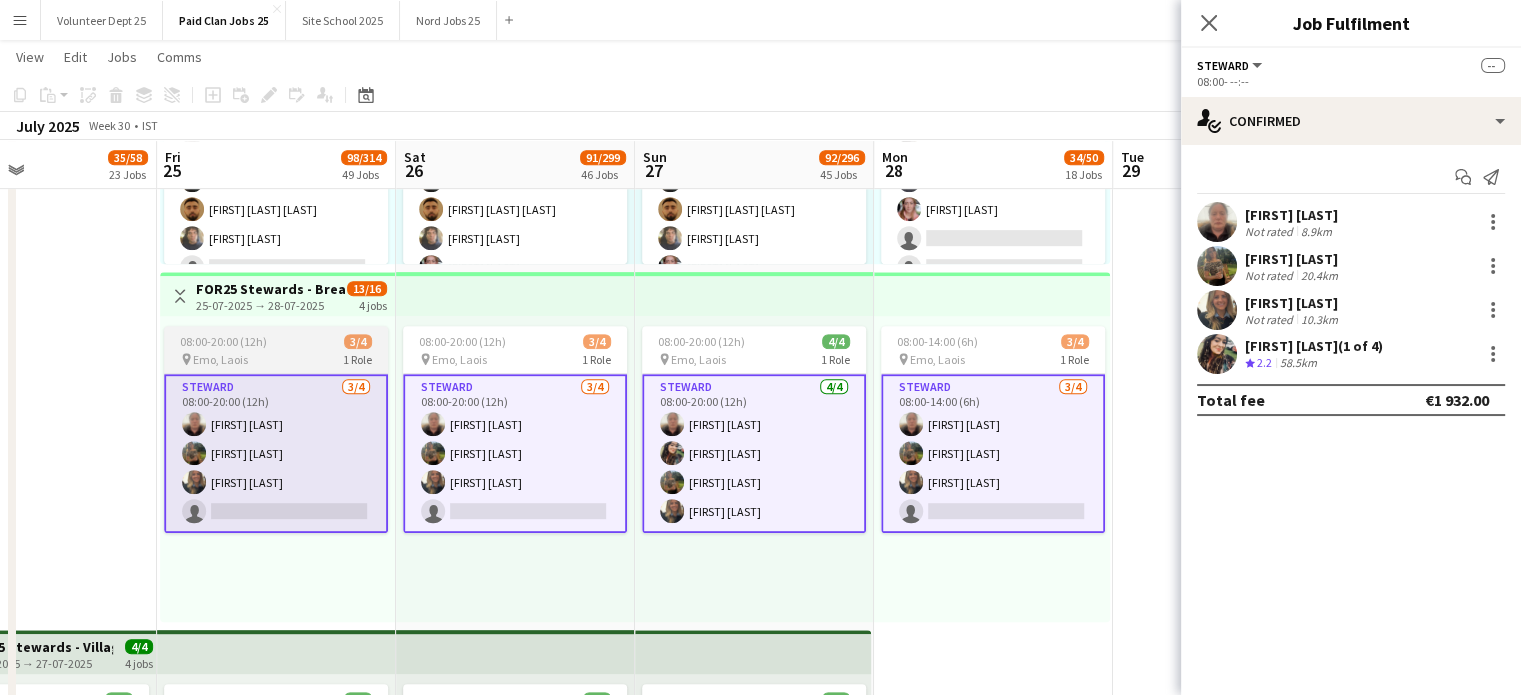 click on "Steward   3/4   08:00-20:00 (12h)
Nicola Mulhall Ciara Keegan Amy Moore
single-neutral-actions" at bounding box center [276, 453] 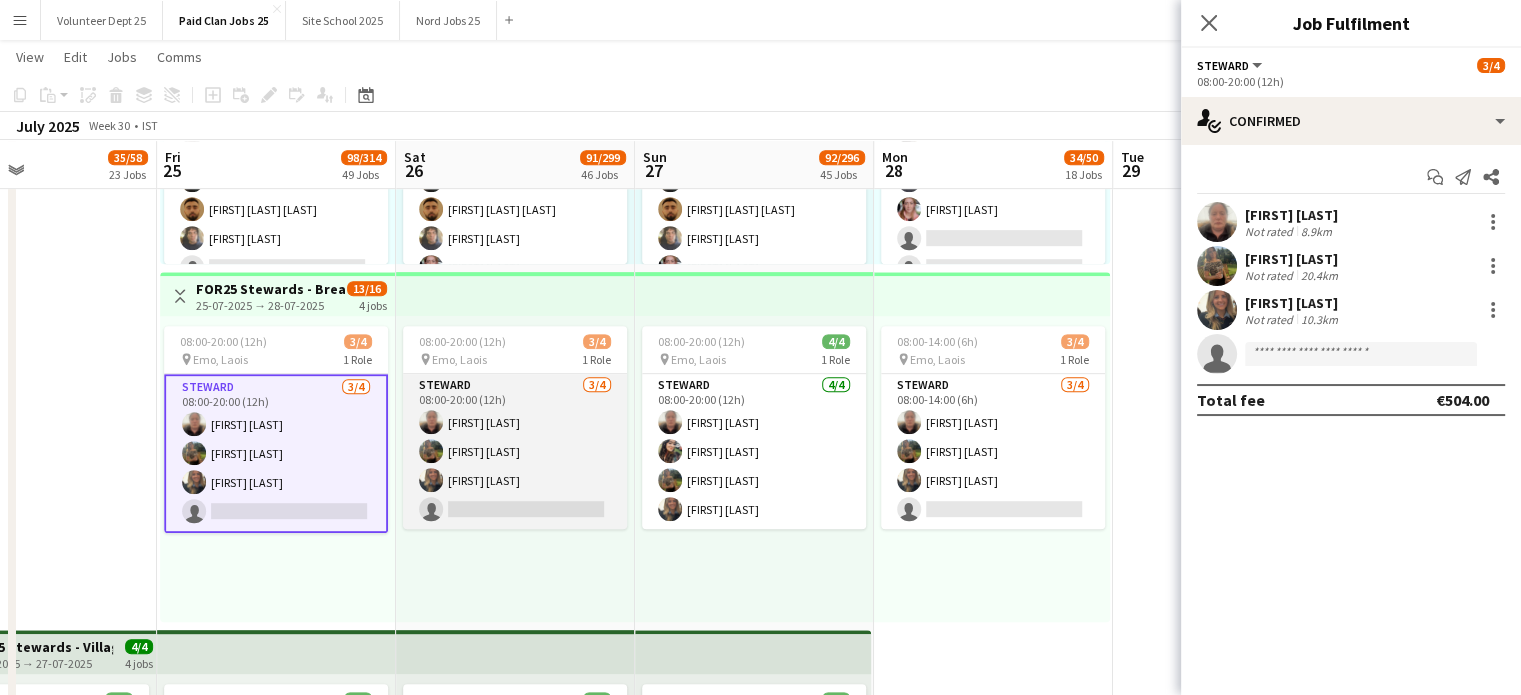 click on "Steward   3/4   08:00-20:00 (12h)
Nicola Mulhall Ciara Keegan Amy Moore
single-neutral-actions" at bounding box center (515, 451) 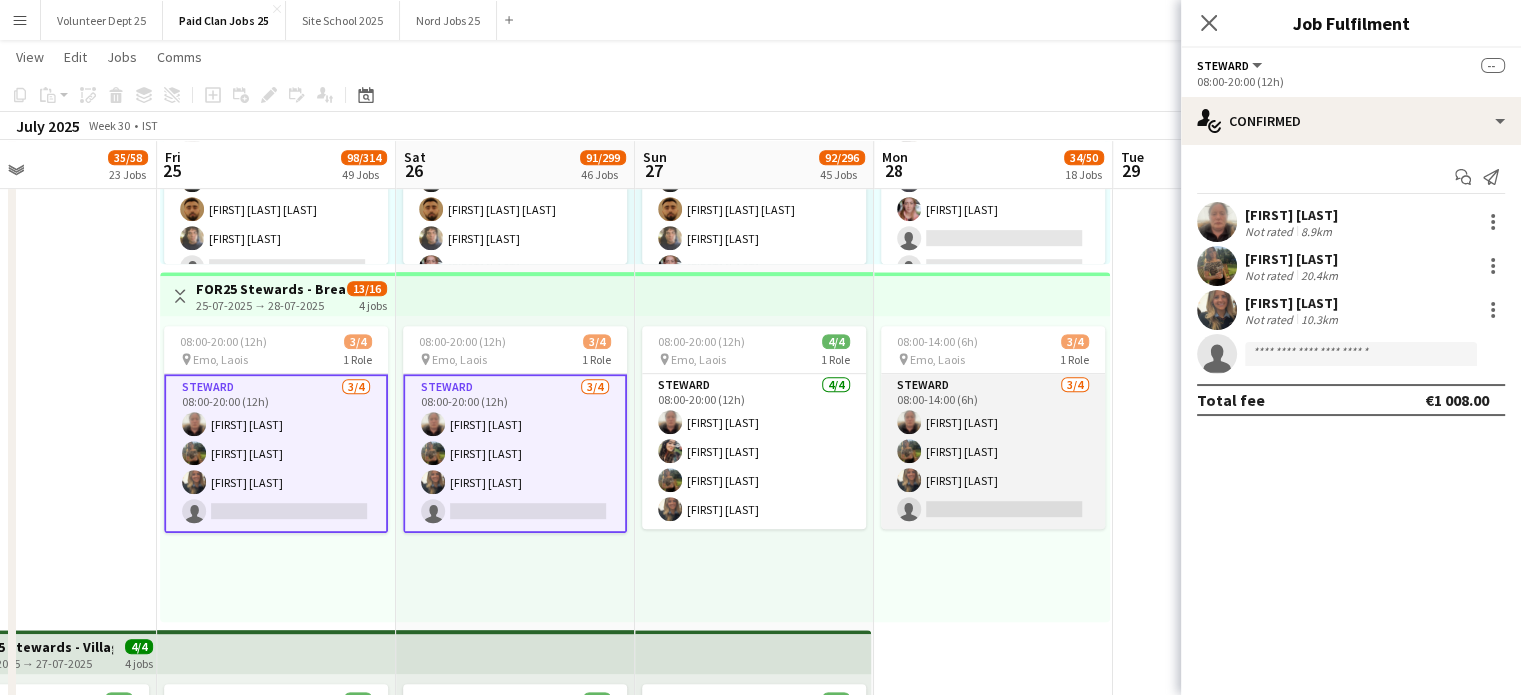 click on "Steward   3/4   08:00-14:00 (6h)
Nicola Mulhall Ciara Keegan Amy Moore
single-neutral-actions" at bounding box center (993, 451) 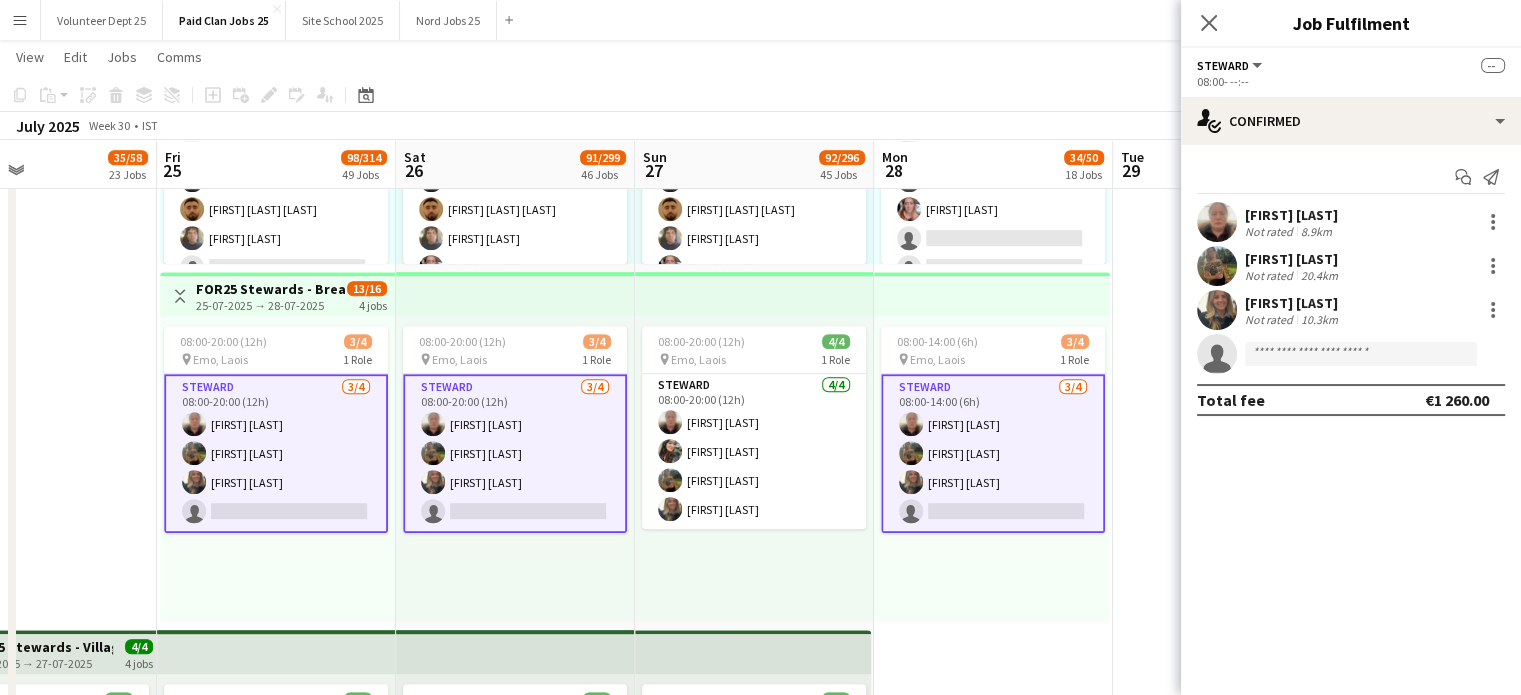 click on "single-neutral-actions" 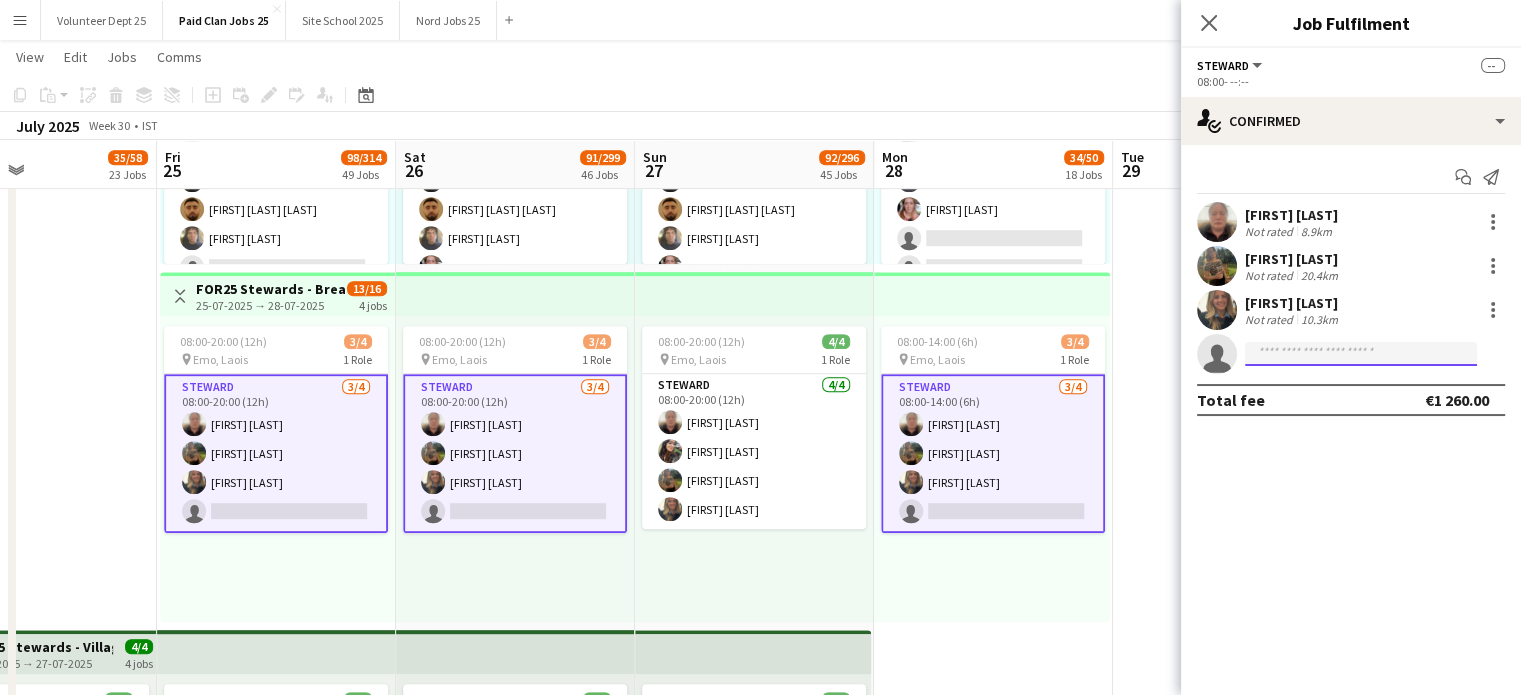 click 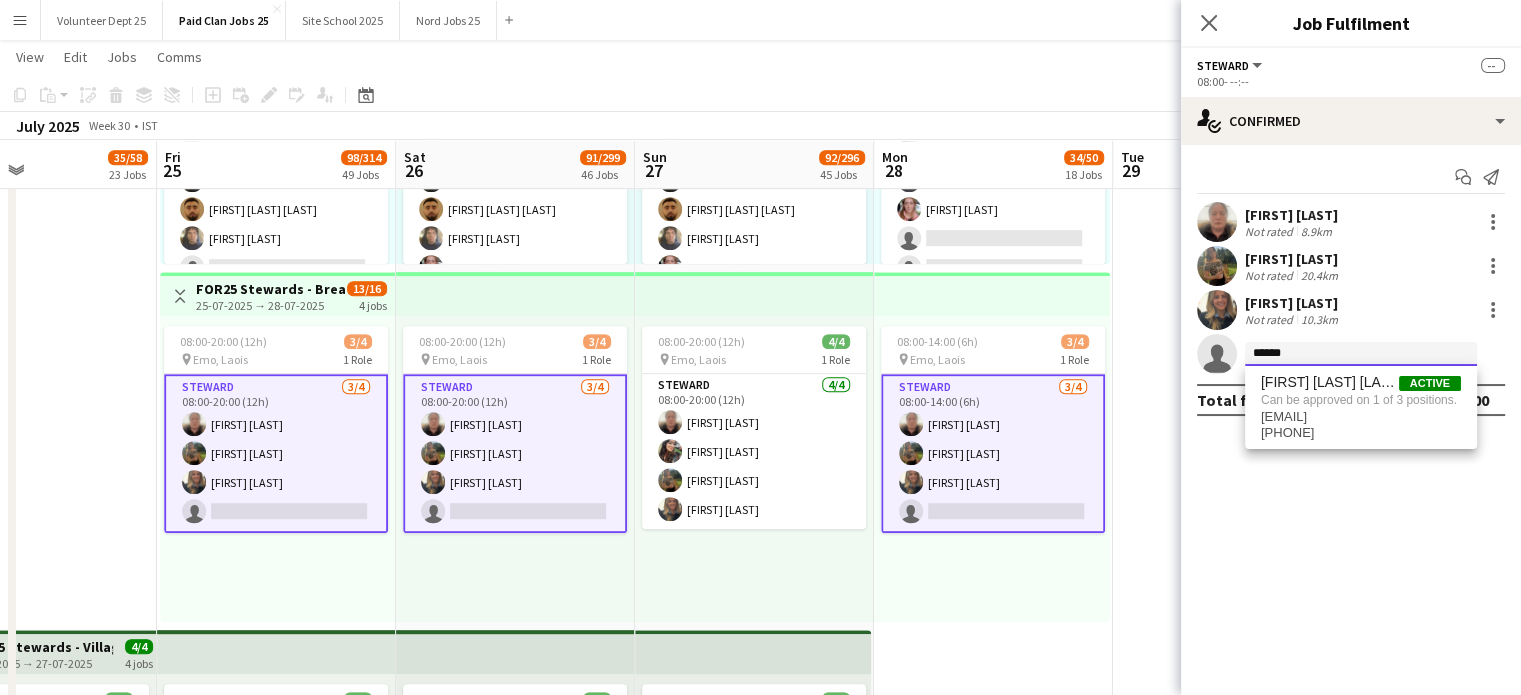 type on "******" 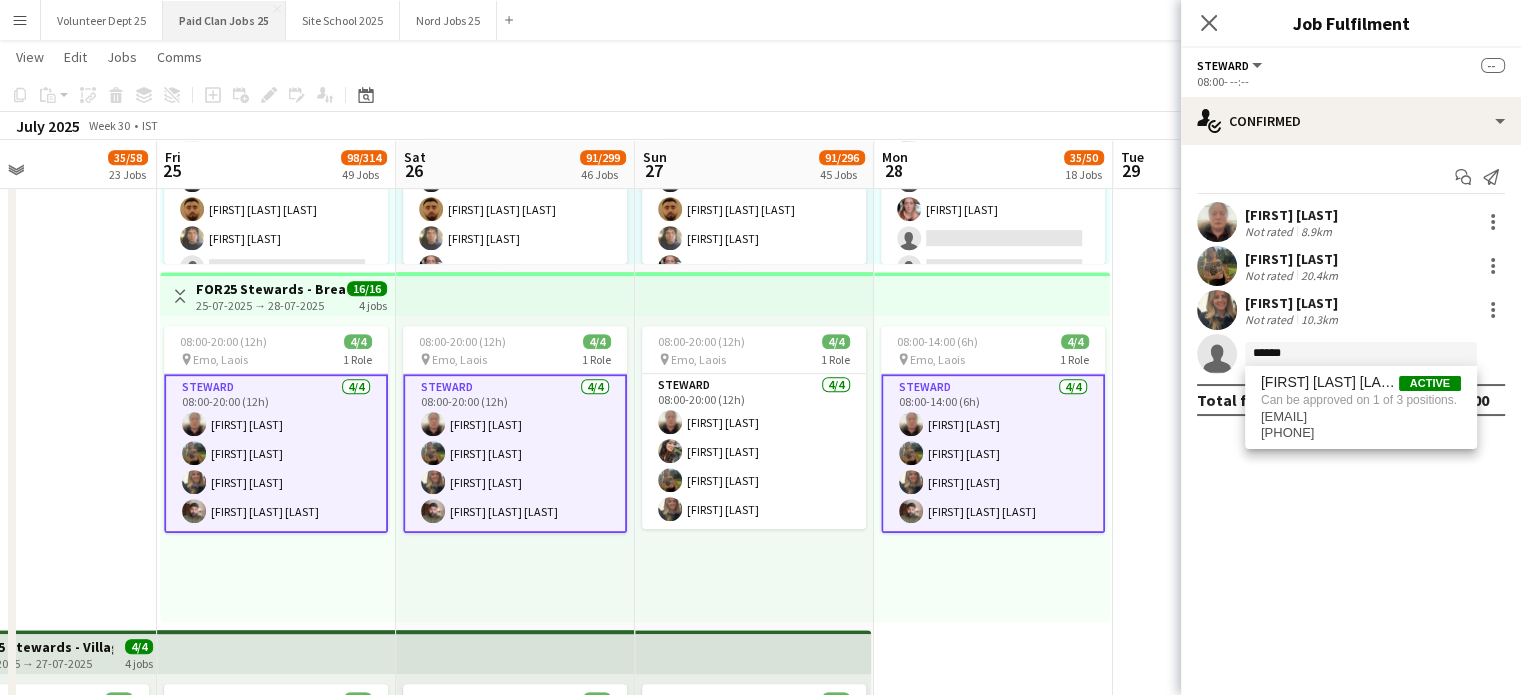 click on "Paid Clan Jobs 25
Close" at bounding box center (224, 20) 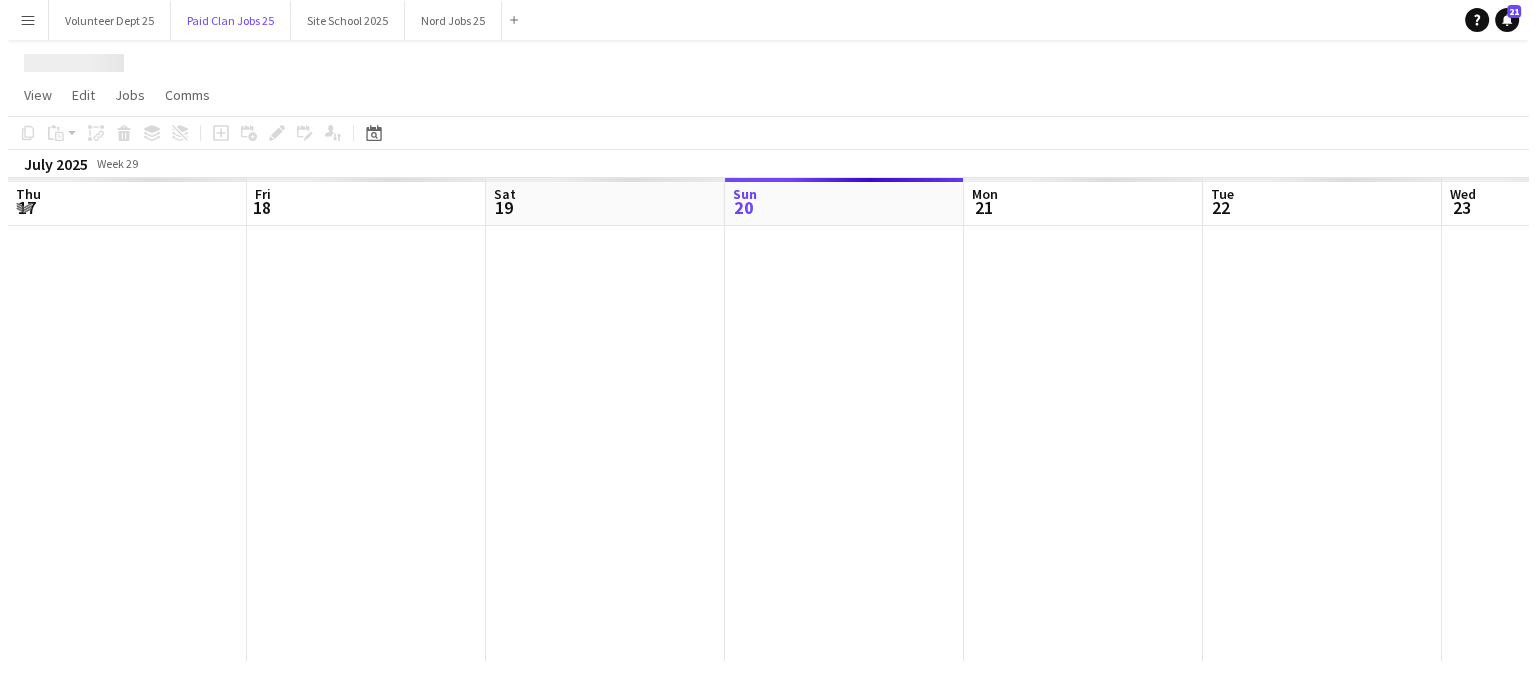 scroll, scrollTop: 0, scrollLeft: 0, axis: both 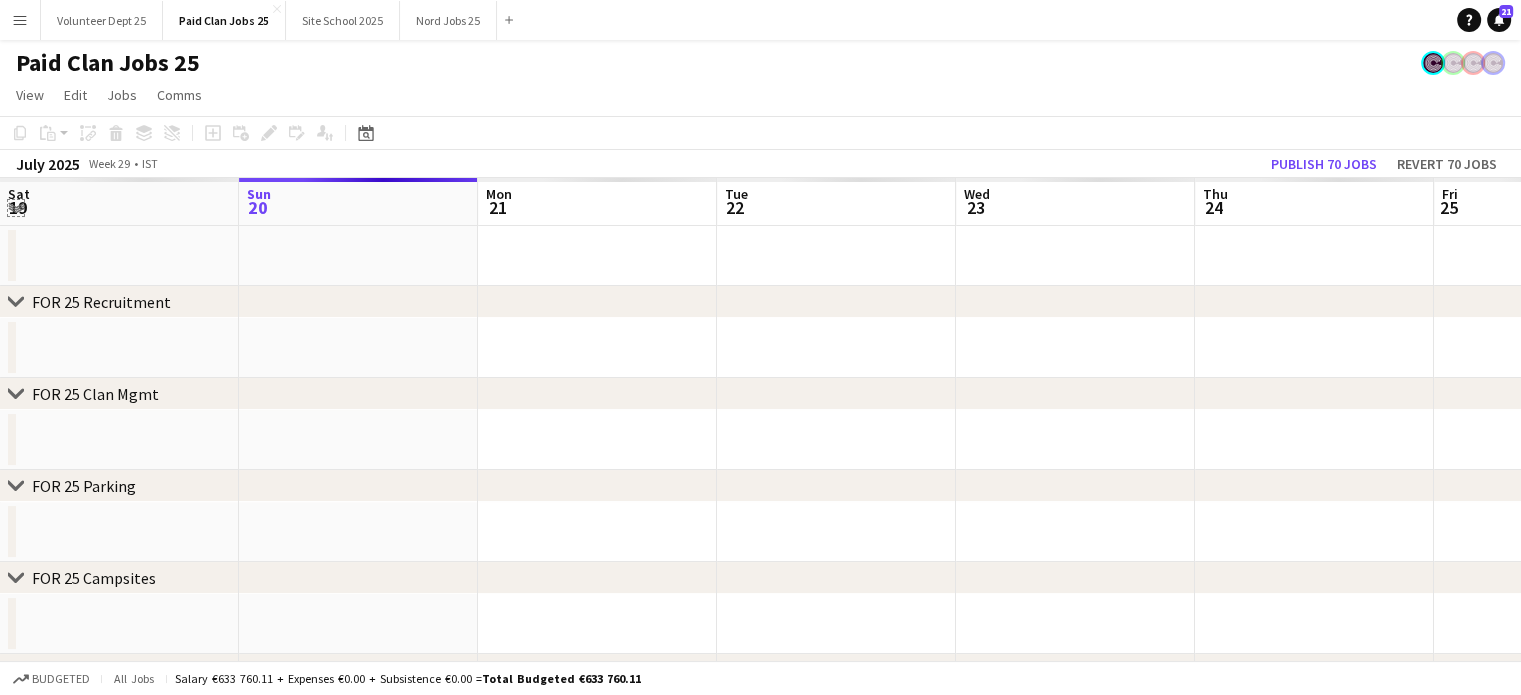 click on "Expand/collapse" 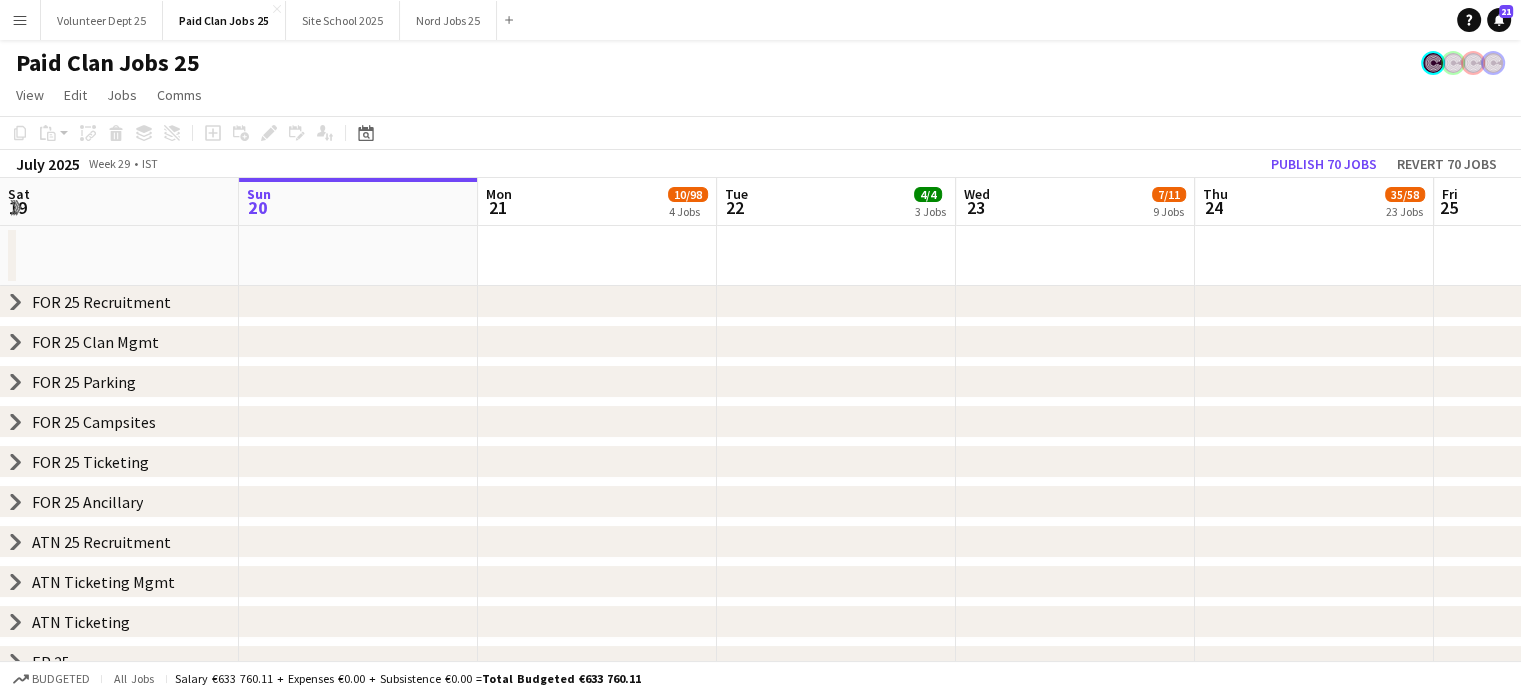 click on "chevron-right" 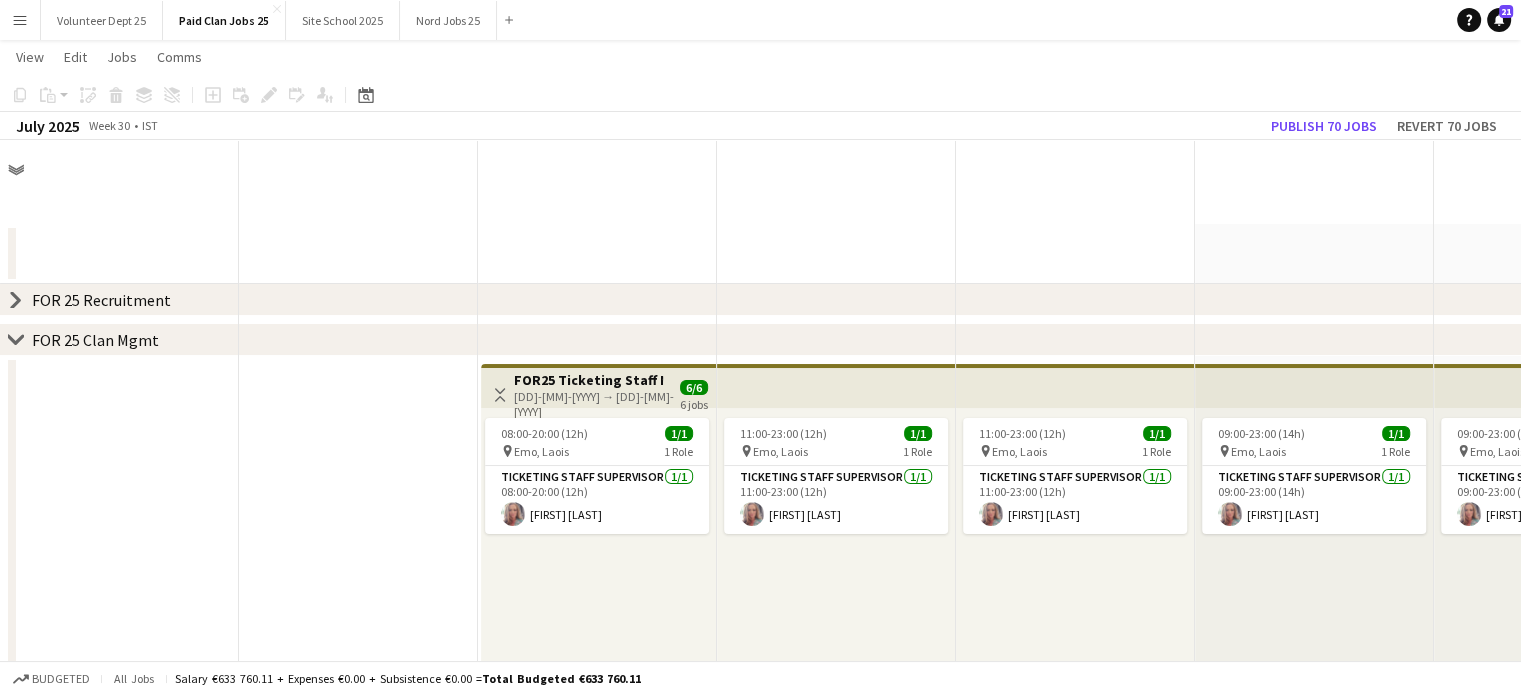 scroll, scrollTop: 530, scrollLeft: 0, axis: vertical 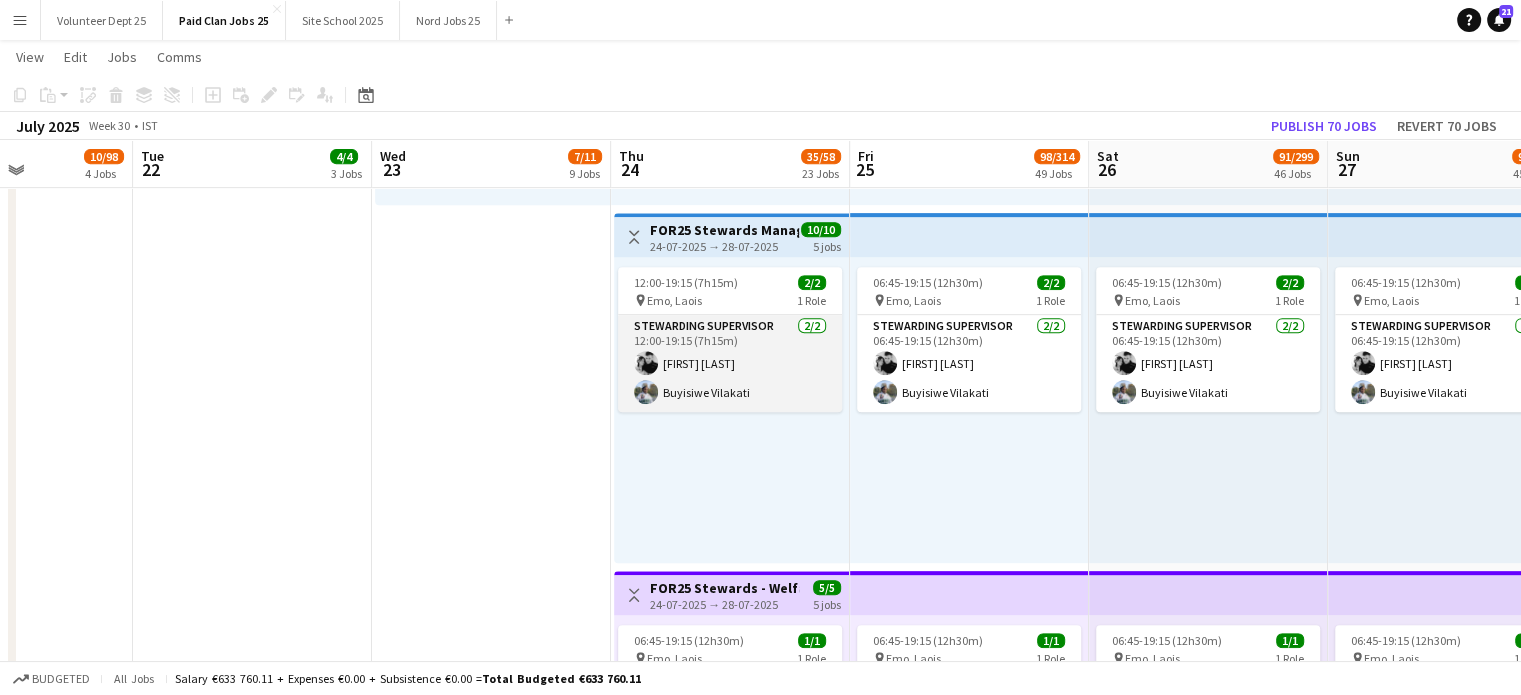 click on "Stewarding Supervisor   2/2   12:00-19:15 (7h15m)
Luke Byrne Buyisiwe Vilakati" at bounding box center [730, 363] 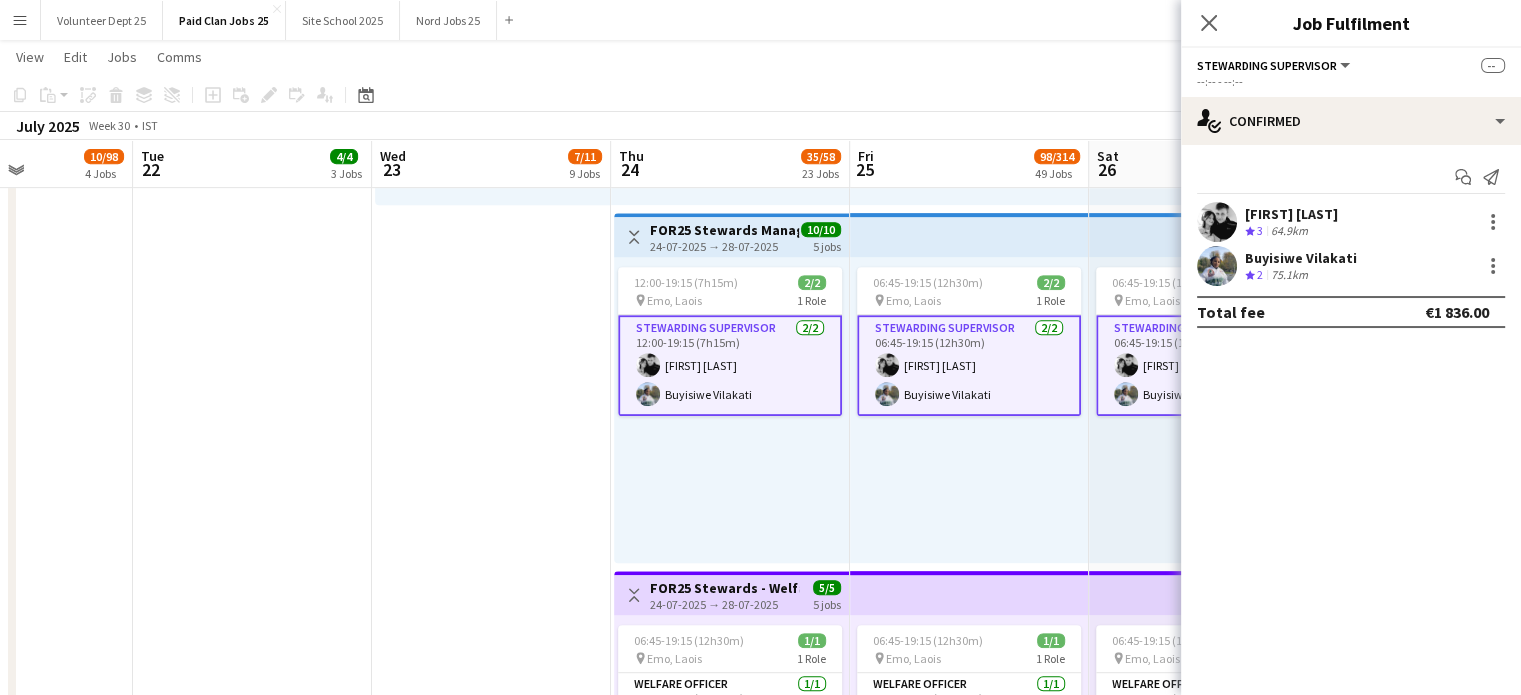 scroll, scrollTop: 0, scrollLeft: 745, axis: horizontal 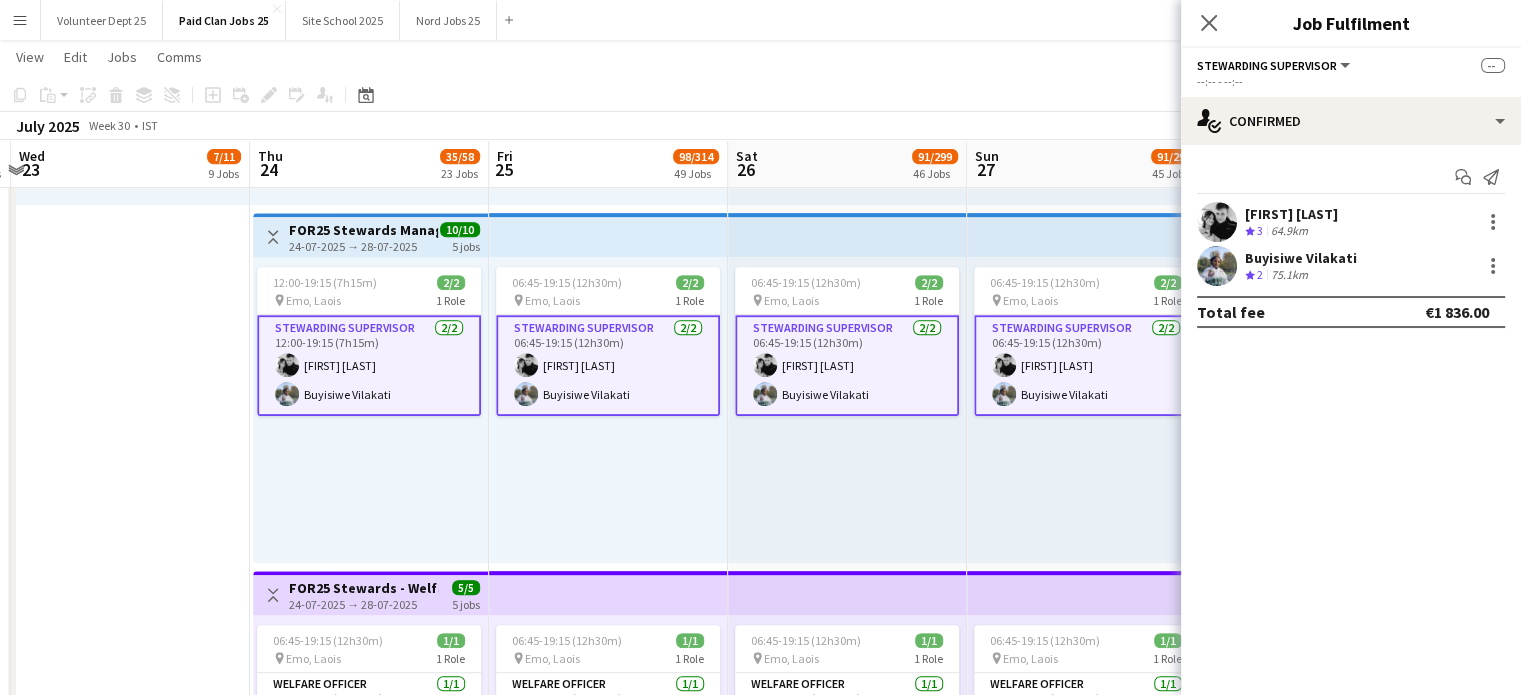 click on "Stewarding Supervisor   2/2   12:00-19:15 (7h15m)
Luke Byrne Buyisiwe Vilakati" at bounding box center [369, 365] 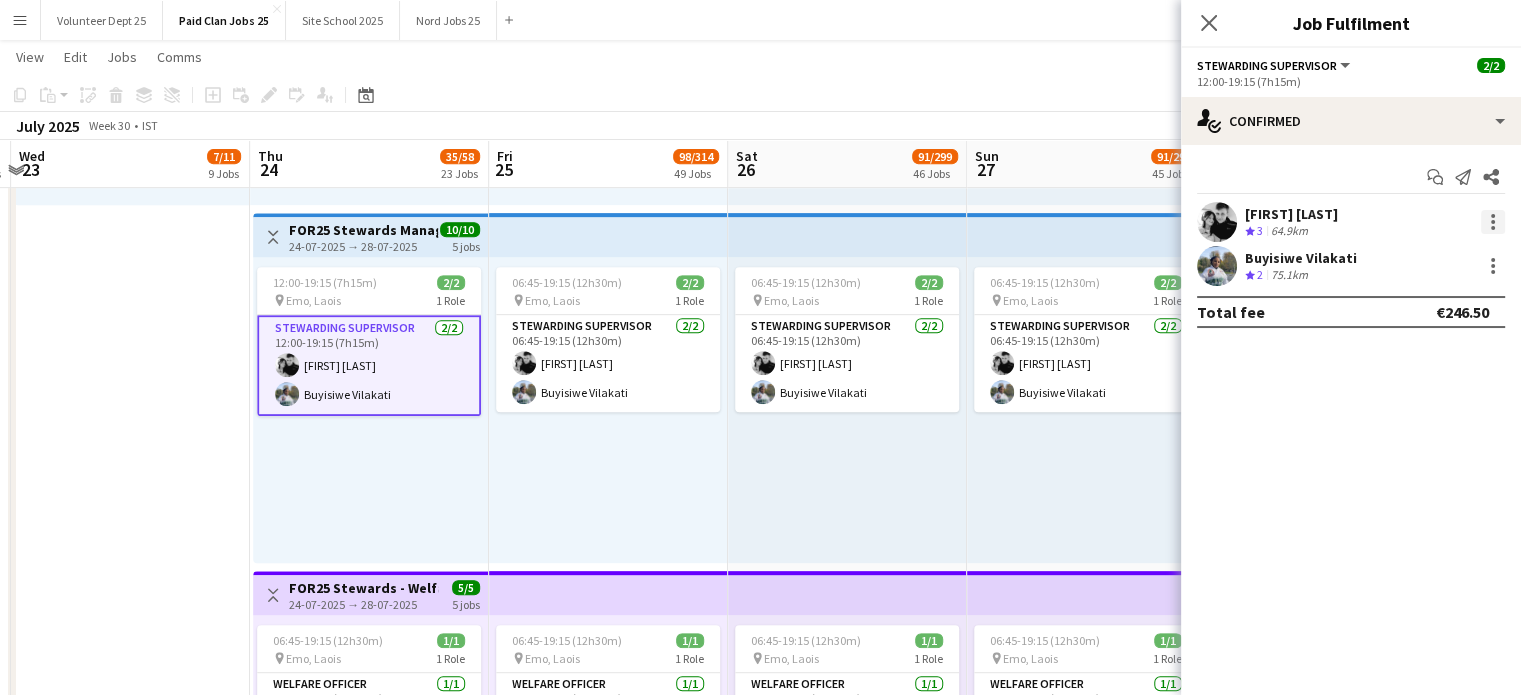 click at bounding box center (1493, 222) 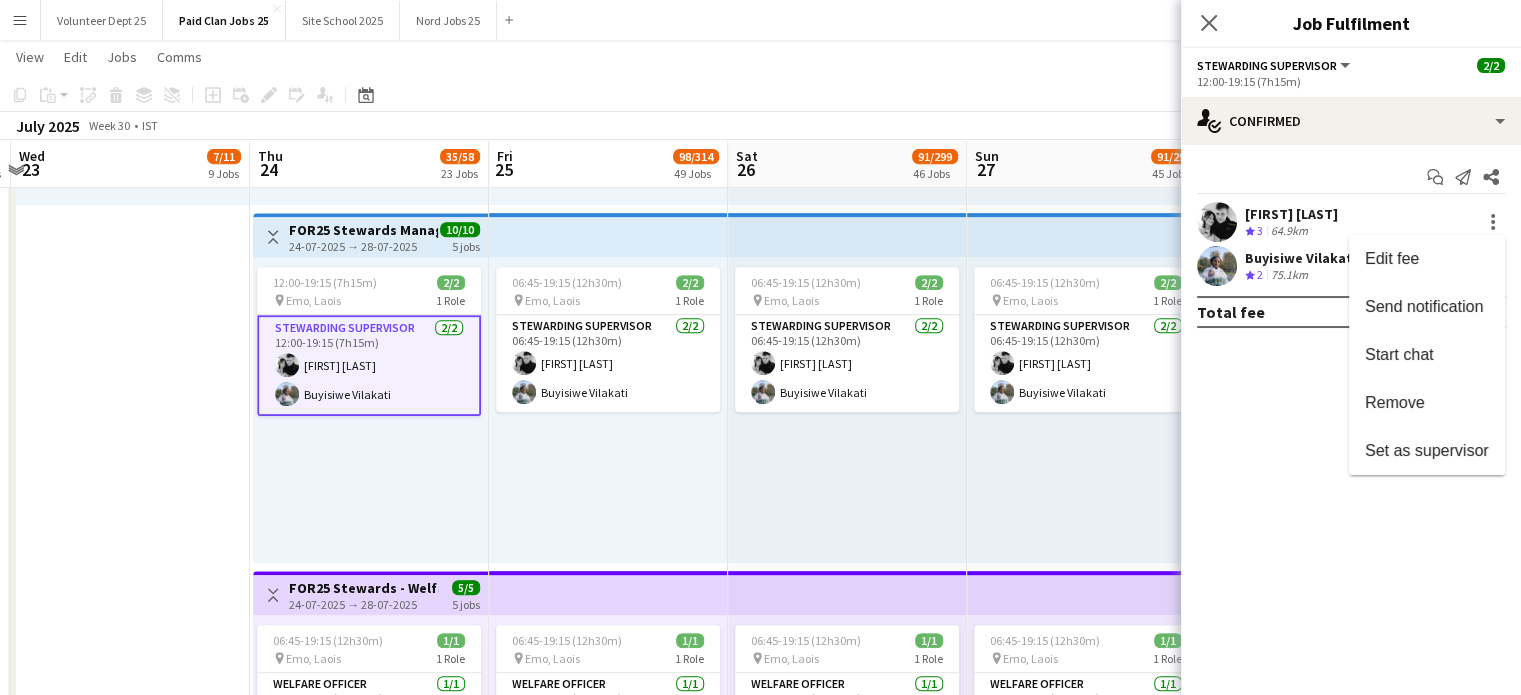 click at bounding box center (760, 347) 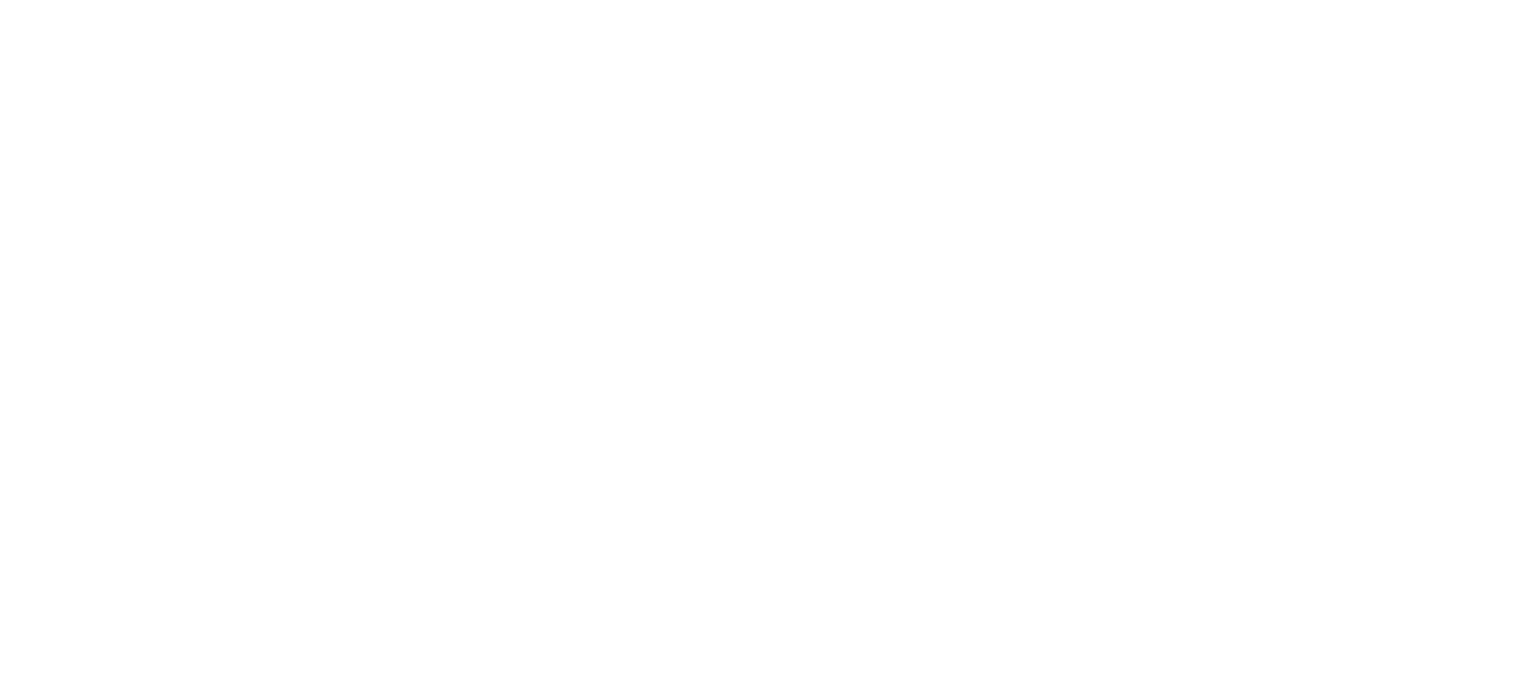 scroll, scrollTop: 0, scrollLeft: 0, axis: both 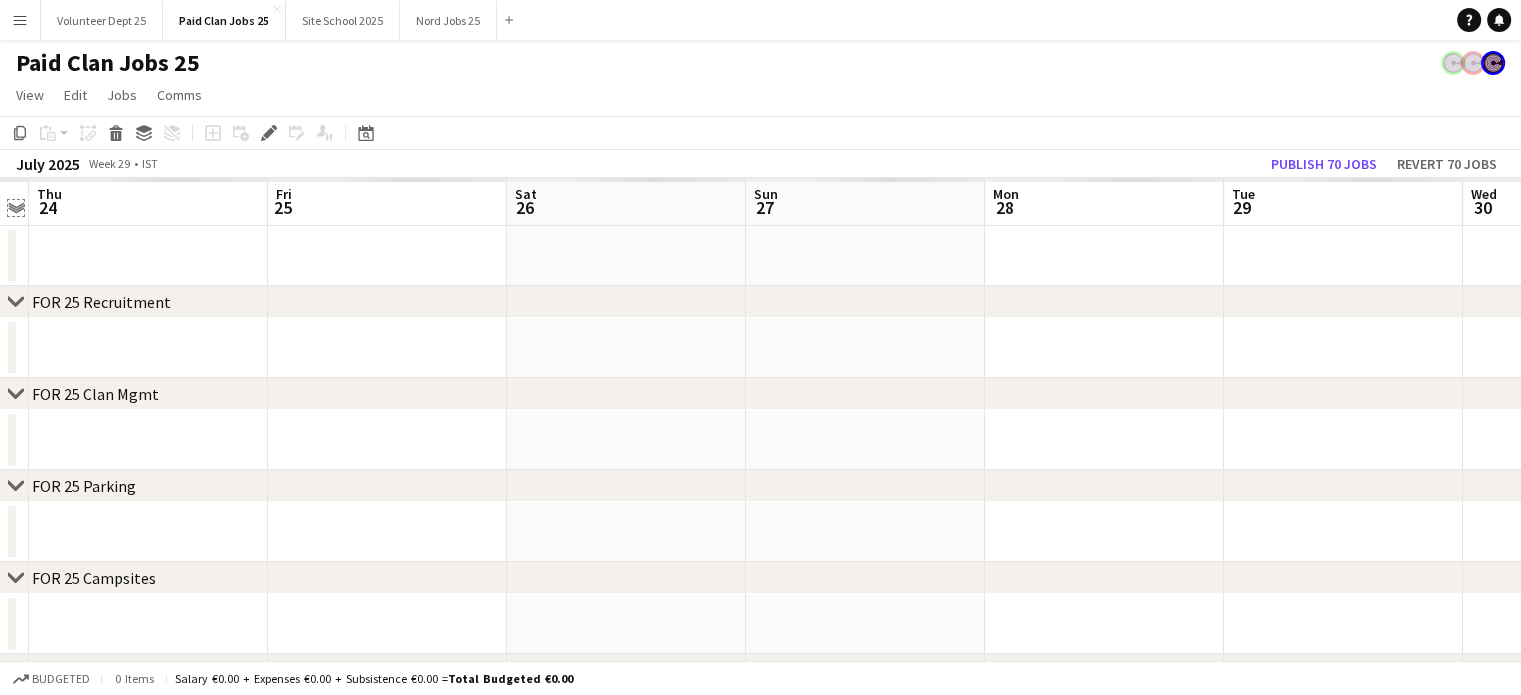 click on "Expand/collapse" 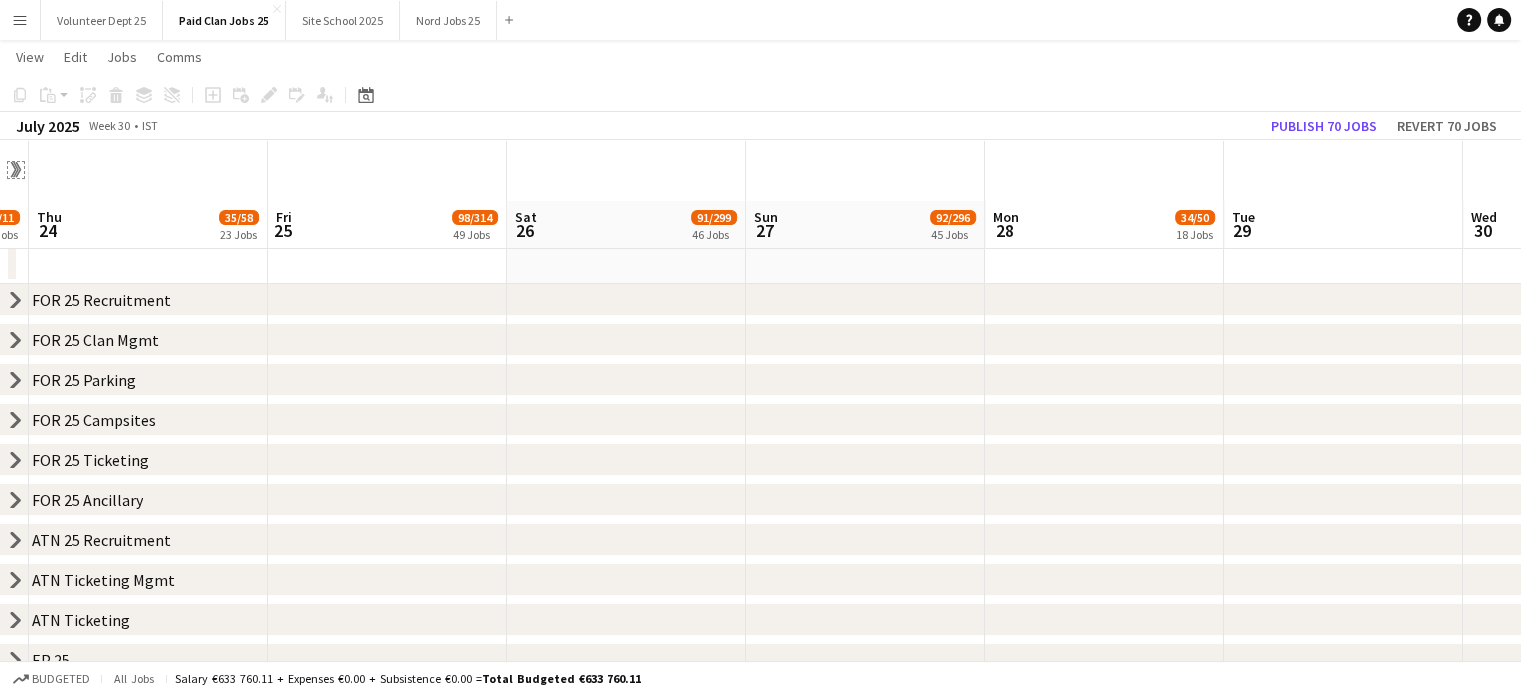 scroll, scrollTop: 60, scrollLeft: 0, axis: vertical 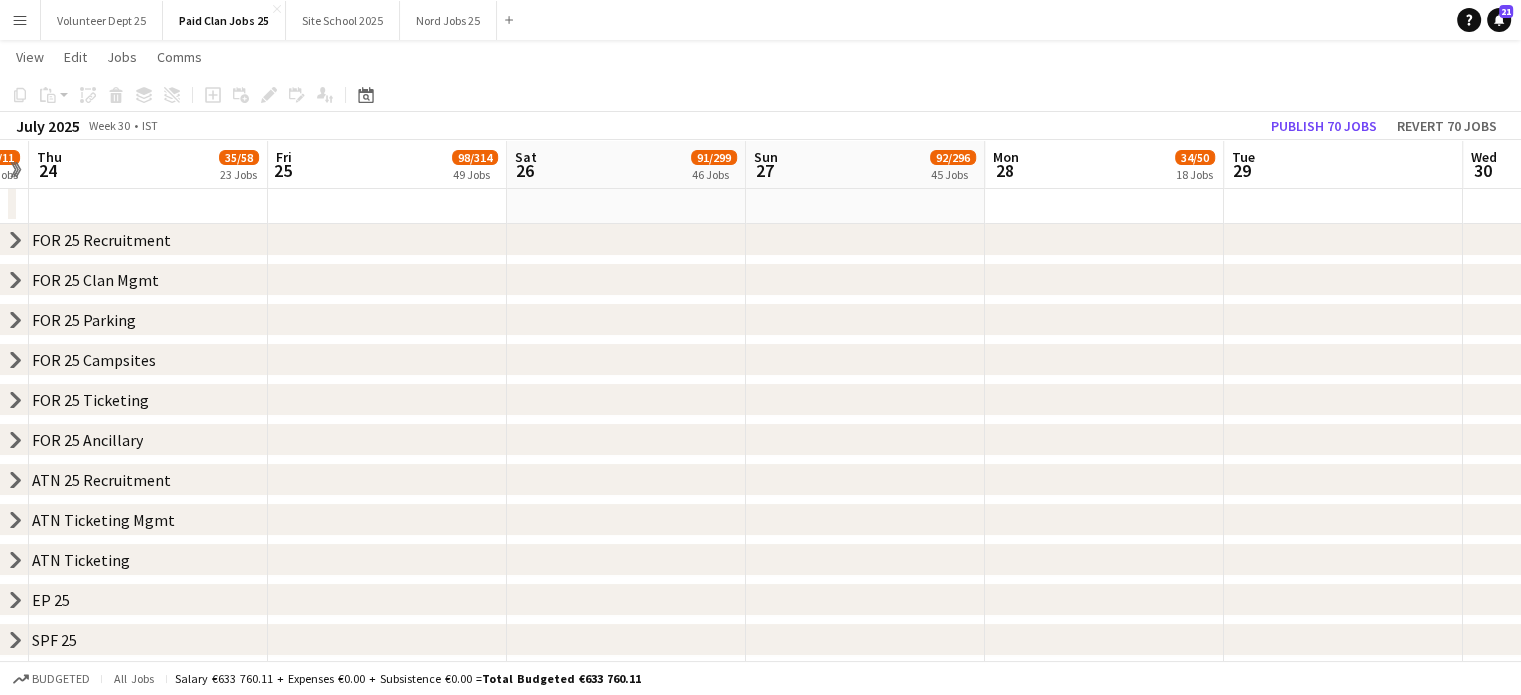 click on "chevron-right" 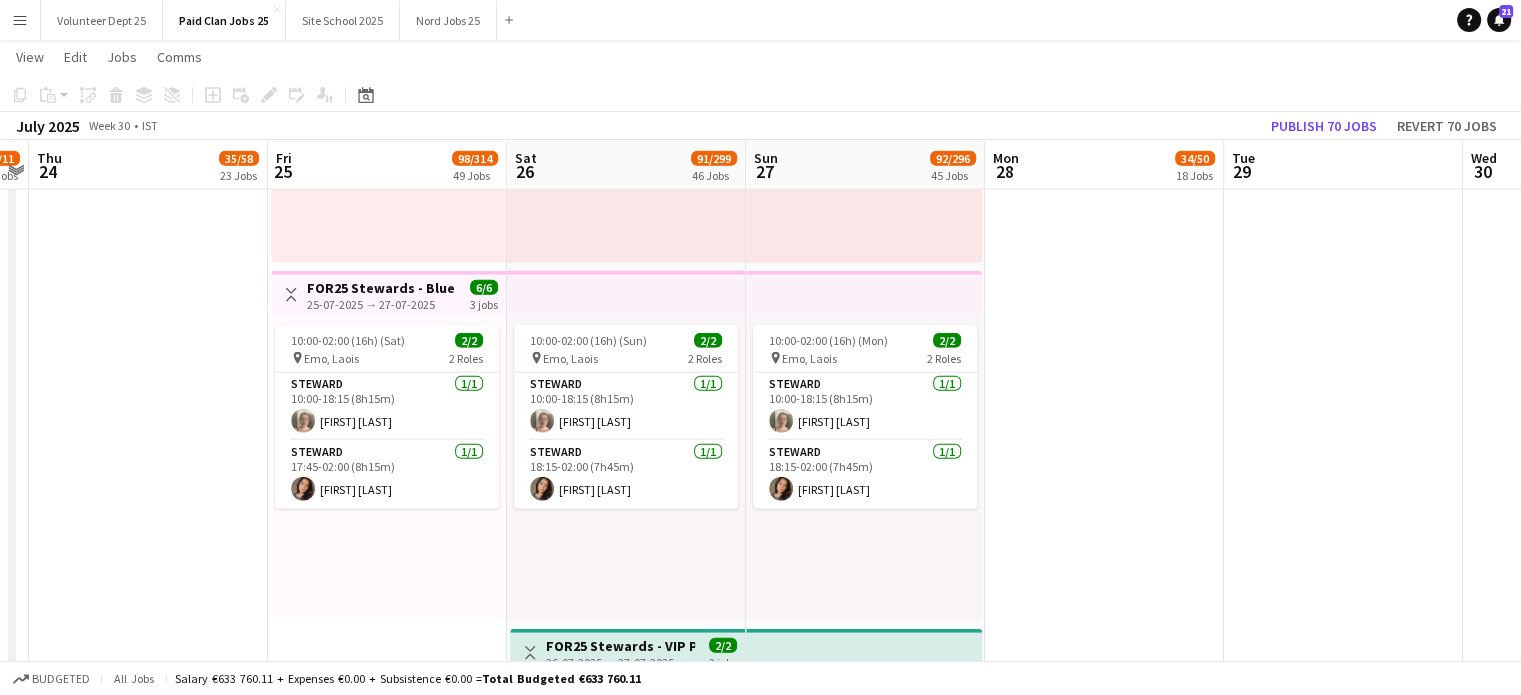 scroll, scrollTop: 4788, scrollLeft: 0, axis: vertical 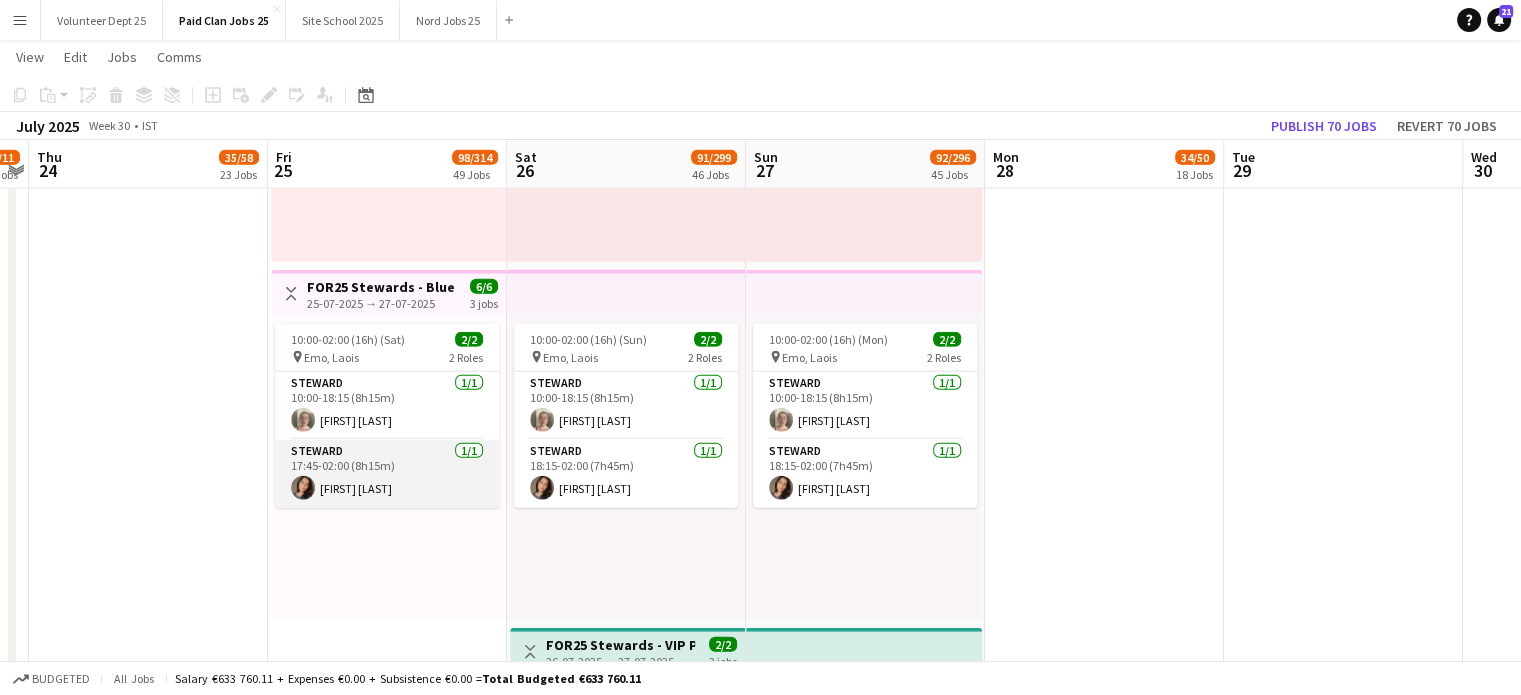 click on "Steward   1/1   17:45-02:00 (8h15m)
Adriane Oliveira" at bounding box center (387, 474) 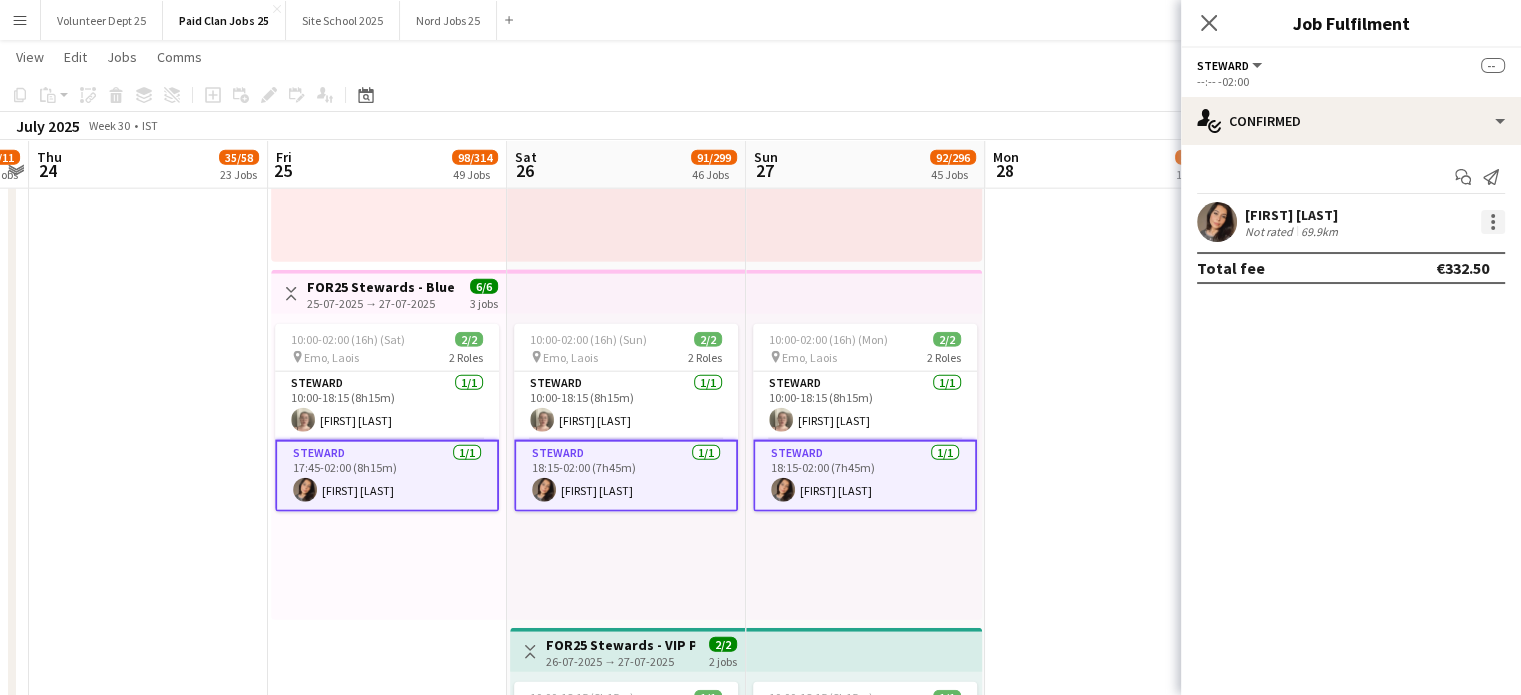 click at bounding box center [1493, 222] 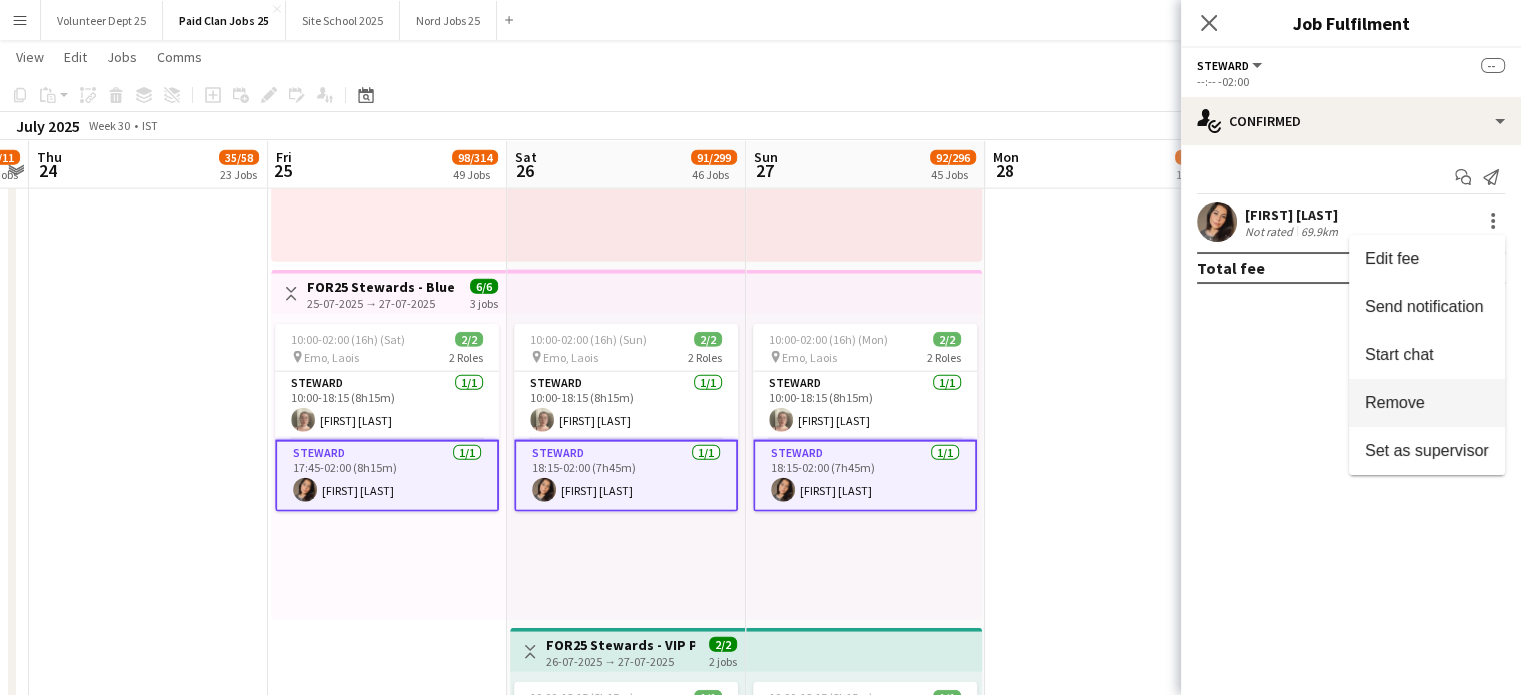 click on "Remove" at bounding box center [1395, 402] 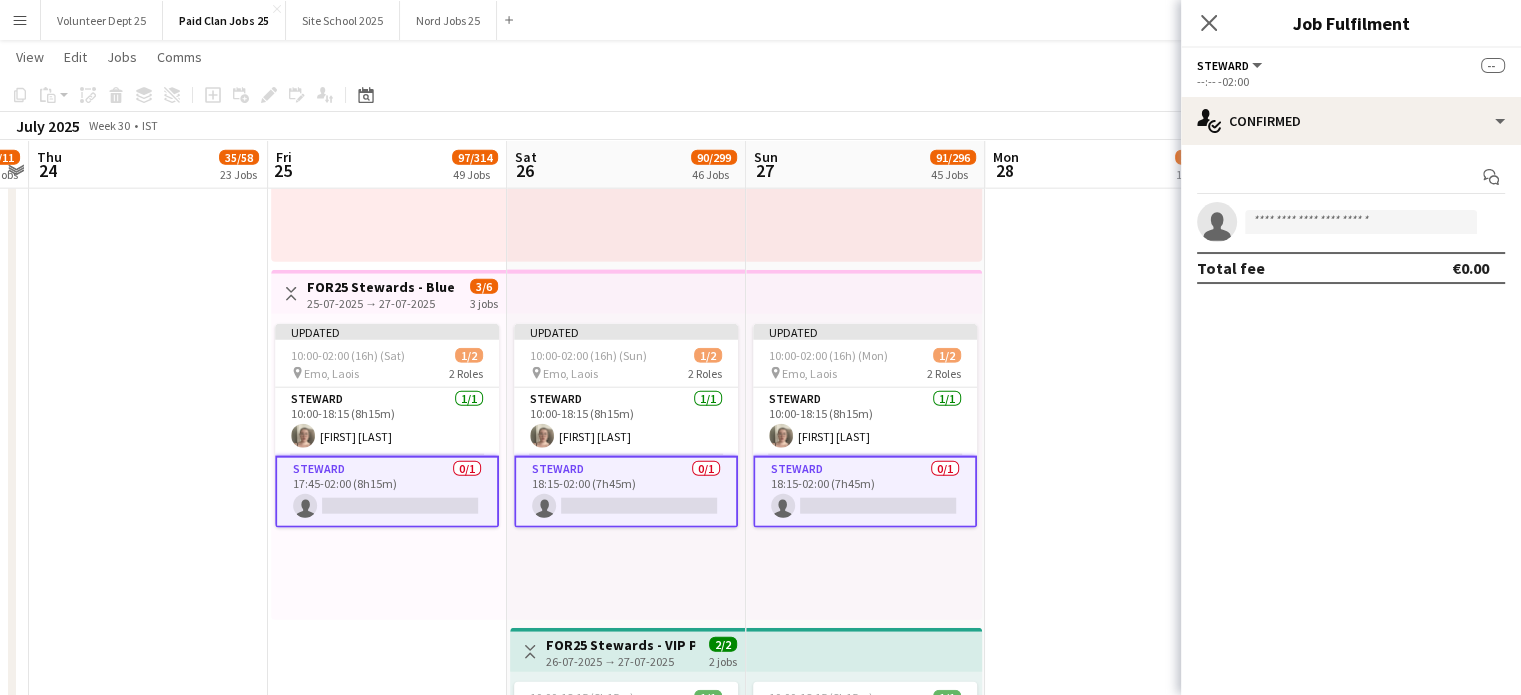 click on "07:30-19:30 (12h)    1/1
pin
Emo, Laois   1 Role   Steward   1/1   07:30-19:30 (12h)
Pavan Polassery     07:30-19:30 (12h)    2/2
pin
Emo, Laois   1 Role   Steward   2/2   07:30-19:30 (12h)
Hilary Paul Aaron Smyth     07:30-19:30 (12h)    1/1
pin
Emo, Laois   1 Role   Steward   1/1   07:30-19:30 (12h)
Shane Kinsella     08:00-15:00 (7h)    1/2
pin
Emo, Laois   1 Role   Steward   1/2   08:00-15:00 (7h)
Maksim Vasilenko
single-neutral-actions
08:00-14:00 (6h)    5/6
pin
Emo Village, Laois   1 Role   Steward   5/6   08:00-14:00 (6h)
Kaci Somers Glen Patton Charlie Francis Lee Cowan James Hickey
single-neutral-actions" at bounding box center [1104, -1524] 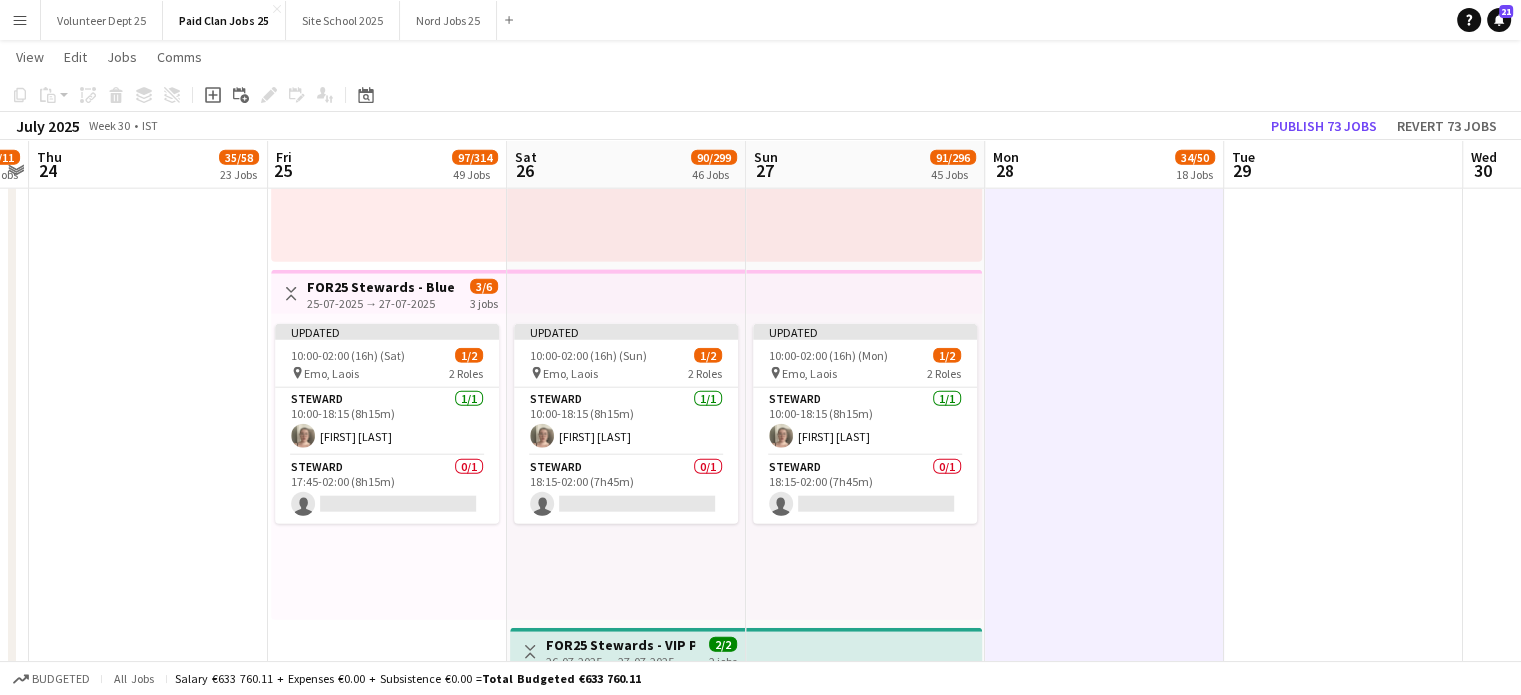 click on "Updated   10:00-02:00 (16h) (Mon)   1/2
pin
Emo, Laois   2 Roles   Steward   1/1   10:00-18:15 (8h15m)
Ella Kearney  Steward   0/1   18:15-02:00 (7h45m)
single-neutral-actions" at bounding box center [864, 467] 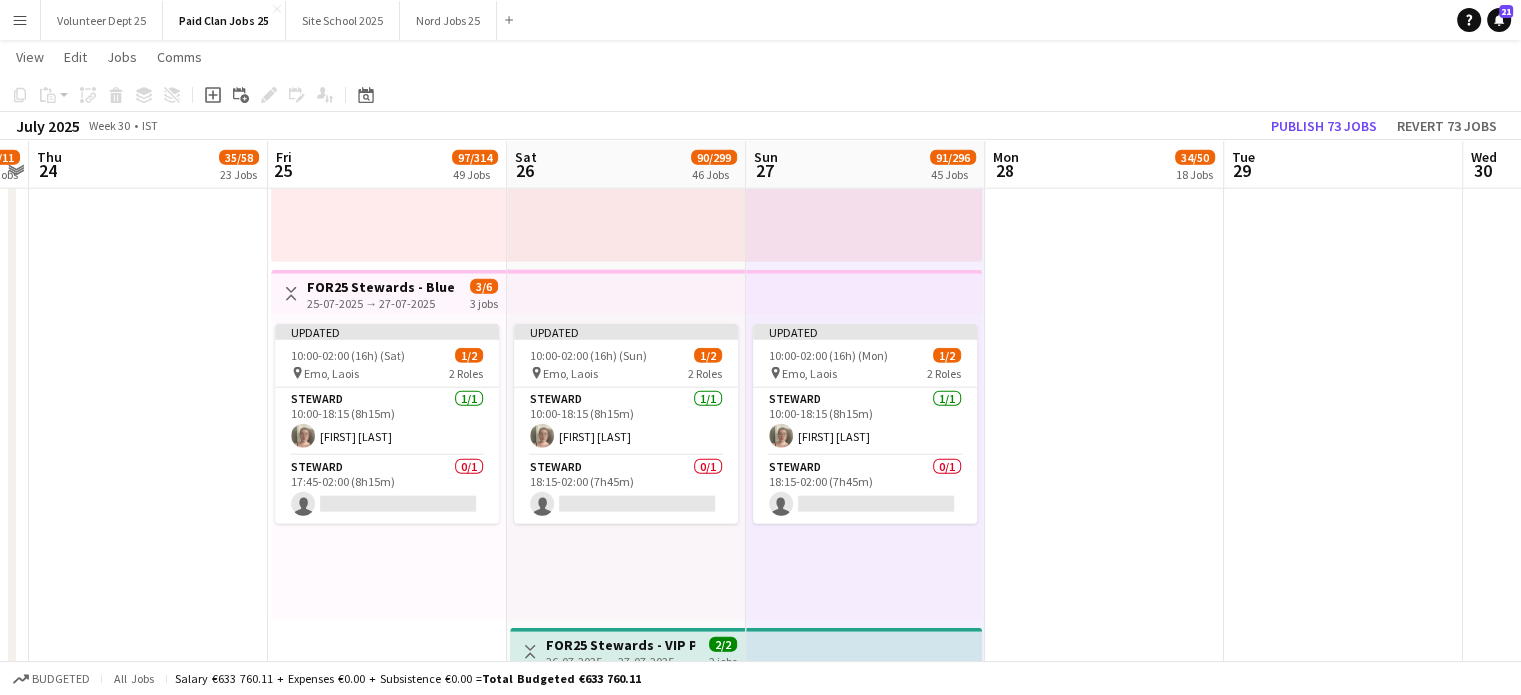 click at bounding box center (864, 292) 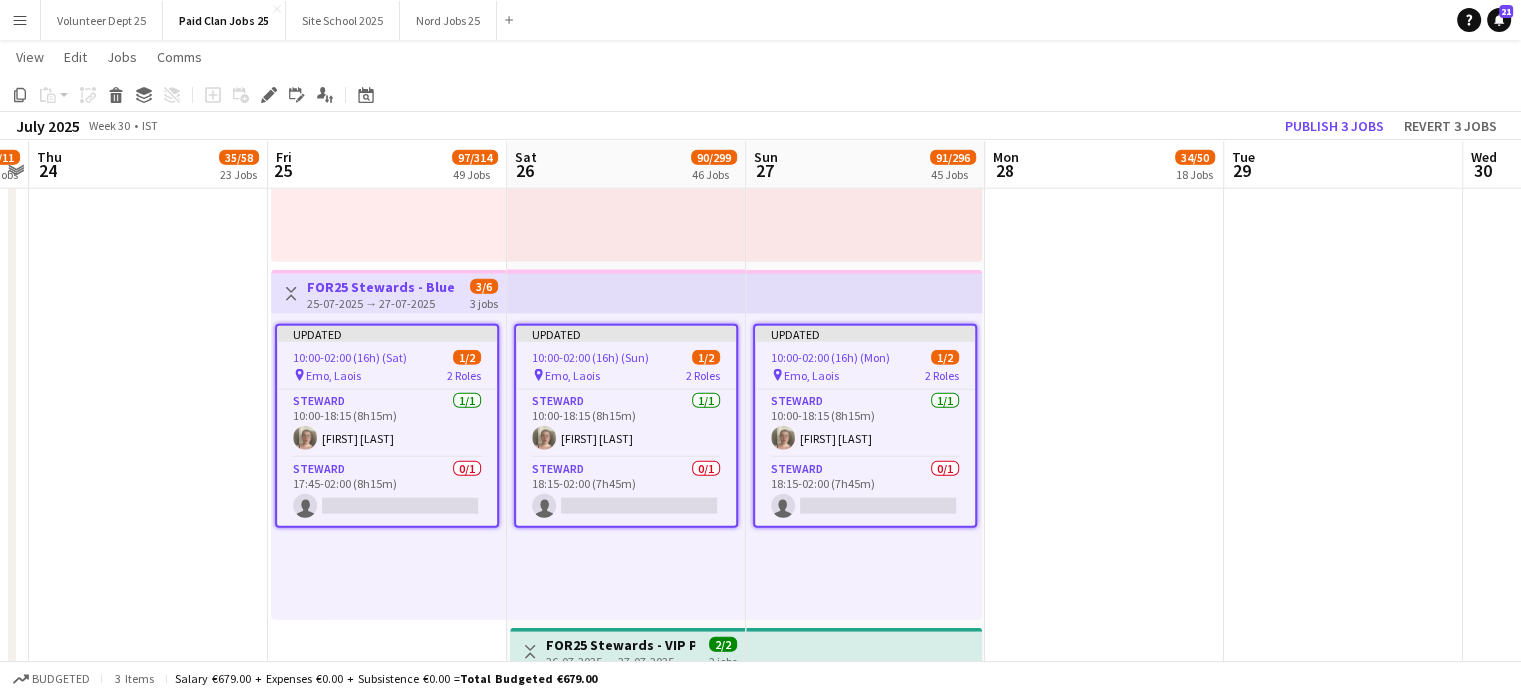 click on "Copy
Paste
Paste   Ctrl+V Paste with crew  Ctrl+Shift+V
Paste linked Job
Delete
Group
Ungroup
Add job
Add linked Job
Edit
Edit linked Job
Applicants
Date picker
JUL 2025 JUL 2025 Monday M Tuesday T Wednesday W Thursday T Friday F Saturday S Sunday S  JUL      1   2   3   4   5   6   7   8   9   10   11   12   13   14   15   16   17   18   19   20   21   22   23   24   25   26   27   28   29   30   31
Comparison range
Comparison range
Today" 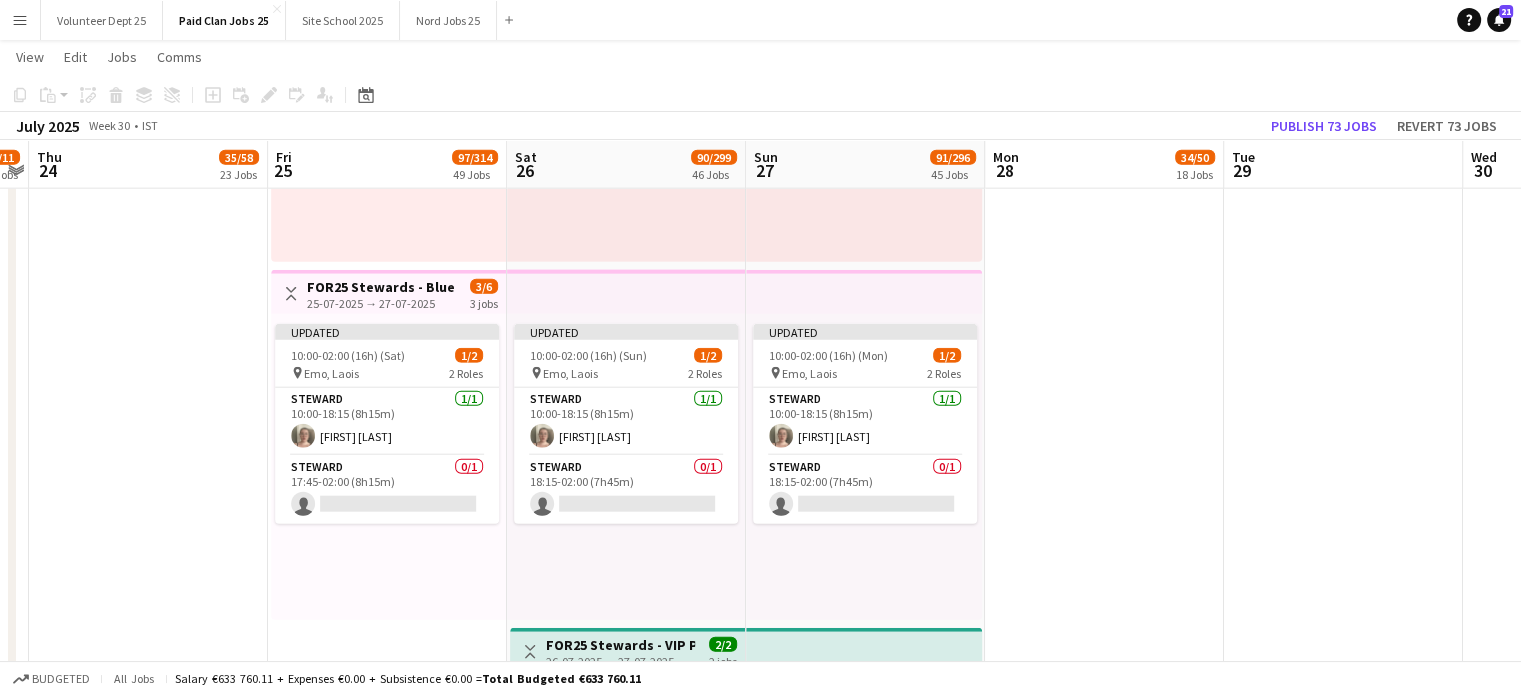 click at bounding box center [864, 292] 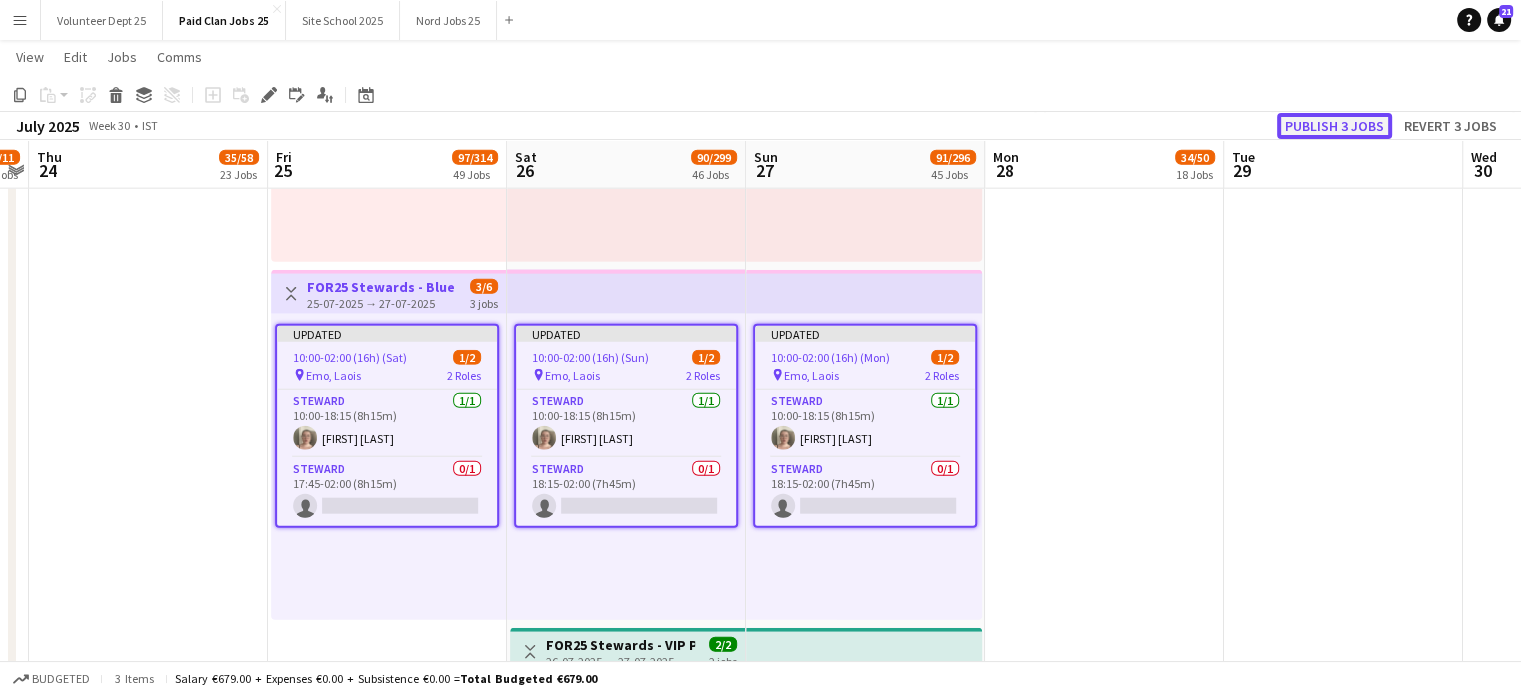 click on "Publish 3 jobs" 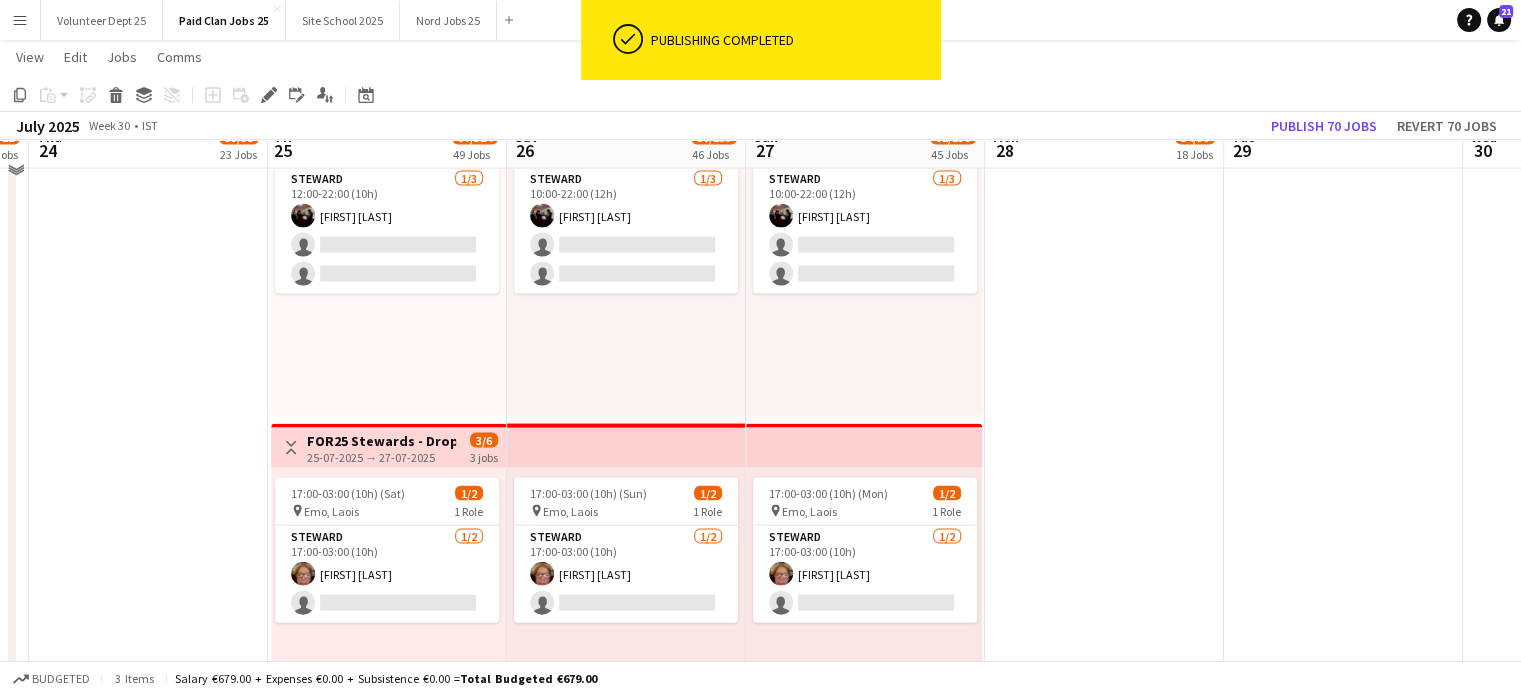 scroll, scrollTop: 4276, scrollLeft: 0, axis: vertical 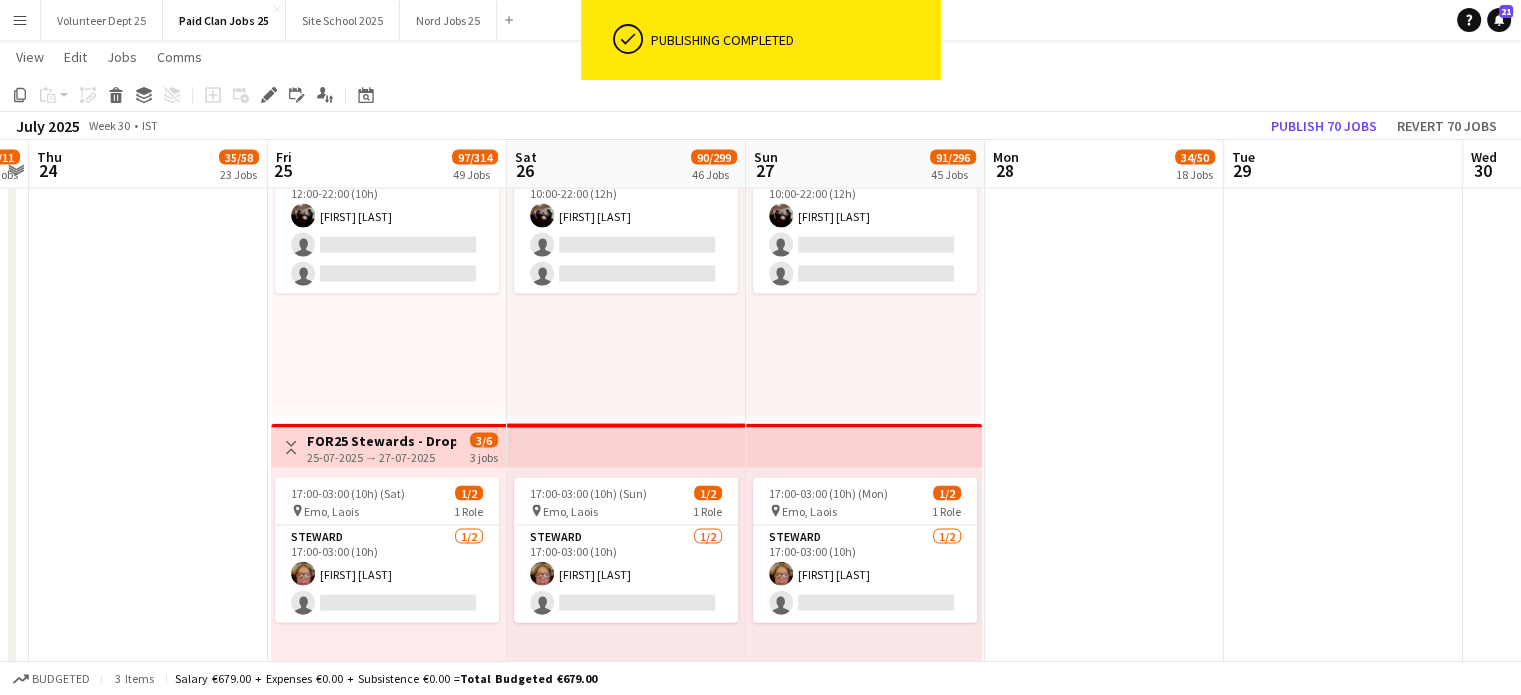 click on "25-07-2025 → 27-07-2025" at bounding box center (381, 457) 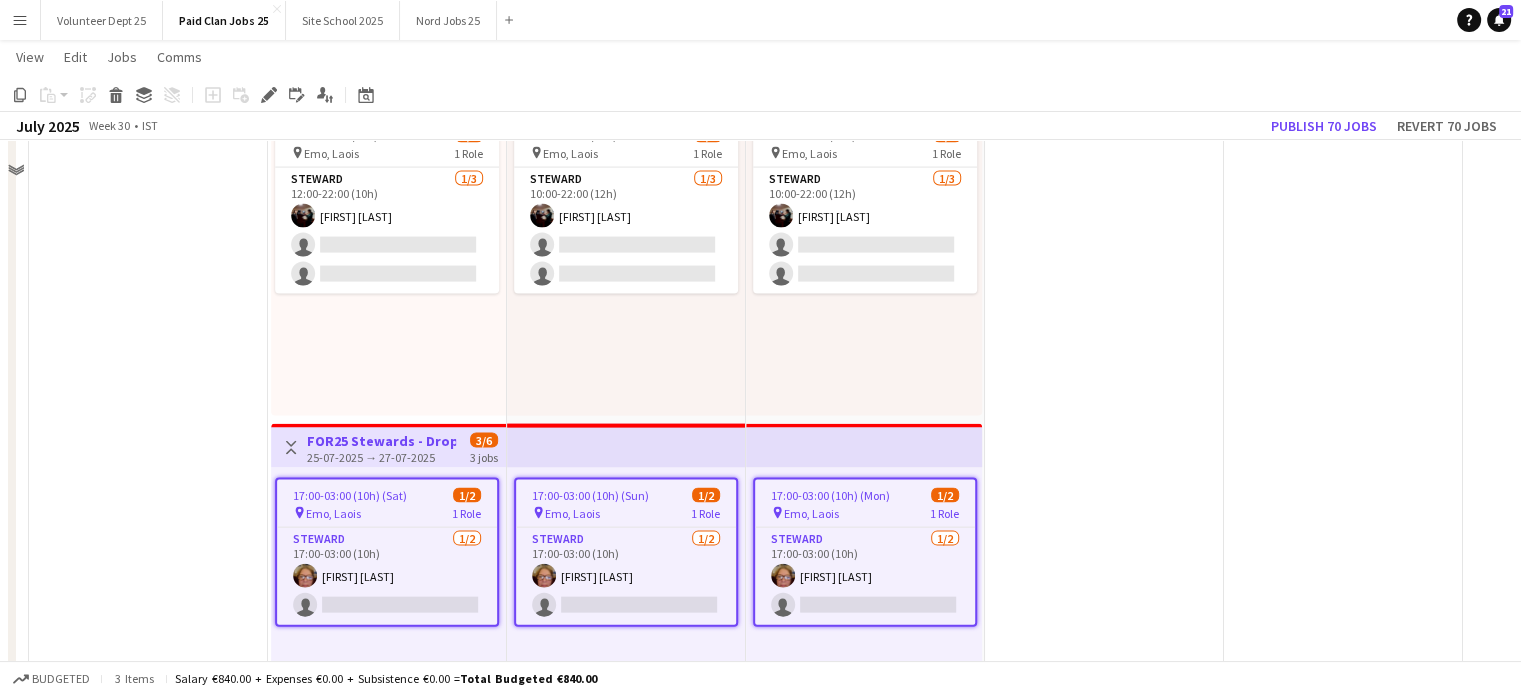 scroll, scrollTop: 3924, scrollLeft: 0, axis: vertical 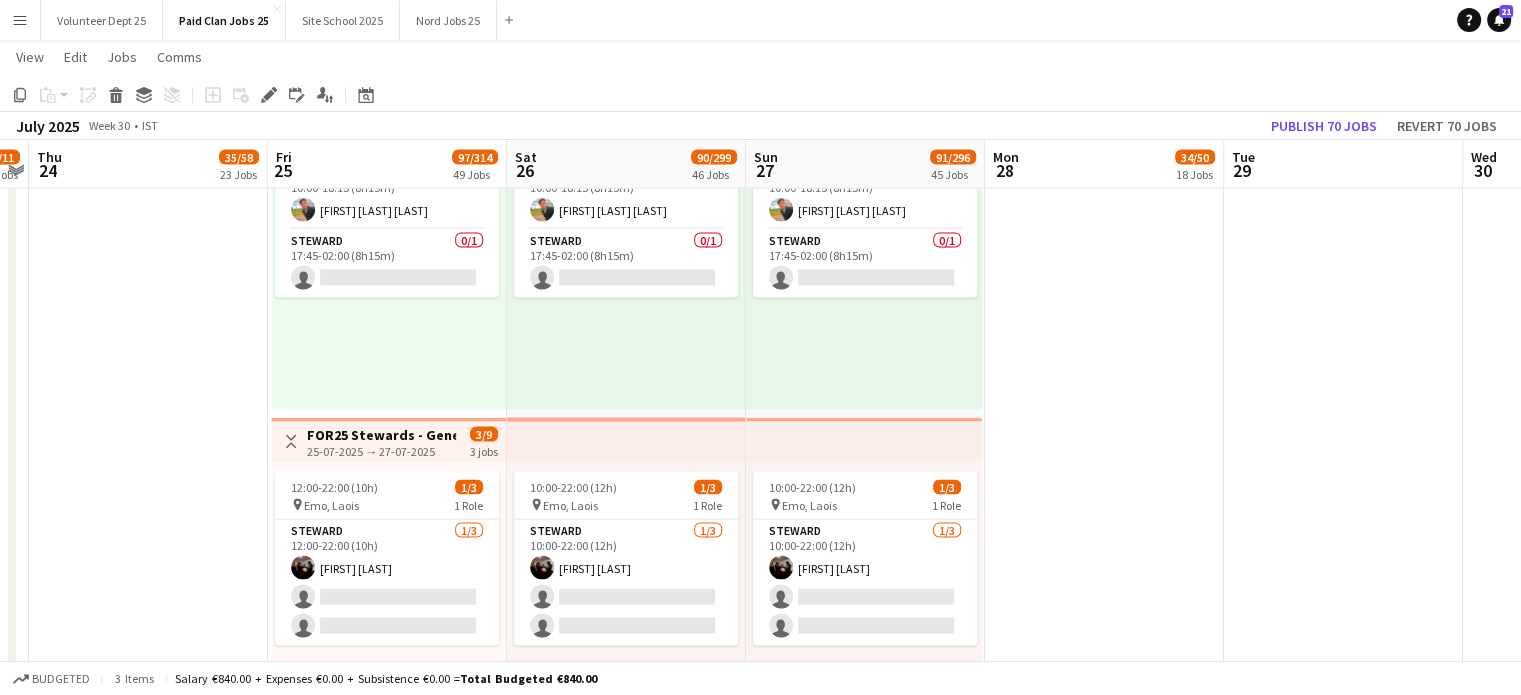 click on "25-07-2025 → 27-07-2025" at bounding box center (381, 451) 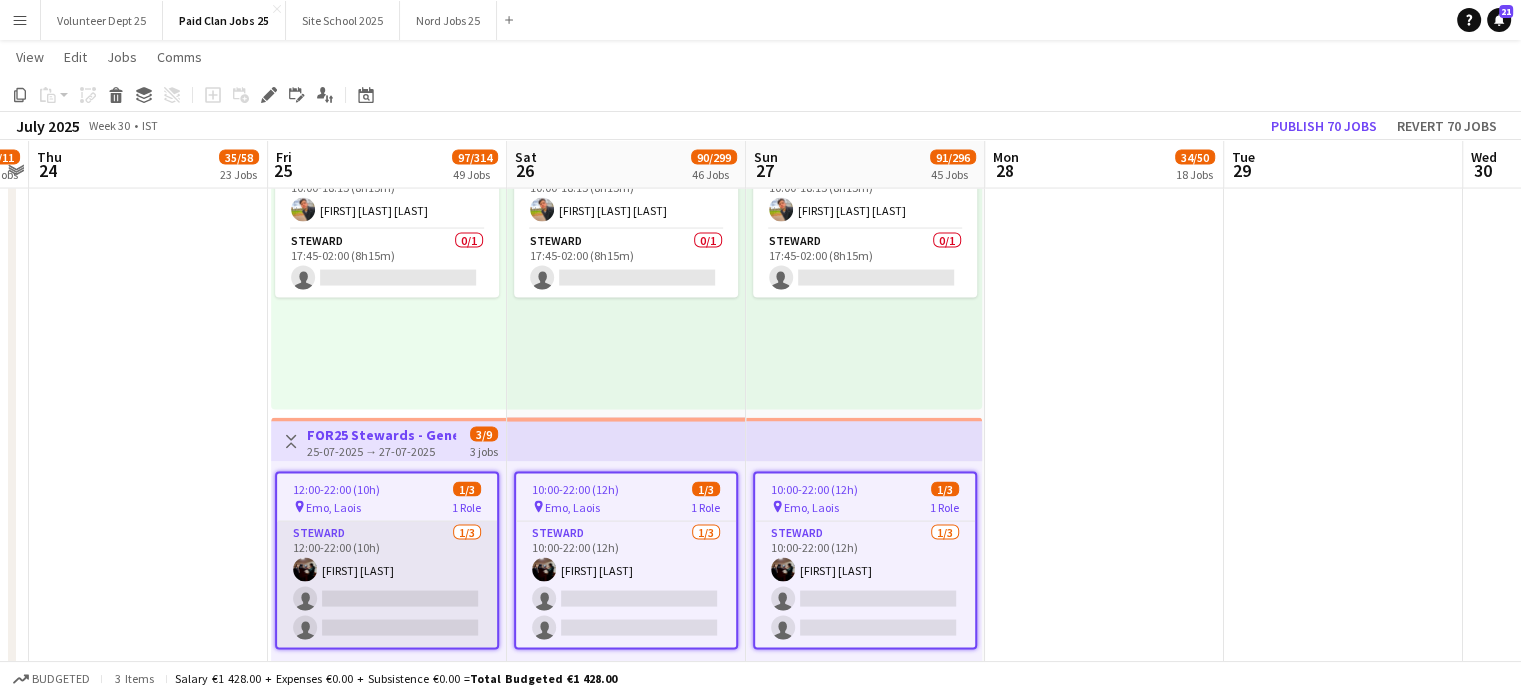 click on "Steward   1/3   12:00-22:00 (10h)
David Smullen
single-neutral-actions
single-neutral-actions" at bounding box center (387, 585) 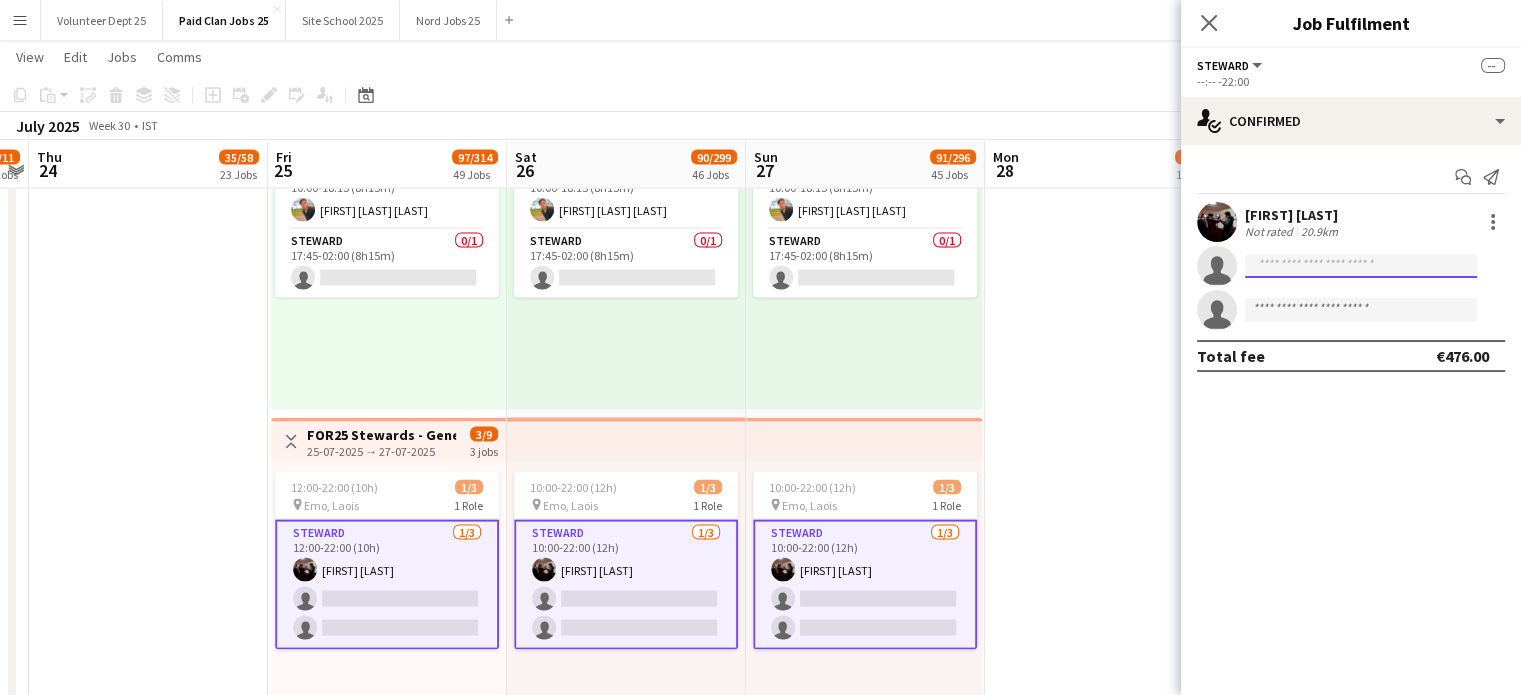 click at bounding box center [1361, 310] 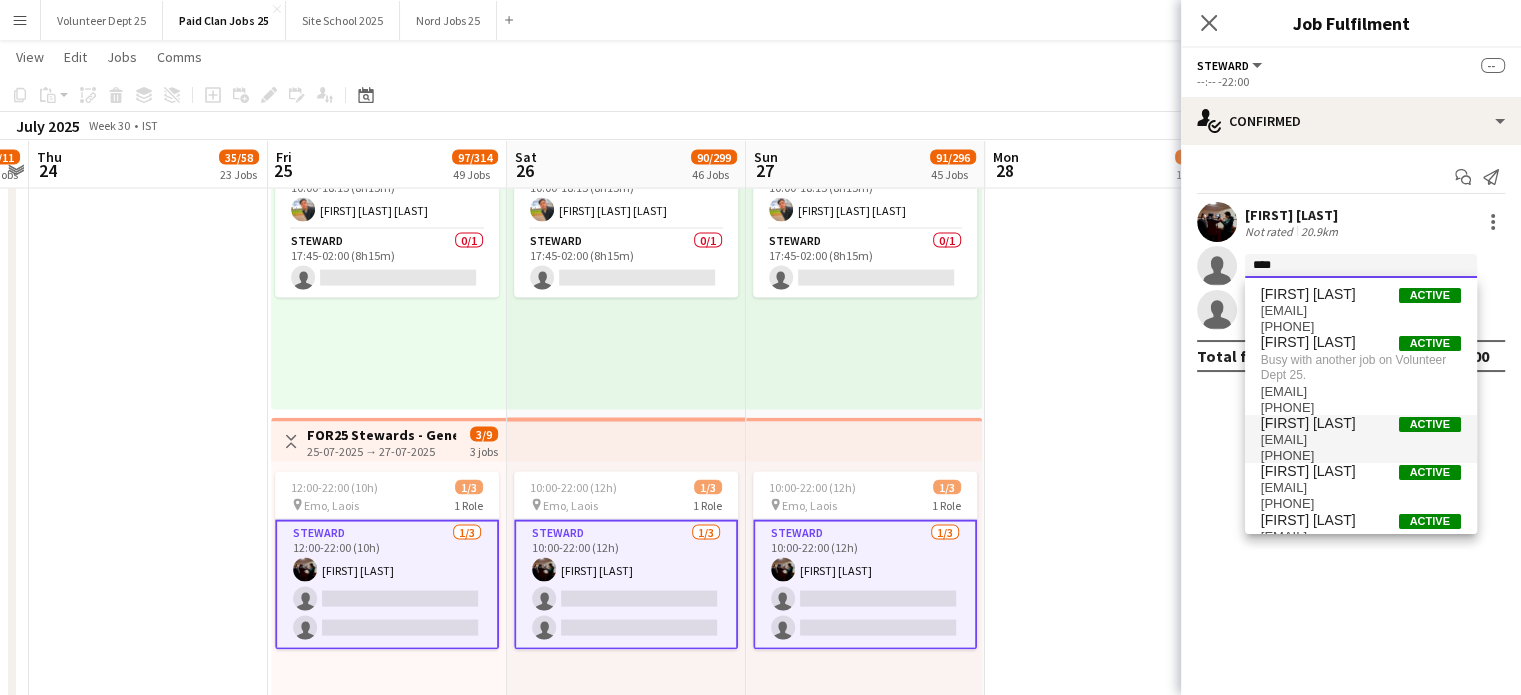 type on "****" 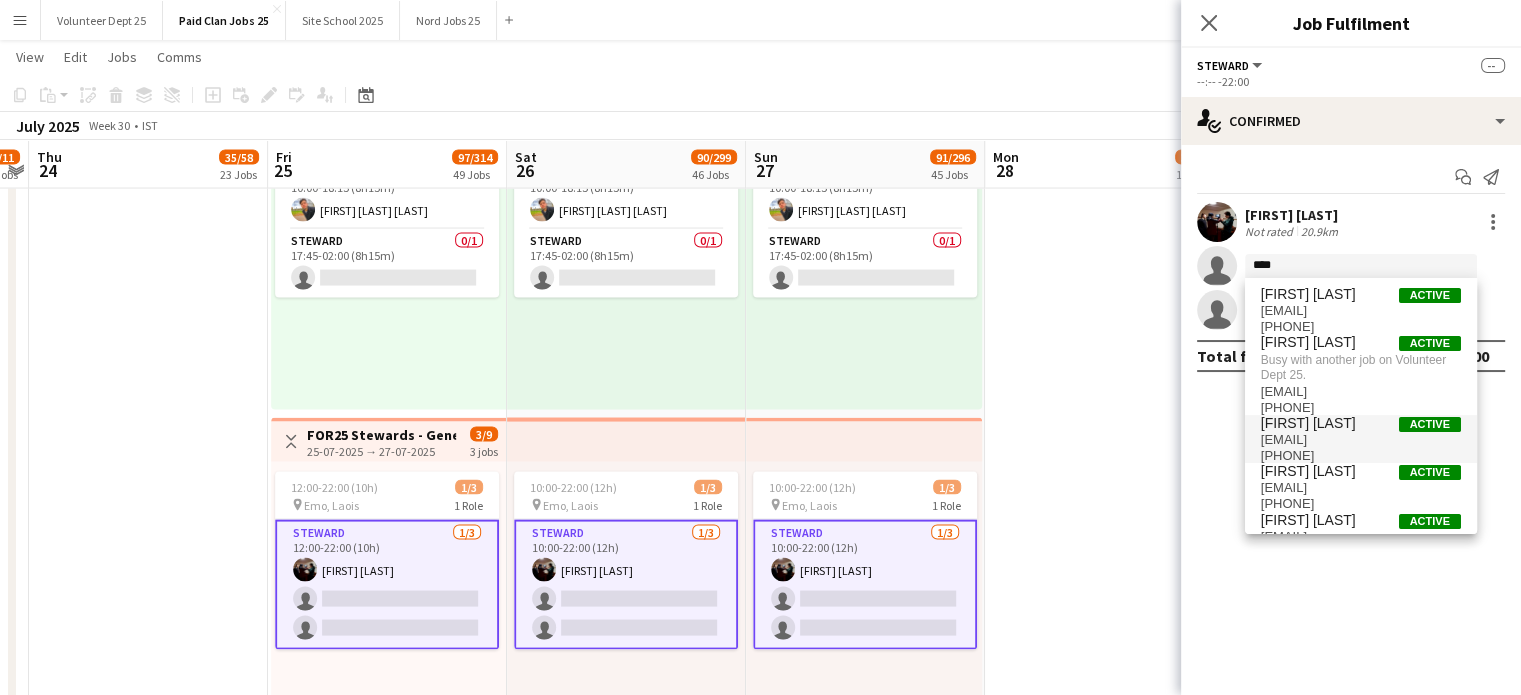 click on "drikampo@hotmail.com" at bounding box center [1361, 440] 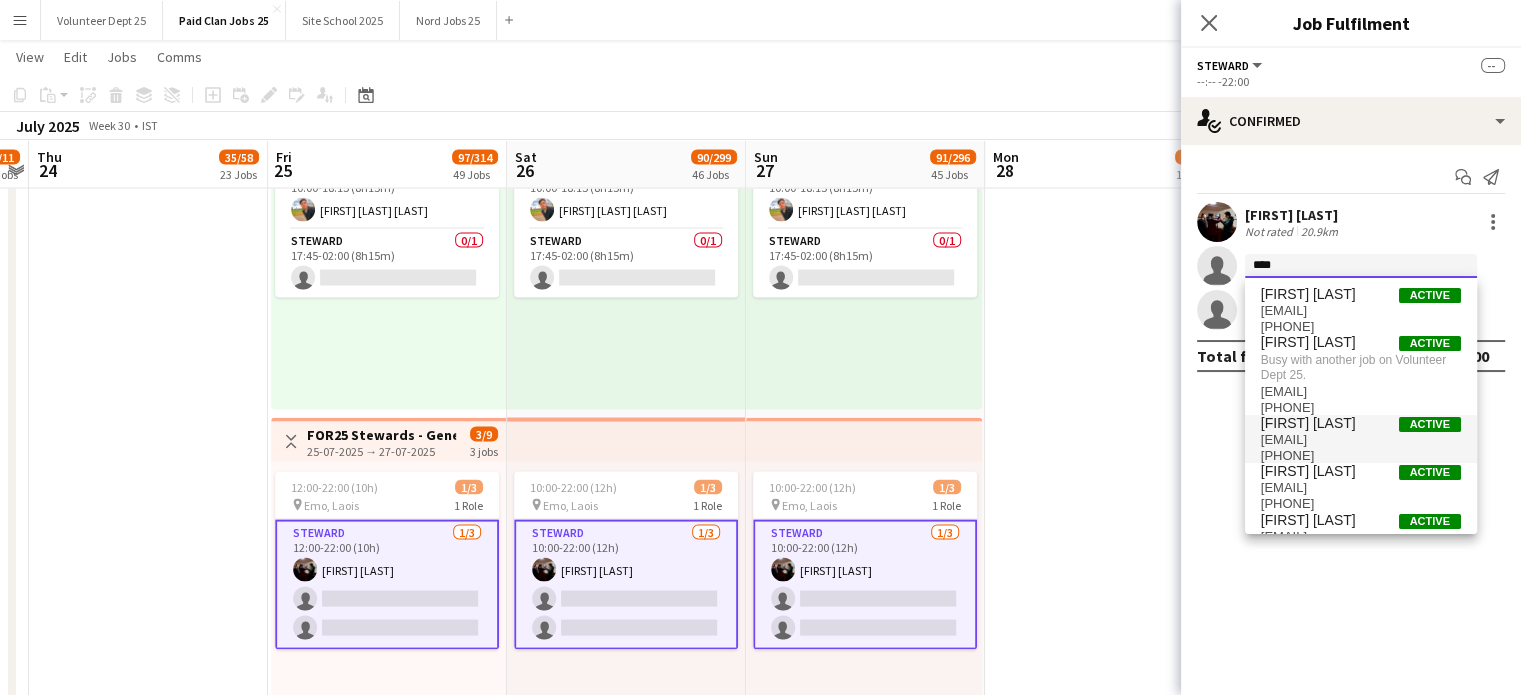 type 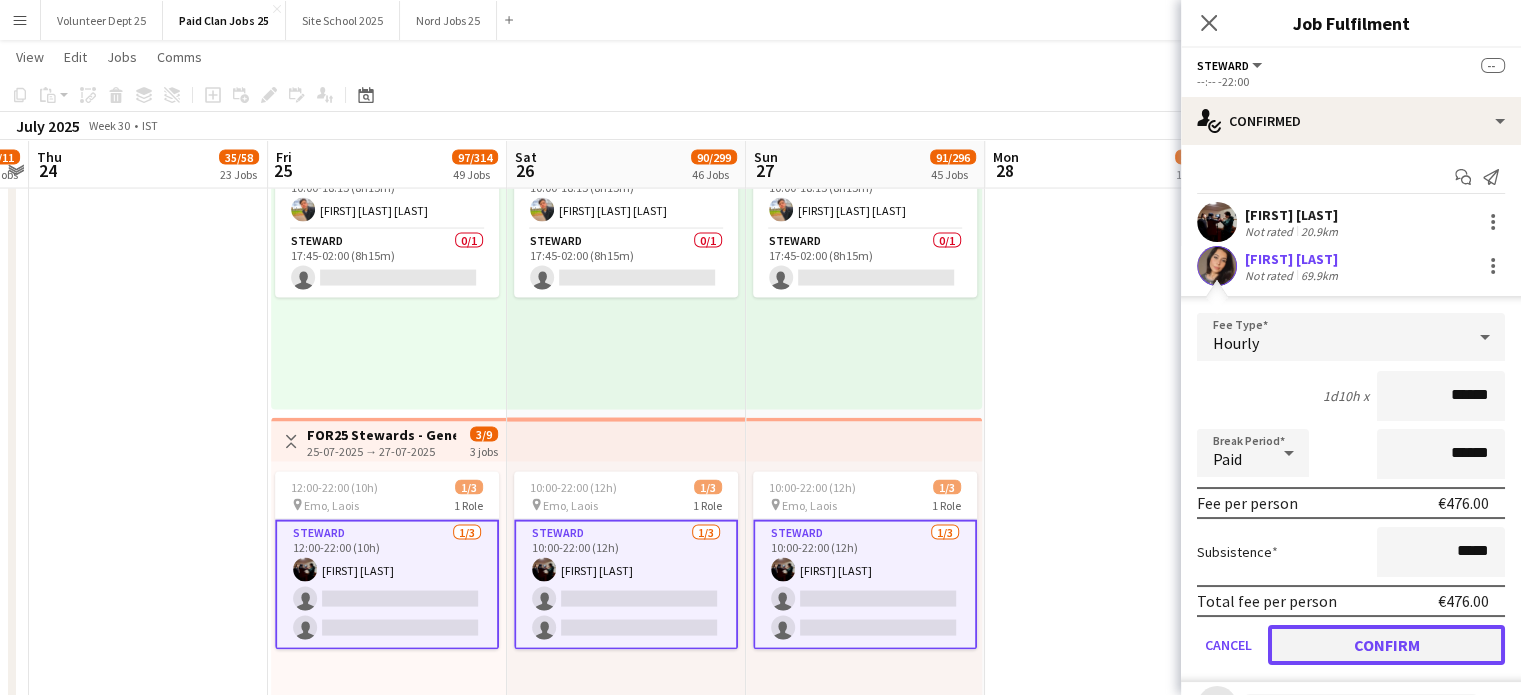 click on "Confirm" at bounding box center (1386, 645) 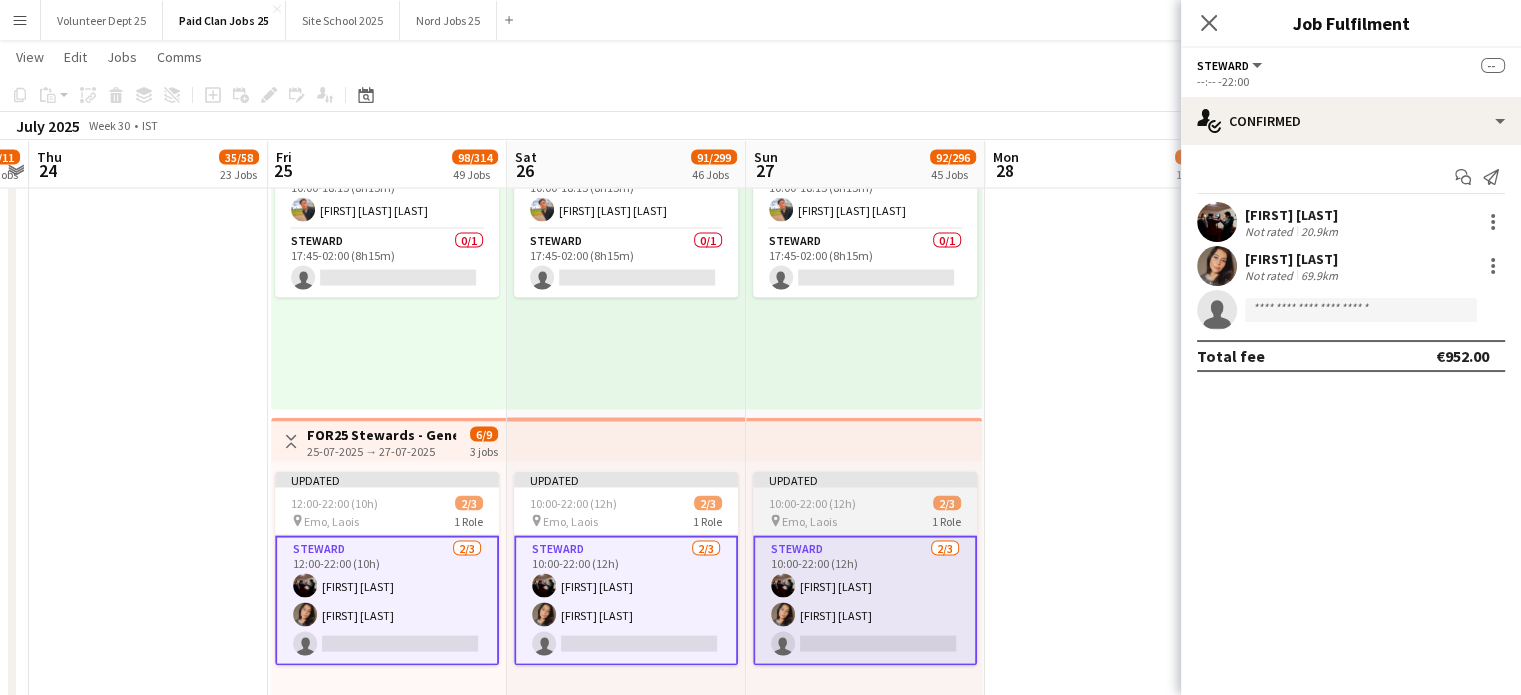 click on "10:00-22:00 (12h)" at bounding box center (812, 503) 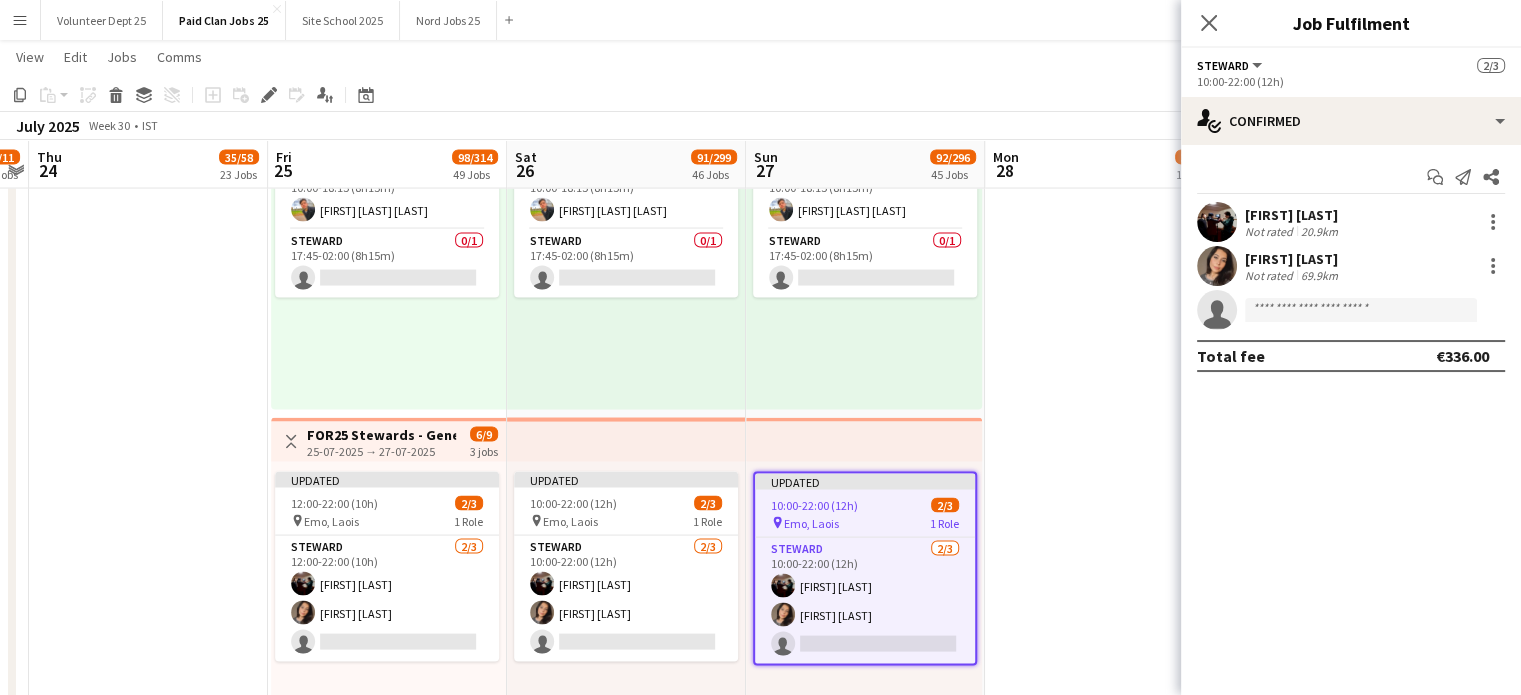 click at bounding box center [864, 440] 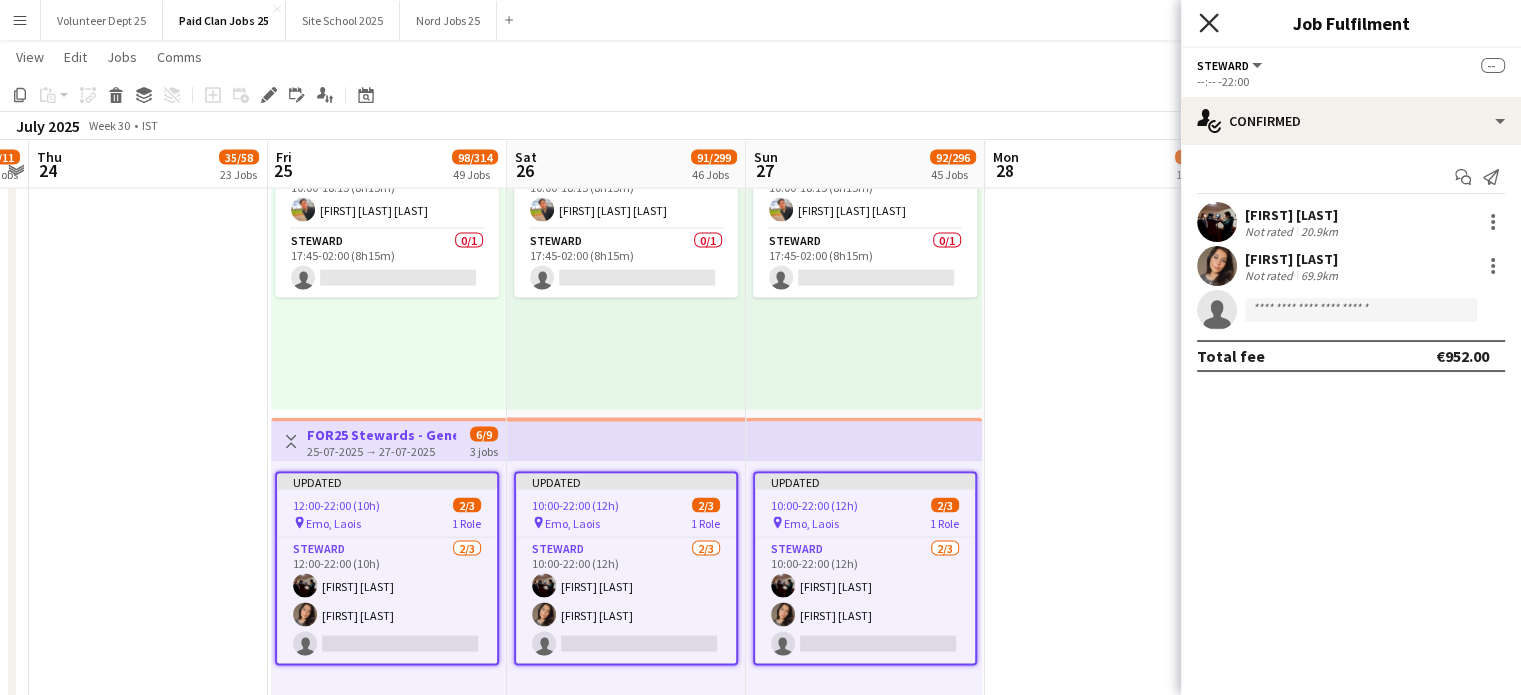 click on "Close pop-in" 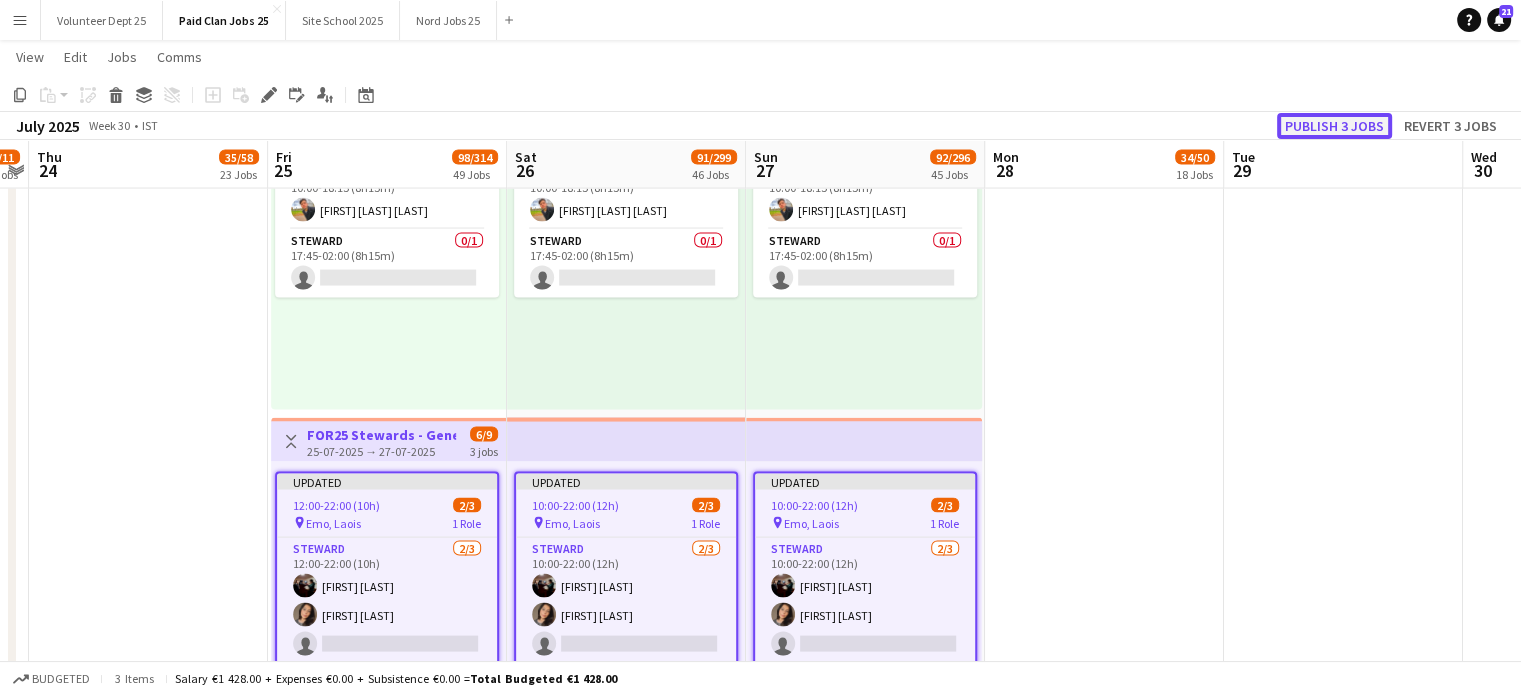 click on "Publish 3 jobs" 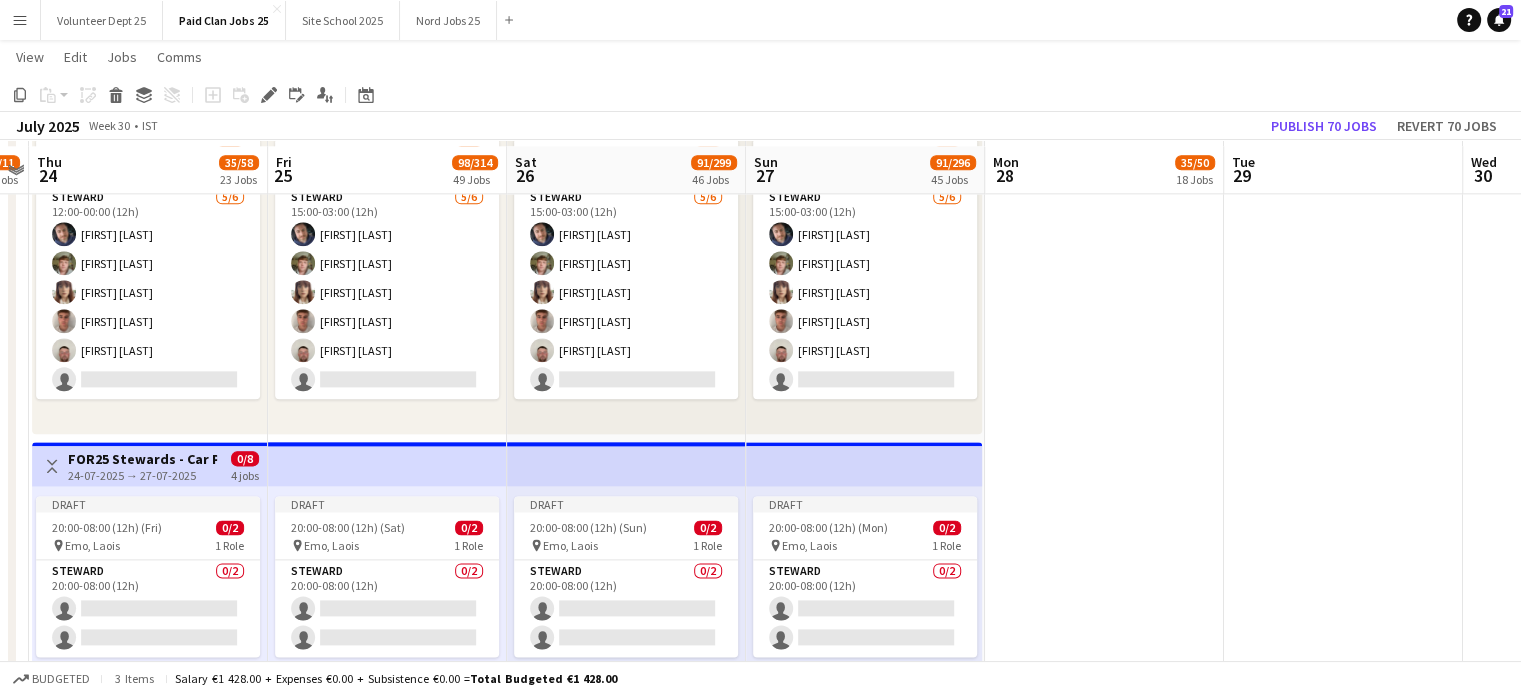 scroll, scrollTop: 2468, scrollLeft: 0, axis: vertical 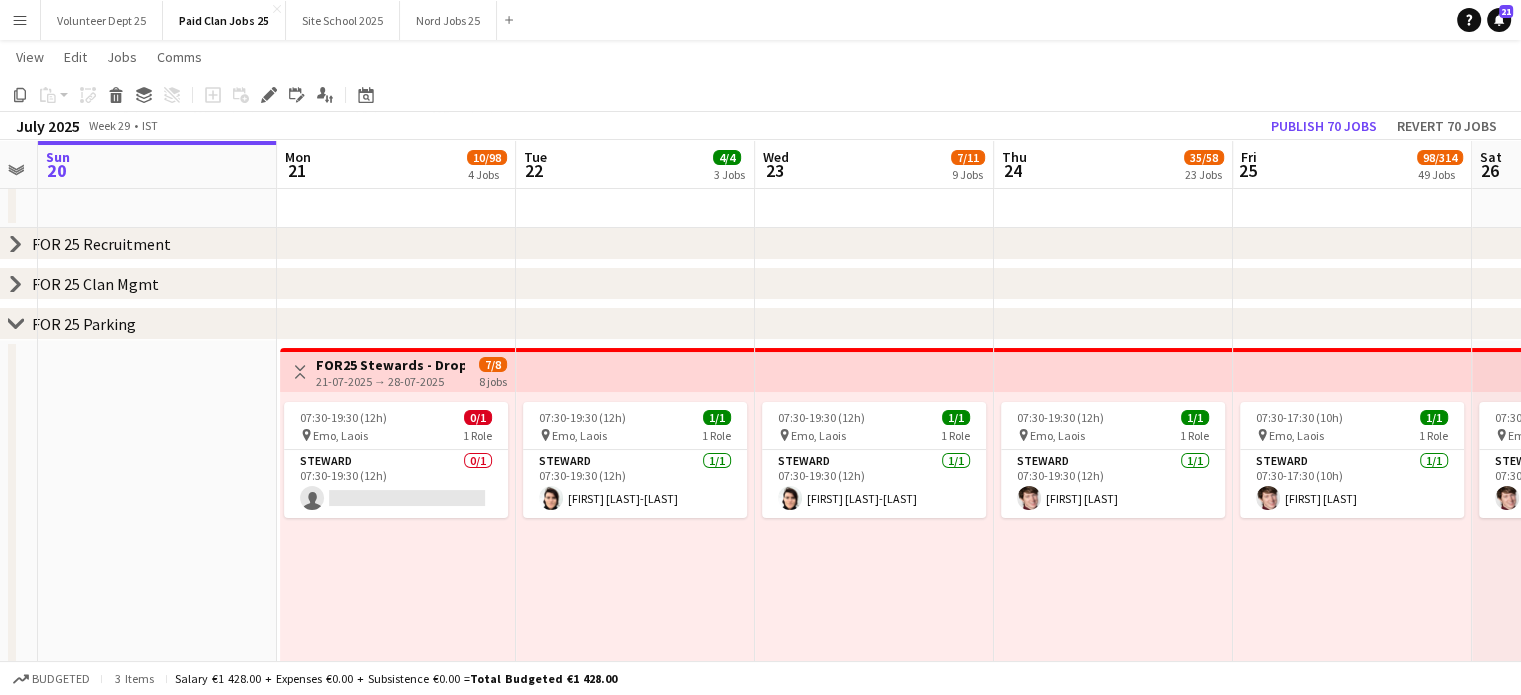 click 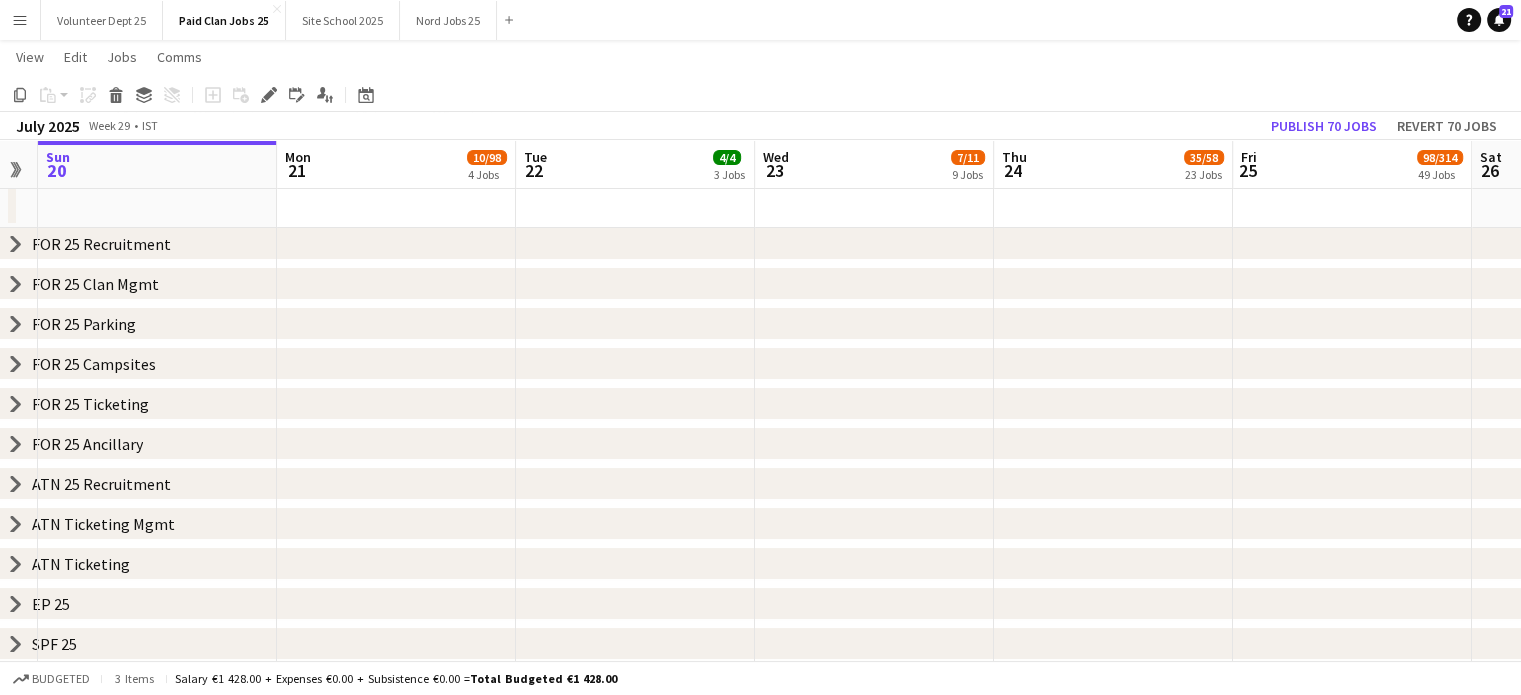 click 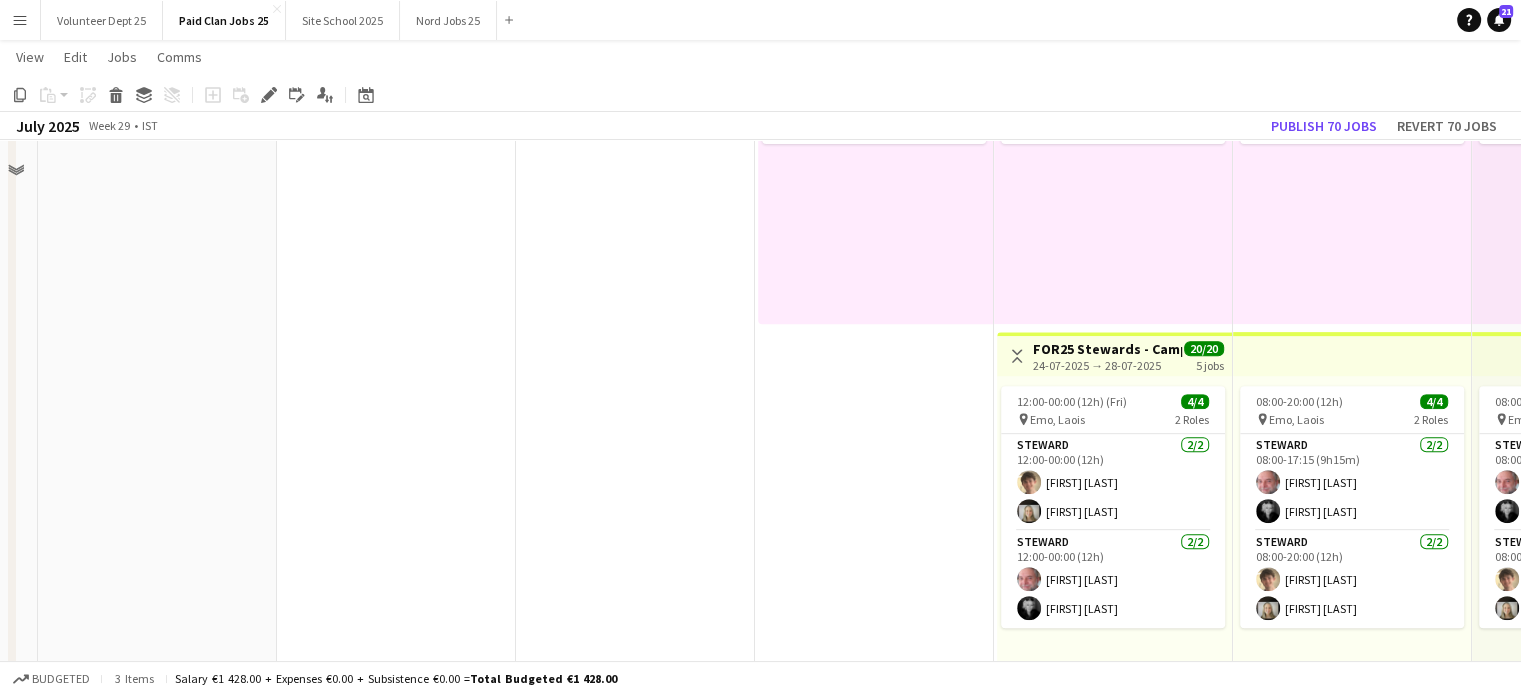 scroll, scrollTop: 872, scrollLeft: 0, axis: vertical 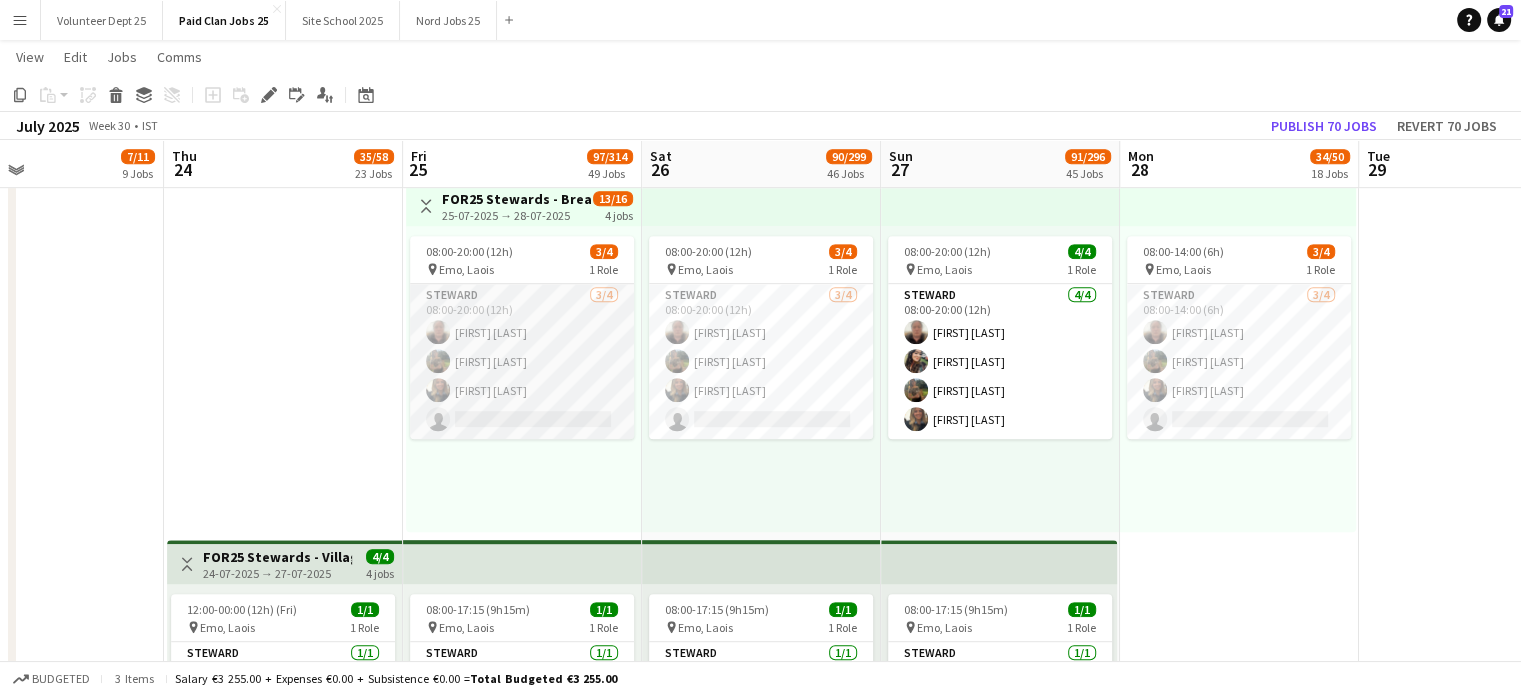 click on "Steward   3/4   08:00-20:00 (12h)
[LAST] [LAST] [LAST]
single-neutral-actions" at bounding box center [522, 361] 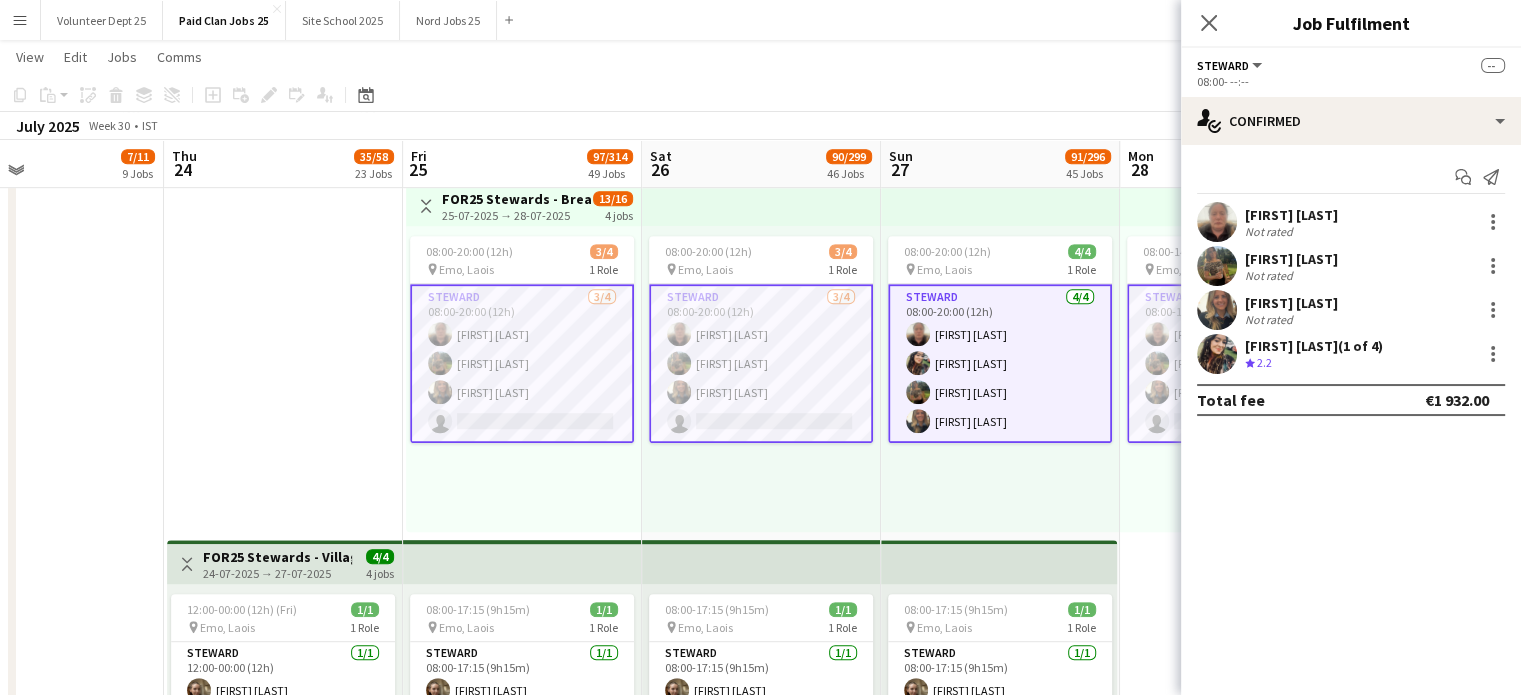 scroll, scrollTop: 120, scrollLeft: 0, axis: vertical 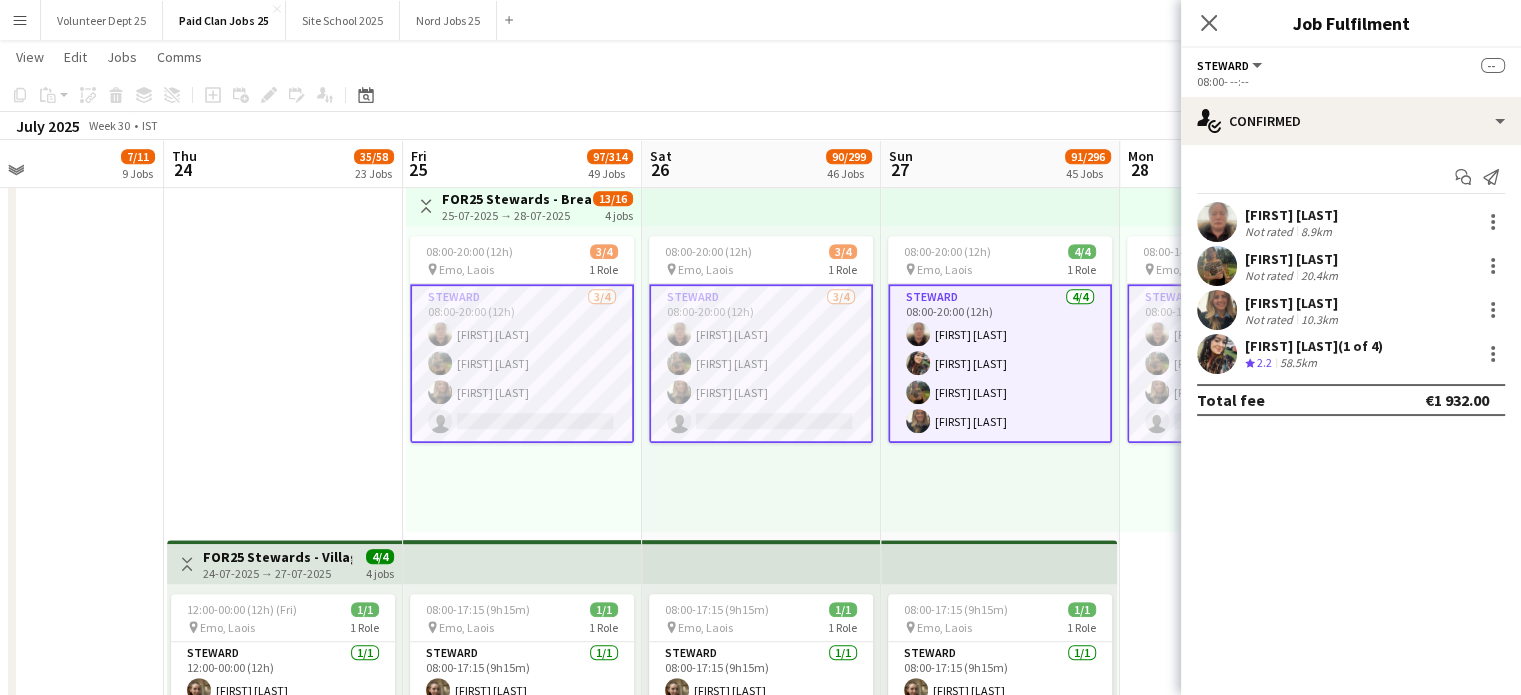 click on "Steward   3/4   08:00-20:00 (12h)
[LAST] [LAST] [LAST]
single-neutral-actions" at bounding box center [761, 363] 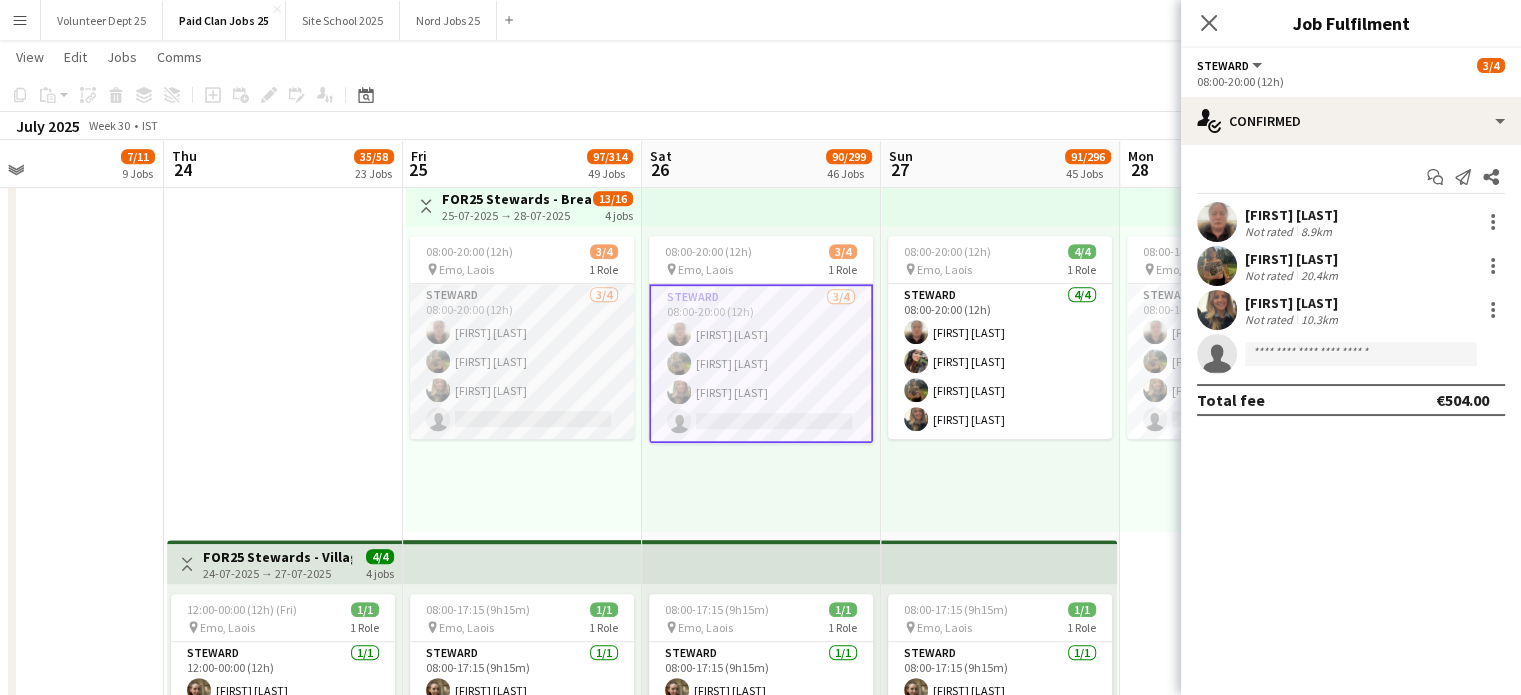 click on "Steward   3/4   08:00-20:00 (12h)
[LAST] [LAST] [LAST]
single-neutral-actions" at bounding box center [522, 361] 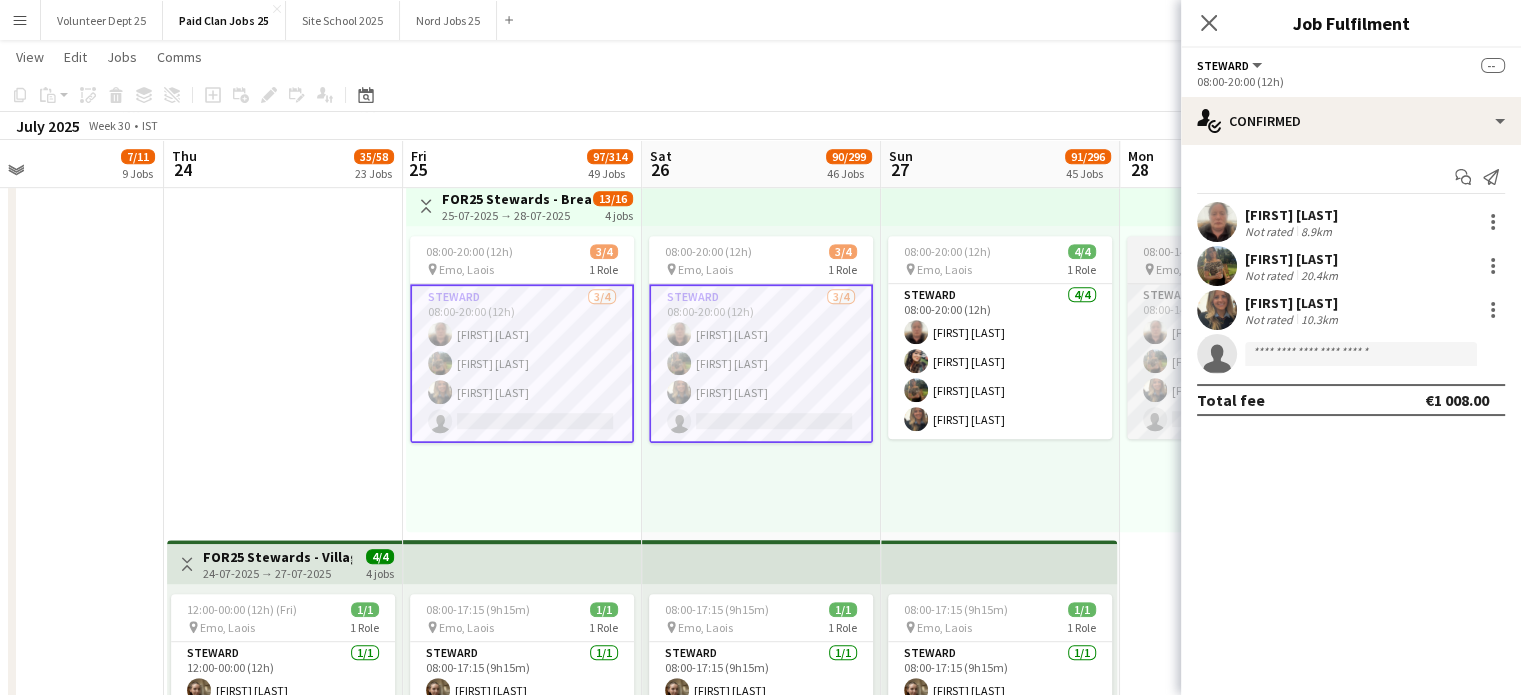 scroll, scrollTop: 0, scrollLeft: 729, axis: horizontal 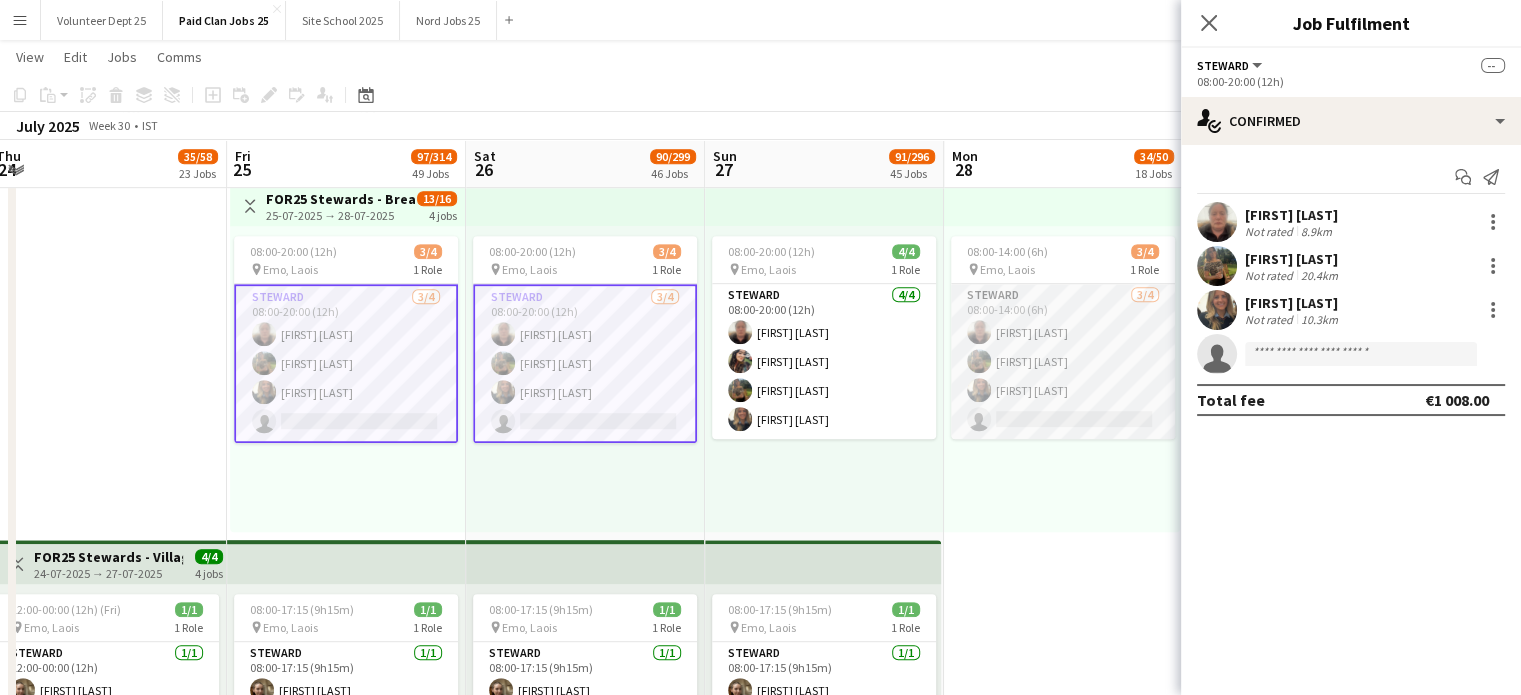 click on "Steward   3/4   08:00-14:00 (6h)
[LAST] [LAST] [LAST]
single-neutral-actions" at bounding box center [1063, 361] 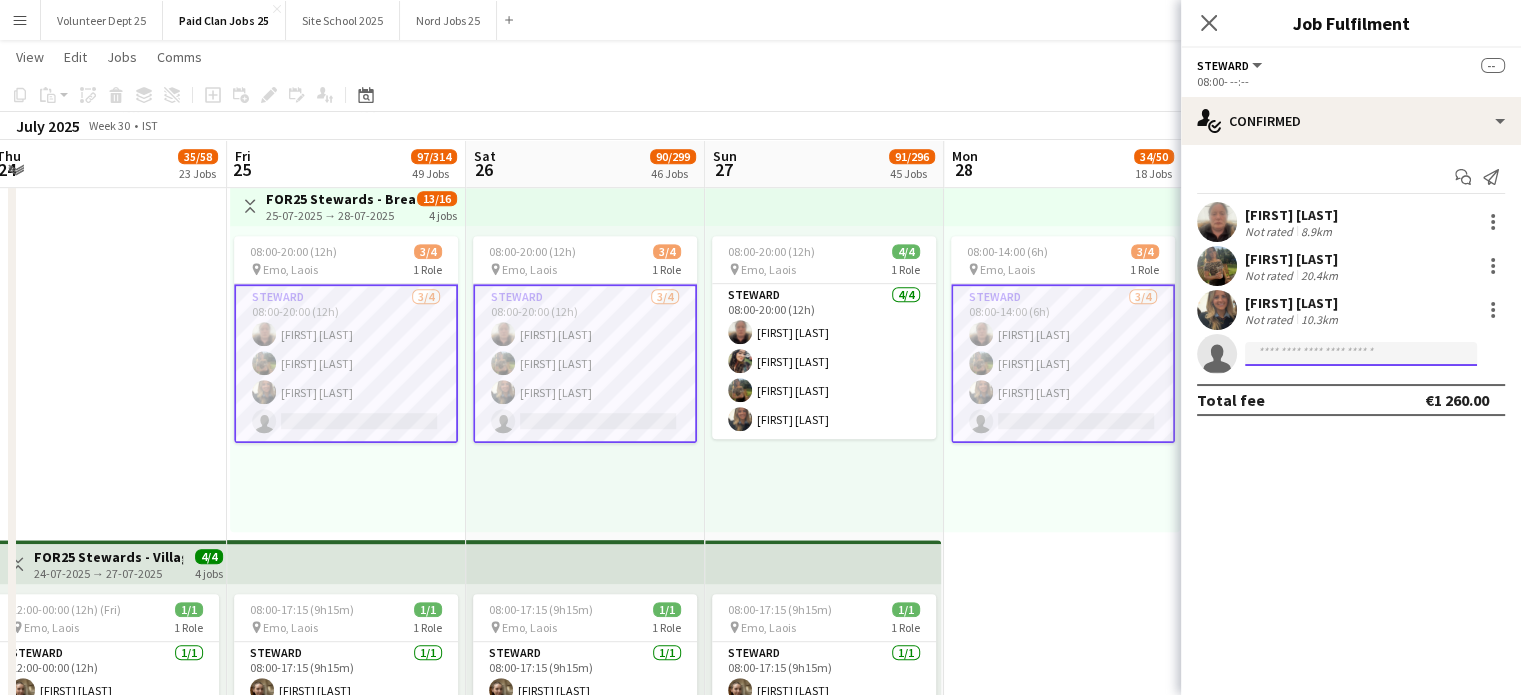 click 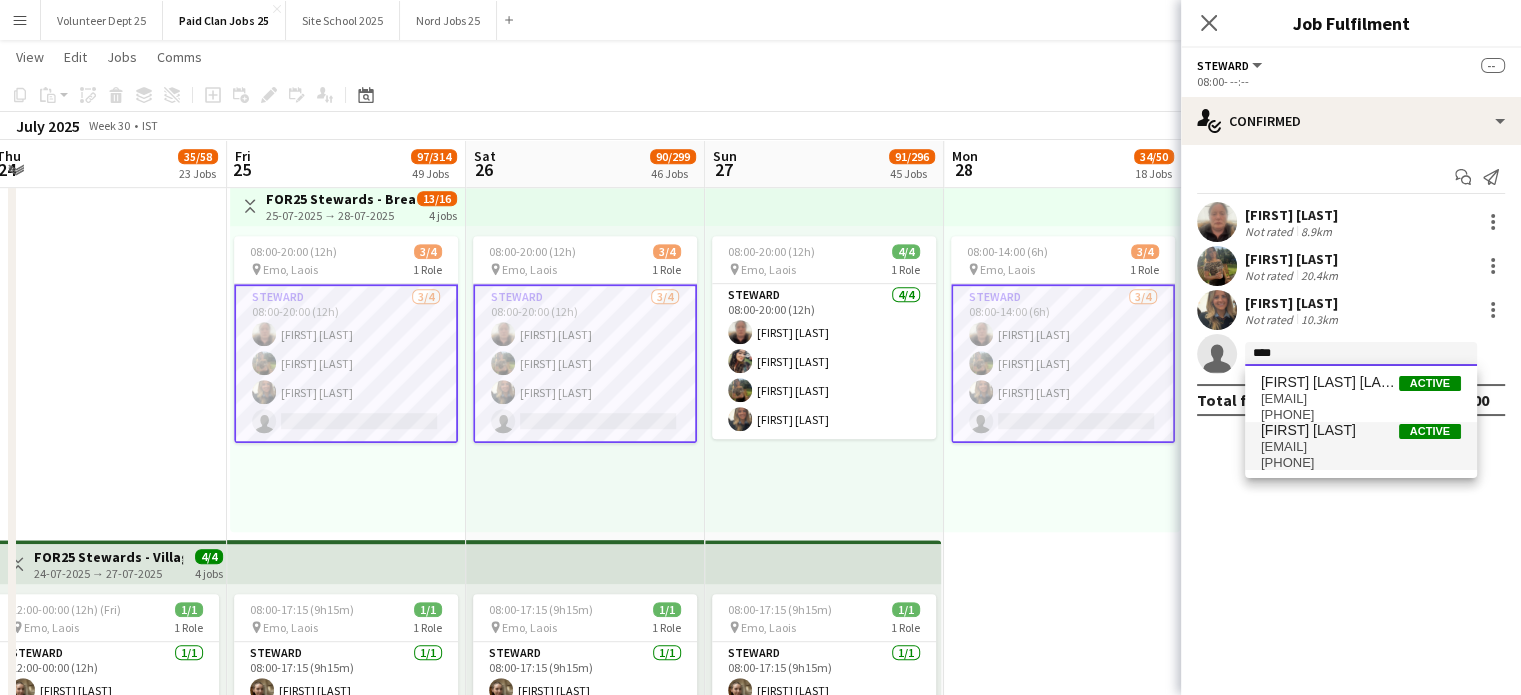 type on "****" 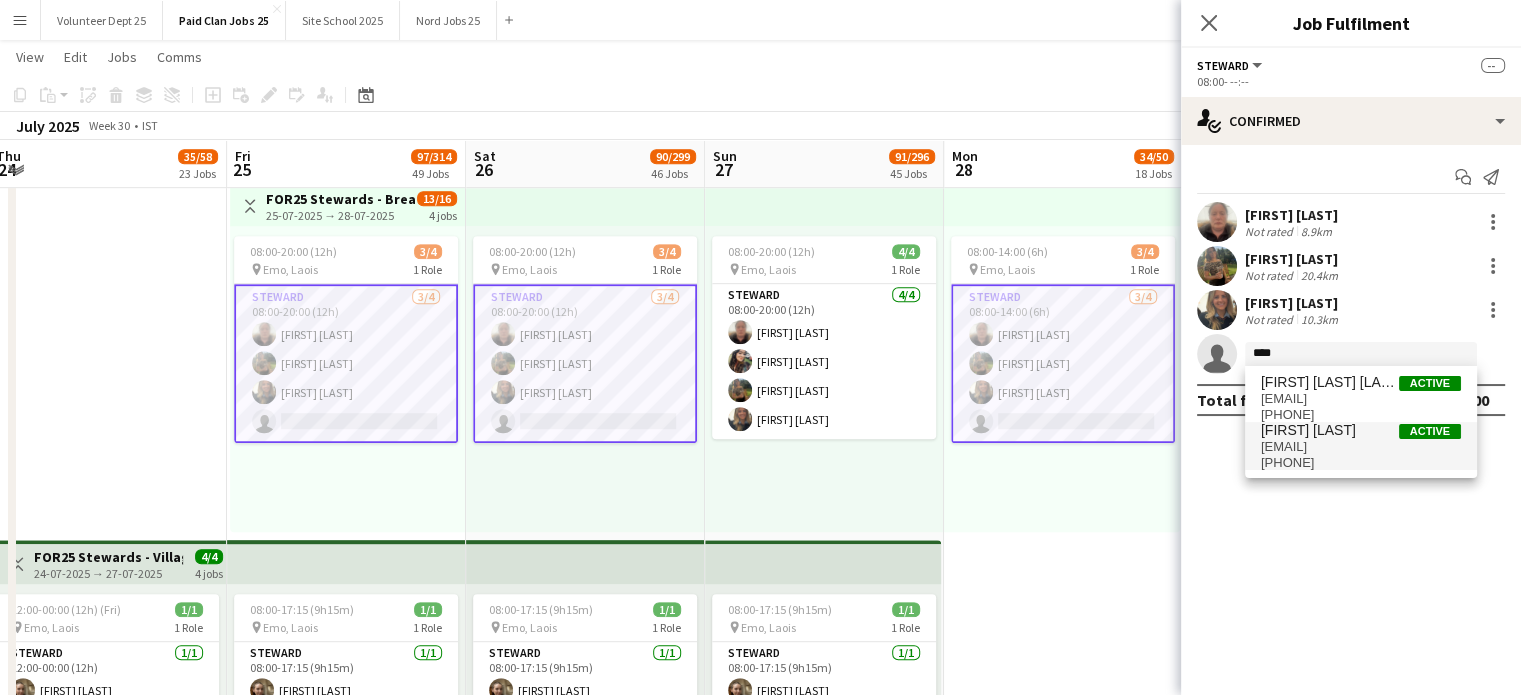click on "[EMAIL]" at bounding box center (1361, 447) 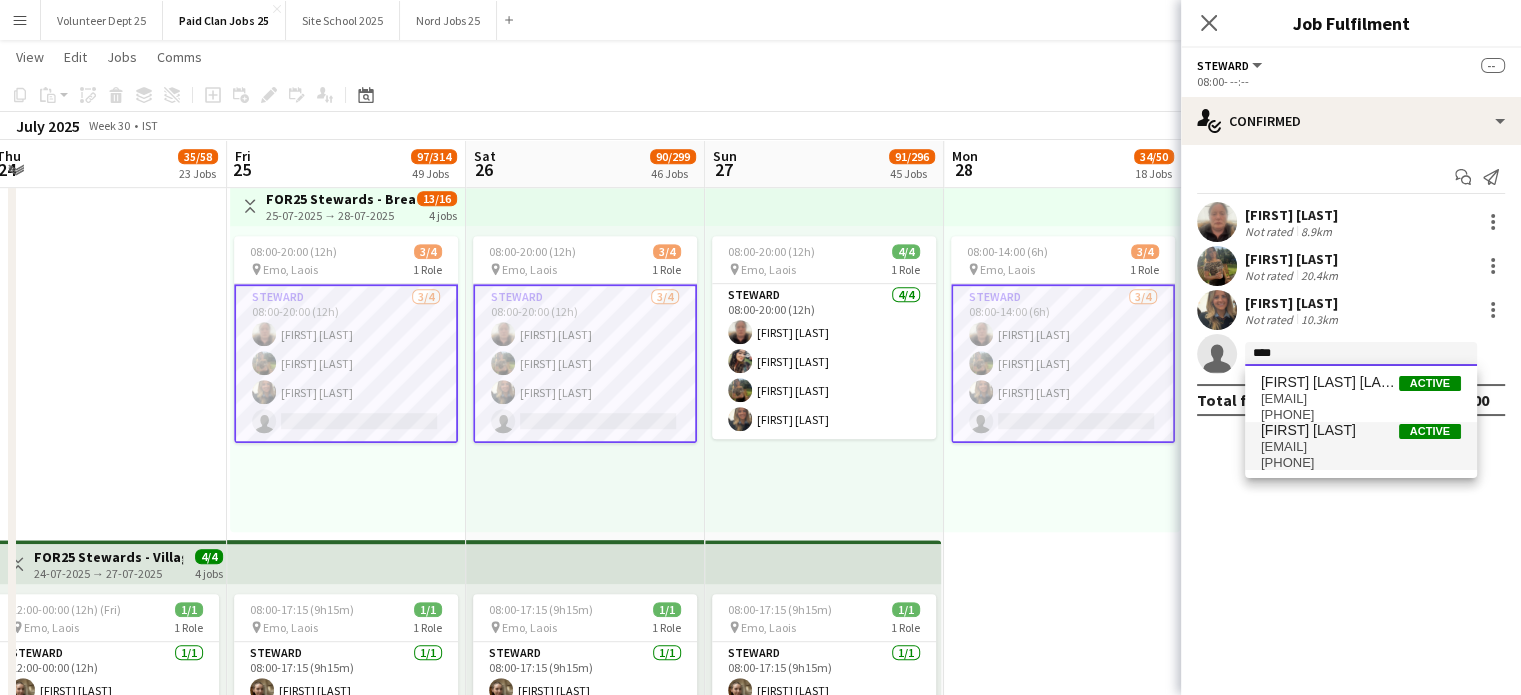 type 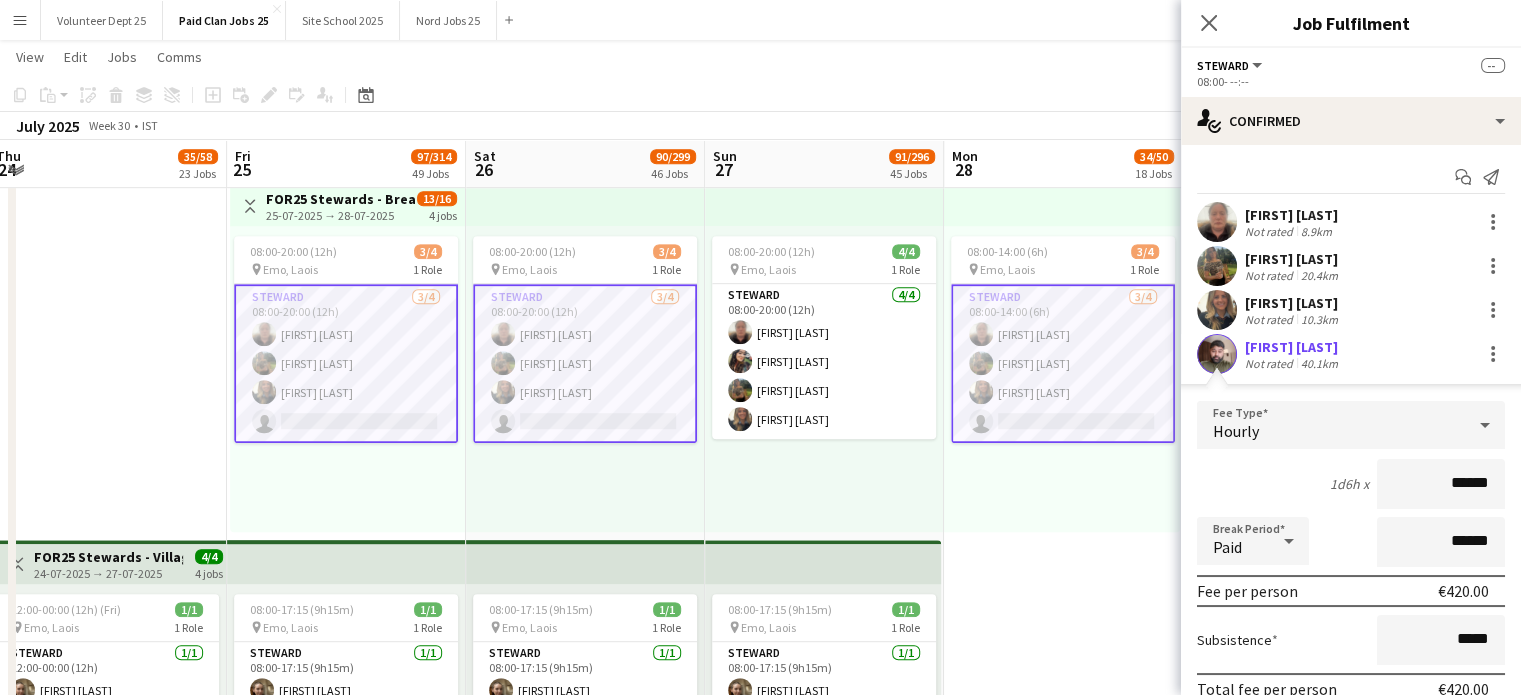 scroll, scrollTop: 130, scrollLeft: 0, axis: vertical 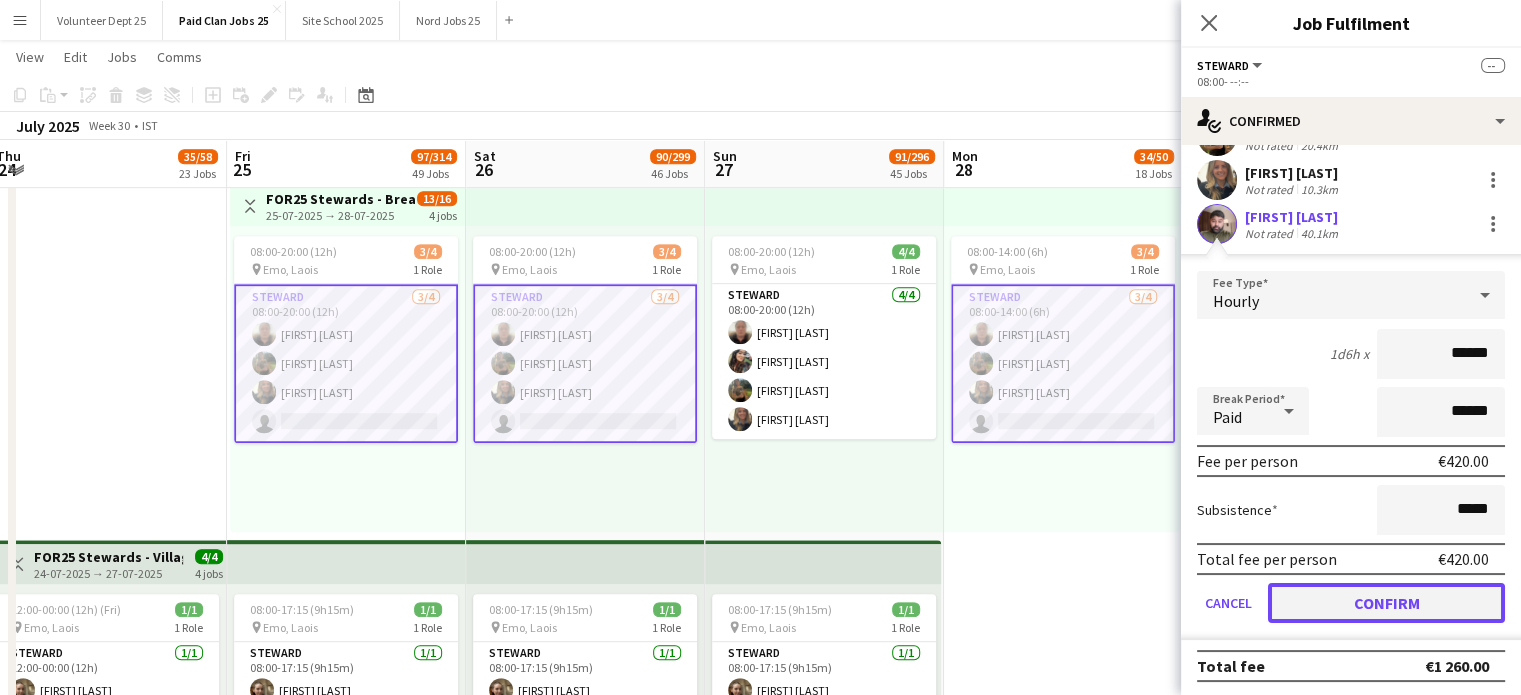 click on "Confirm" at bounding box center [1386, 603] 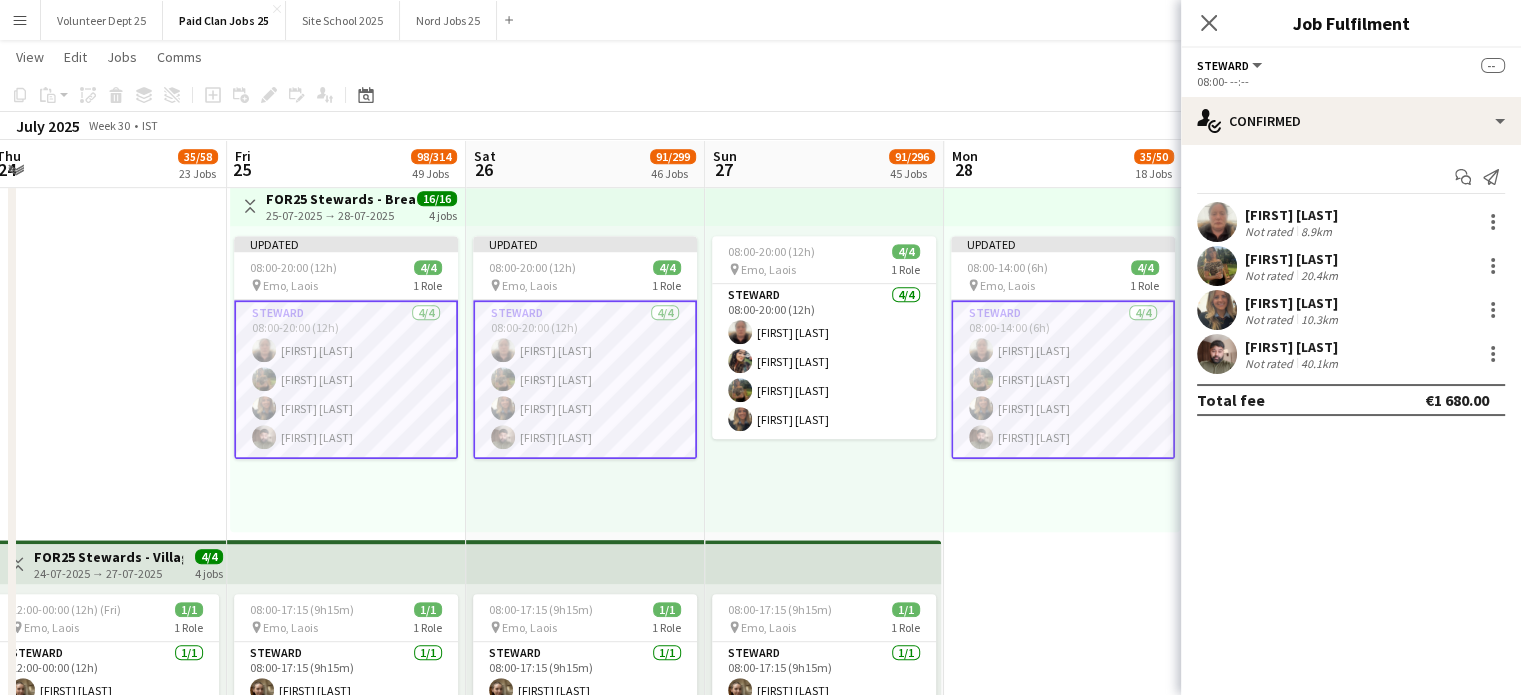 scroll, scrollTop: 0, scrollLeft: 0, axis: both 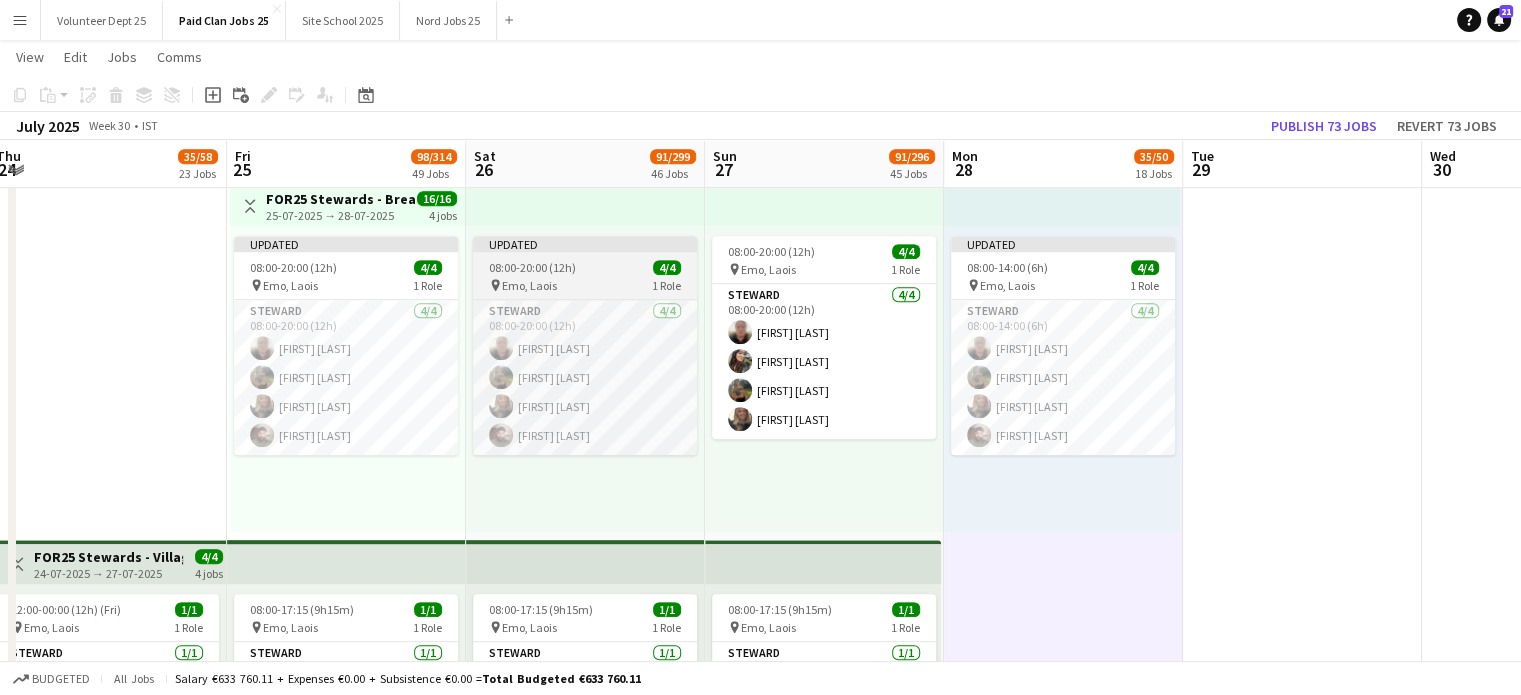 click on "Updated" at bounding box center [585, 244] 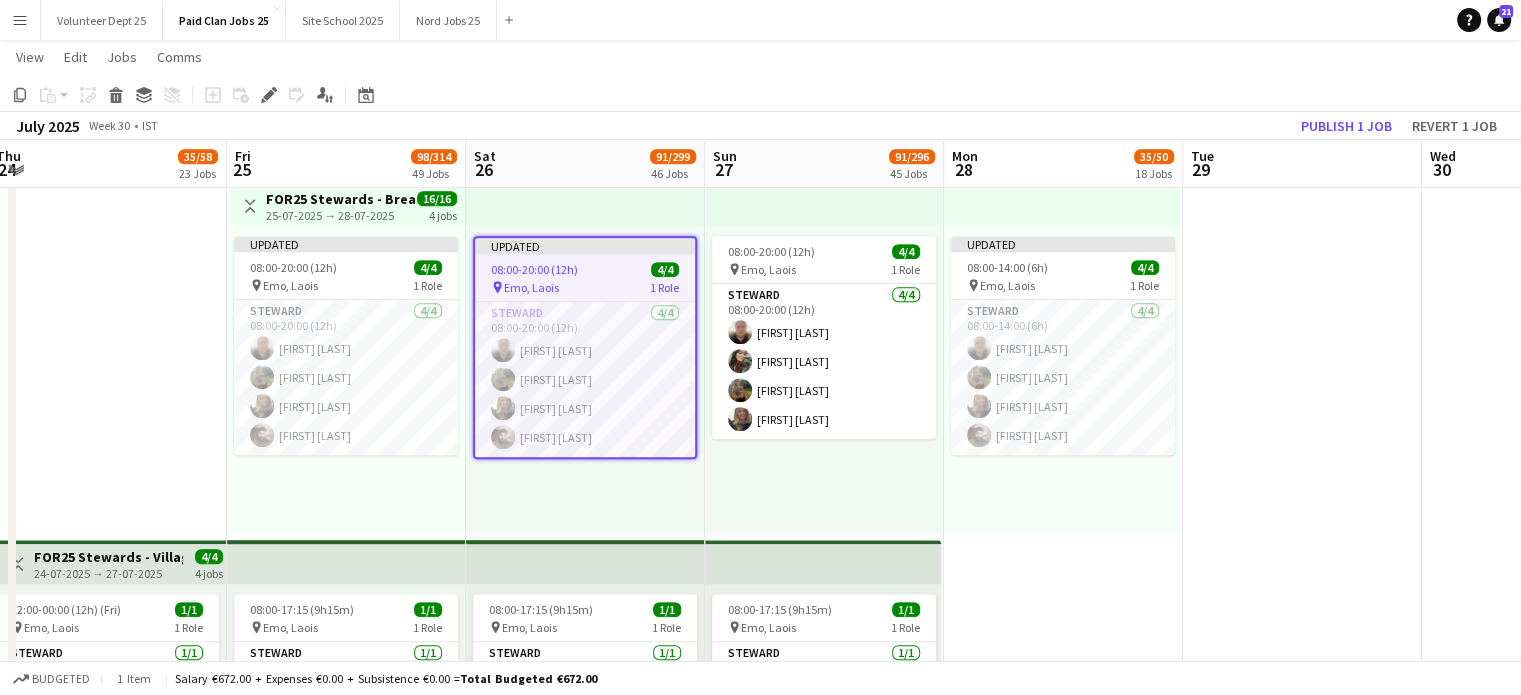 click on "Updated" at bounding box center [585, 246] 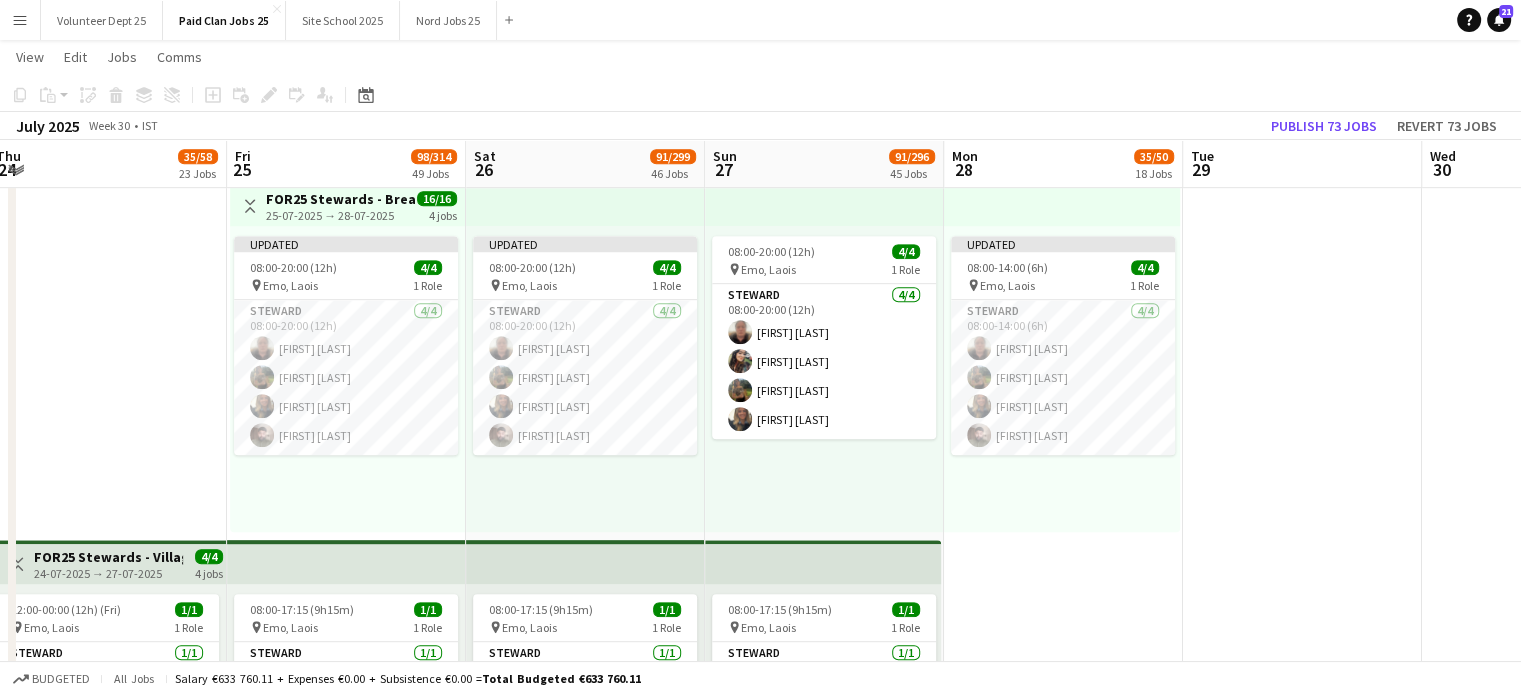 click at bounding box center (585, 204) 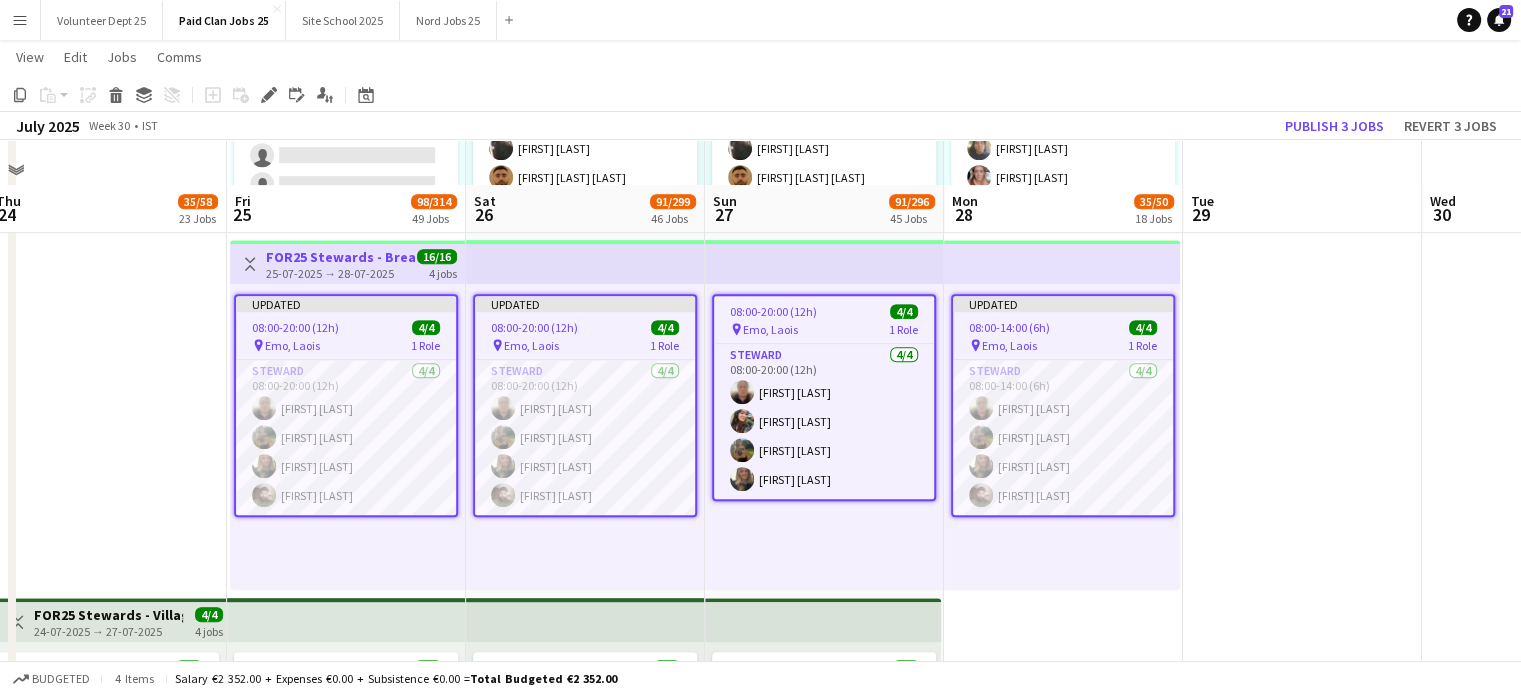 scroll, scrollTop: 987, scrollLeft: 0, axis: vertical 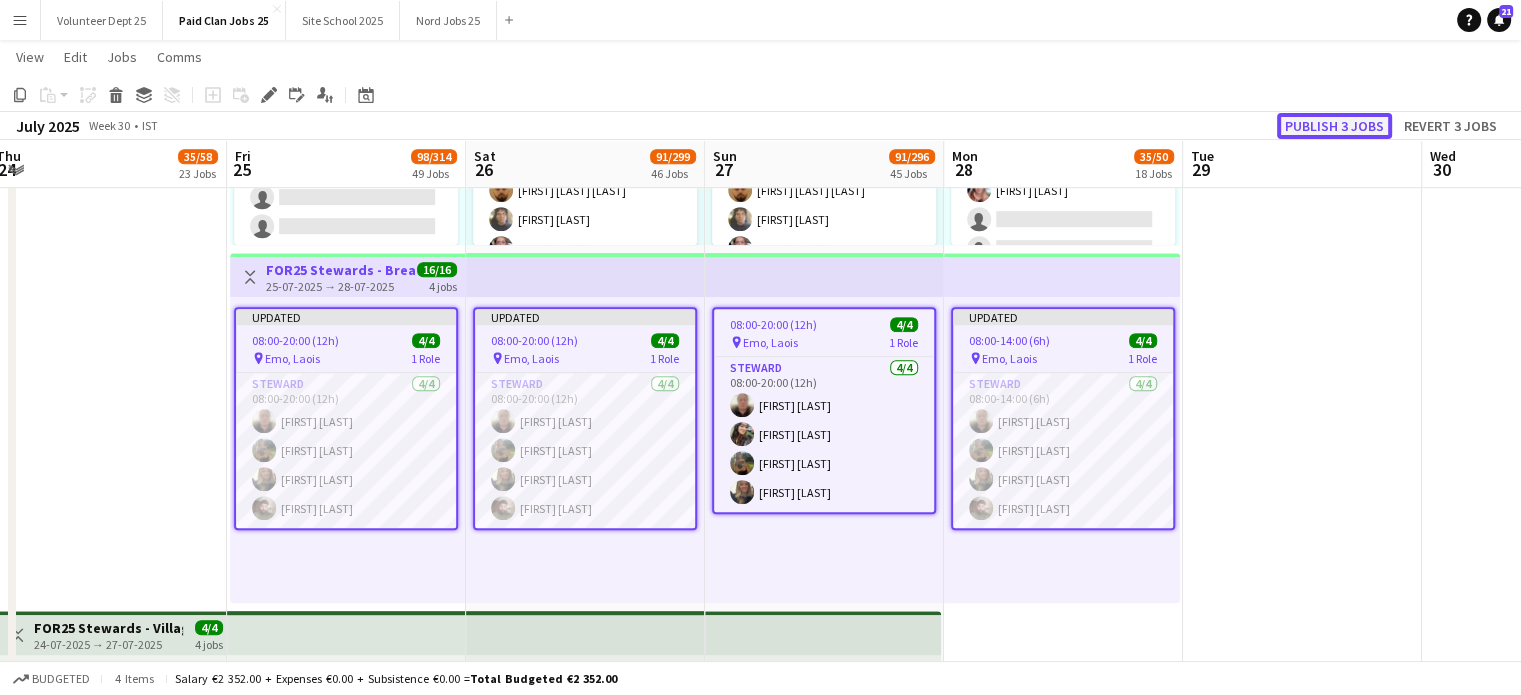 click on "Publish 3 jobs" 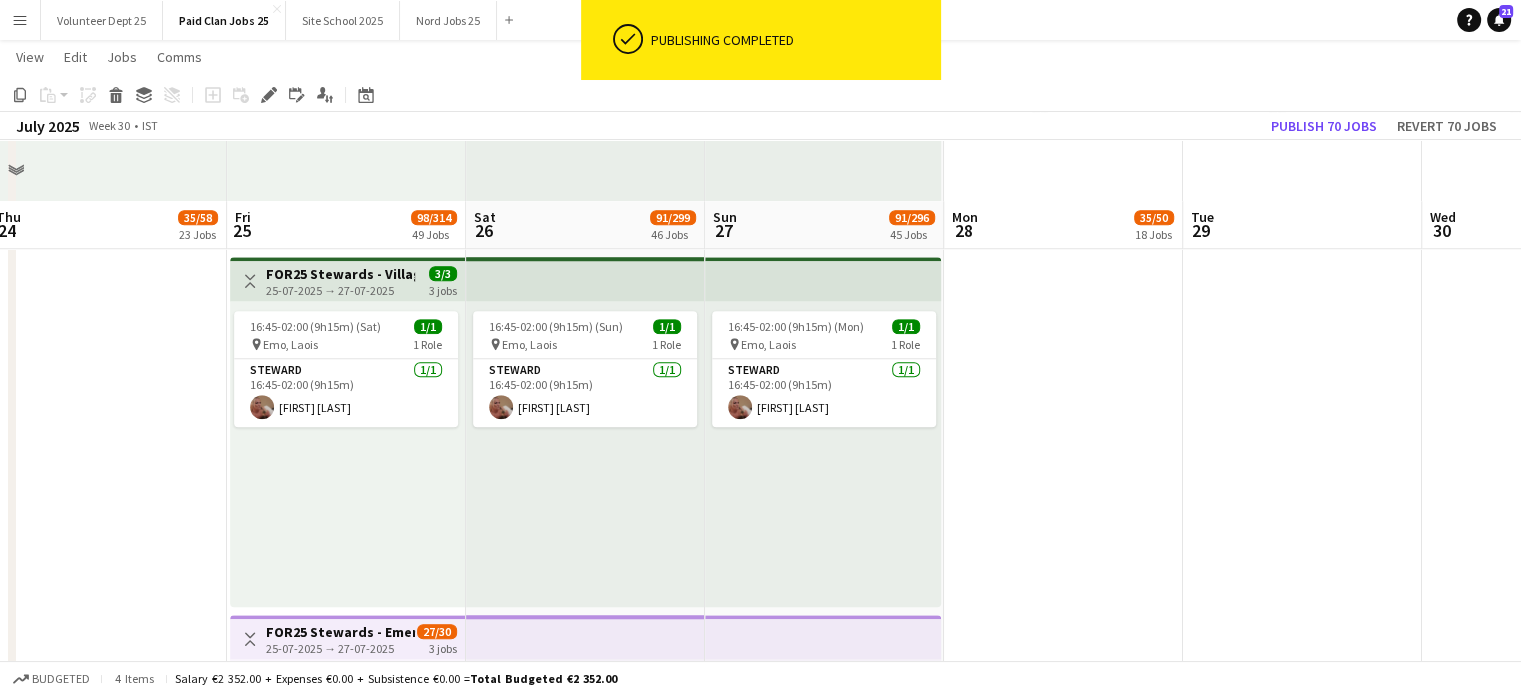 scroll, scrollTop: 2094, scrollLeft: 0, axis: vertical 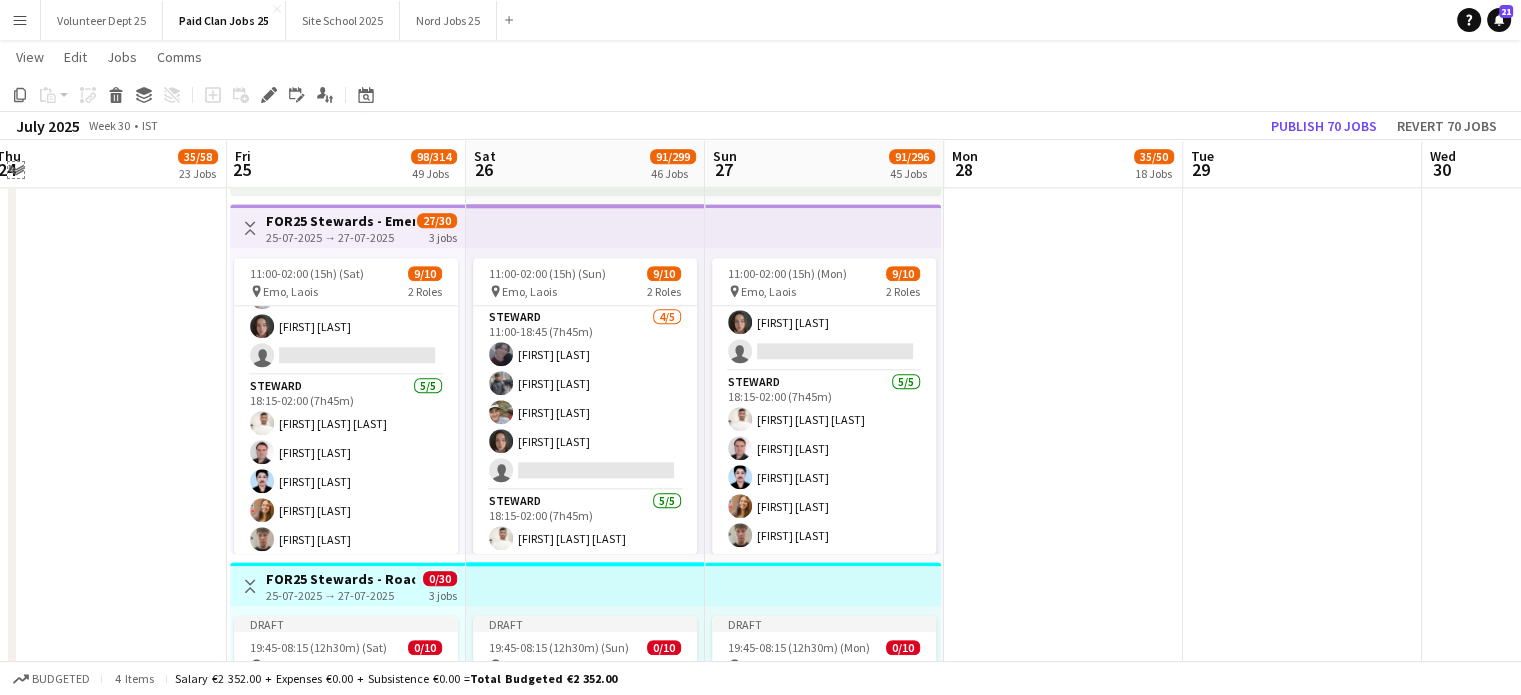 click on "Expand/collapse" 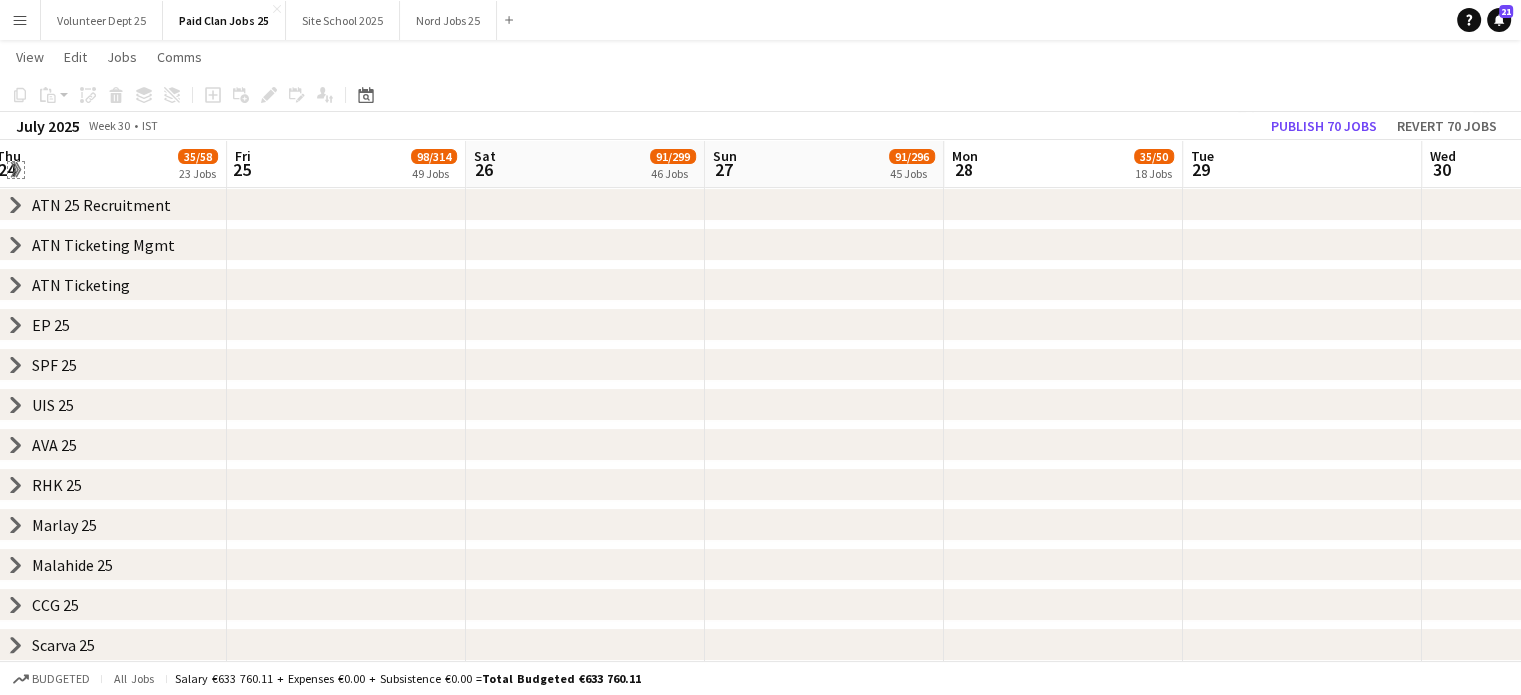 scroll, scrollTop: 335, scrollLeft: 0, axis: vertical 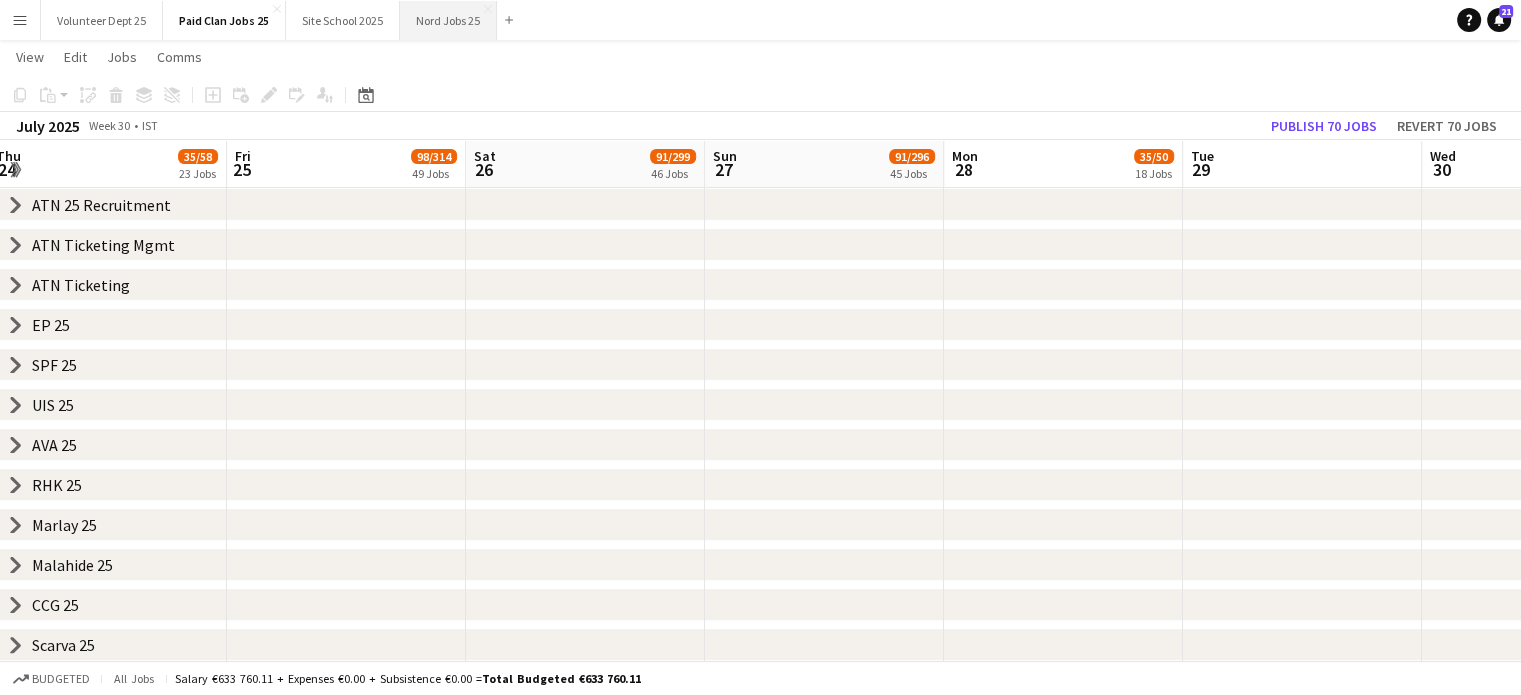 click on "Nord Jobs 25
Close" at bounding box center [448, 20] 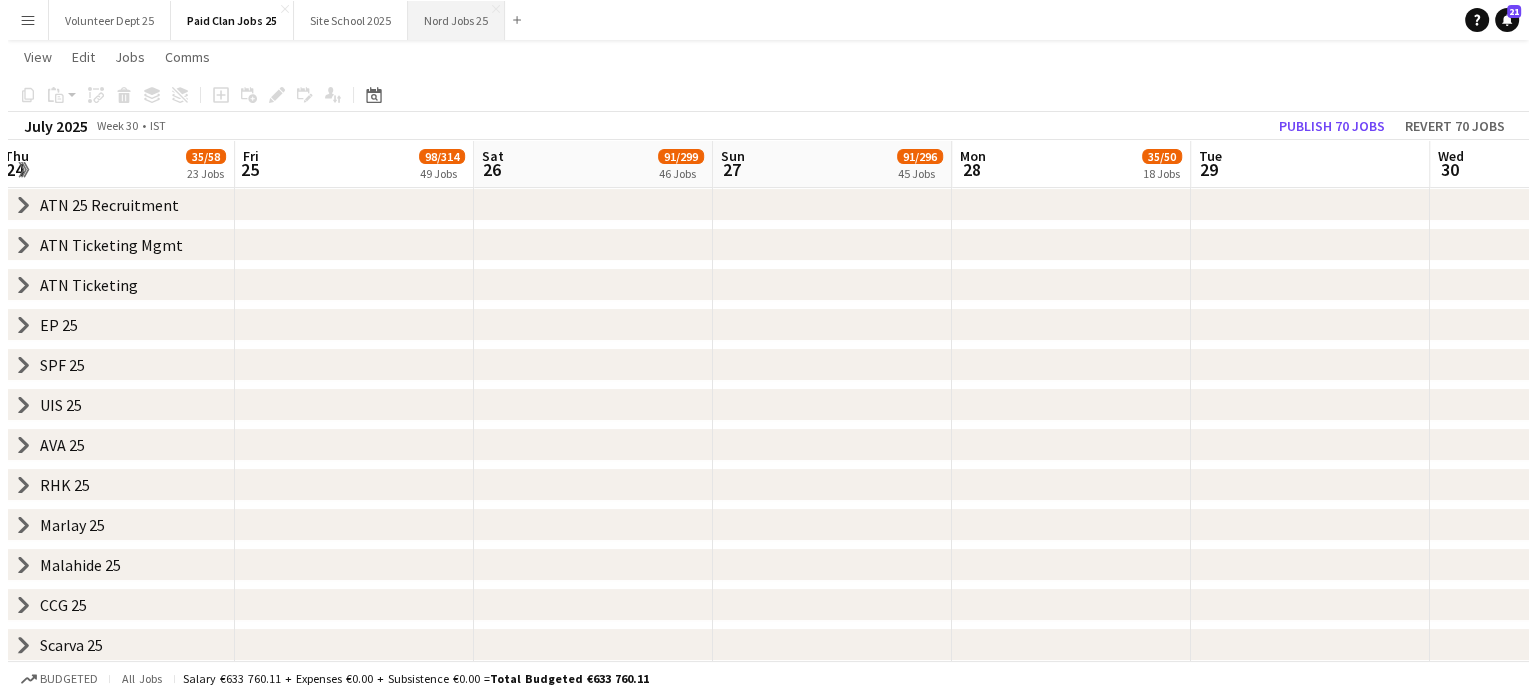 scroll, scrollTop: 0, scrollLeft: 0, axis: both 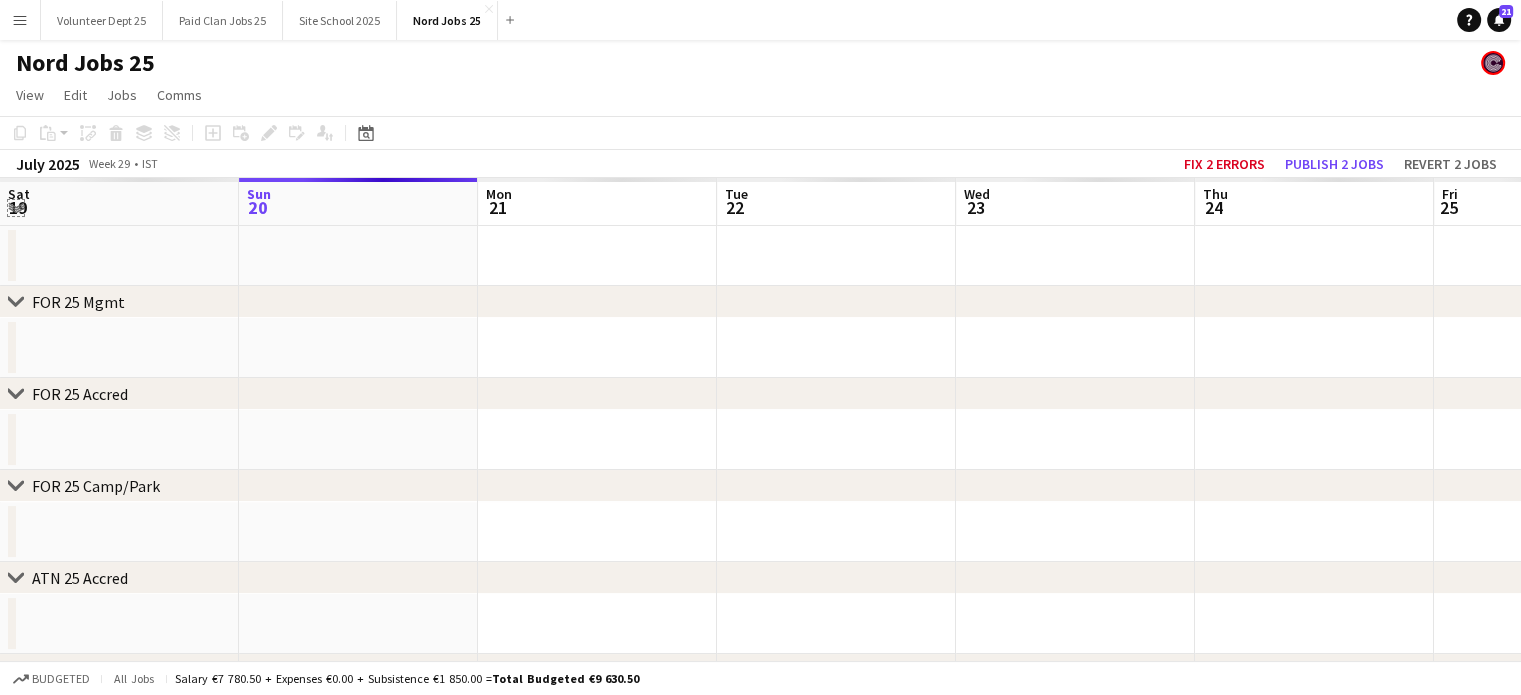 click on "Expand/collapse" 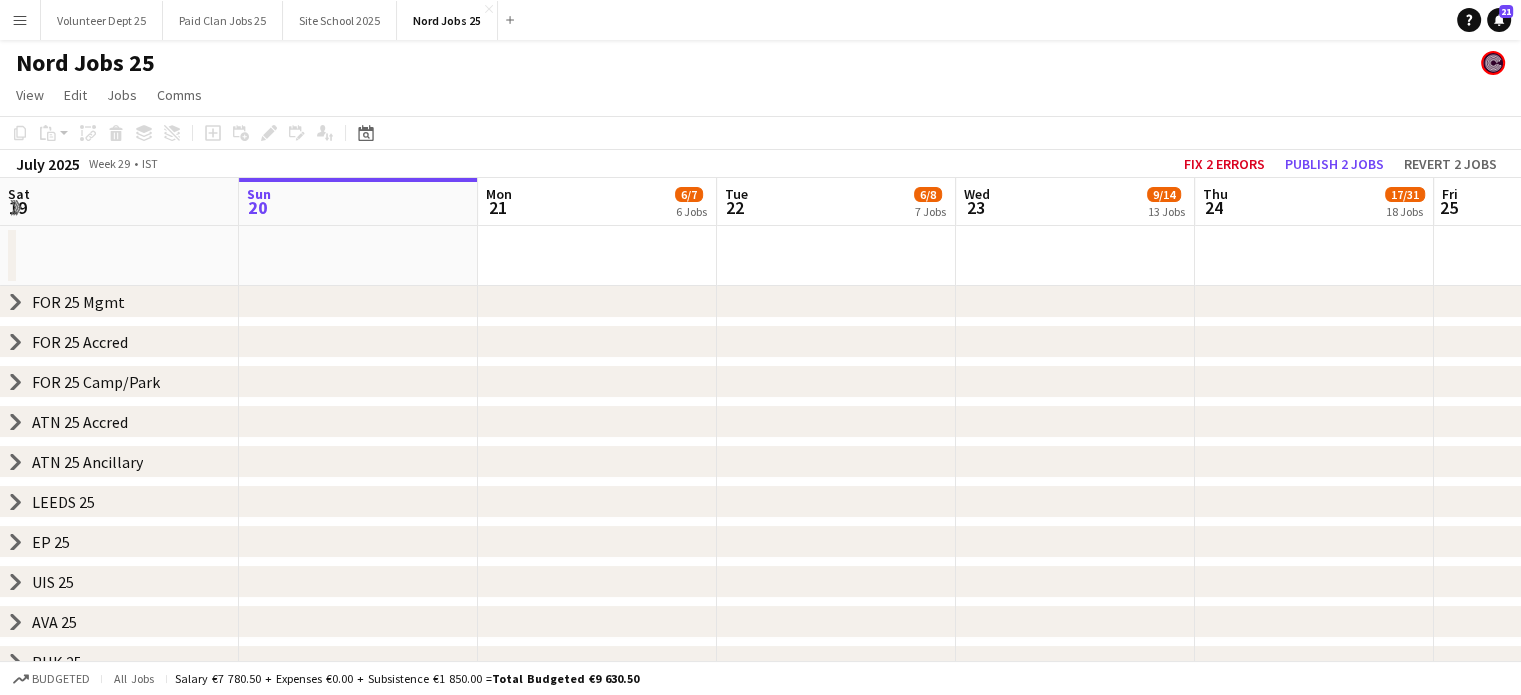 click on "chevron-right" 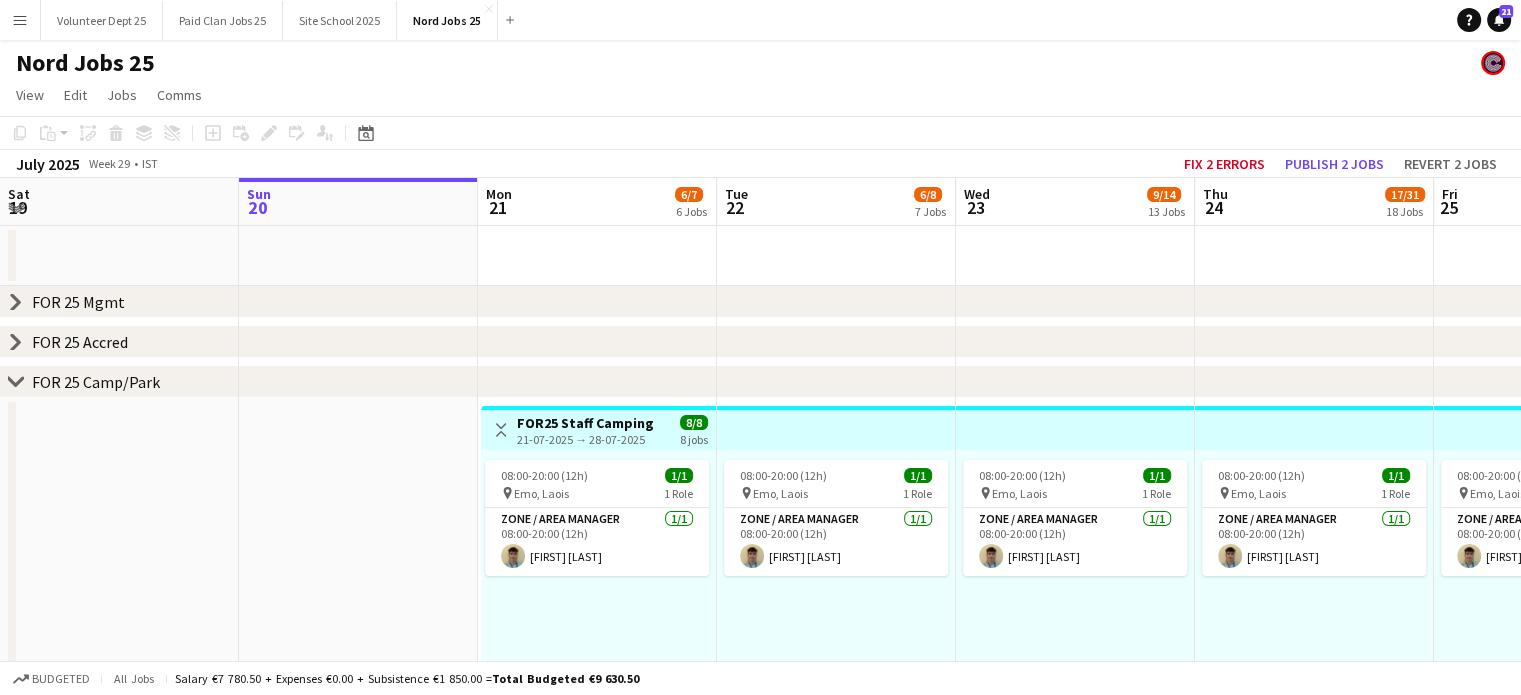 click on "chevron-right" 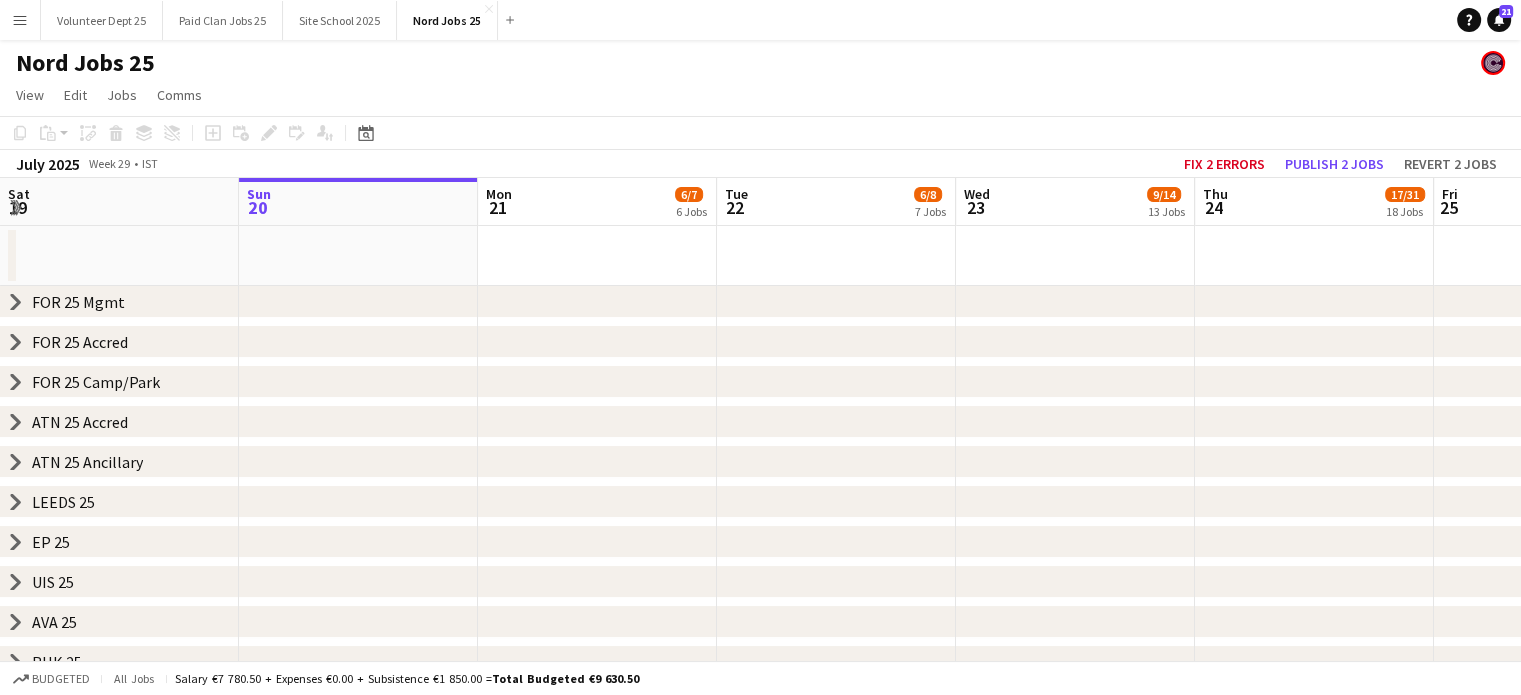 click 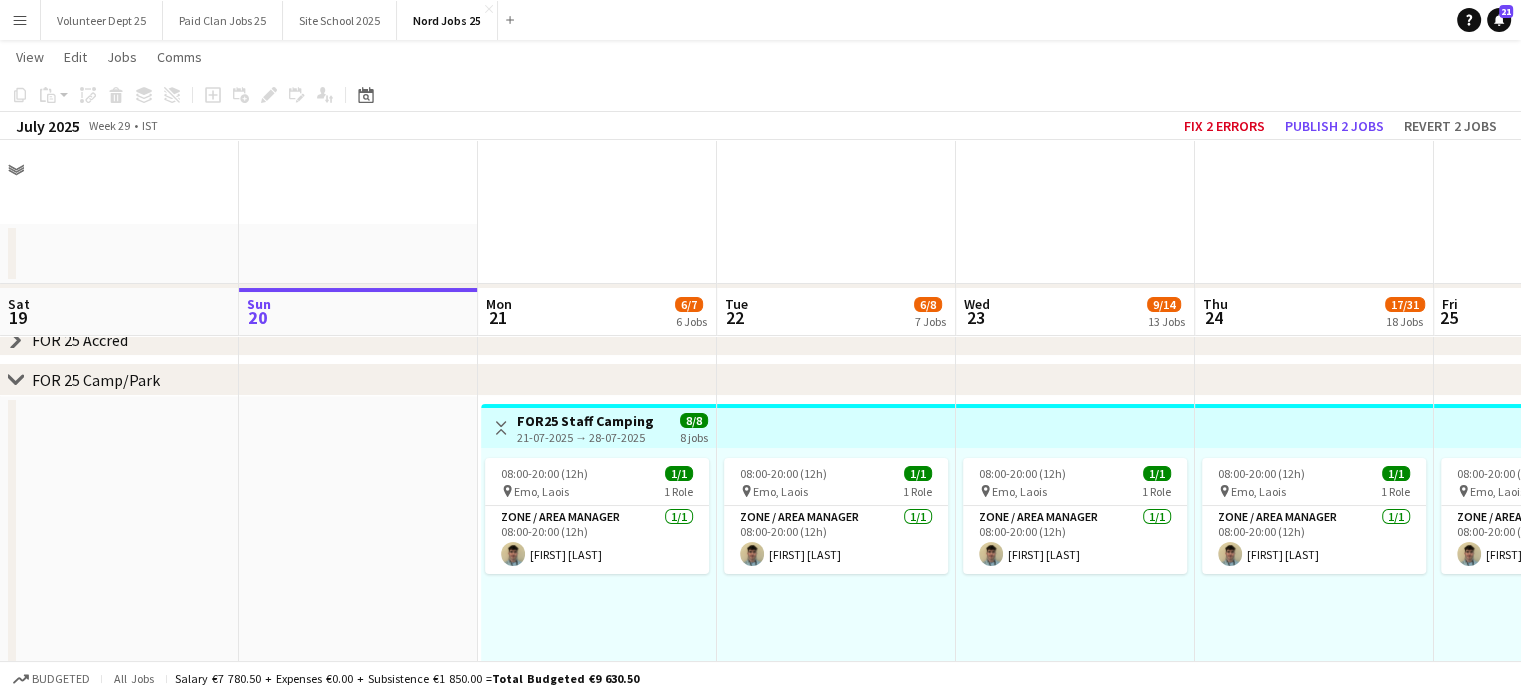 scroll, scrollTop: 148, scrollLeft: 0, axis: vertical 